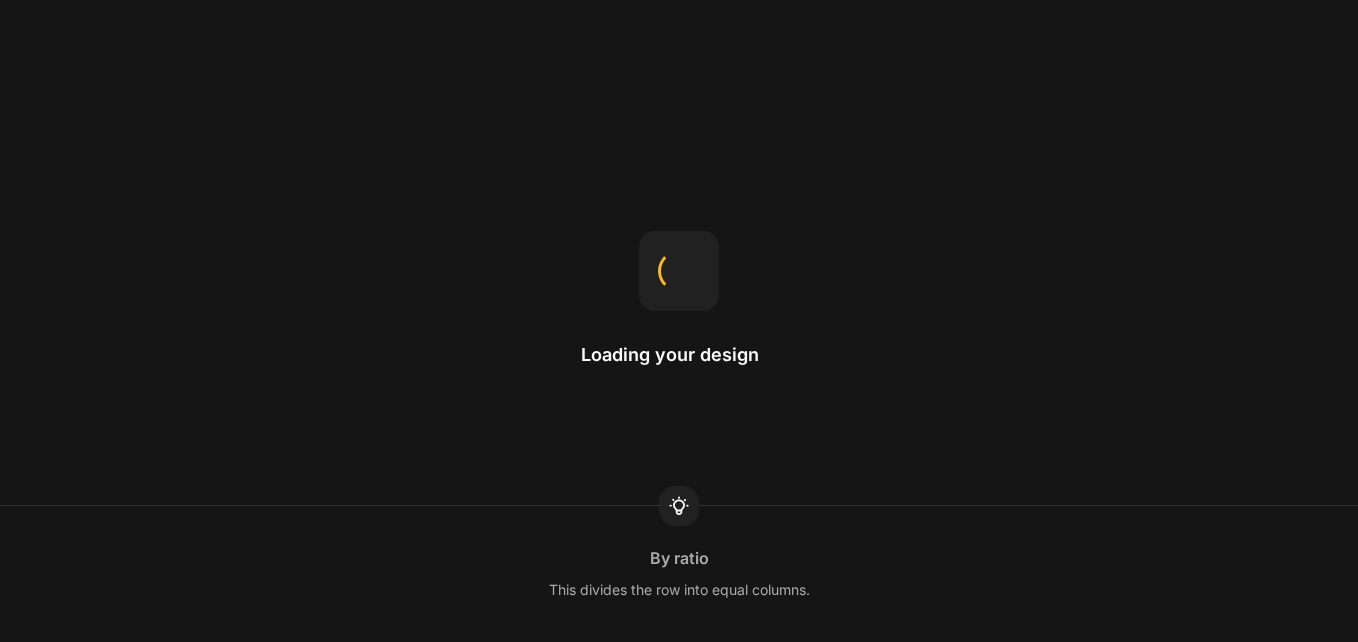 scroll, scrollTop: 0, scrollLeft: 0, axis: both 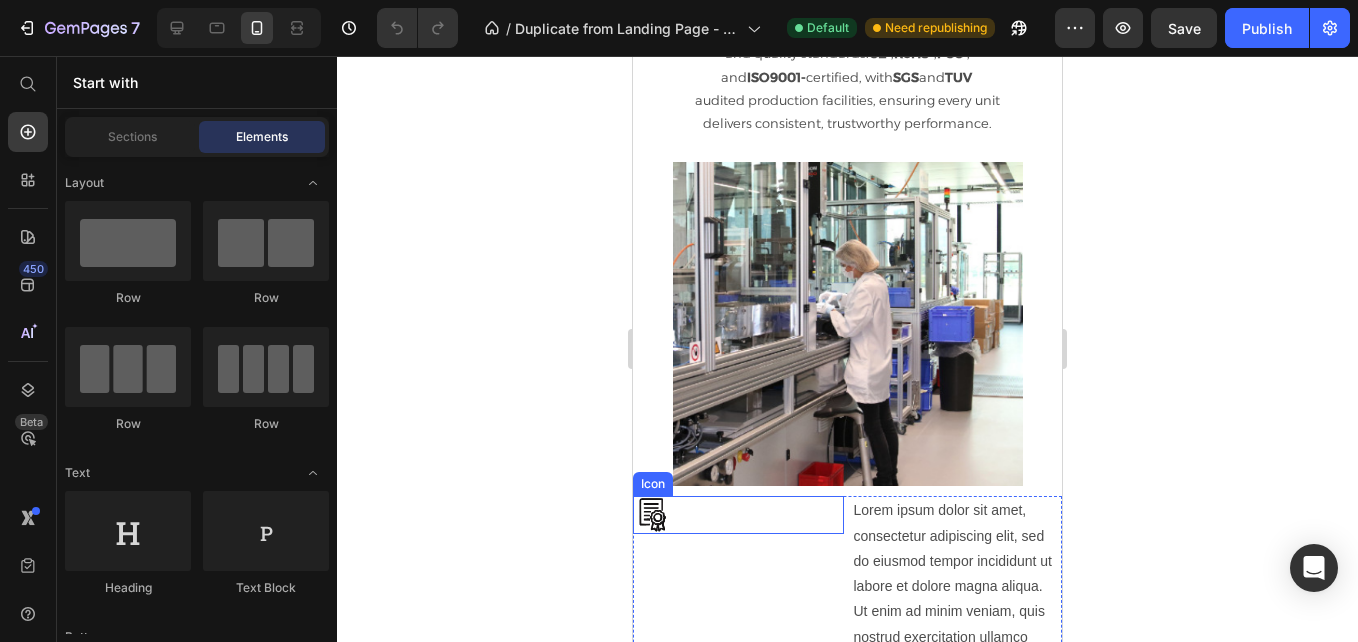 click on "Icon" at bounding box center (738, 515) 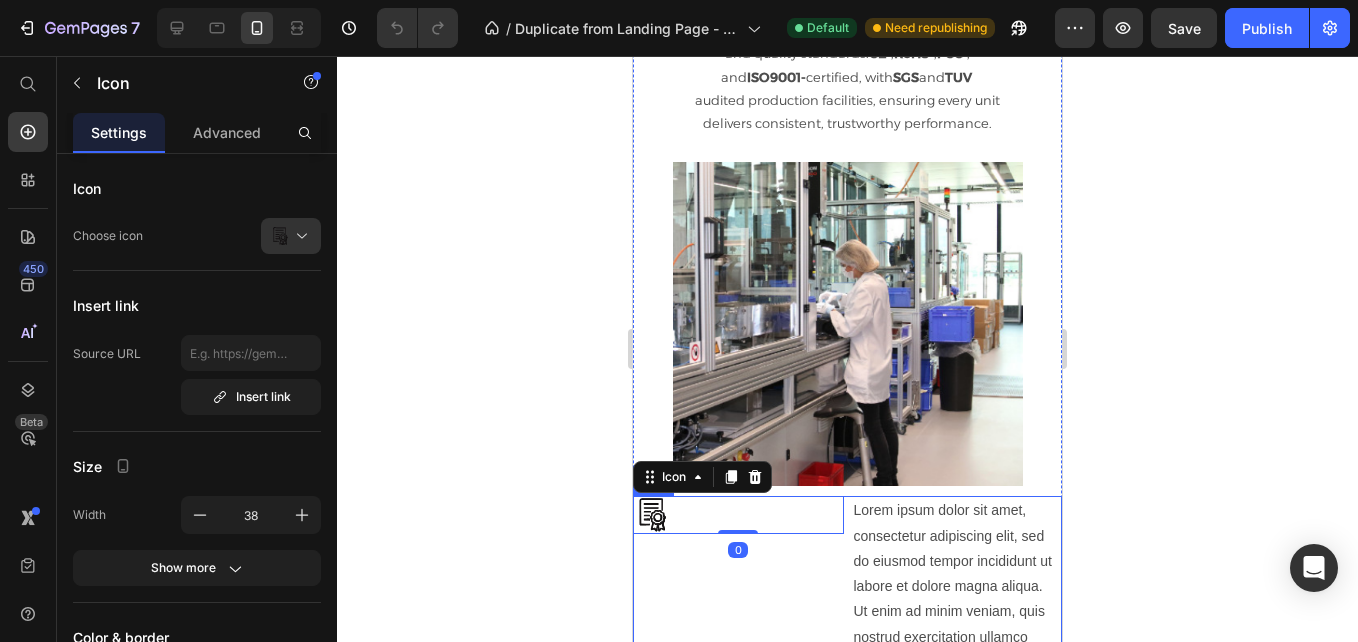 click on "Icon   0" at bounding box center (738, 599) 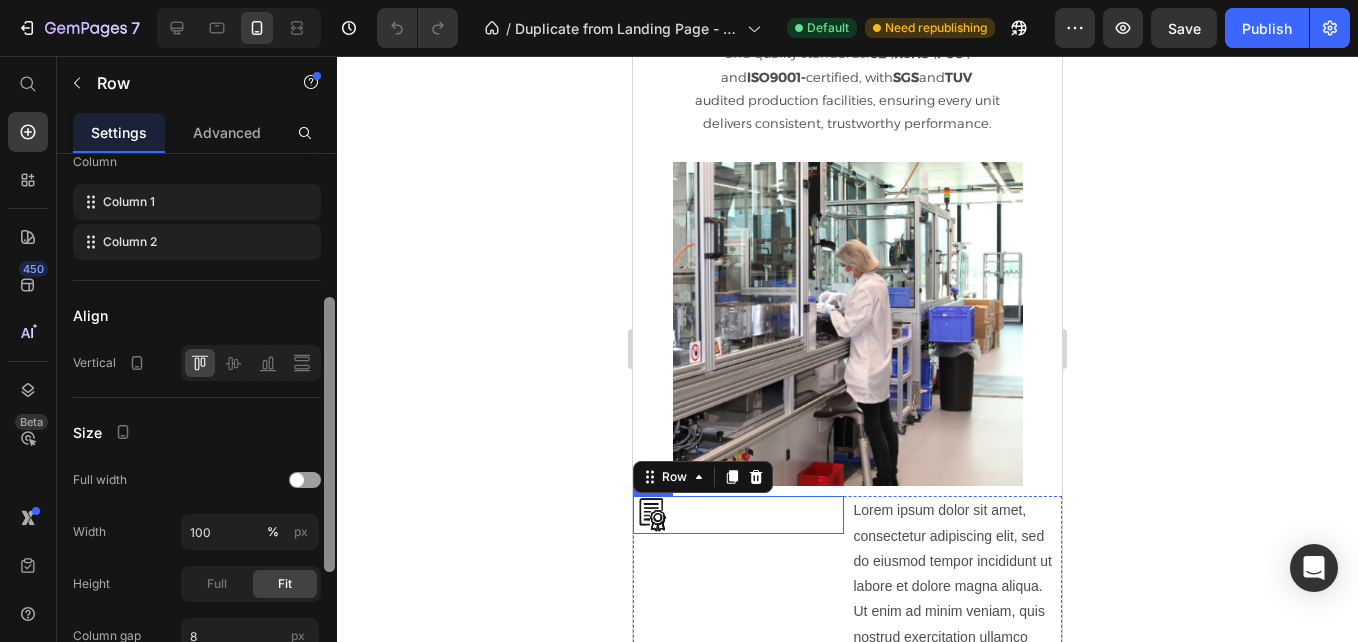 drag, startPoint x: 331, startPoint y: 220, endPoint x: 330, endPoint y: 360, distance: 140.00357 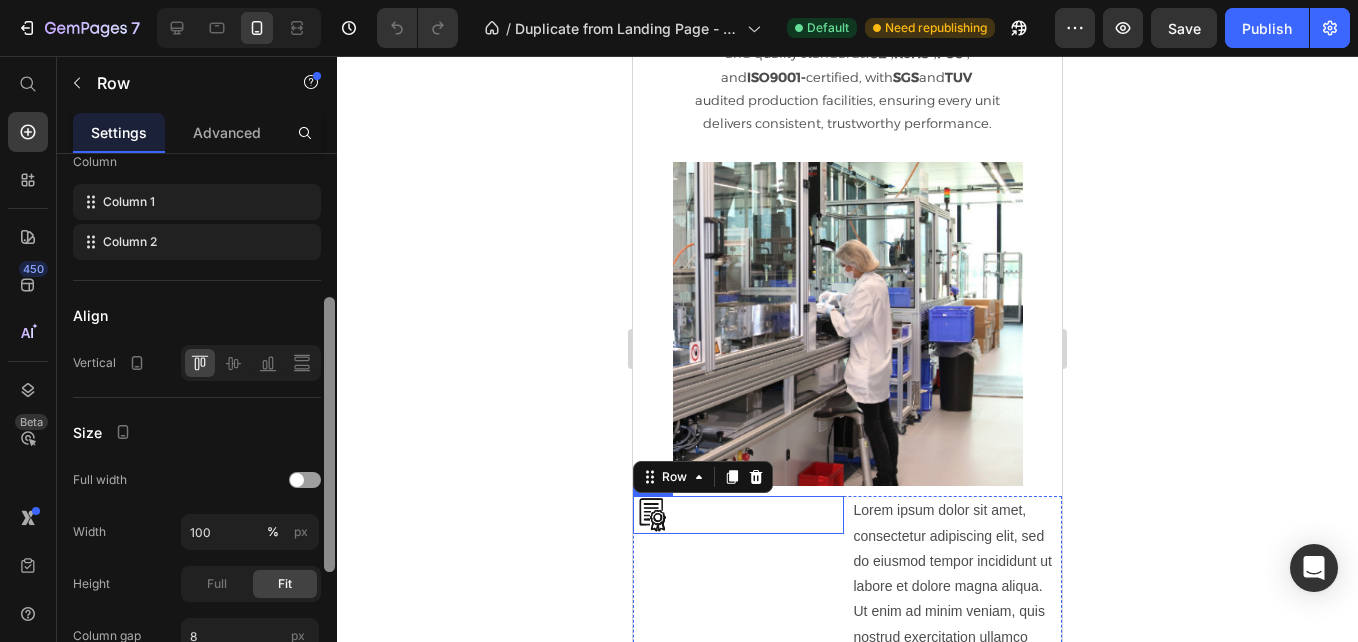 click at bounding box center [329, 434] 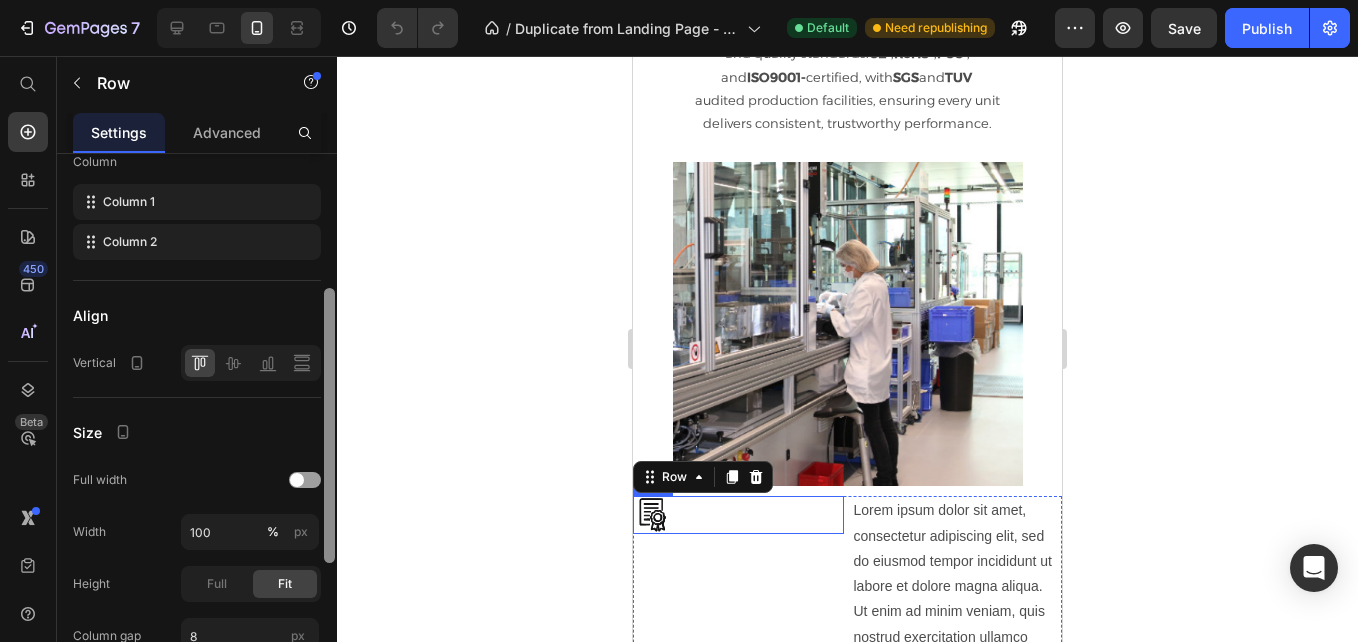 scroll, scrollTop: 276, scrollLeft: 0, axis: vertical 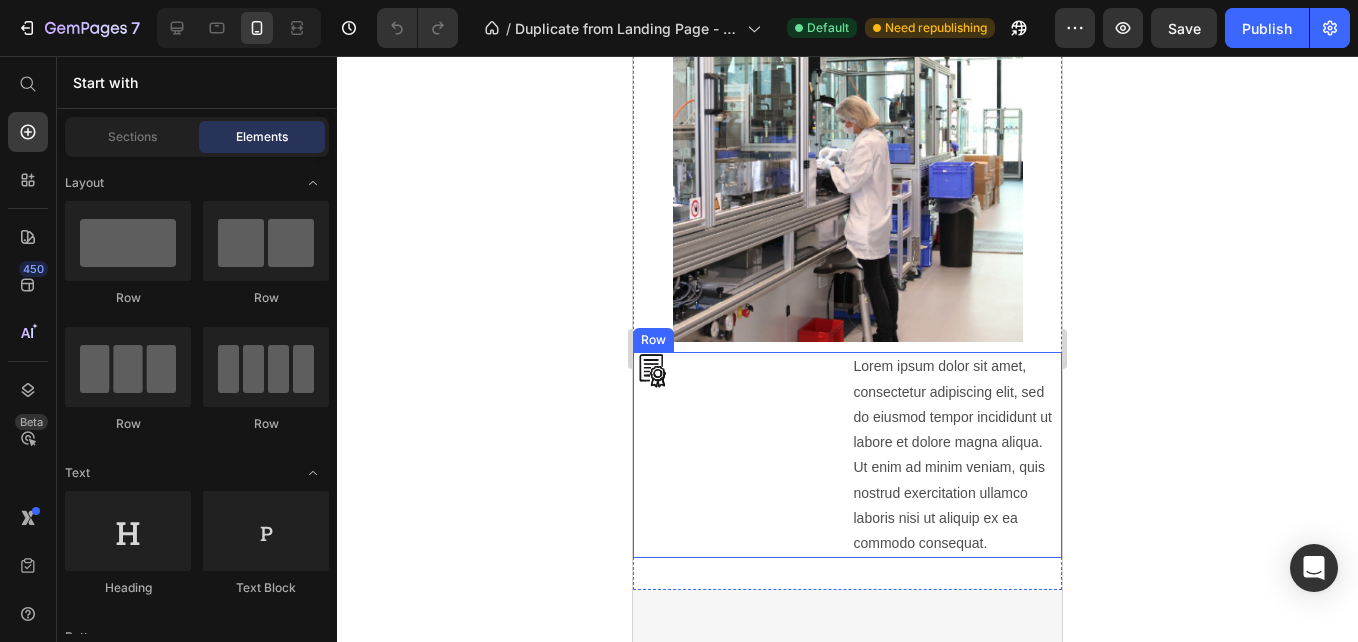 click on "Icon" at bounding box center [738, 455] 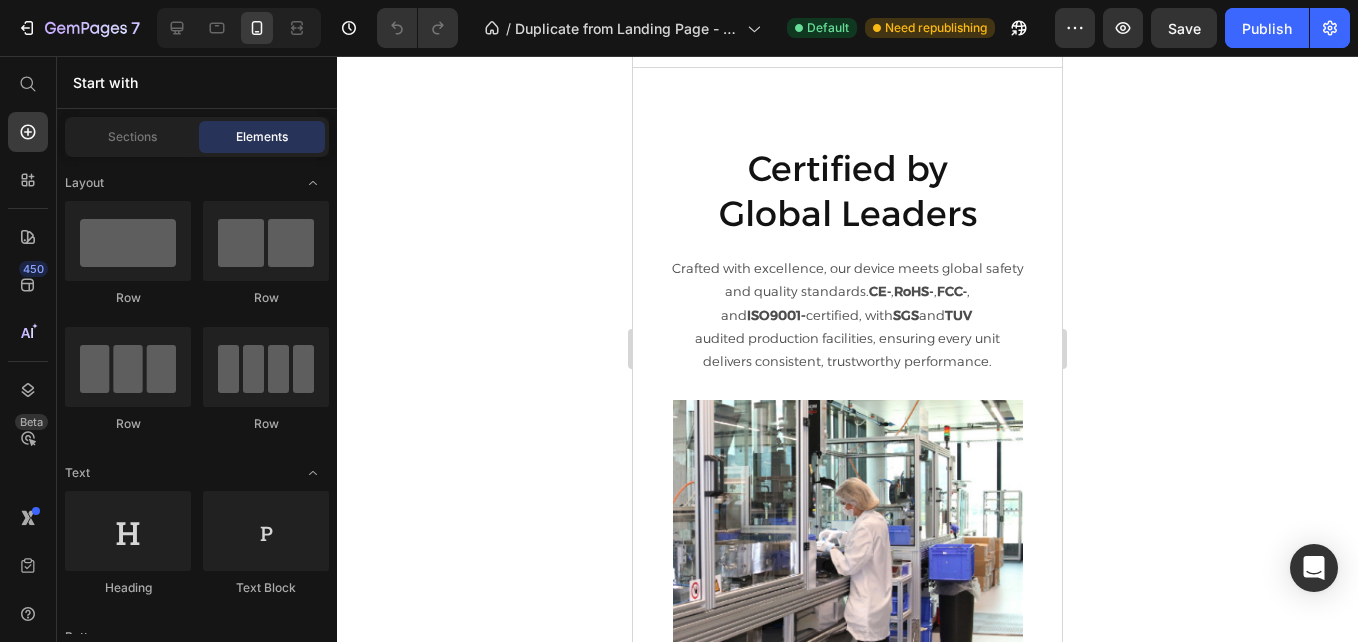 scroll, scrollTop: 3179, scrollLeft: 0, axis: vertical 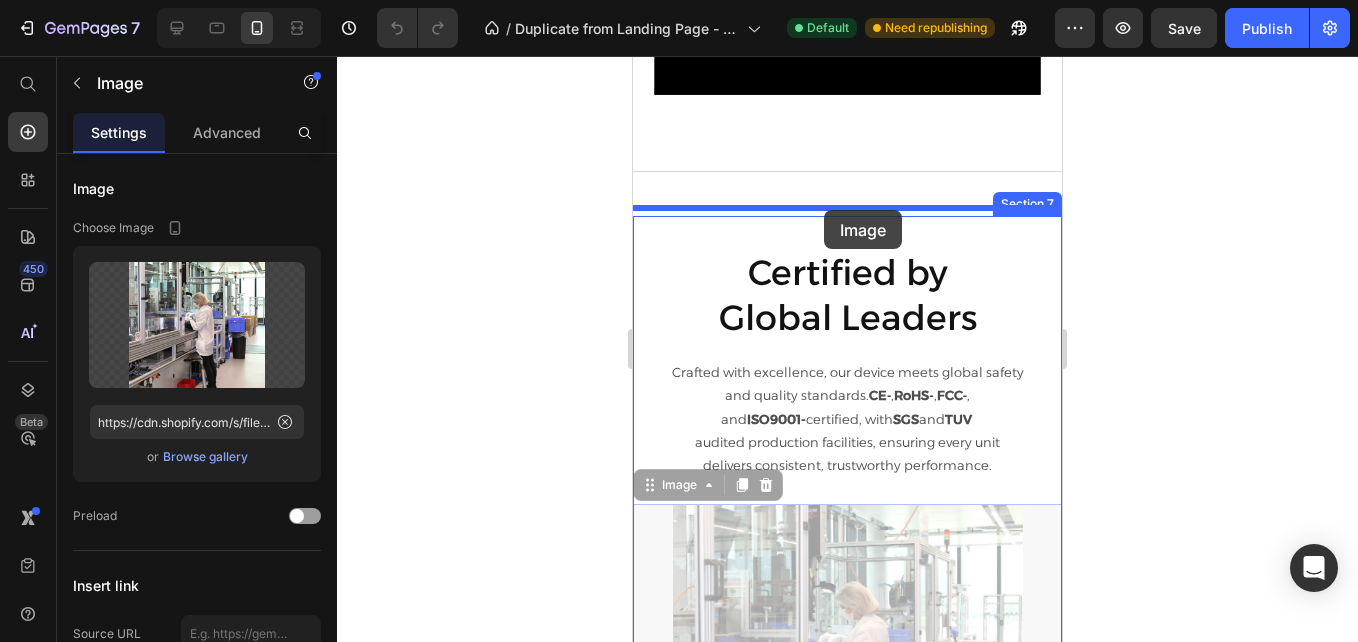 drag, startPoint x: 861, startPoint y: 324, endPoint x: 824, endPoint y: 209, distance: 120.805626 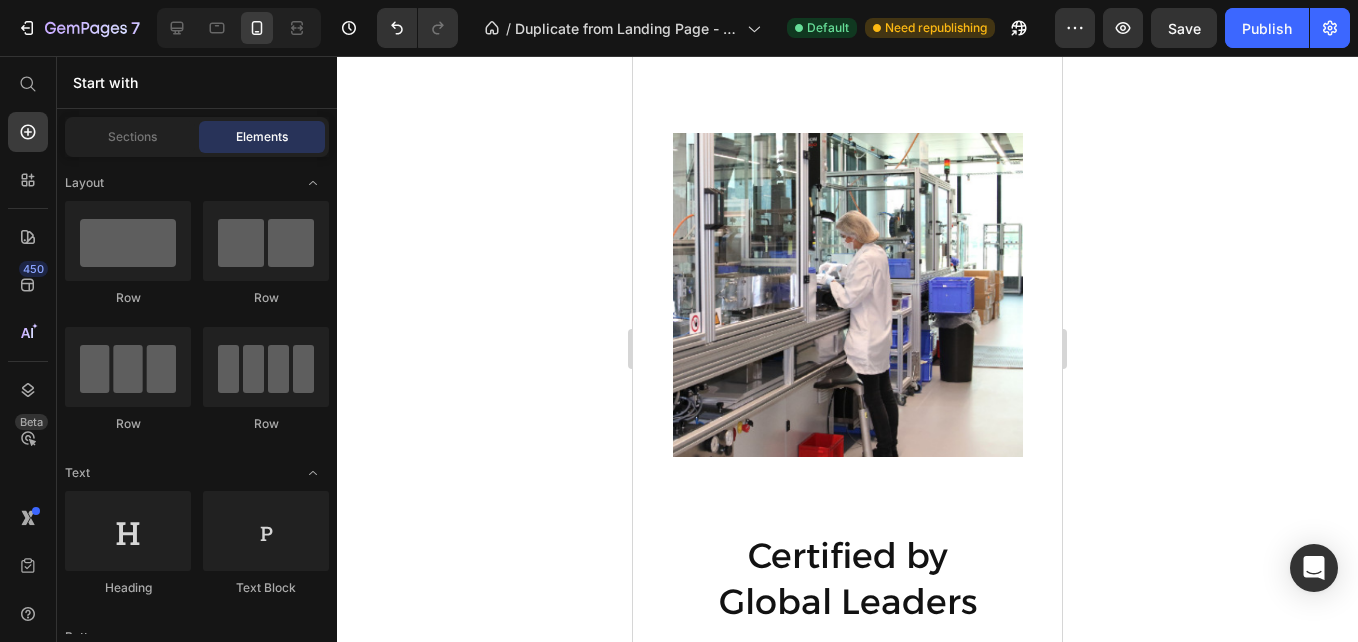 scroll, scrollTop: 3314, scrollLeft: 0, axis: vertical 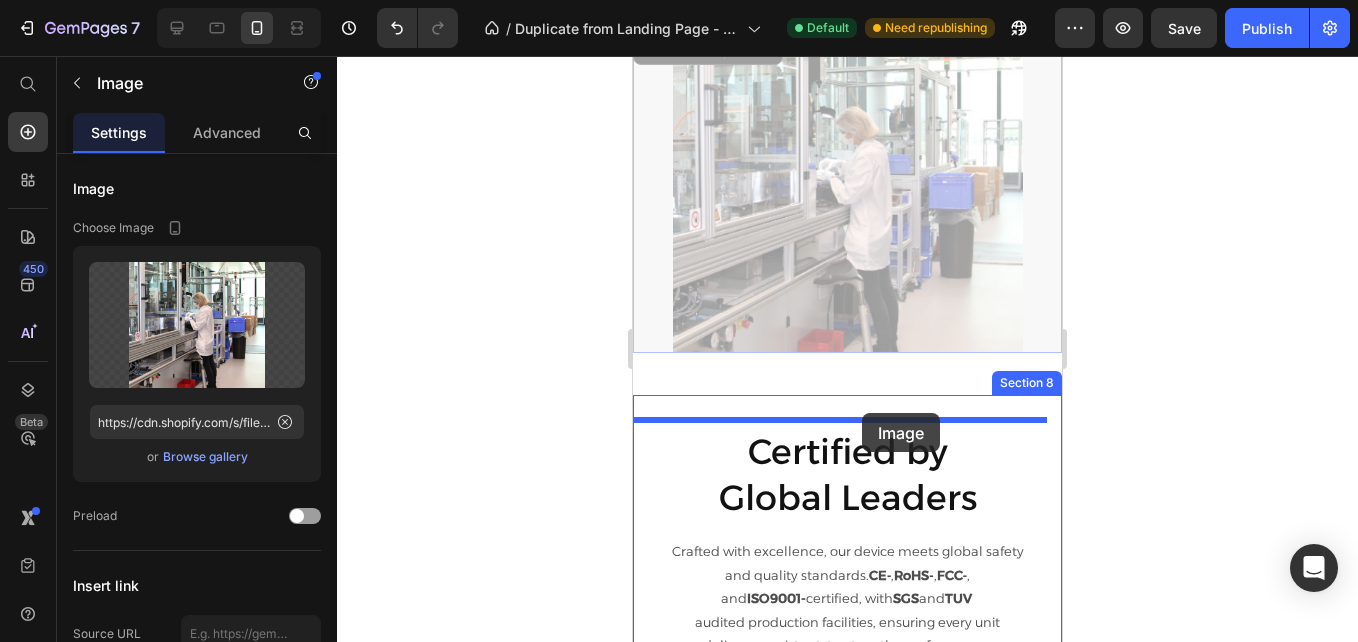 drag, startPoint x: 877, startPoint y: 273, endPoint x: 862, endPoint y: 414, distance: 141.79562 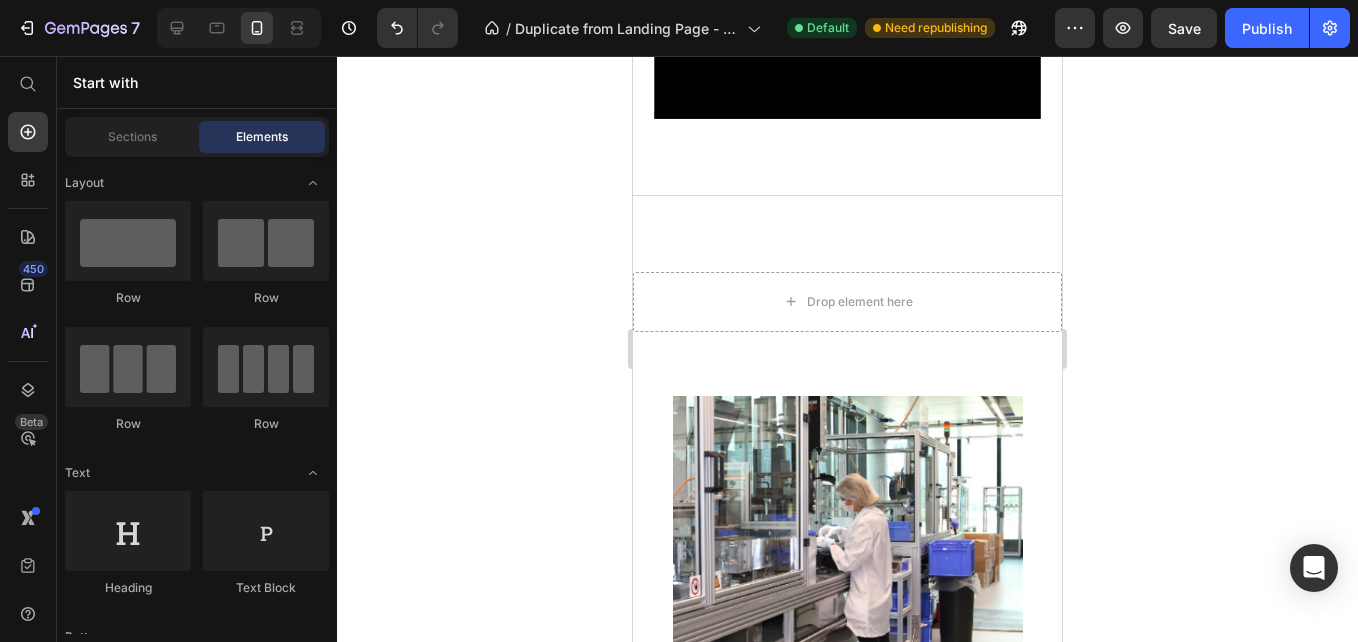 scroll, scrollTop: 2902, scrollLeft: 0, axis: vertical 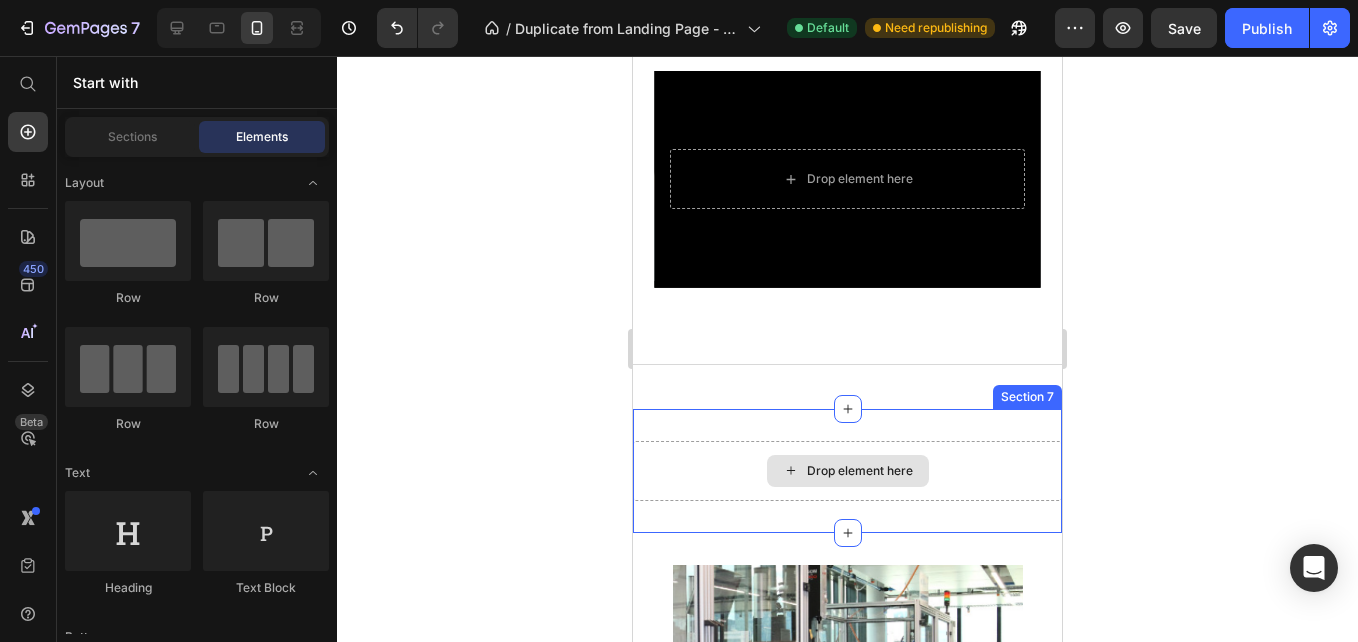 click on "Drop element here" at bounding box center (847, 471) 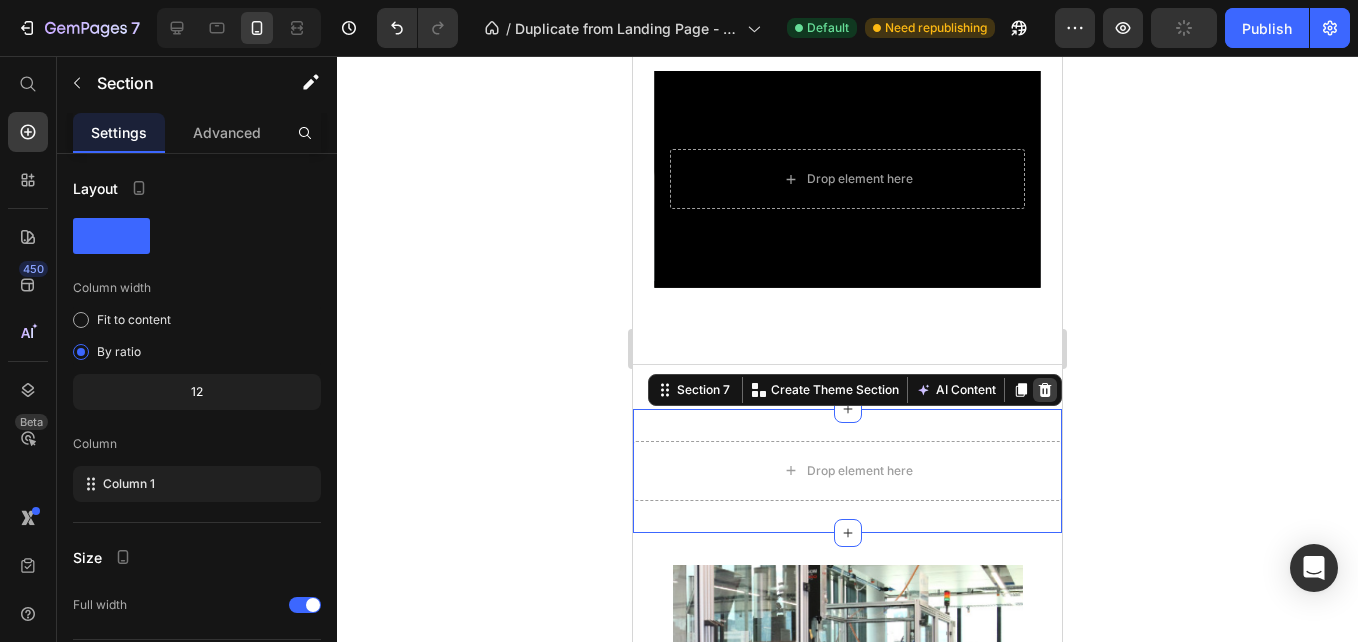 click 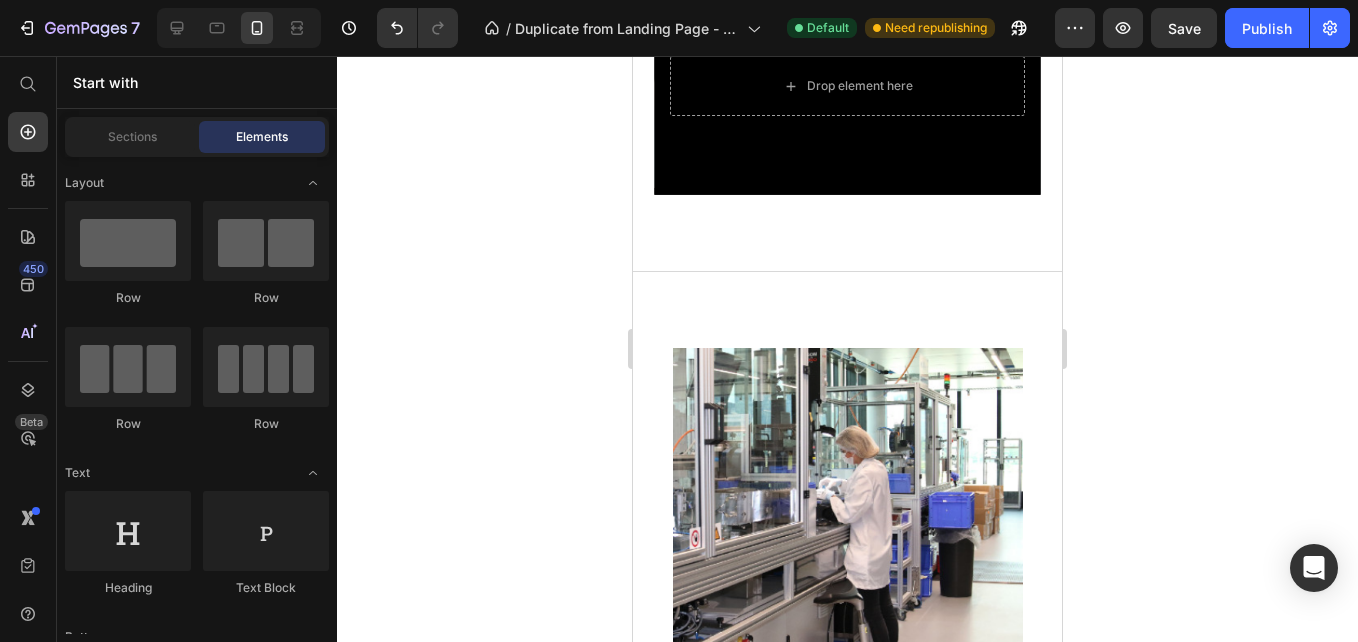 scroll, scrollTop: 3243, scrollLeft: 0, axis: vertical 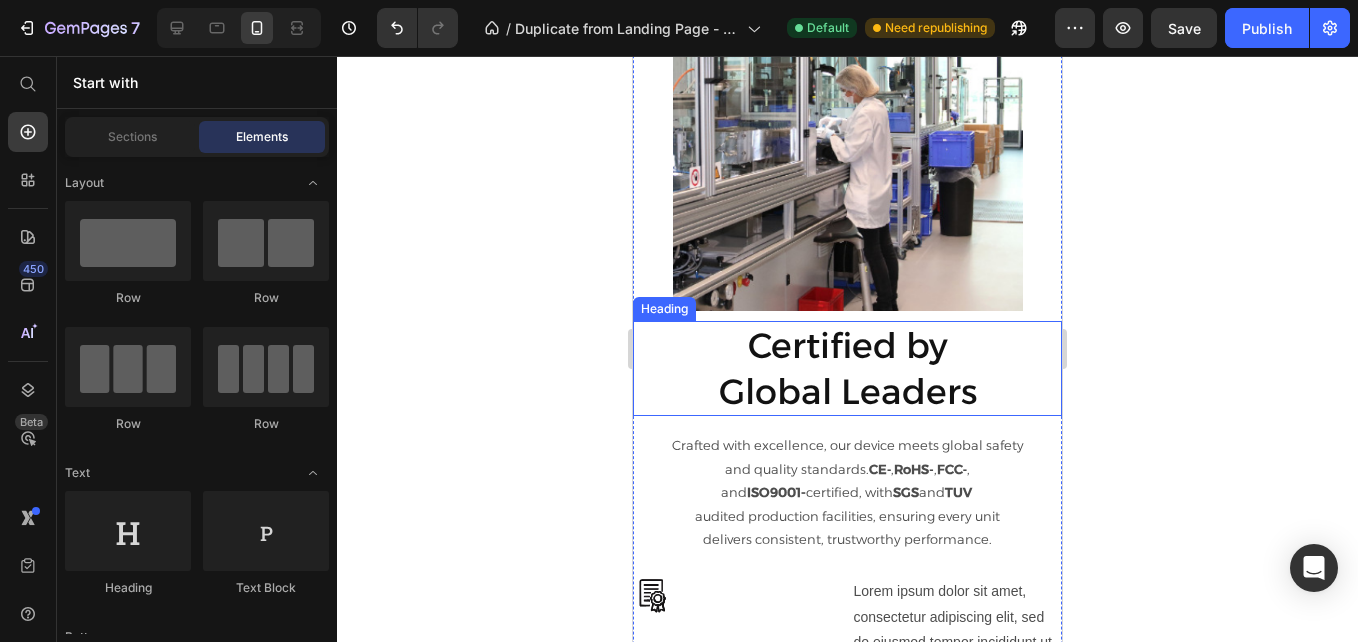 click at bounding box center (847, 149) 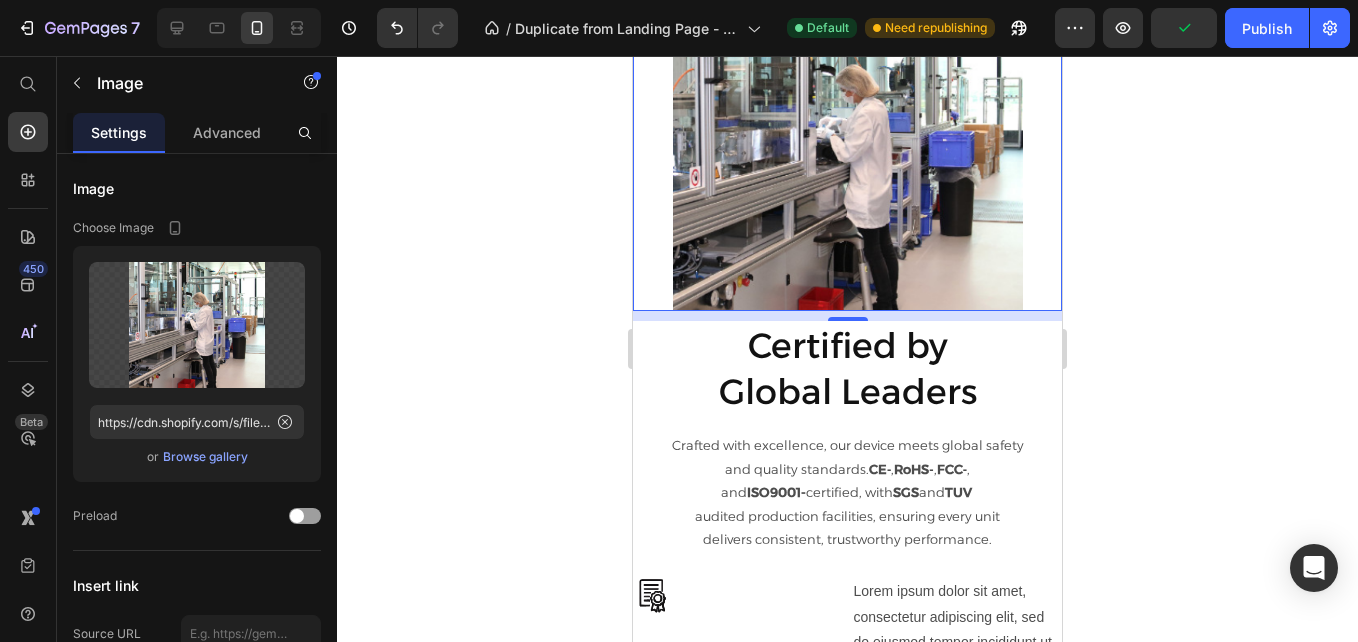 click on "Image   10 Certified by  Global Leaders Heading Crafted with excellence, our device meets global safety  and quality standards.  CE‑ ,  RoHS‑ ,  FCC‑ ,  and  ISO9001-  certified, with  SGS  and  TUV   audited production facilities, ensuring every unit  delivers consistent, trustworthy performance. Text Block
Icon Lorem ipsum dolor sit amet, consectetur adipiscing elit, sed do eiusmod tempor incididunt ut labore et dolore magna aliqua. Ut enim ad minim veniam, quis nostrud exercitation ullamco laboris nisi ut aliquip ex ea commodo consequat. Text Block Row" at bounding box center (847, 385) 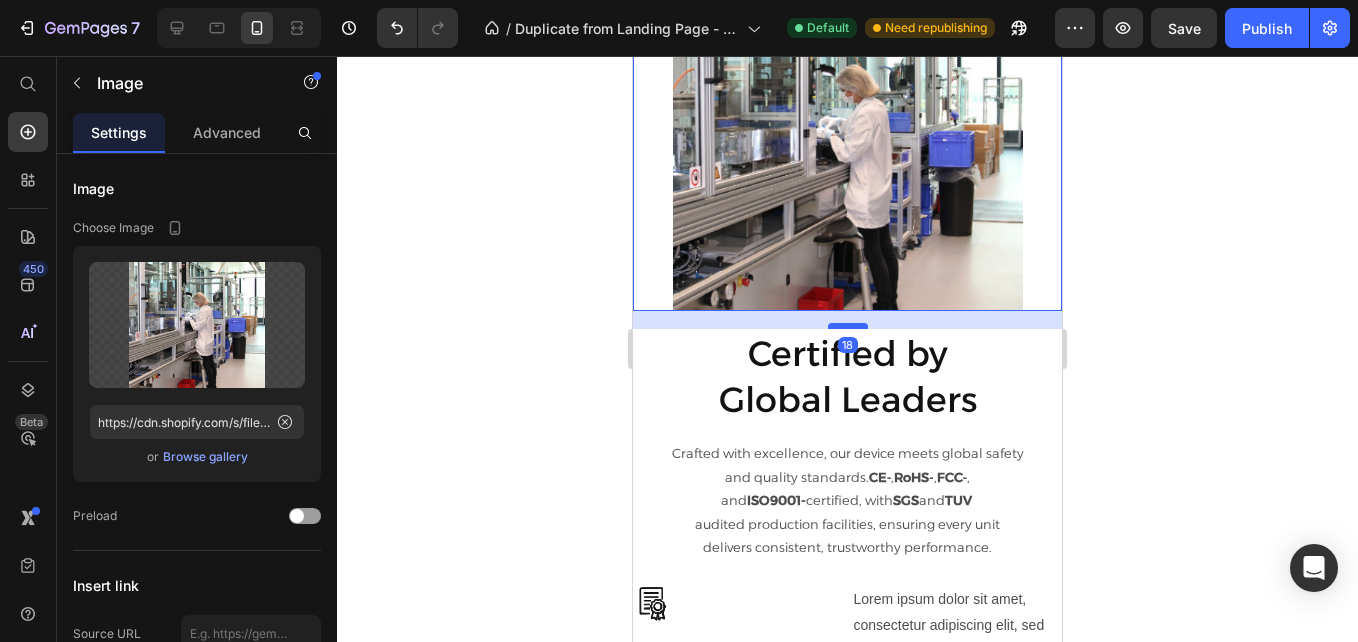 click at bounding box center (848, 326) 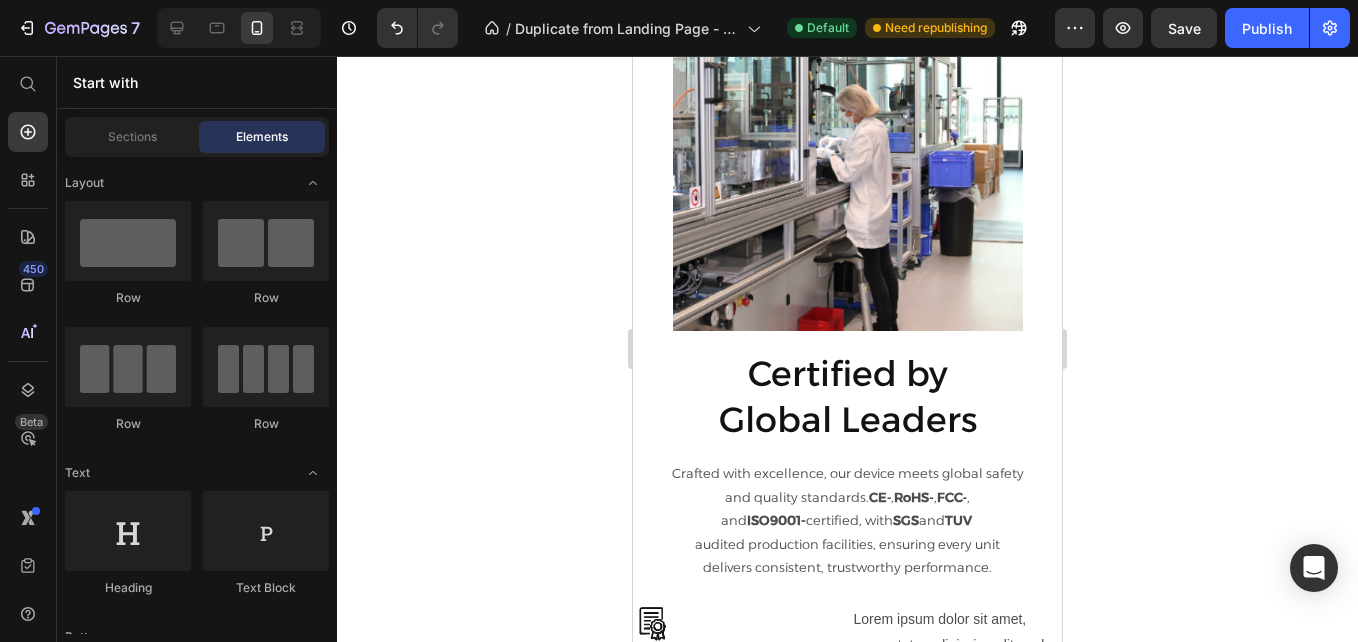 scroll, scrollTop: 3325, scrollLeft: 0, axis: vertical 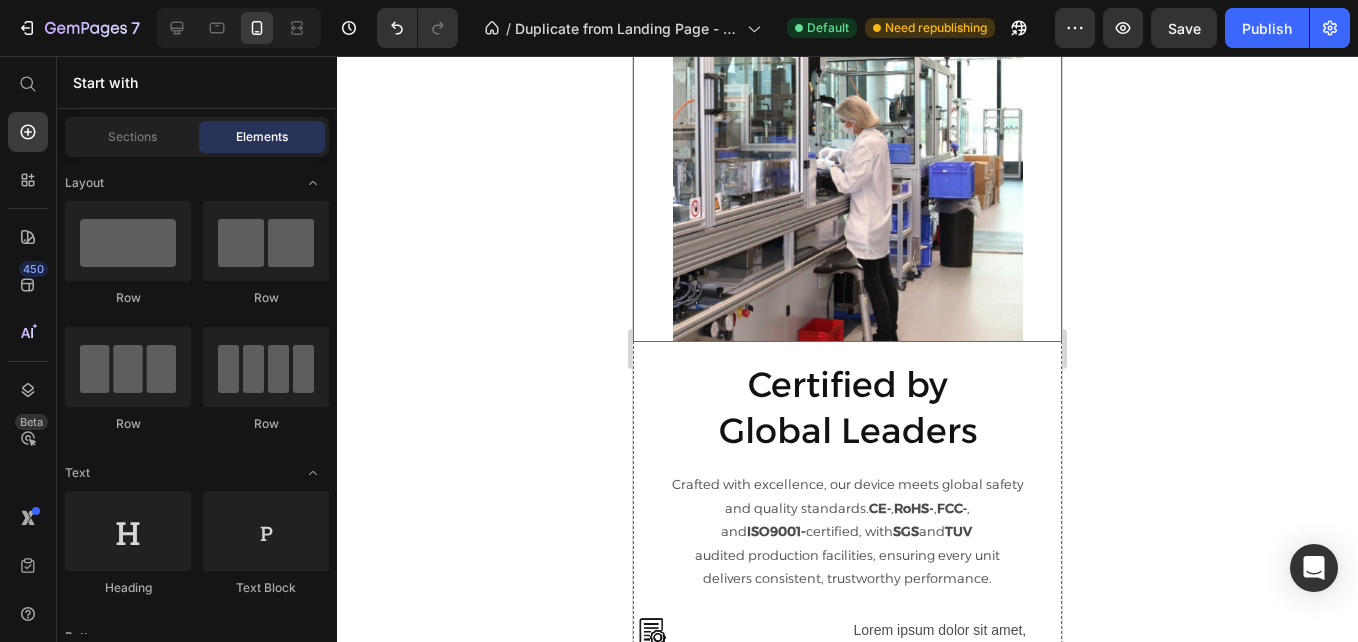 click at bounding box center (847, 180) 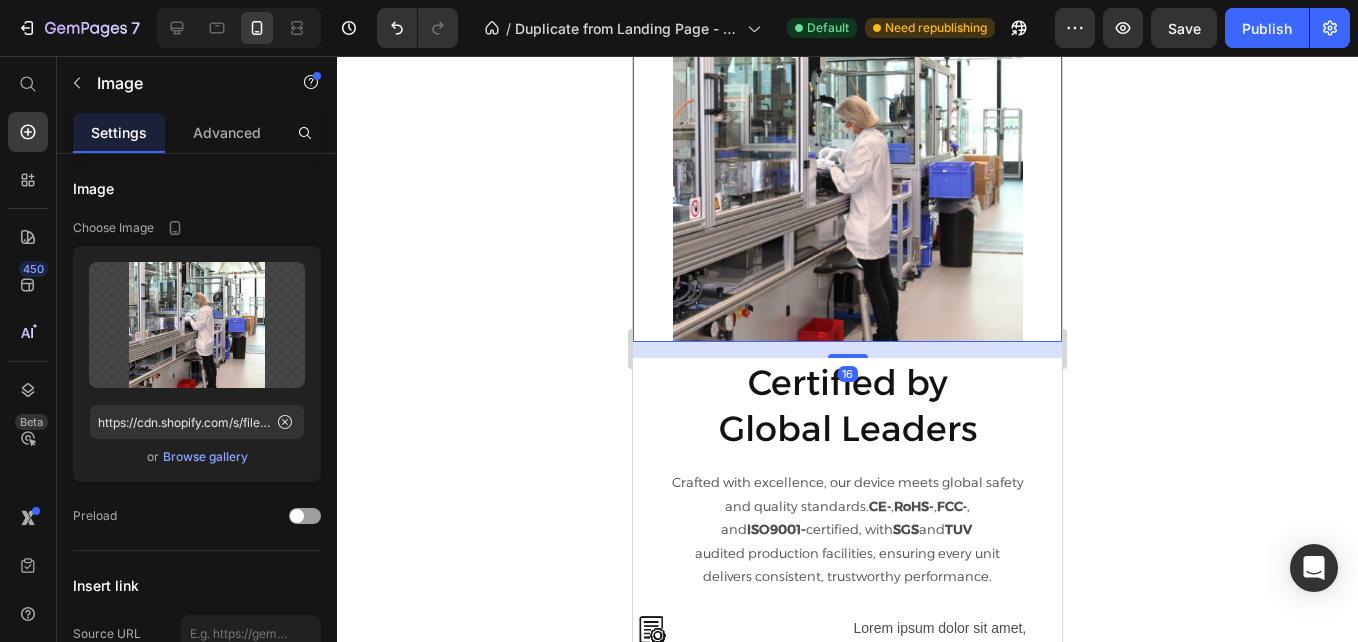 click at bounding box center [848, 356] 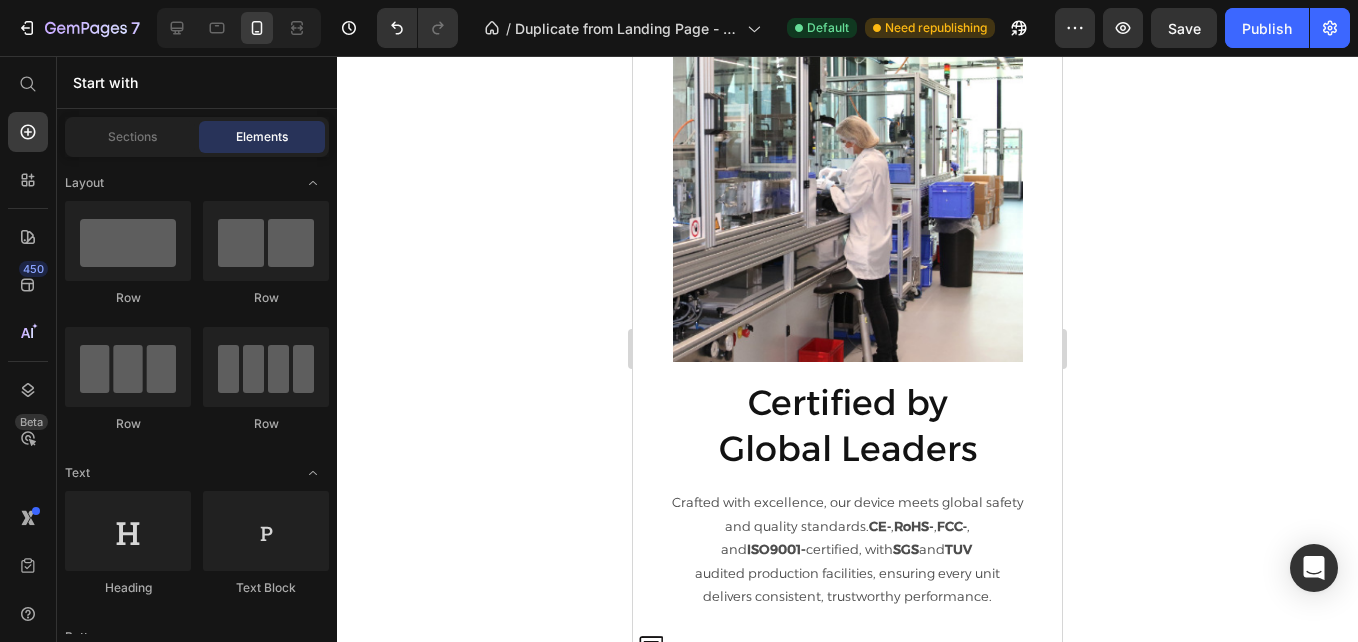 scroll, scrollTop: 3336, scrollLeft: 0, axis: vertical 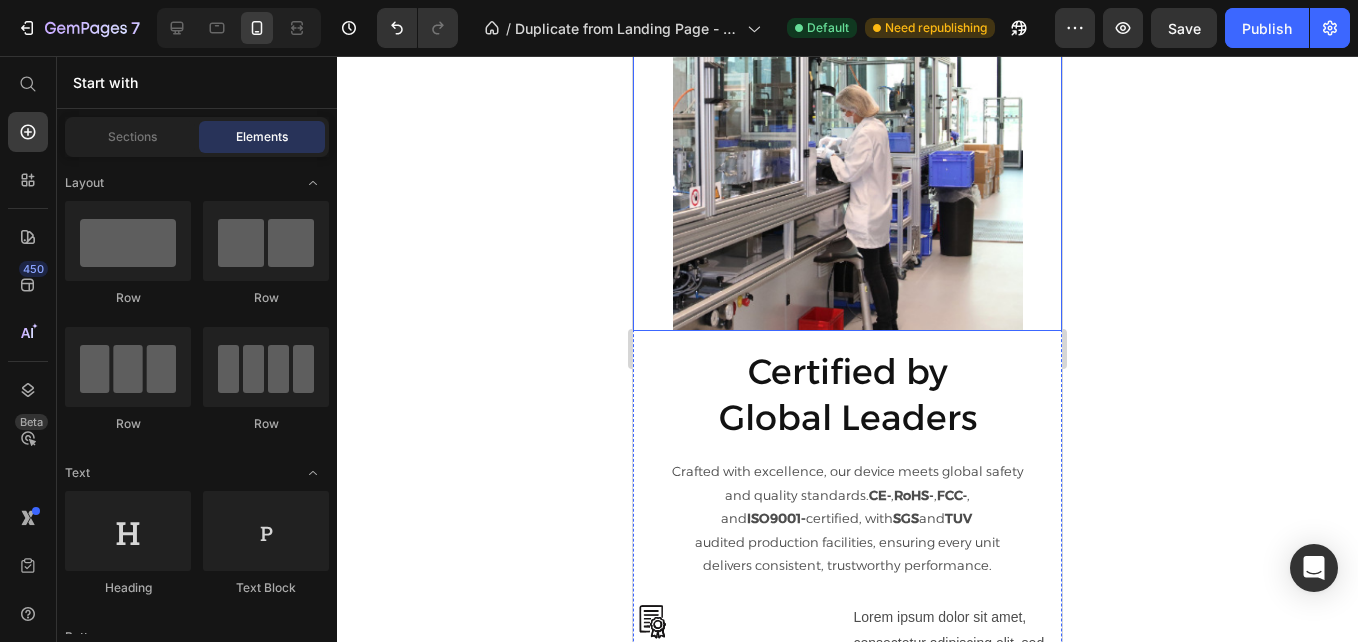 click at bounding box center [847, 169] 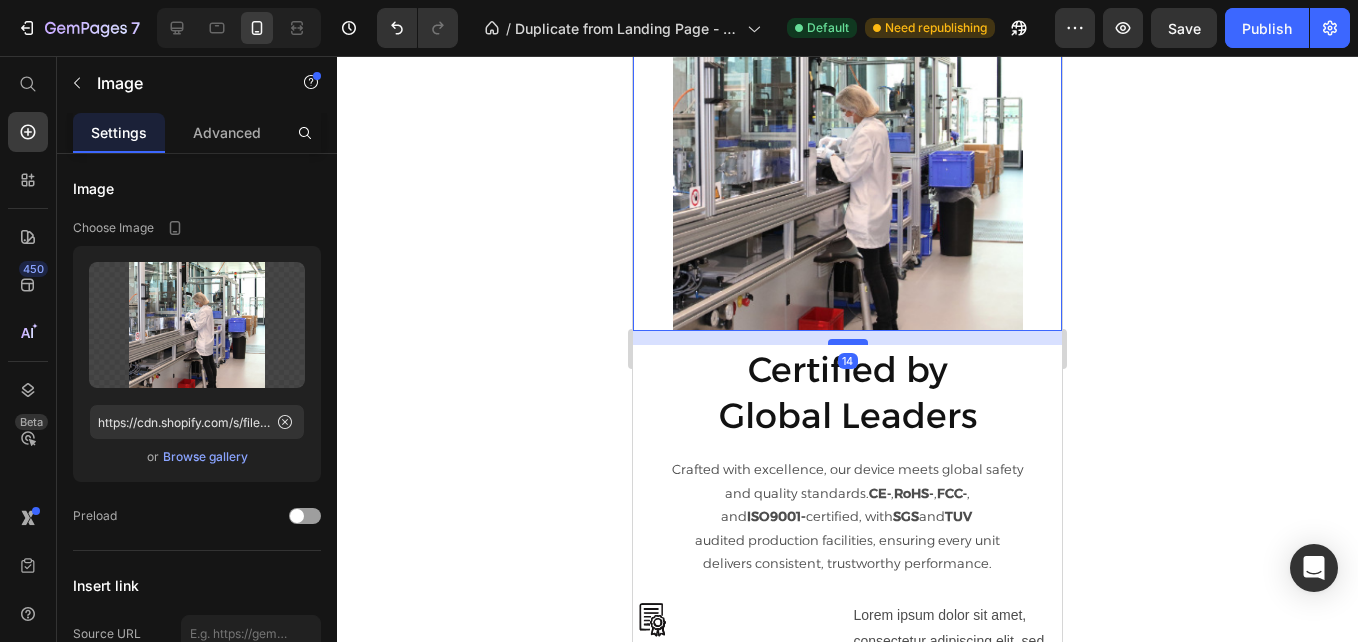 click at bounding box center (848, 342) 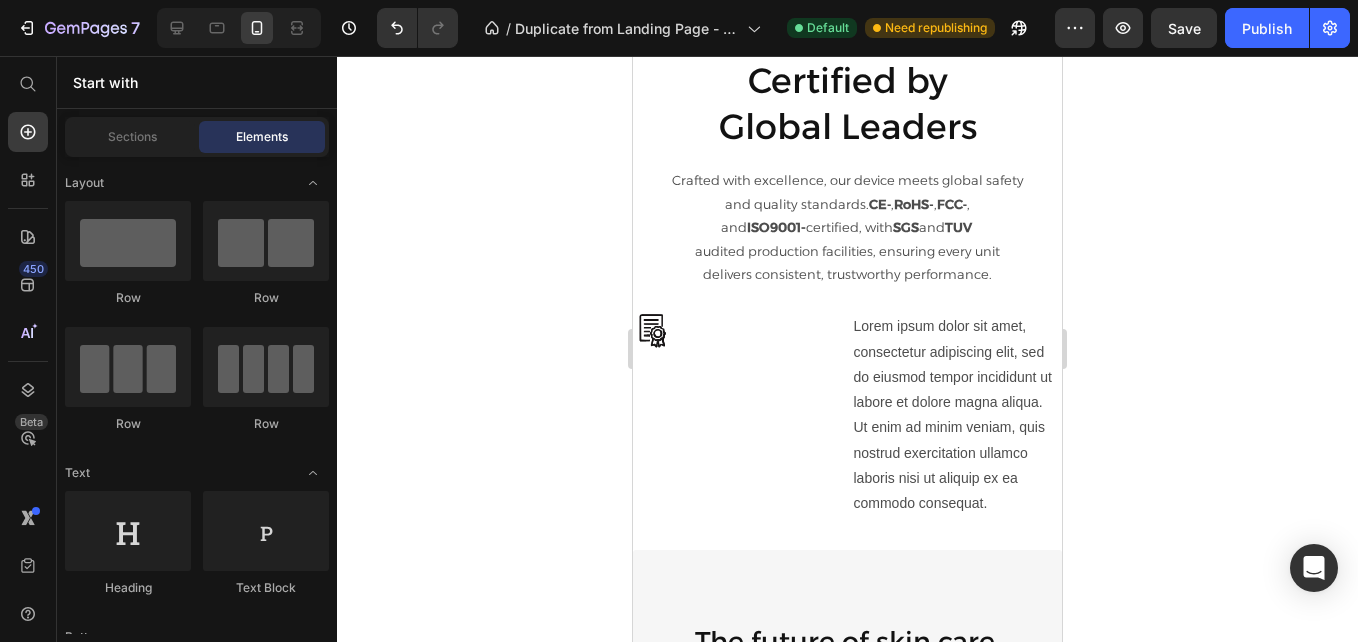 scroll, scrollTop: 3635, scrollLeft: 0, axis: vertical 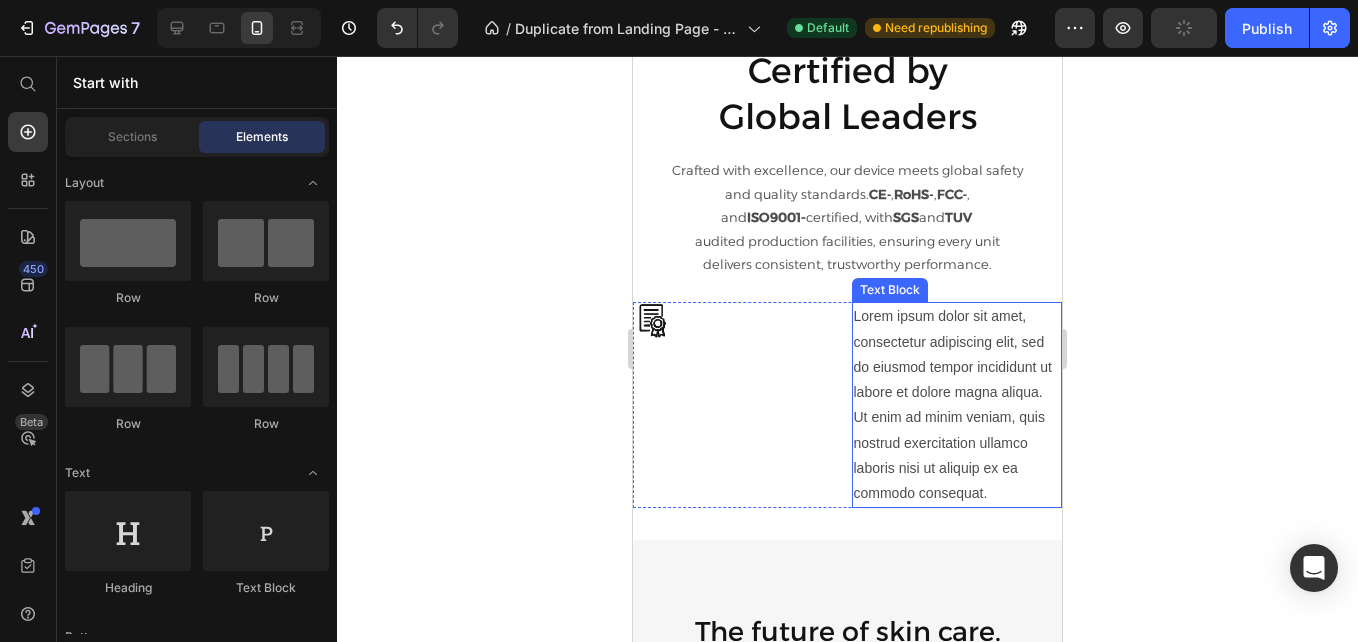 click on "Lorem ipsum dolor sit amet, consectetur adipiscing elit, sed do eiusmod tempor incididunt ut labore et dolore magna aliqua. Ut enim ad minim veniam, quis nostrud exercitation ullamco laboris nisi ut aliquip ex ea commodo consequat." at bounding box center [957, 405] 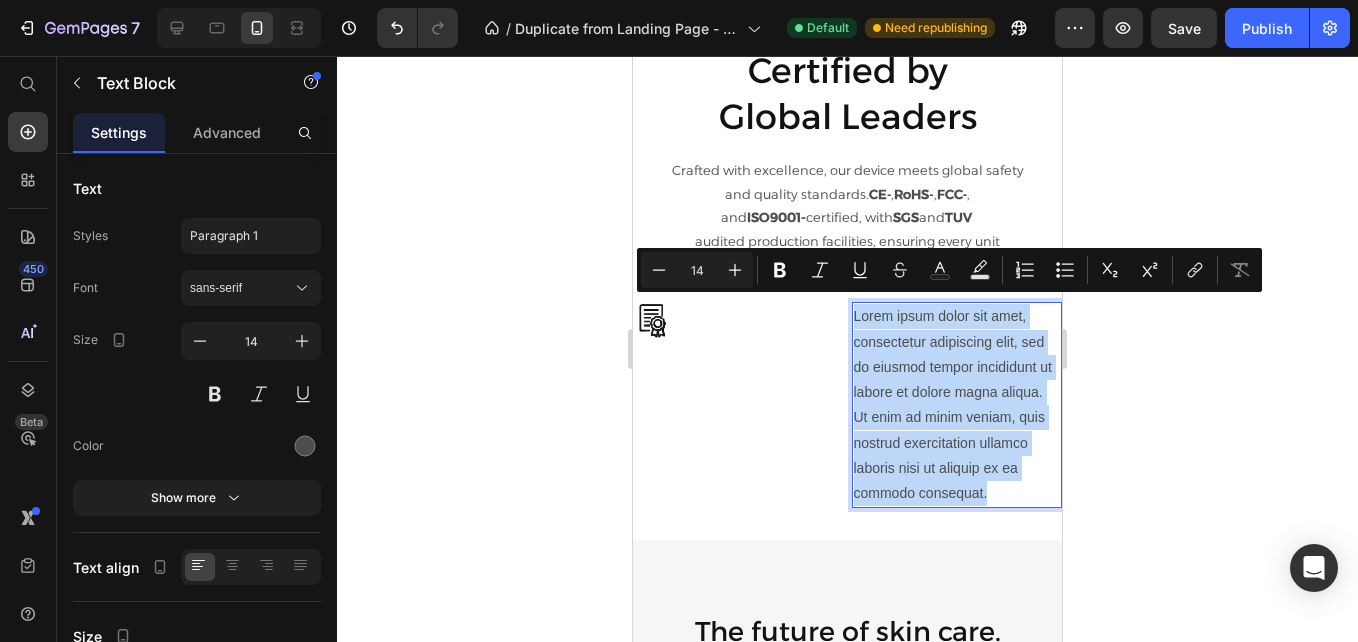 click on "Lorem ipsum dolor sit amet, consectetur adipiscing elit, sed do eiusmod tempor incididunt ut labore et dolore magna aliqua. Ut enim ad minim veniam, quis nostrud exercitation ullamco laboris nisi ut aliquip ex ea commodo consequat." at bounding box center (957, 405) 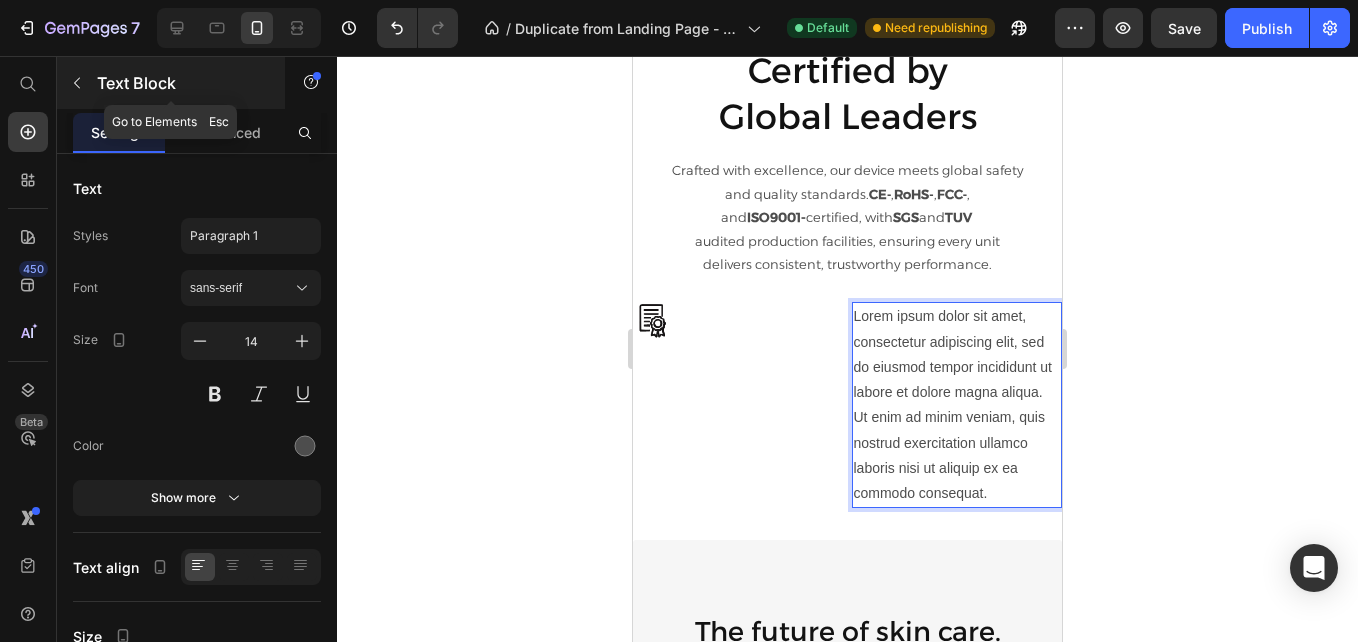 click on "Text Block" at bounding box center (182, 83) 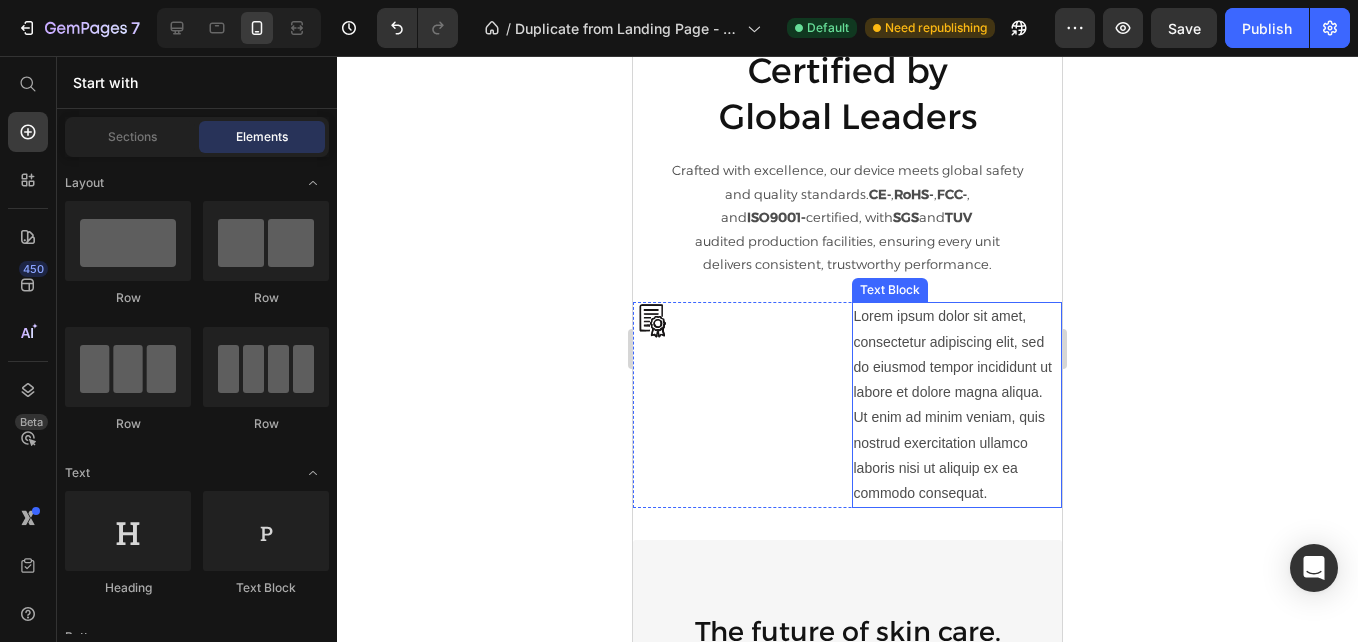 click on "Lorem ipsum dolor sit amet, consectetur adipiscing elit, sed do eiusmod tempor incididunt ut labore et dolore magna aliqua. Ut enim ad minim veniam, quis nostrud exercitation ullamco laboris nisi ut aliquip ex ea commodo consequat." at bounding box center (957, 405) 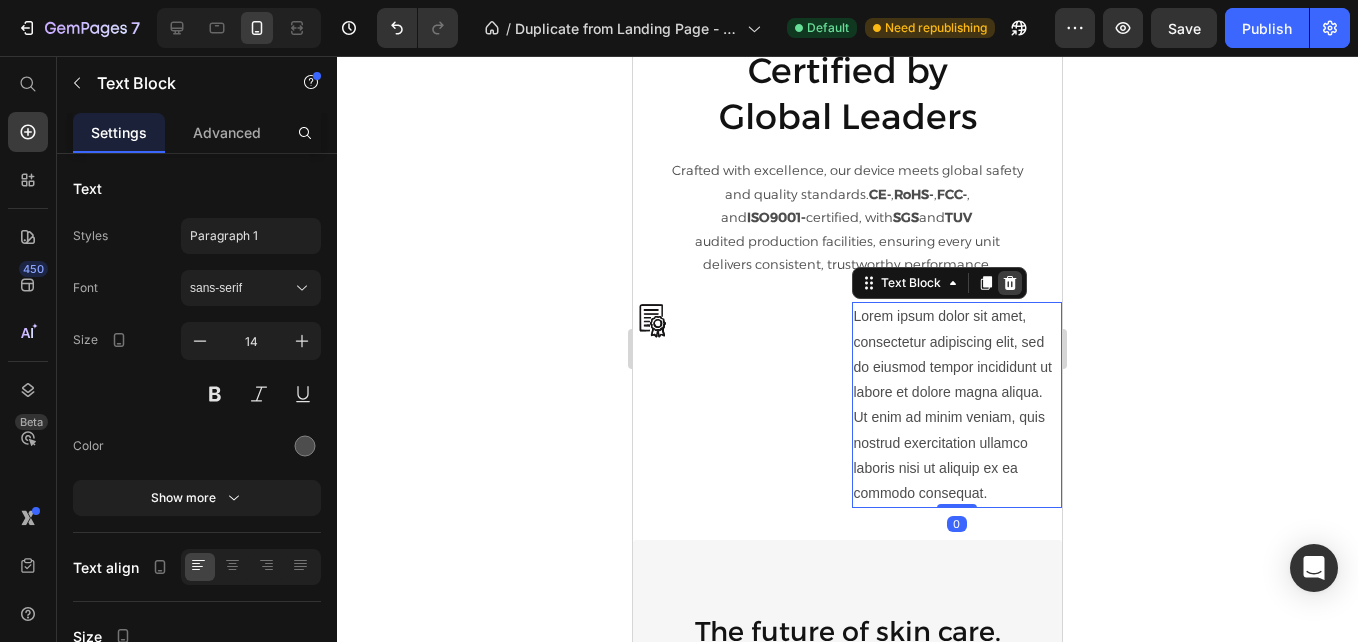 click 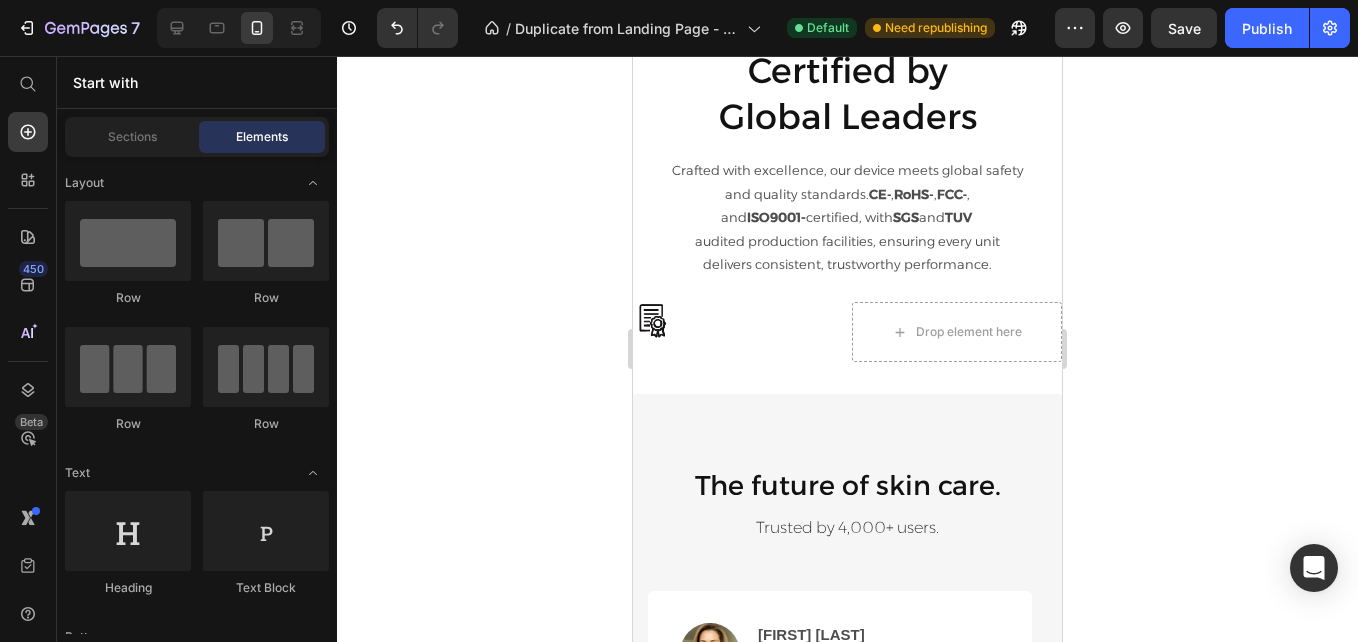 click on "Row
Row
Row
Row" 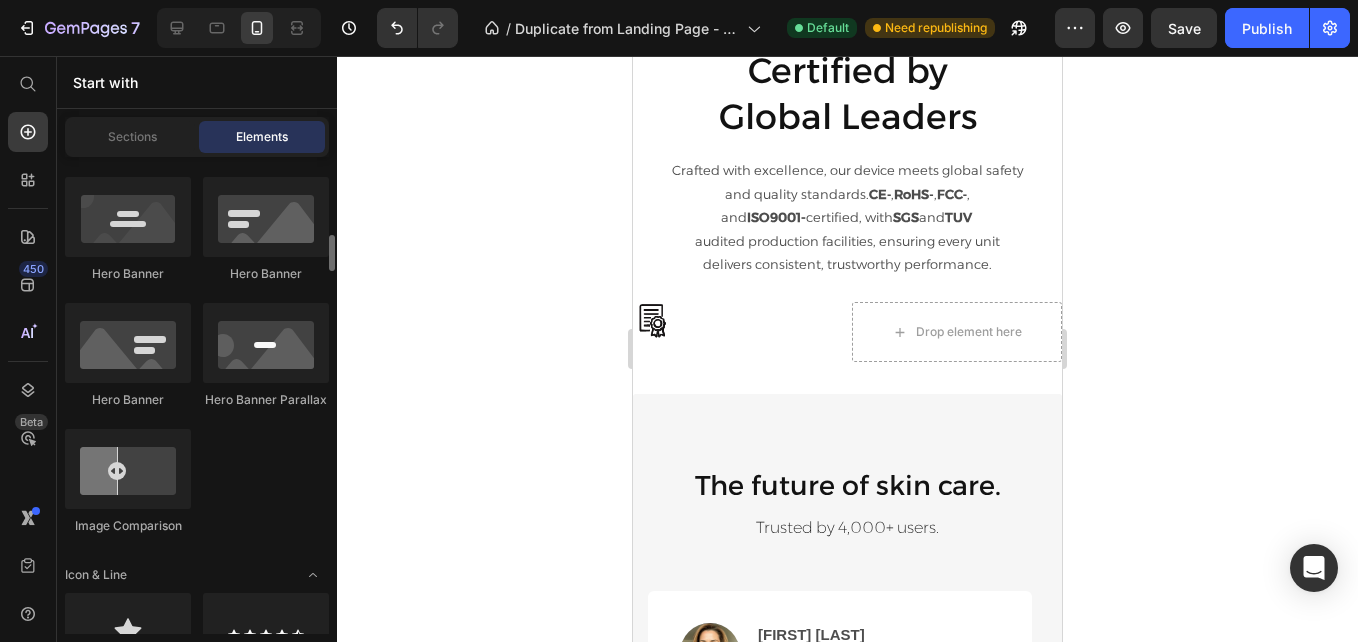 scroll, scrollTop: 1140, scrollLeft: 0, axis: vertical 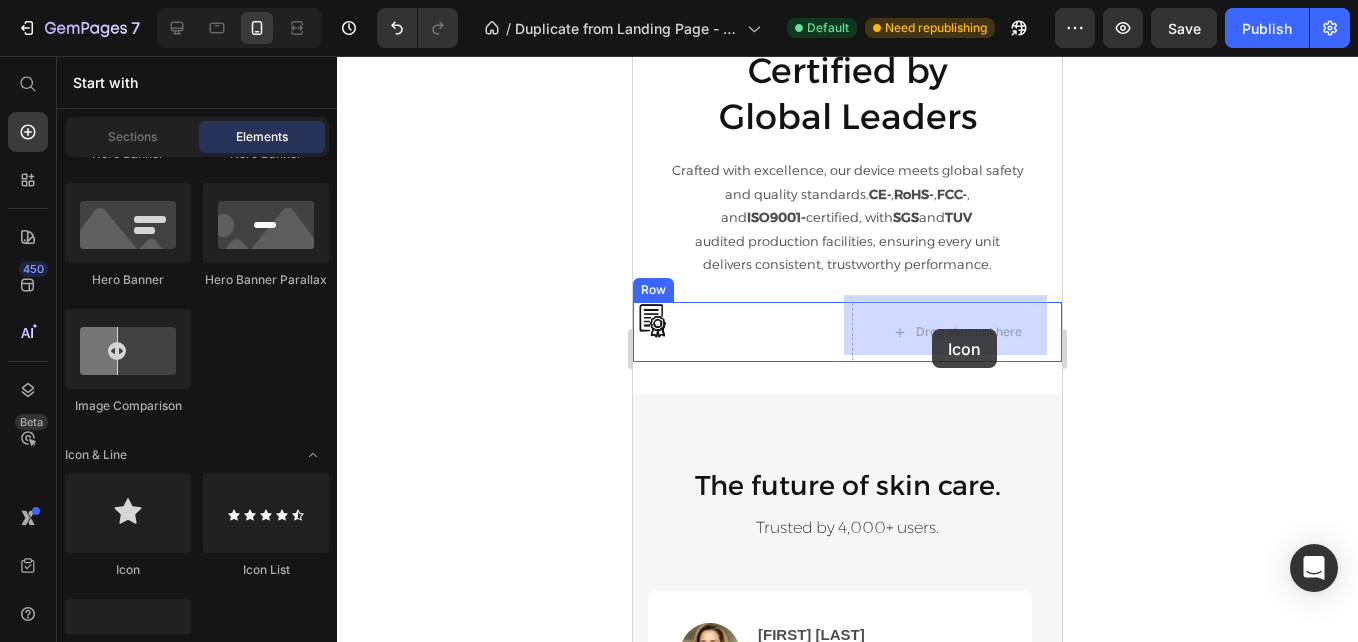 drag, startPoint x: 1219, startPoint y: 536, endPoint x: 932, endPoint y: 329, distance: 353.86154 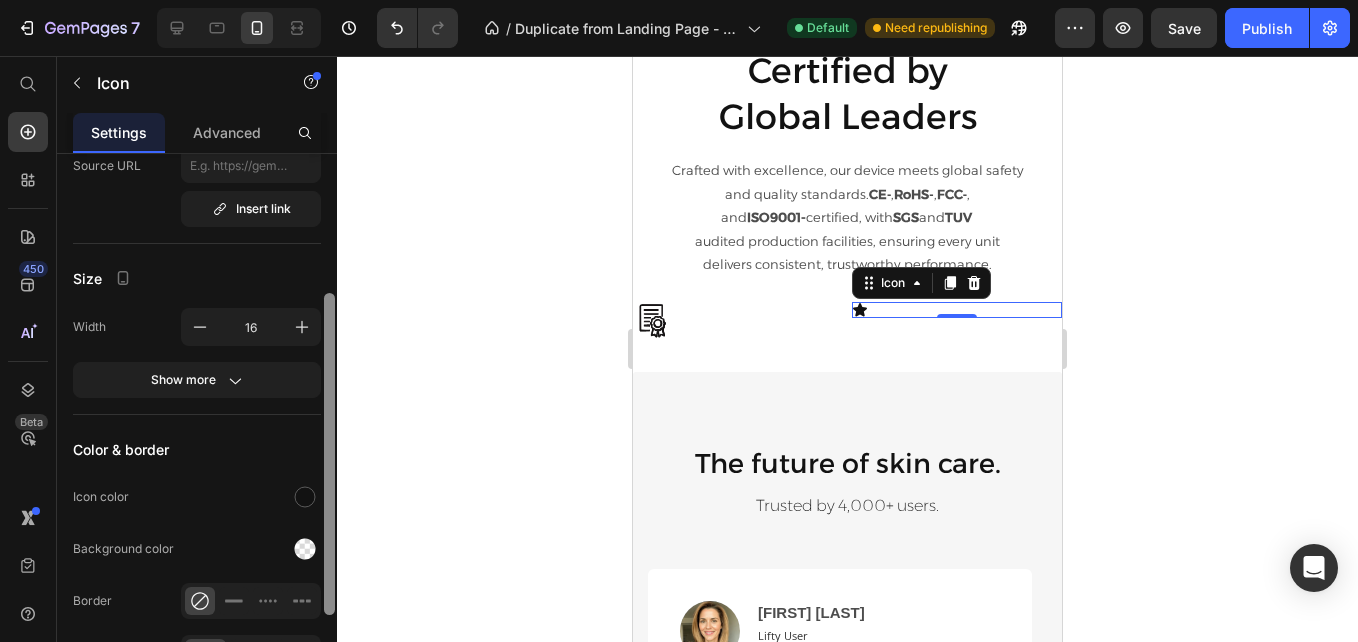 scroll, scrollTop: 172, scrollLeft: 0, axis: vertical 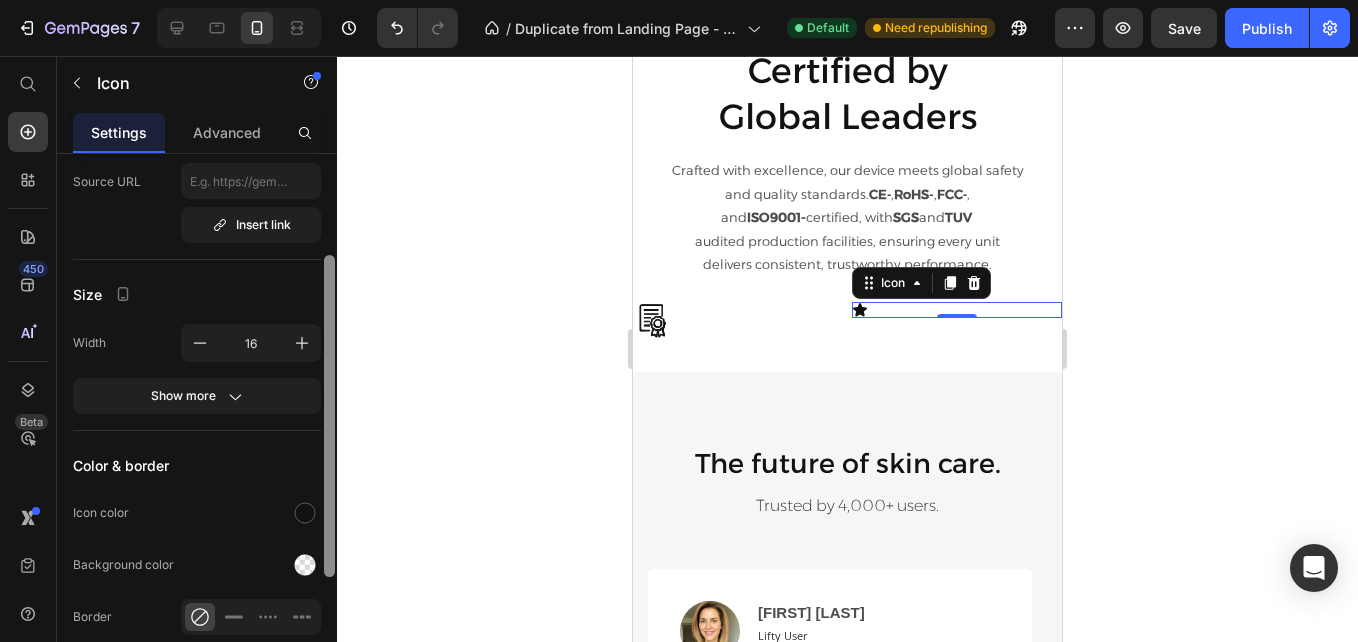 drag, startPoint x: 332, startPoint y: 229, endPoint x: 325, endPoint y: 331, distance: 102.239914 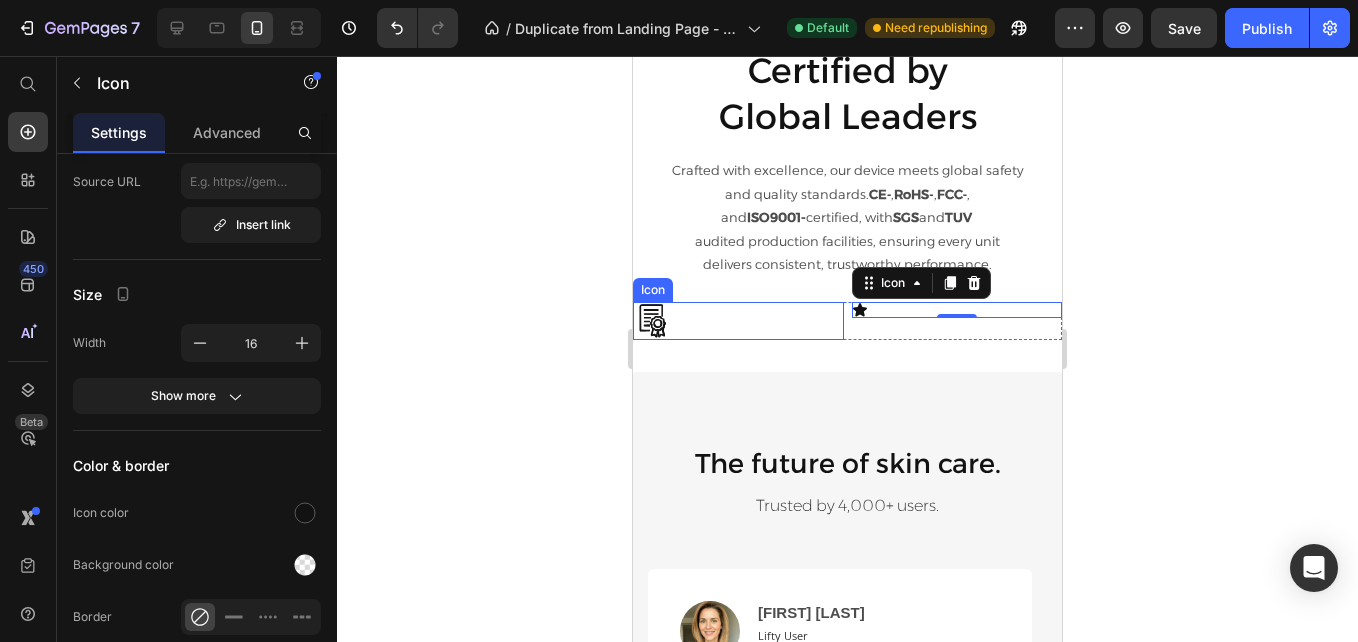 click 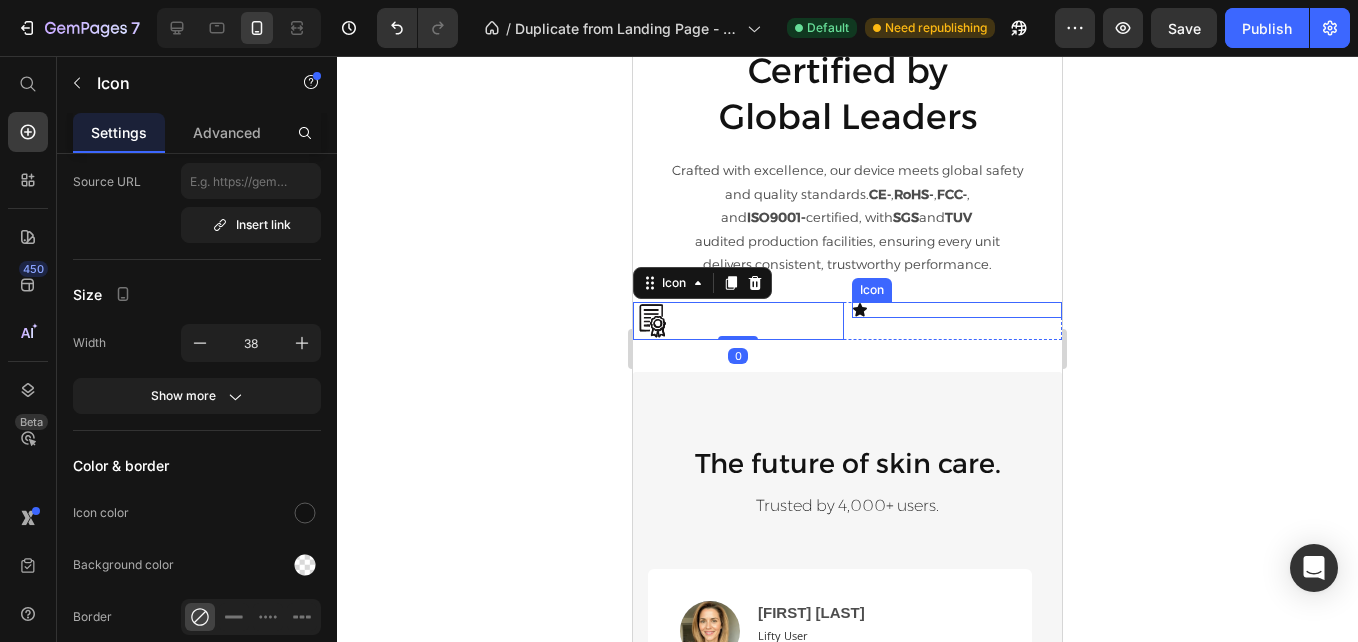 click on "Icon" at bounding box center [957, 310] 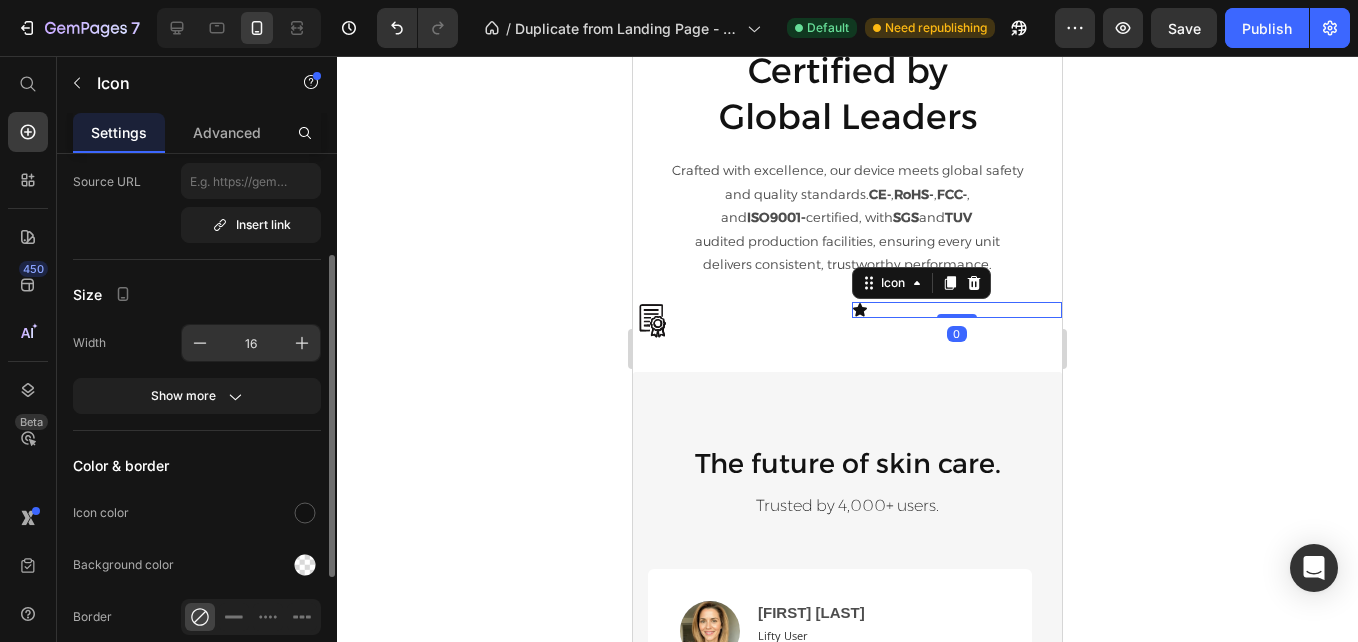 click on "16" at bounding box center [251, 343] 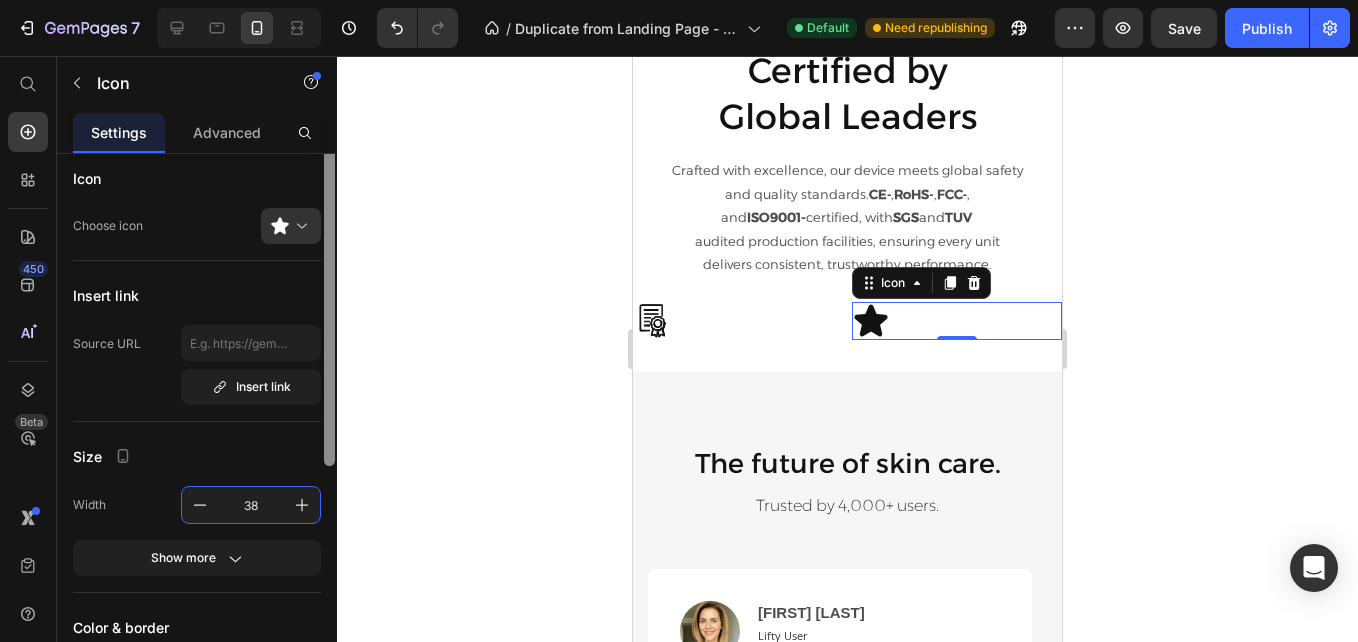 scroll, scrollTop: 0, scrollLeft: 0, axis: both 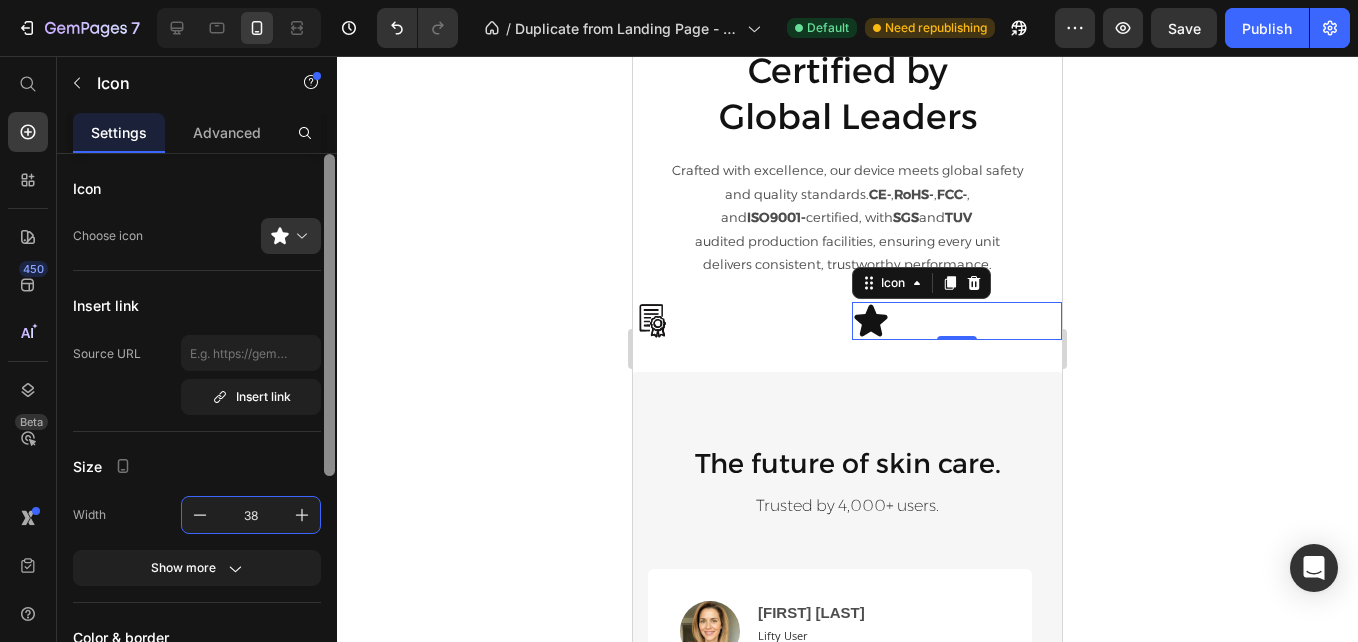 drag, startPoint x: 331, startPoint y: 362, endPoint x: 331, endPoint y: 252, distance: 110 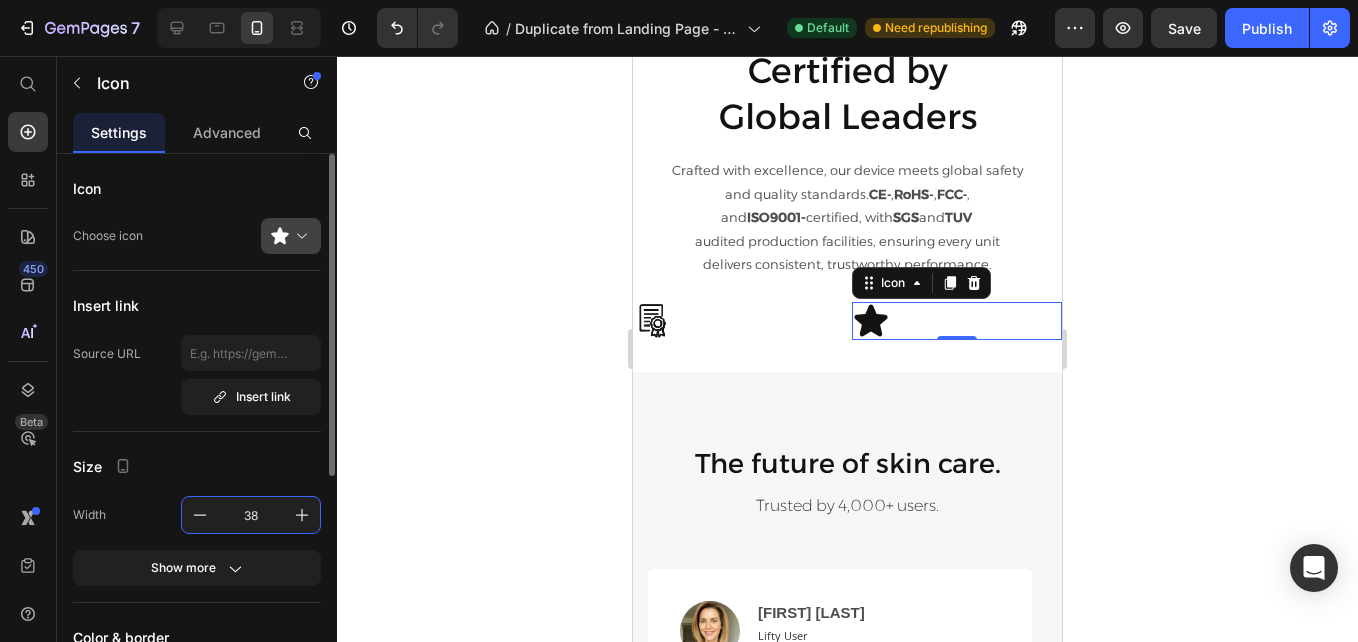 type on "38" 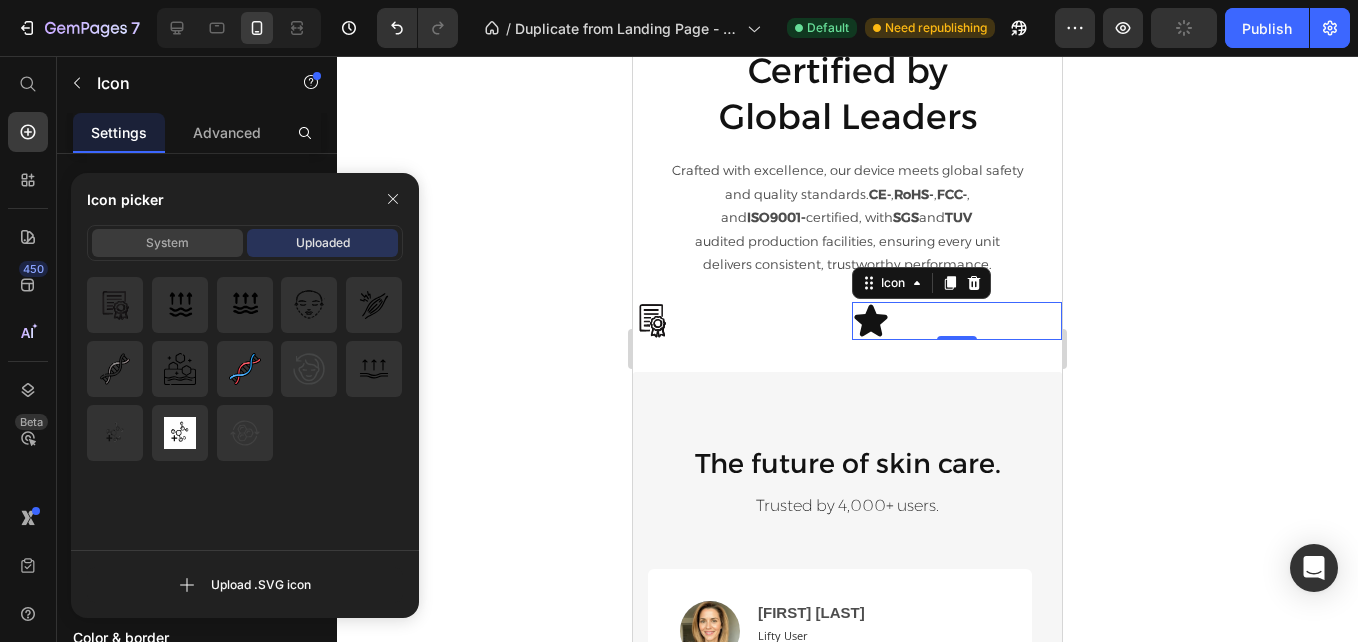 click on "System" at bounding box center (167, 243) 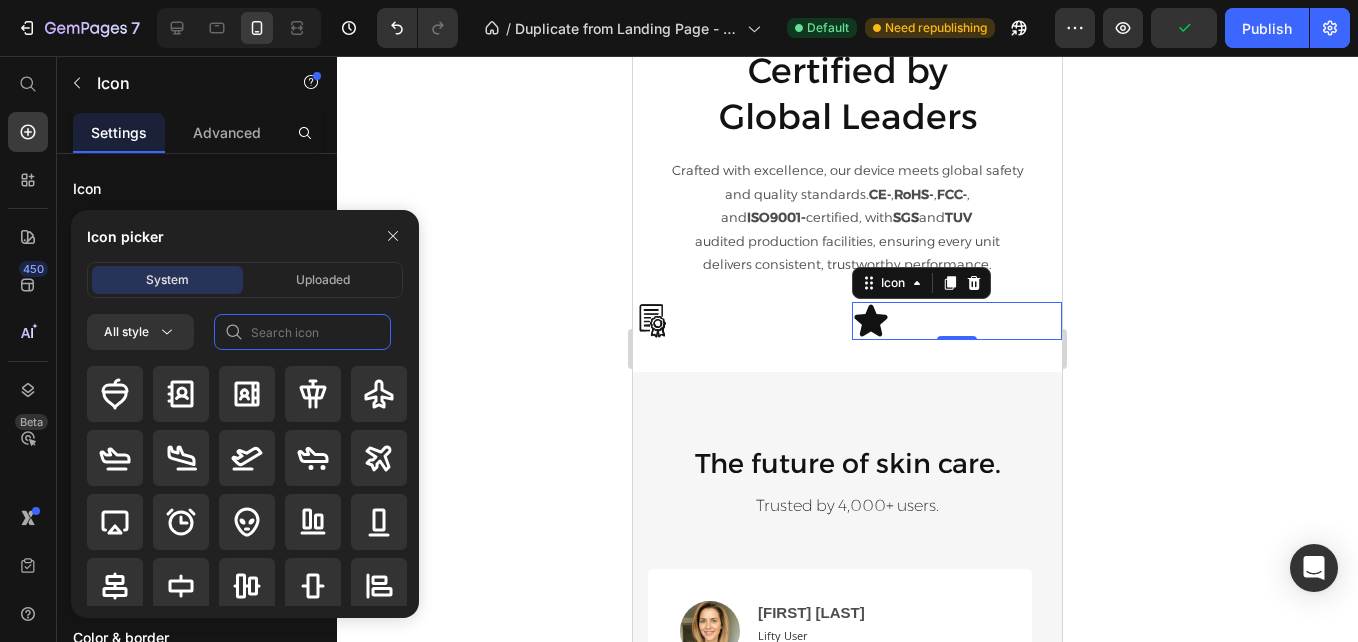 click 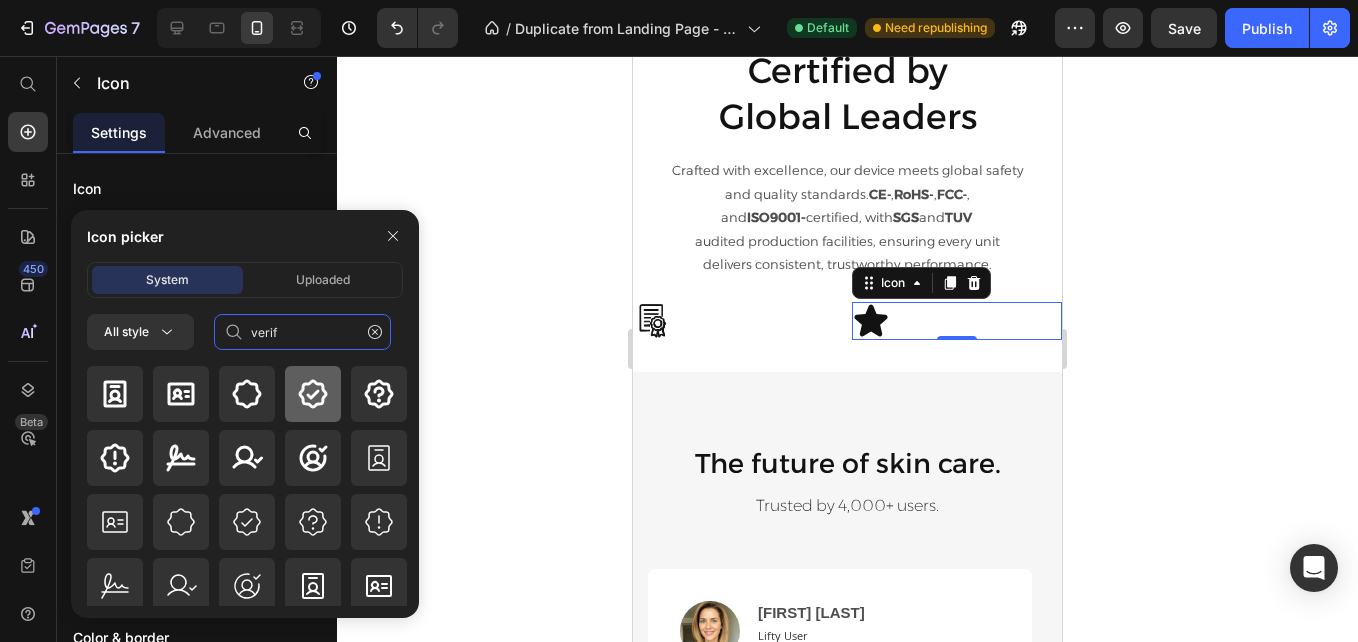 type on "verif" 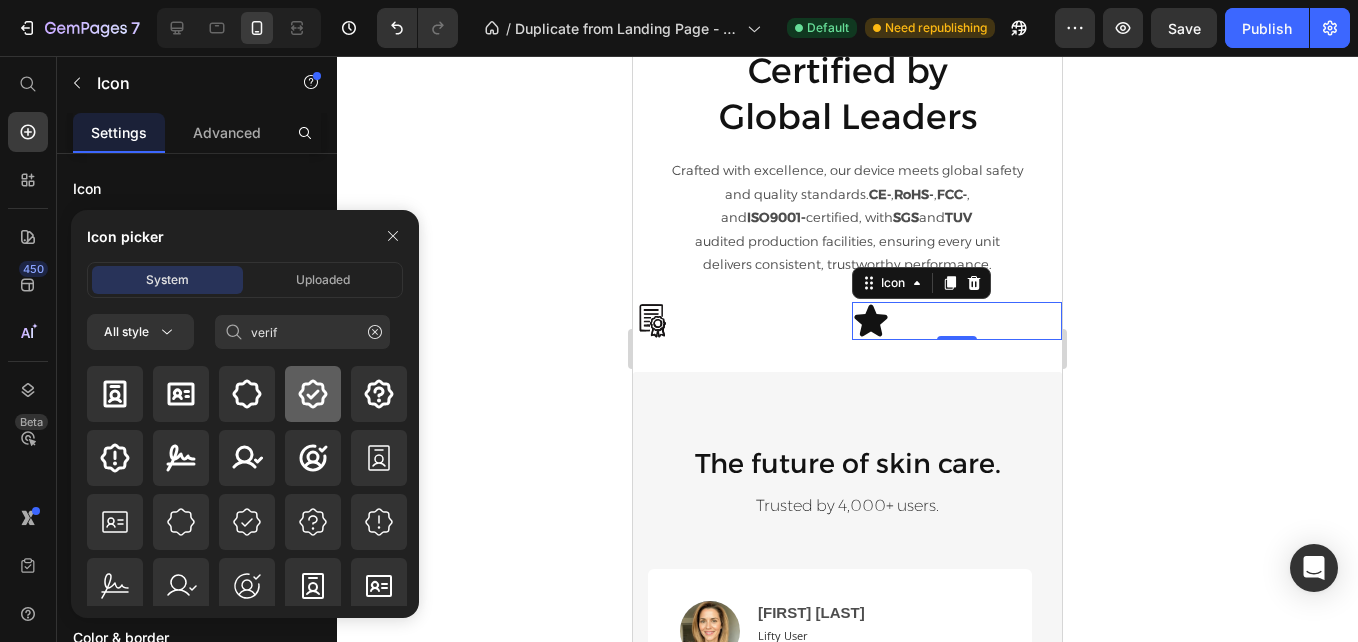 click 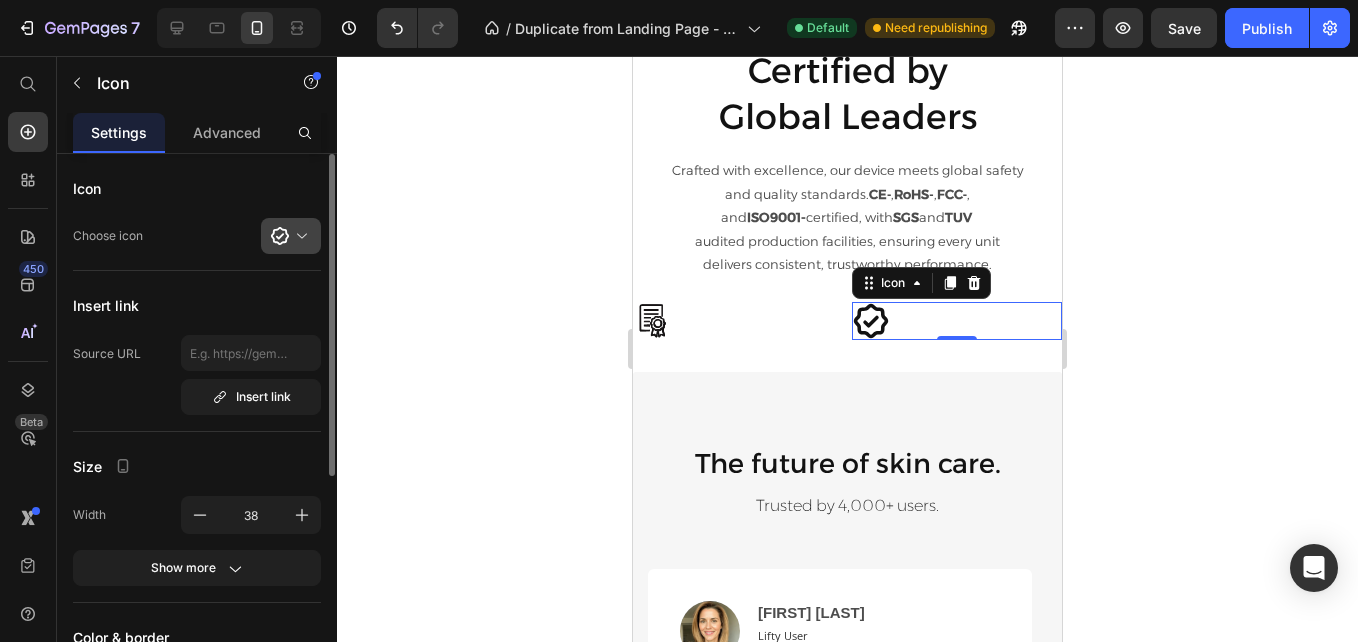 click at bounding box center (299, 236) 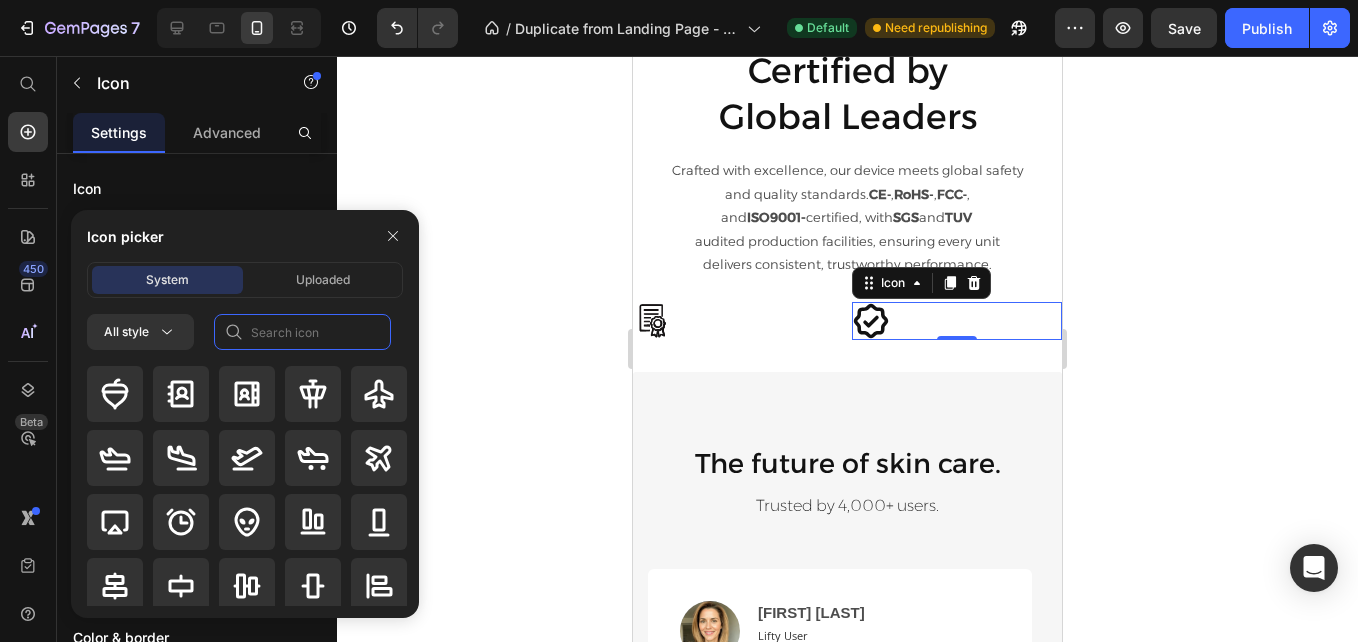 click 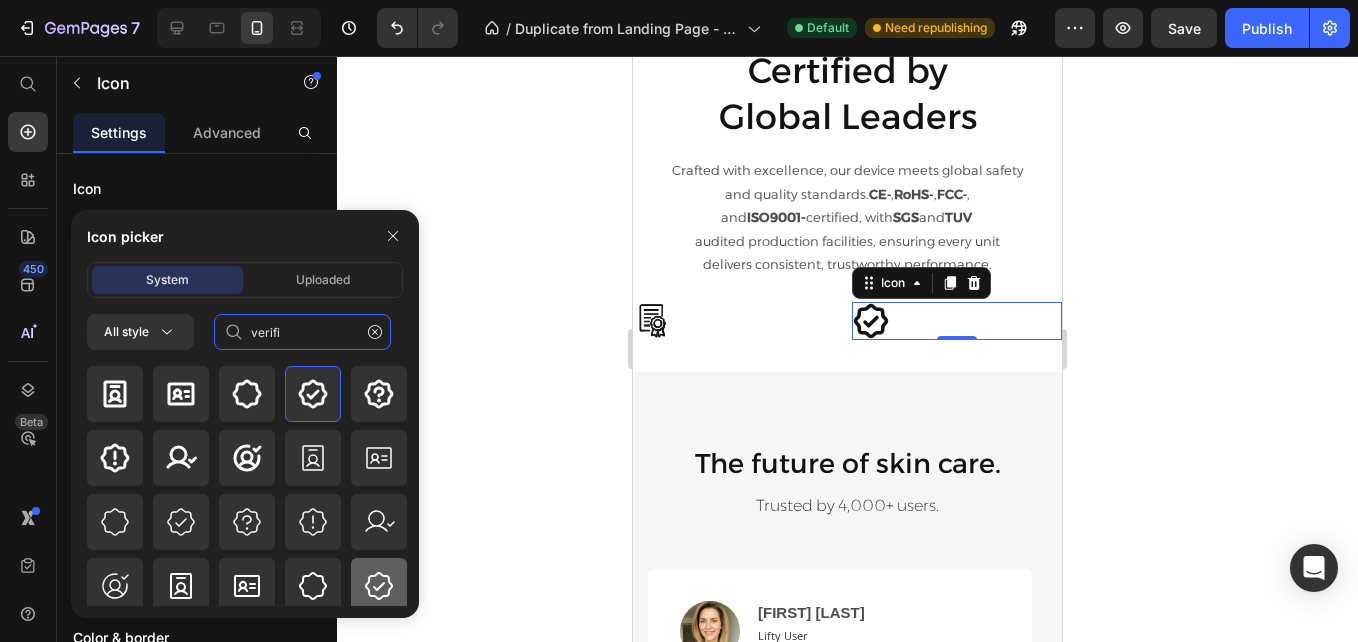 type on "verifi" 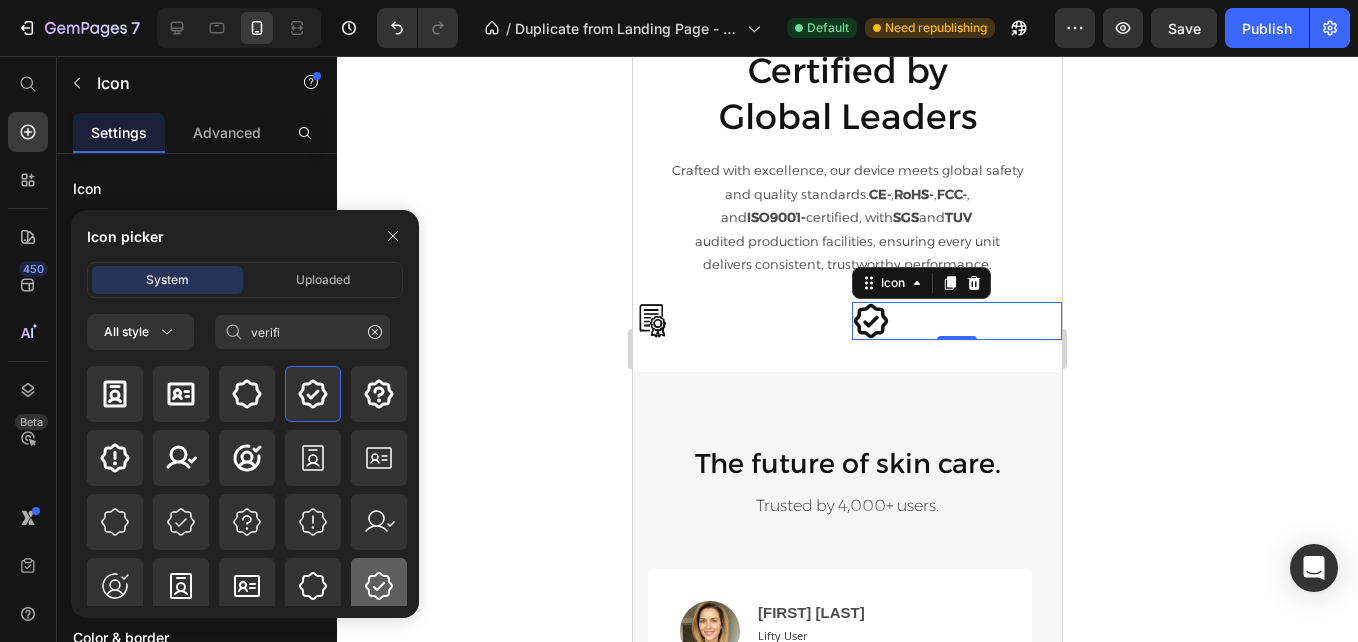 click 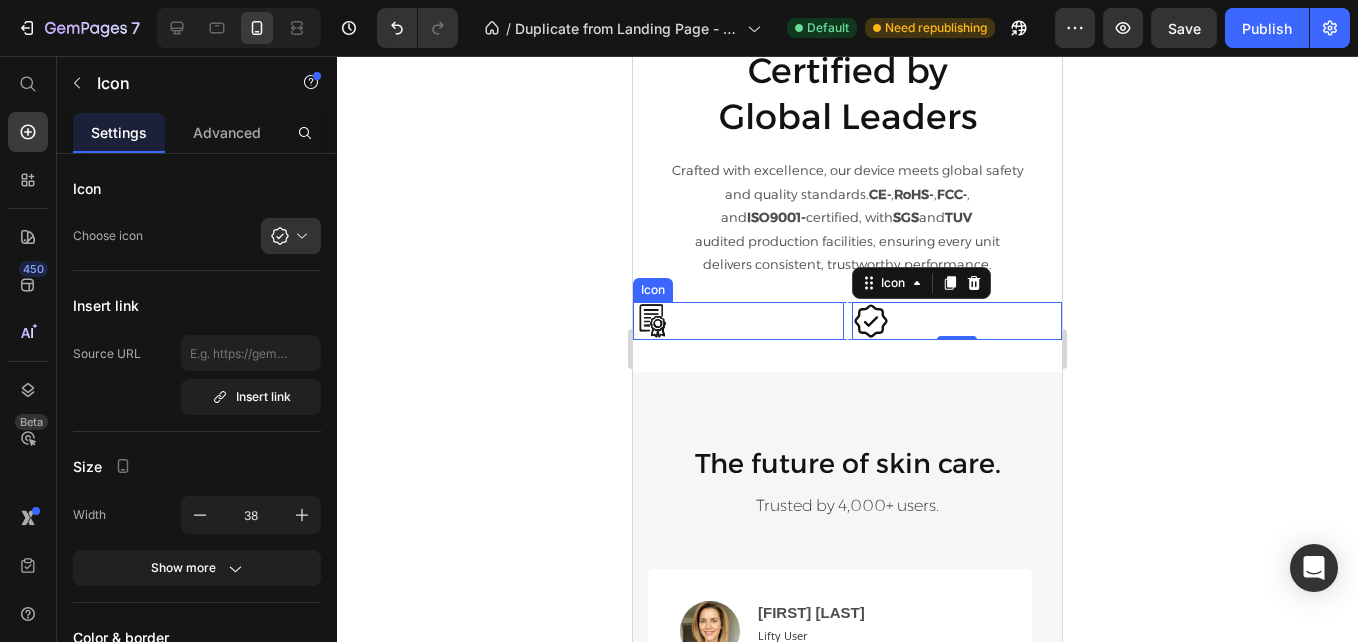 click on "Icon" at bounding box center (738, 321) 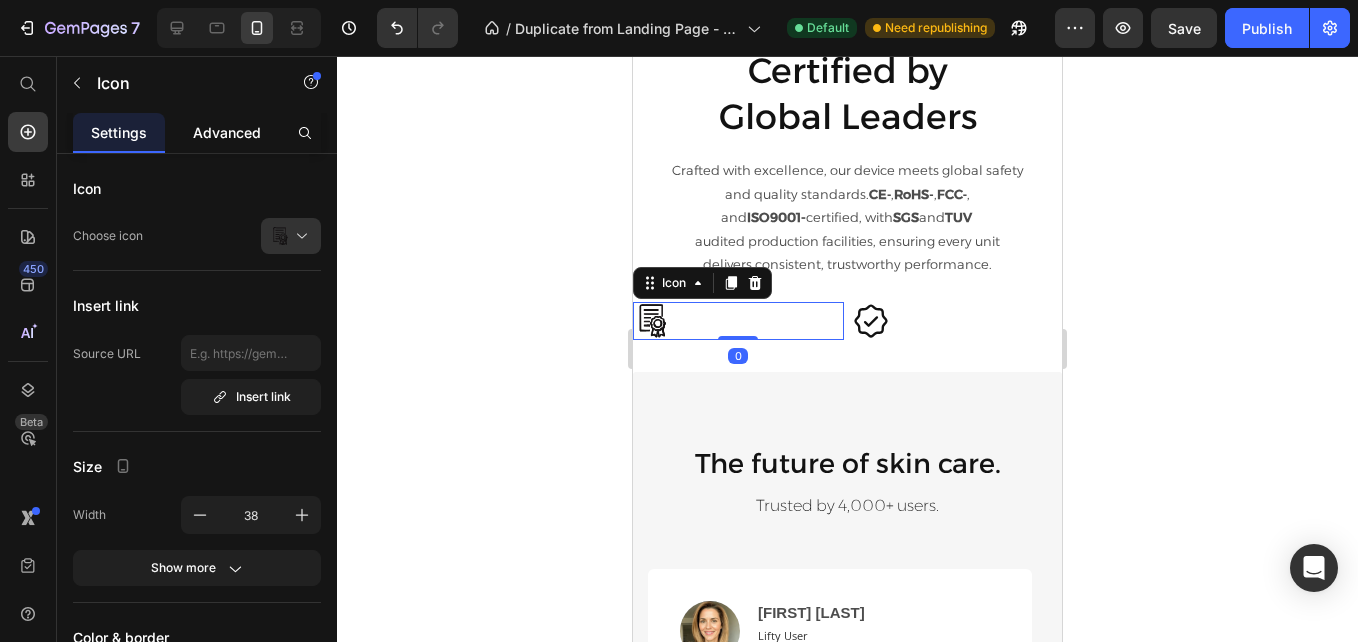 click on "Advanced" 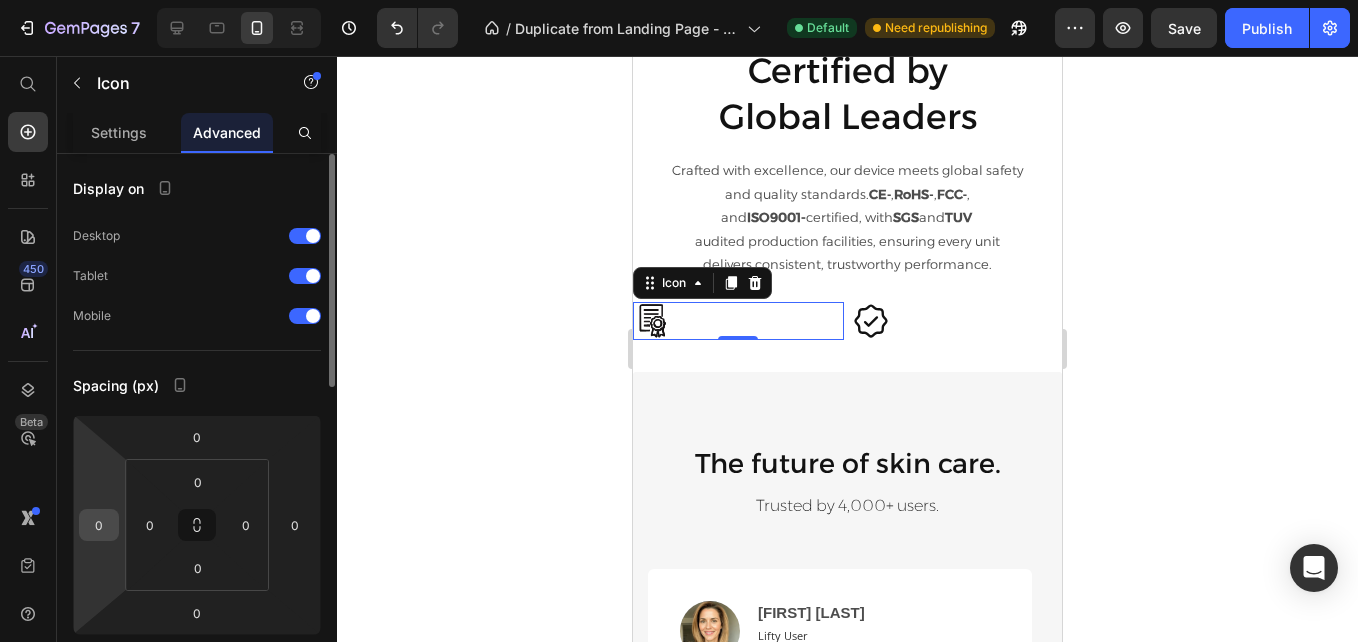 click on "0" at bounding box center [99, 525] 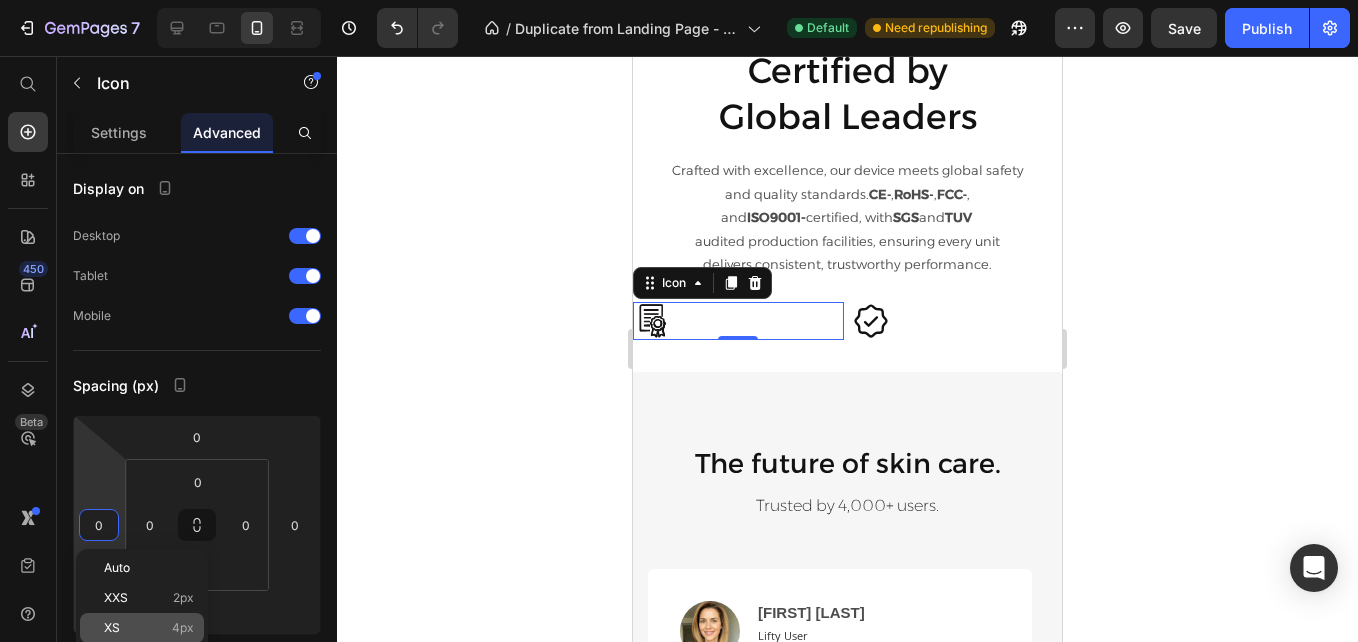 click on "XS 4px" 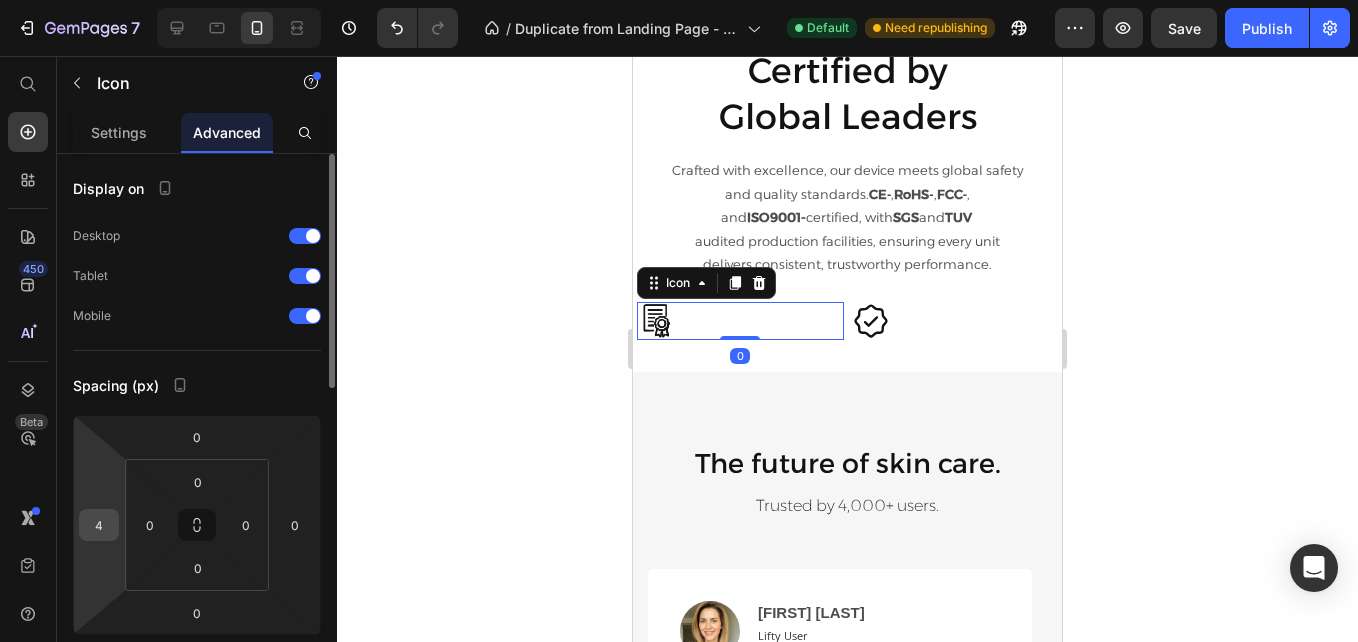 click on "4" at bounding box center (99, 525) 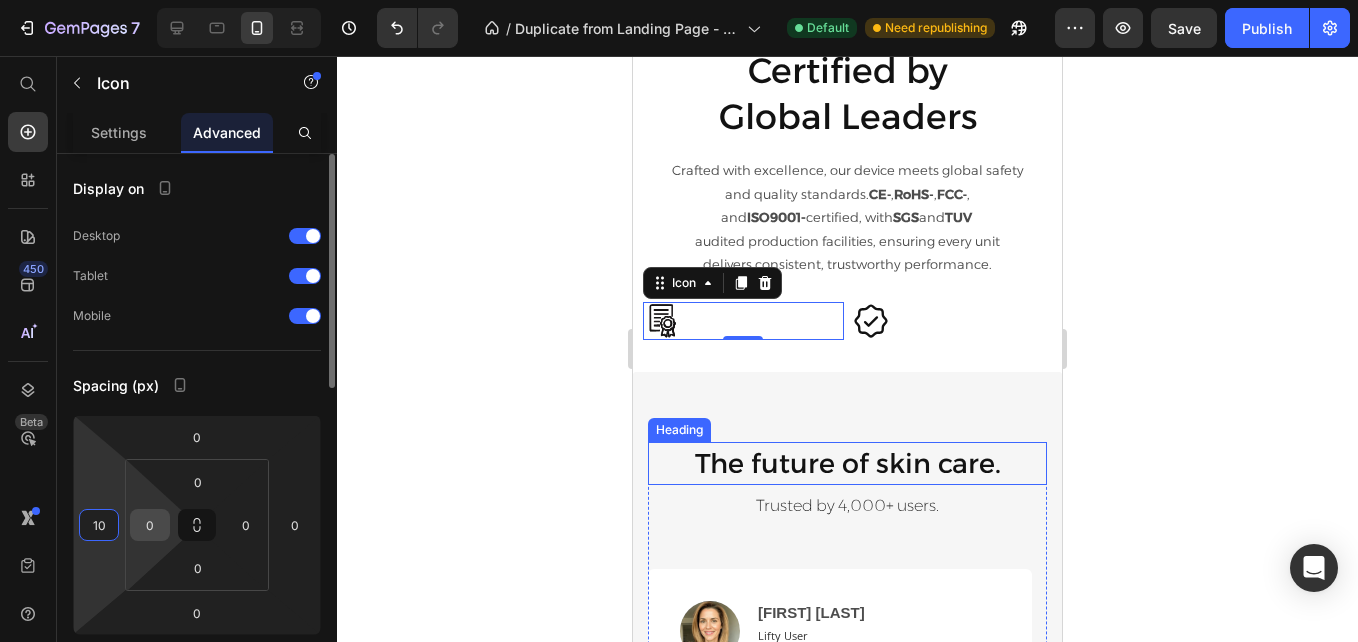type on "1" 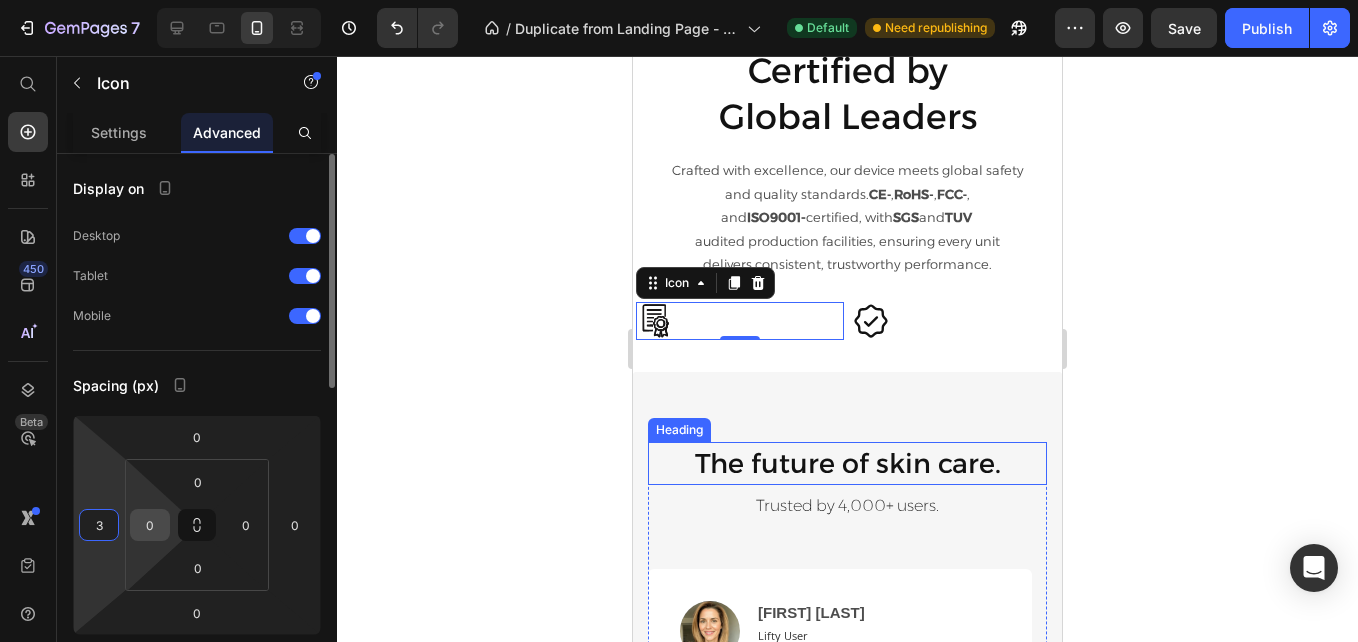 type on "30" 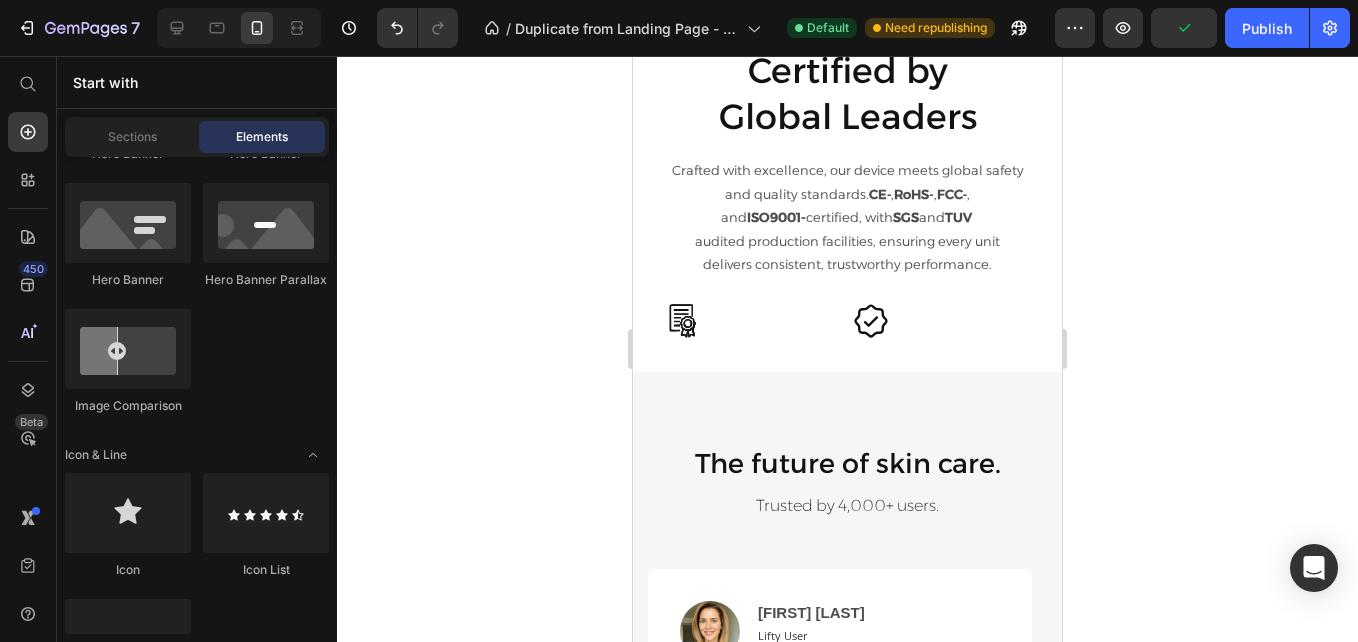 scroll, scrollTop: 3495, scrollLeft: 0, axis: vertical 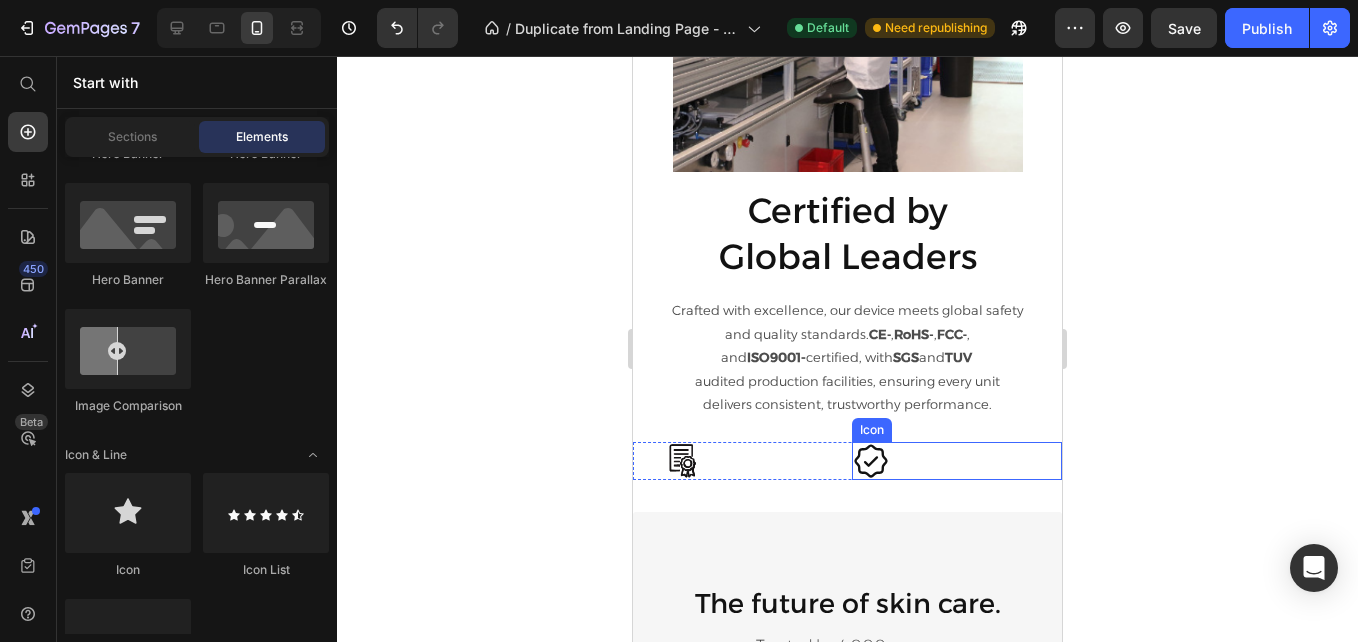 click on "Icon" at bounding box center [957, 461] 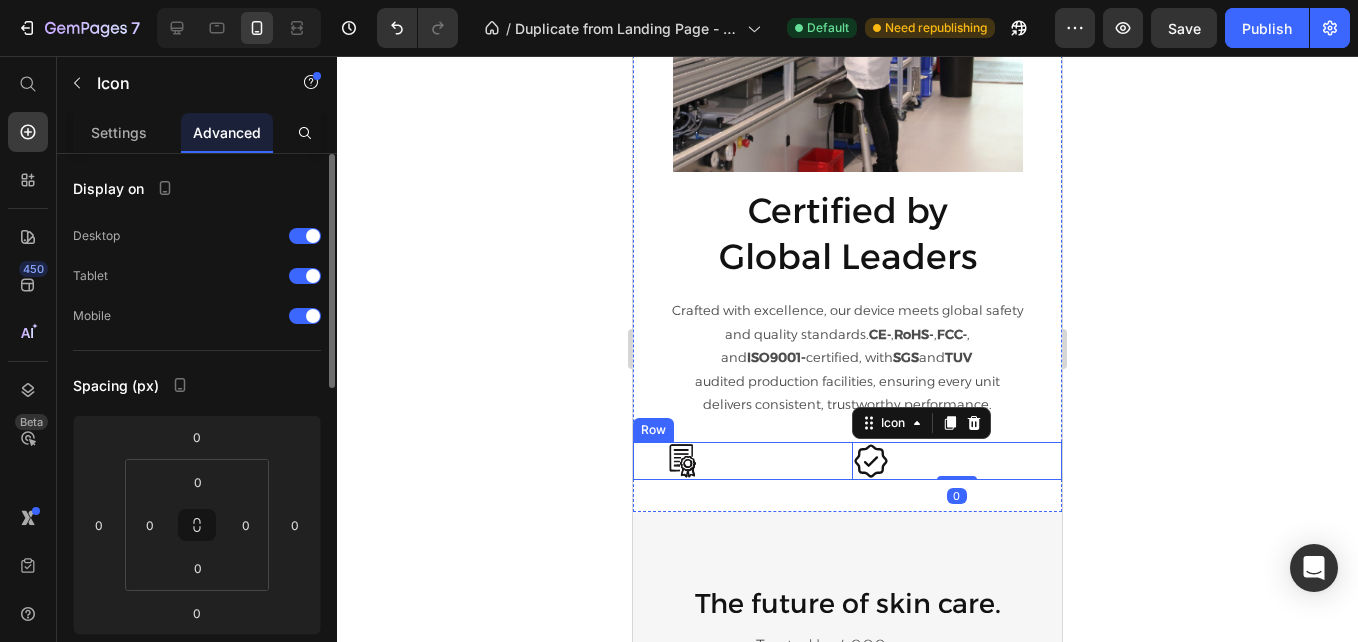 click on "Icon
Icon   0 Row" at bounding box center (847, 461) 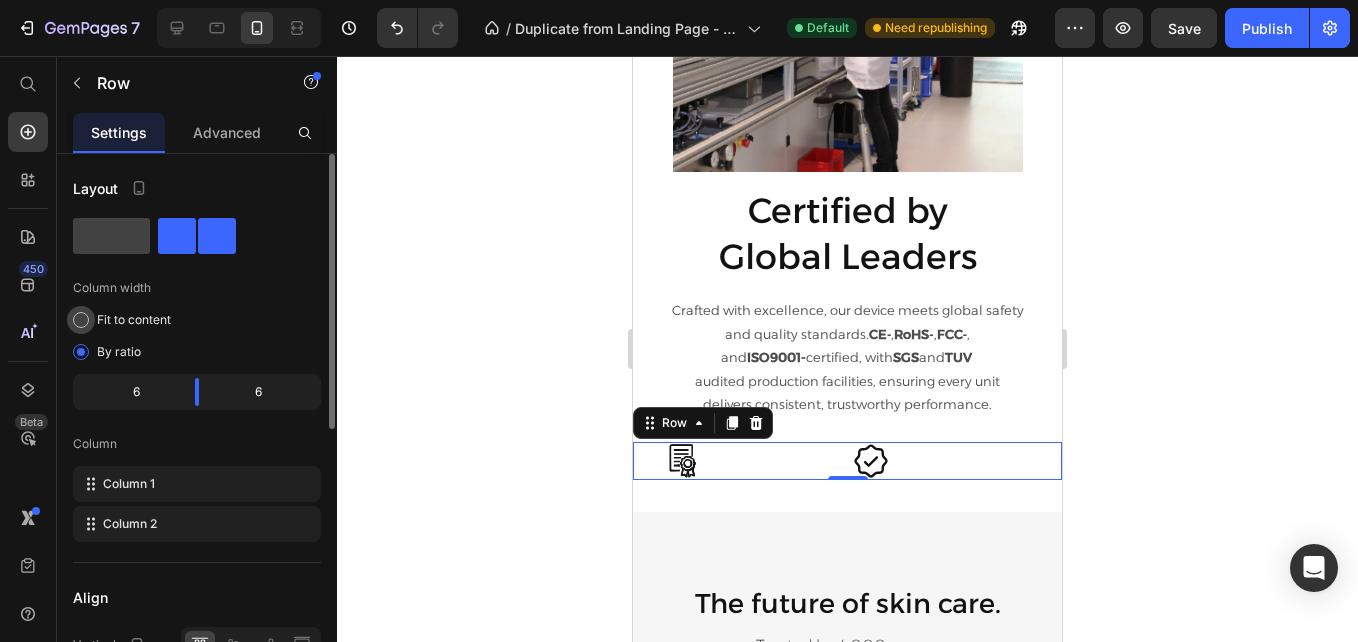 click on "Fit to content" at bounding box center (134, 320) 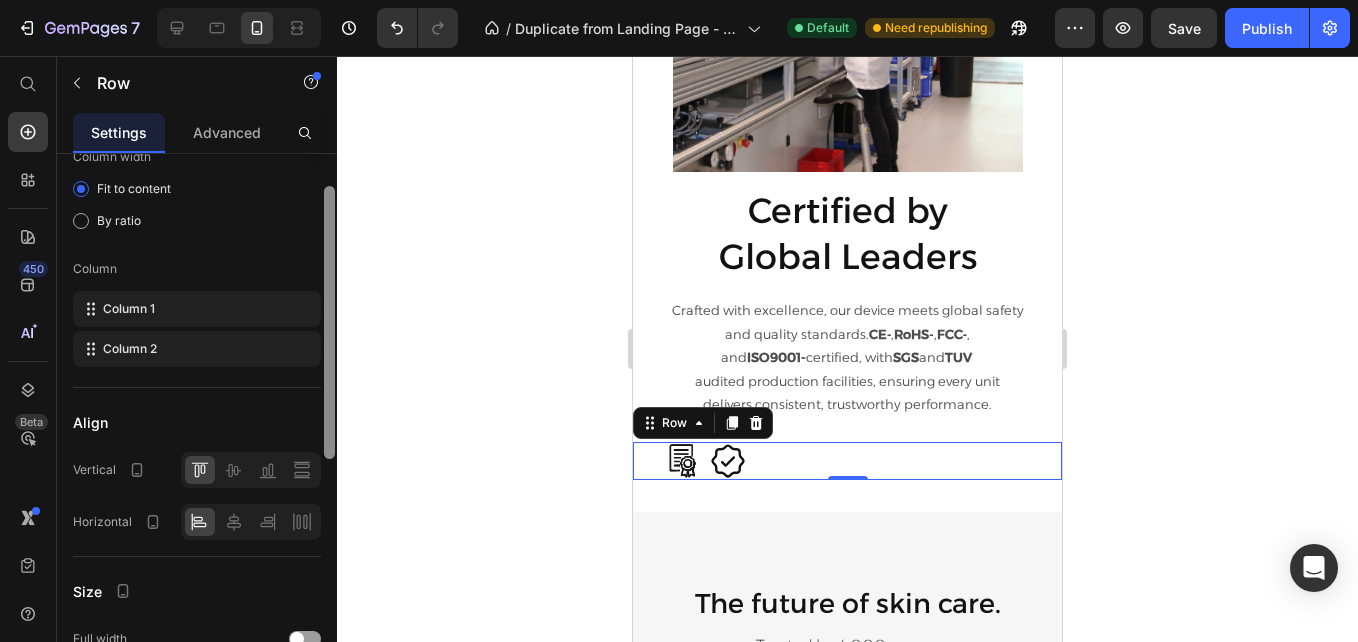 scroll, scrollTop: 135, scrollLeft: 0, axis: vertical 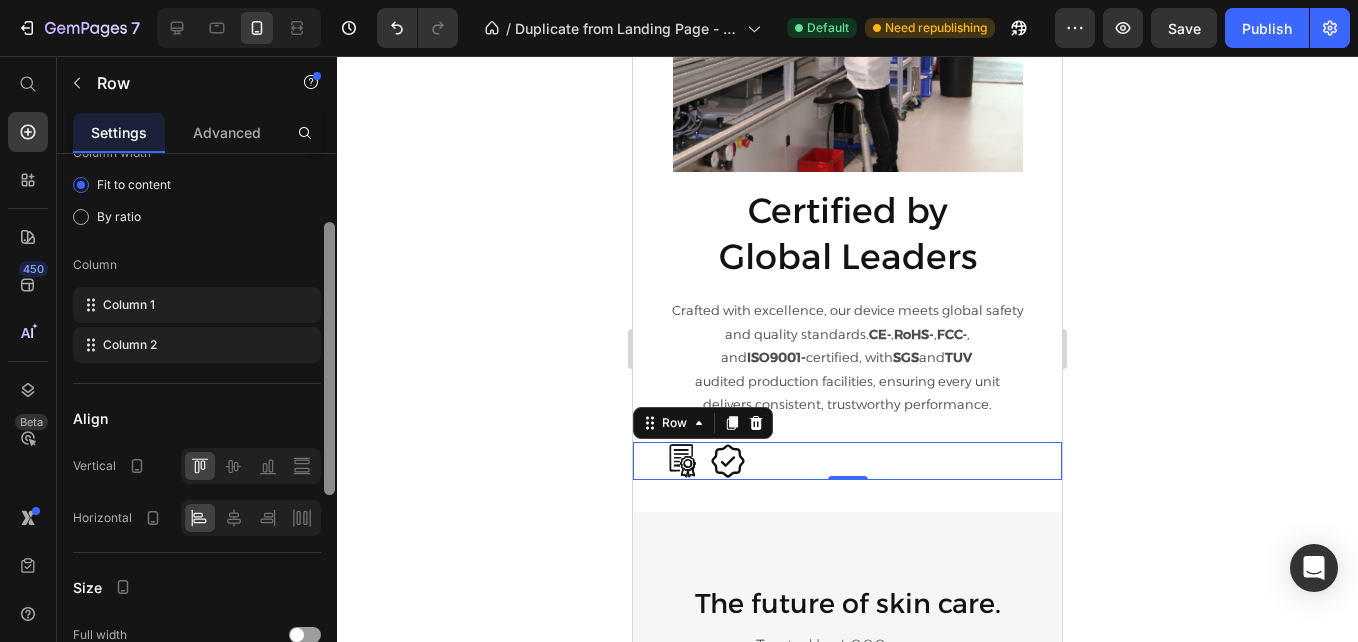 drag, startPoint x: 326, startPoint y: 355, endPoint x: 326, endPoint y: 423, distance: 68 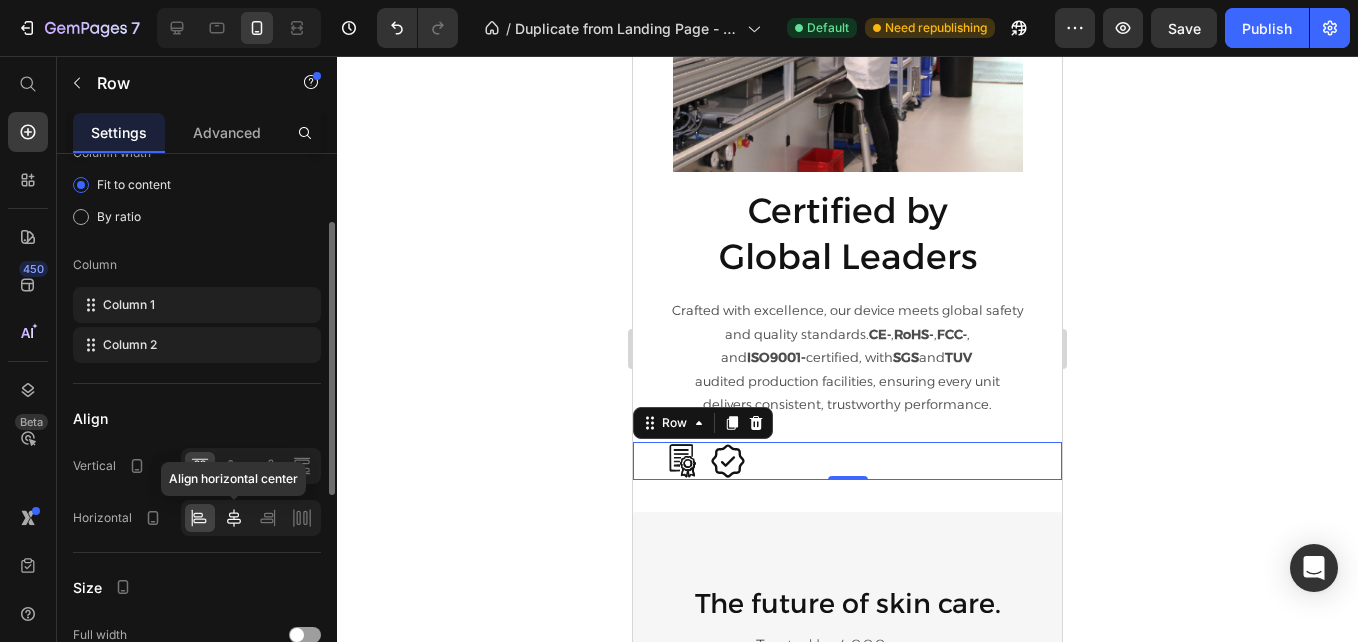 click 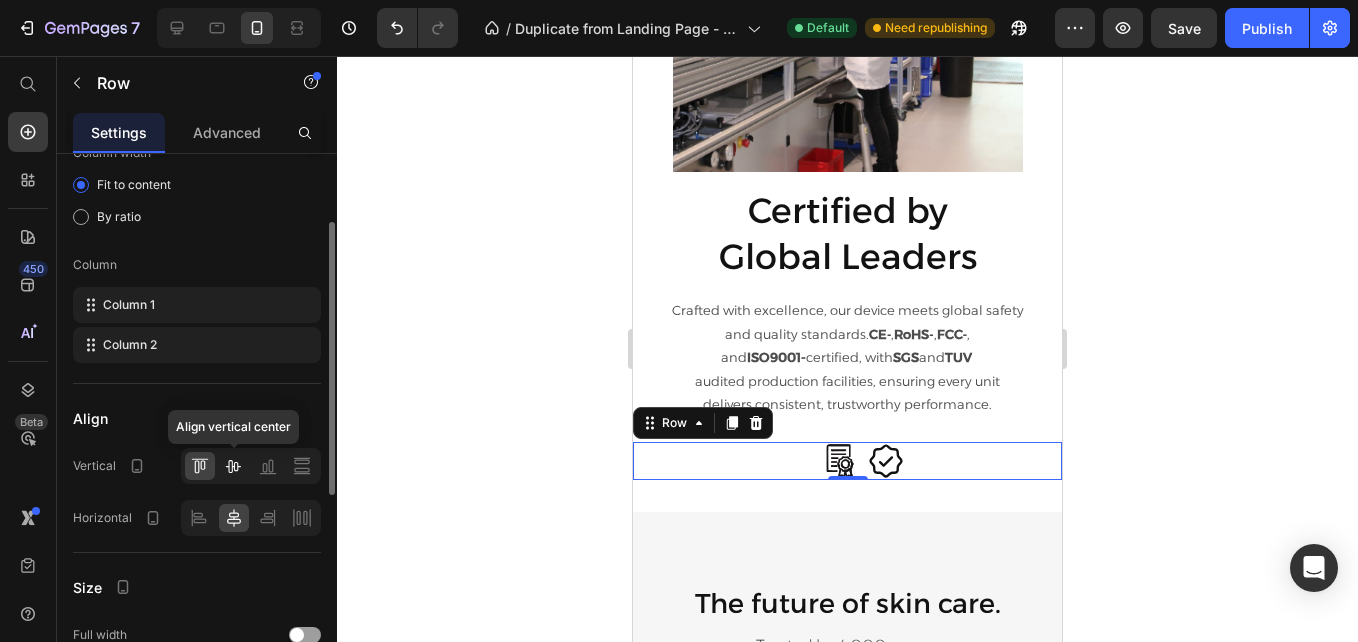 click 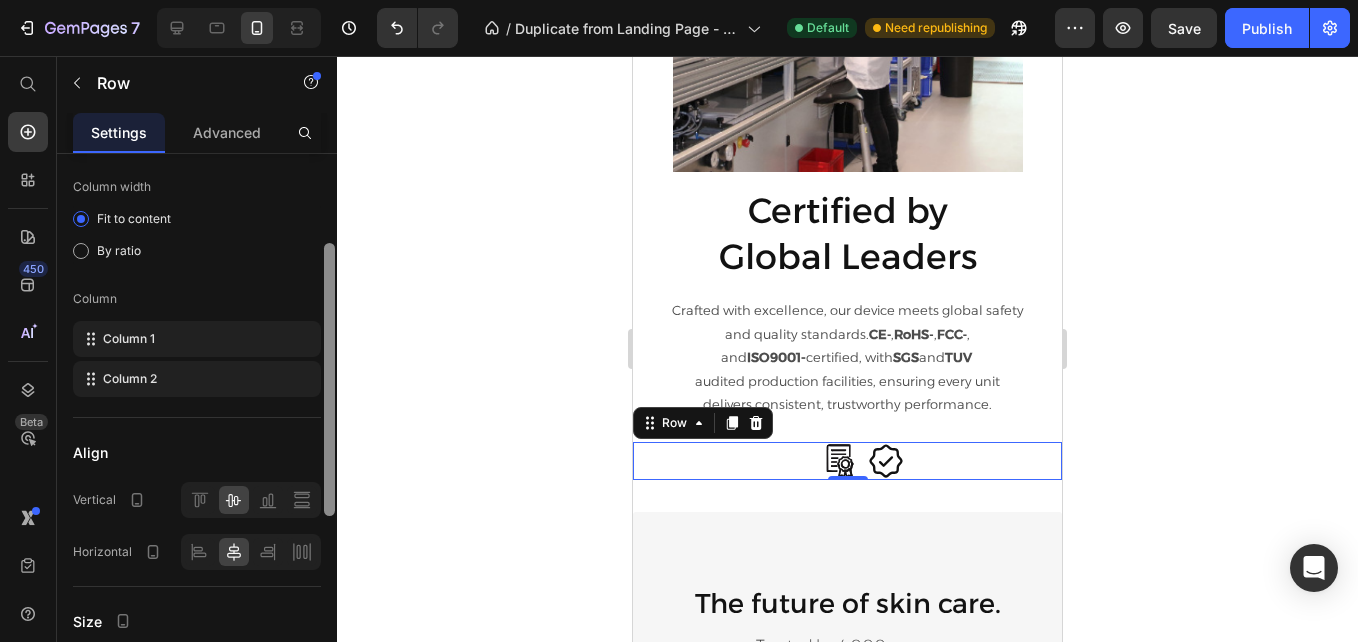 scroll, scrollTop: 0, scrollLeft: 0, axis: both 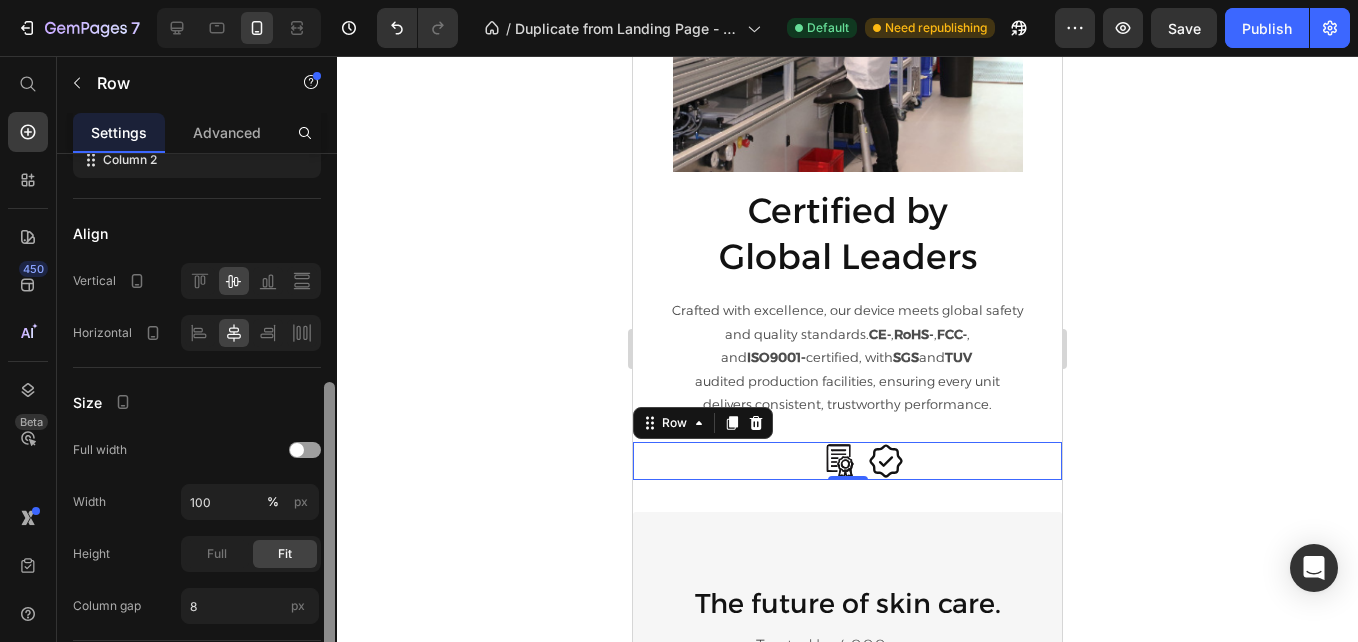 drag, startPoint x: 330, startPoint y: 461, endPoint x: 330, endPoint y: 577, distance: 116 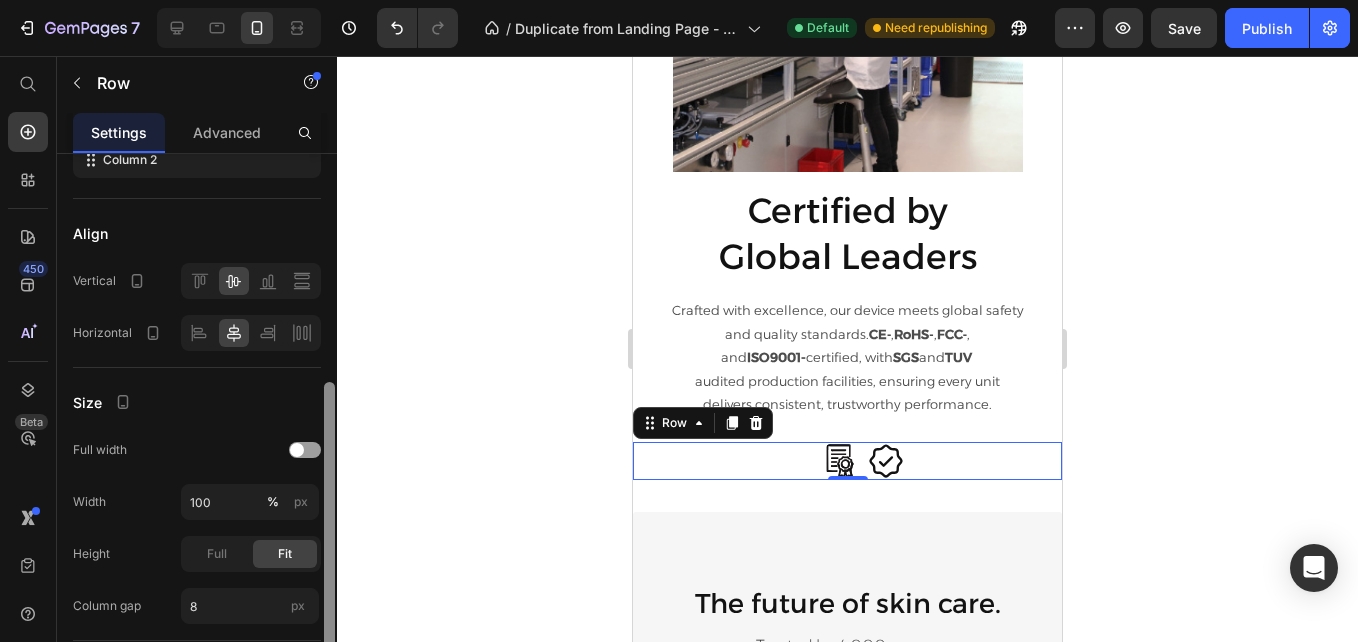 click at bounding box center [329, 518] 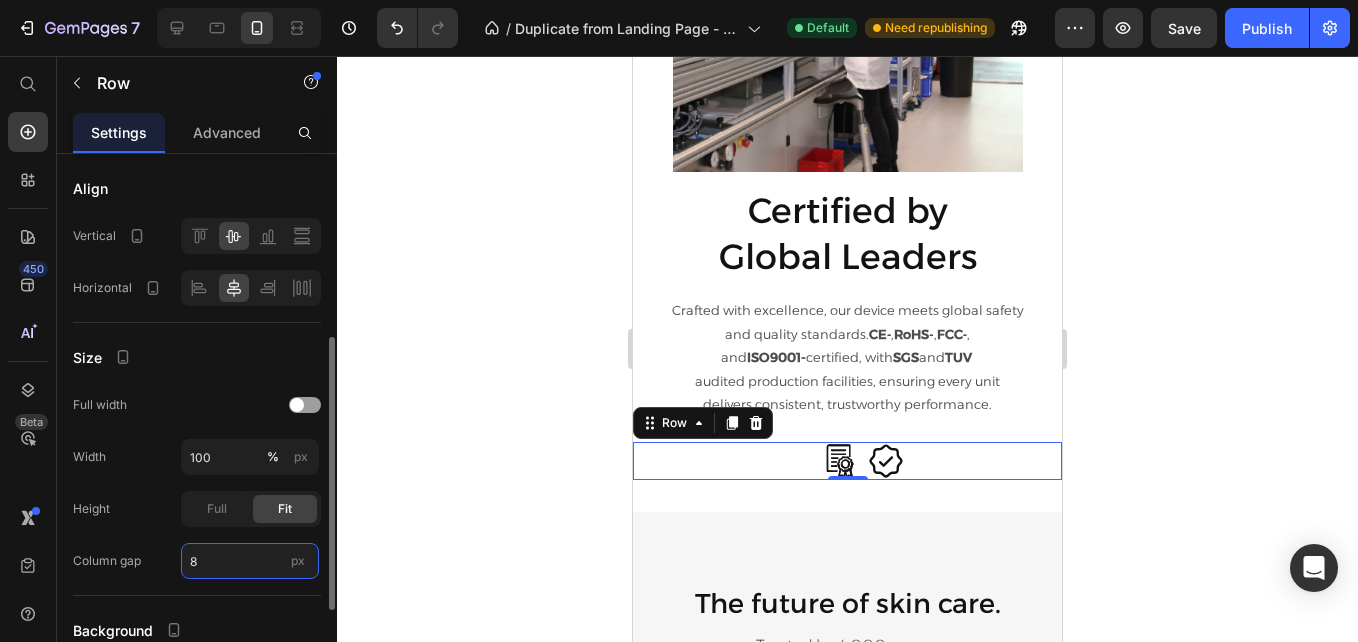 click on "8" at bounding box center (250, 561) 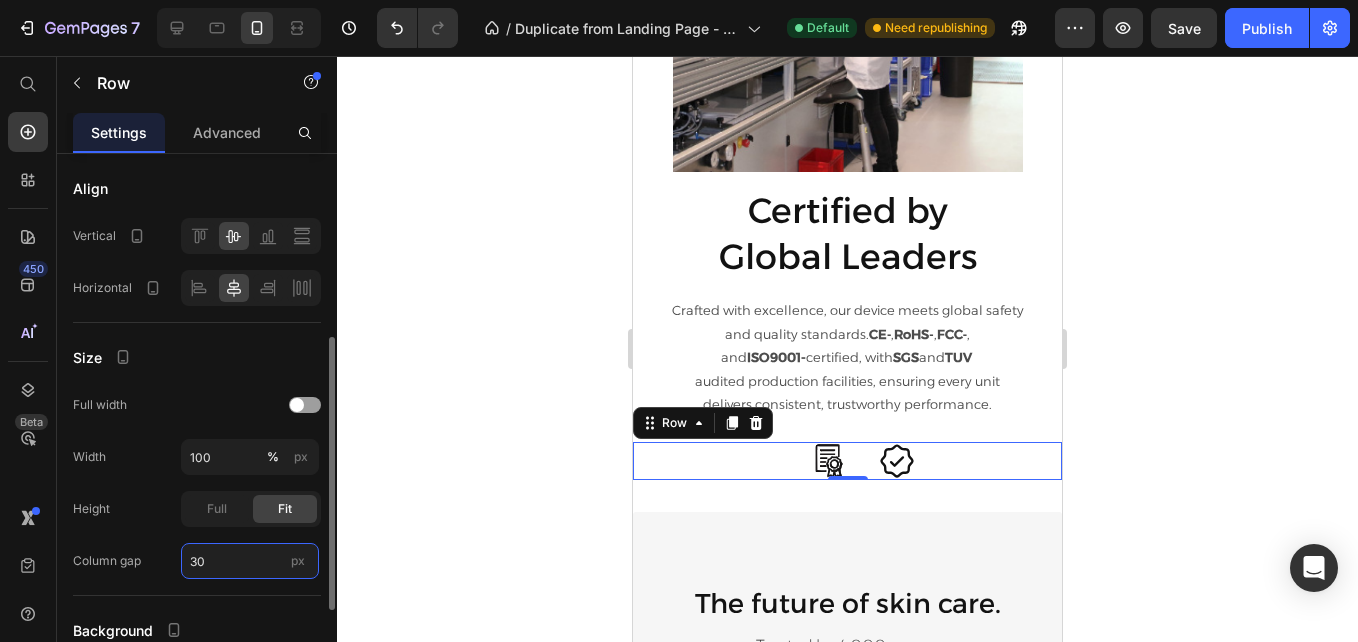 type on "3" 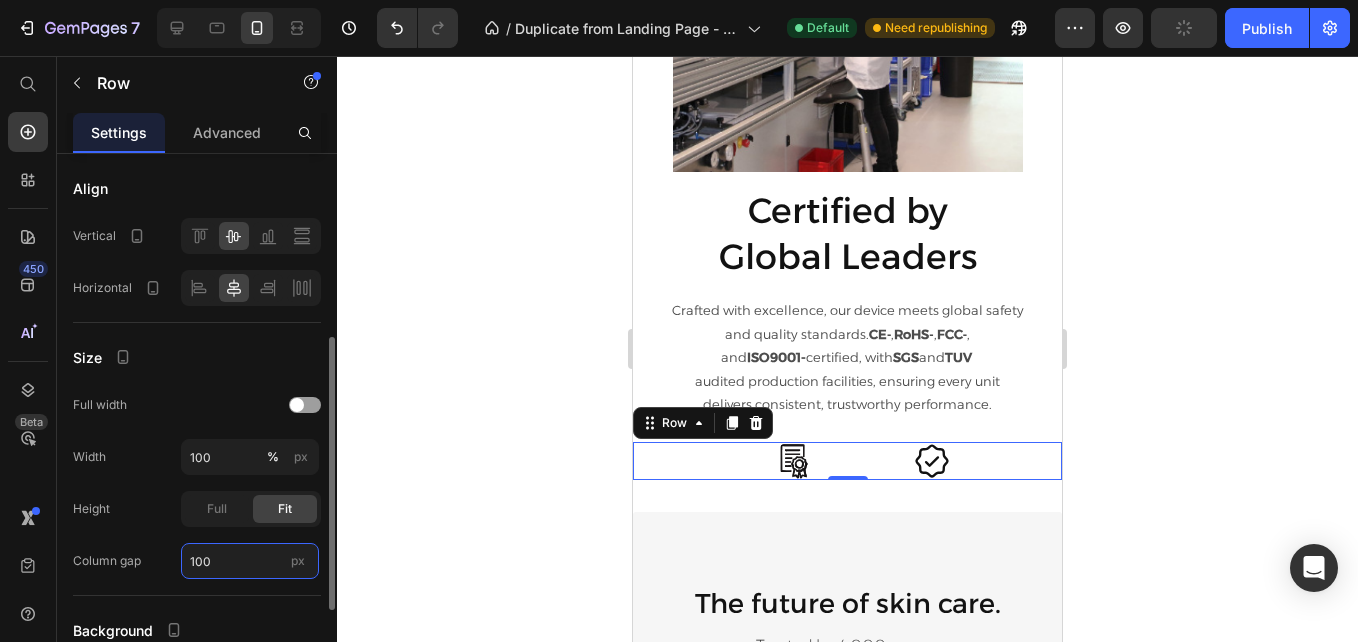 type on "8" 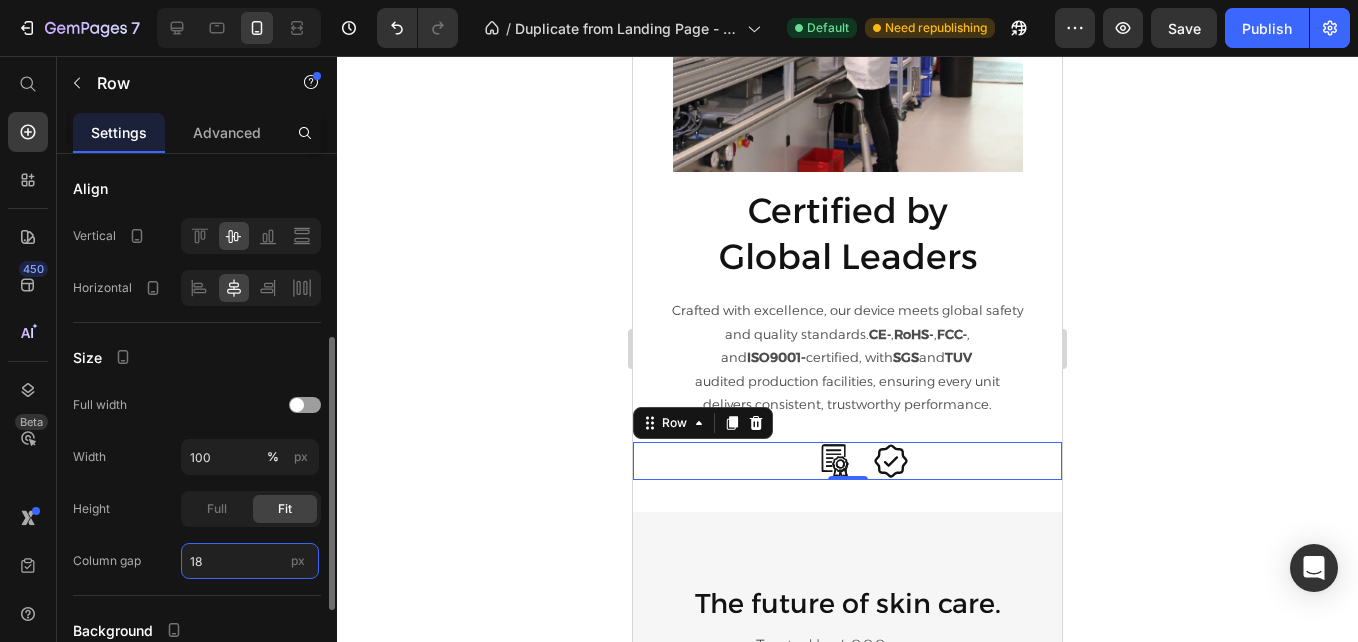 type on "1" 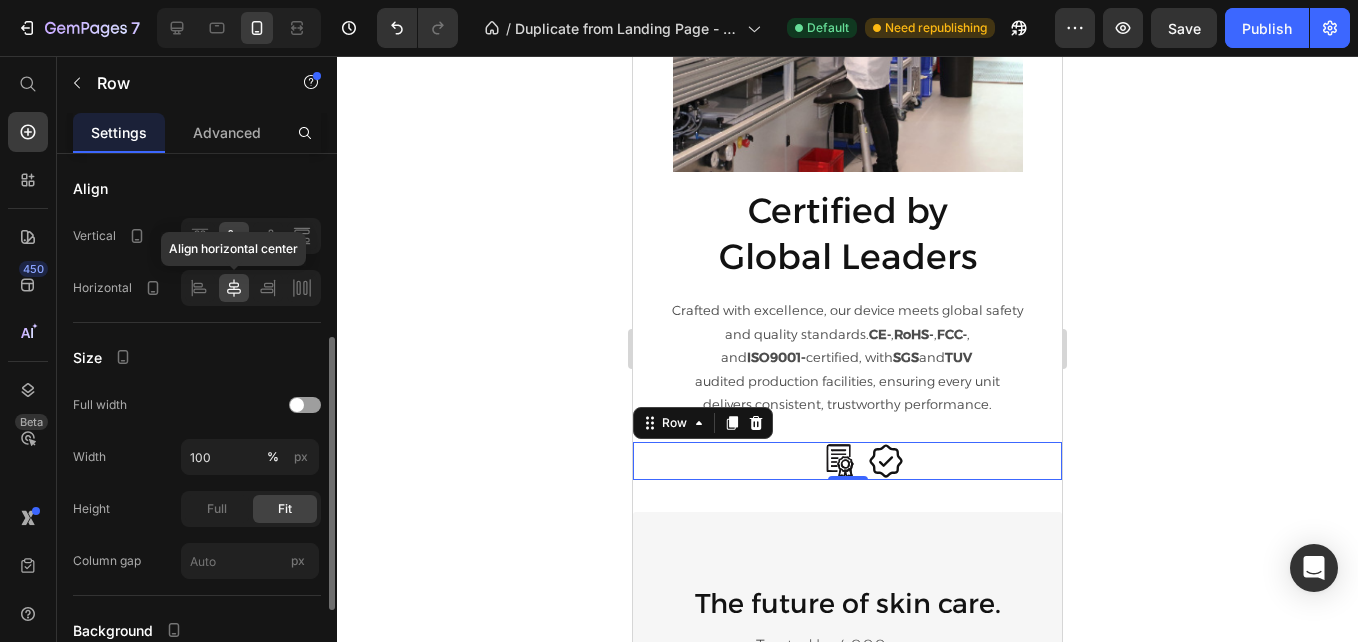 click on "Align Vertical
Horizontal
Align horizontal center" 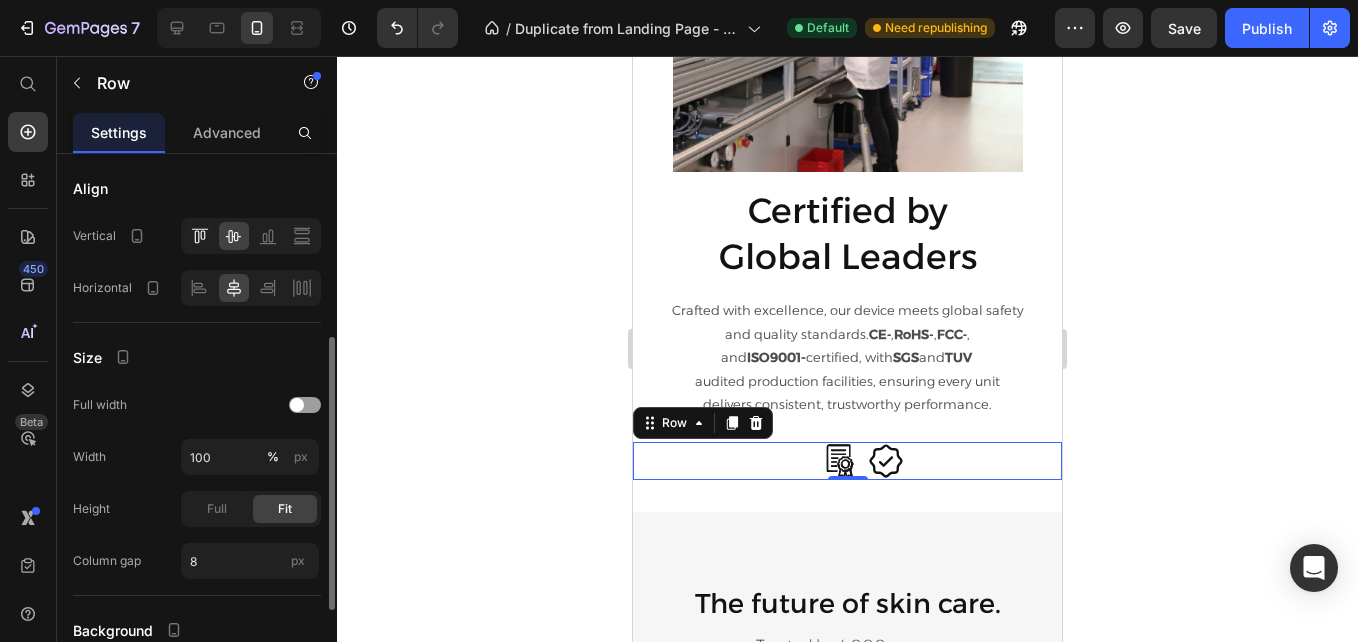 click 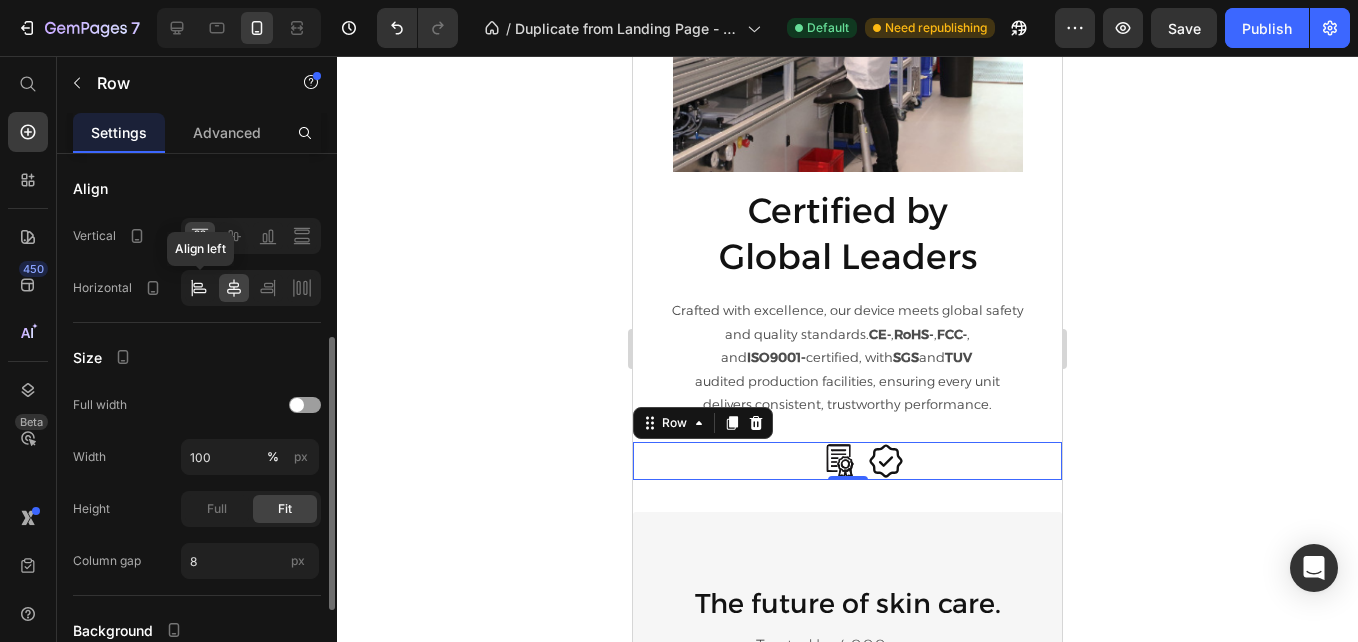 click 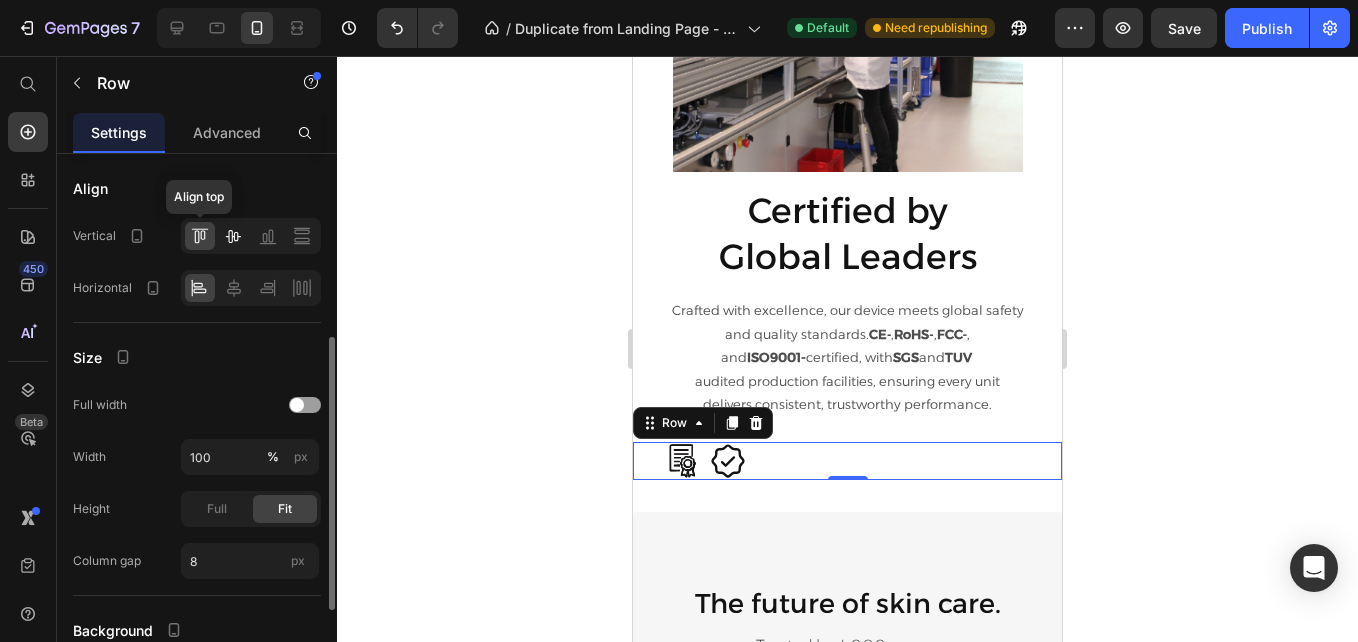 click 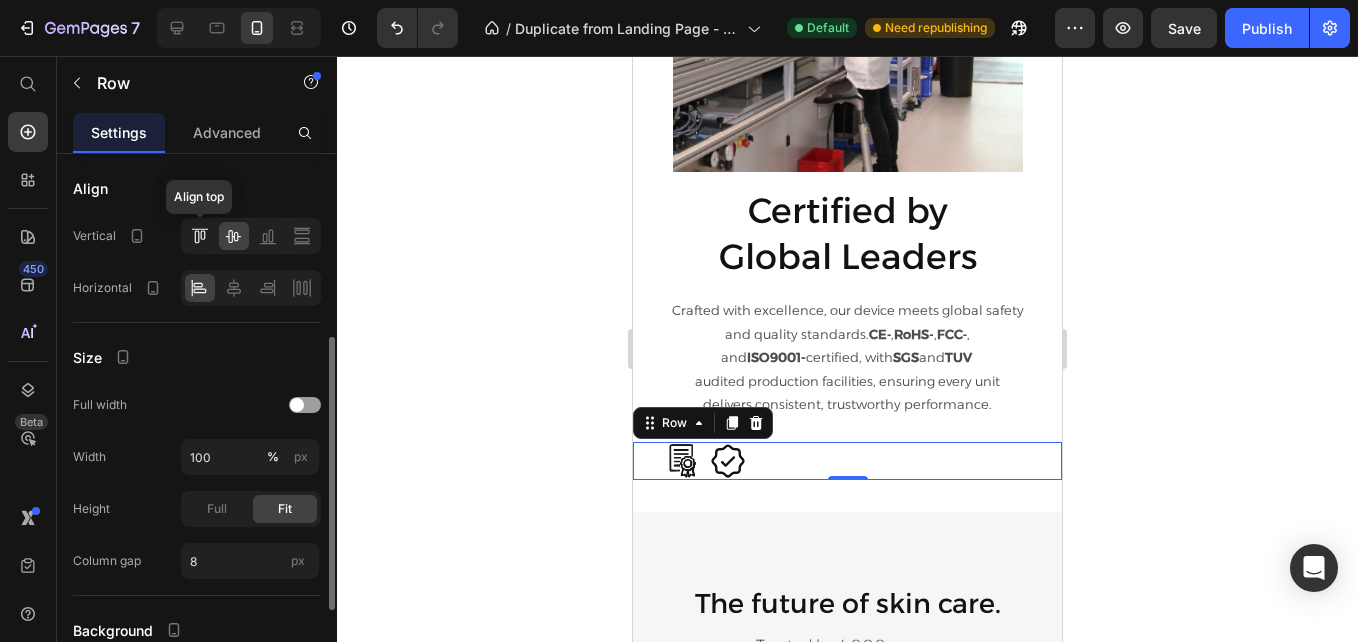 click 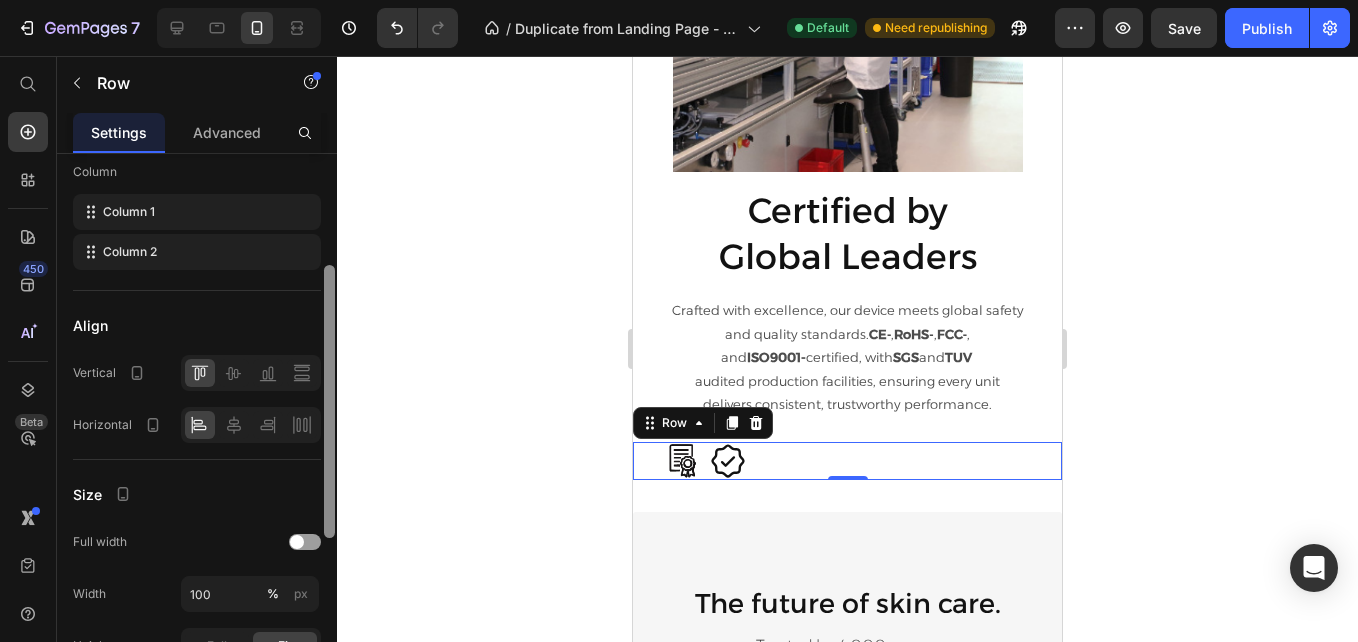 scroll, scrollTop: 226, scrollLeft: 0, axis: vertical 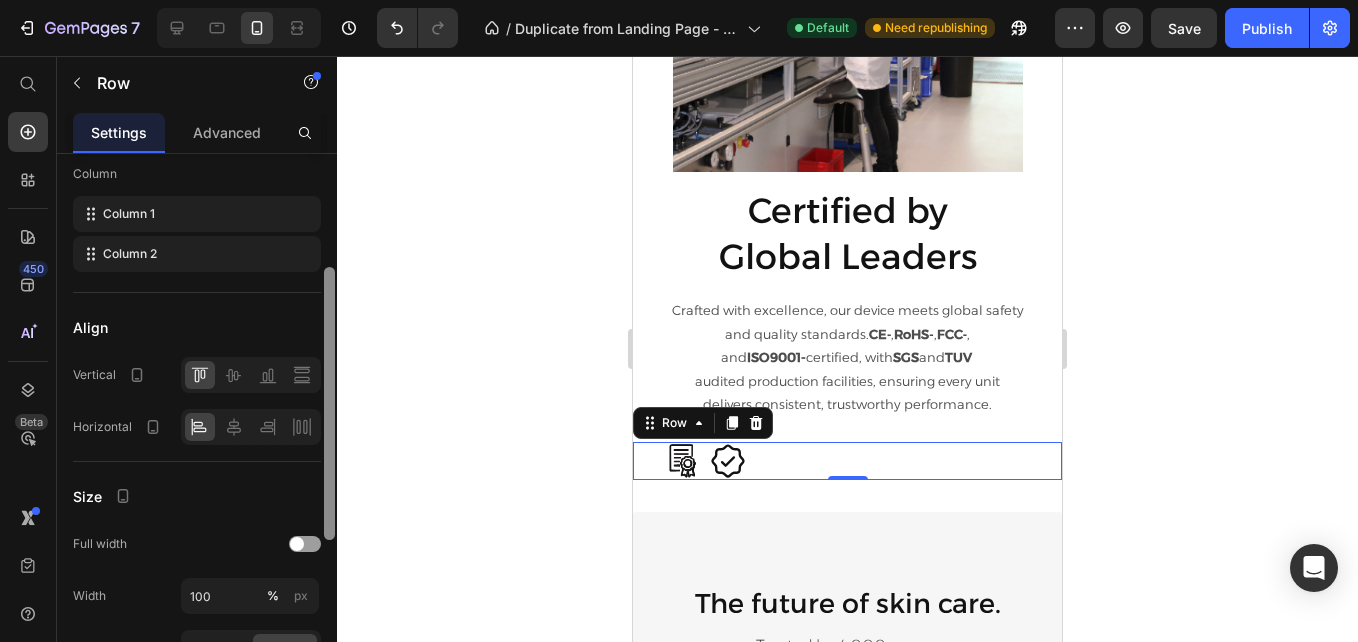 drag, startPoint x: 326, startPoint y: 369, endPoint x: 324, endPoint y: 299, distance: 70.028564 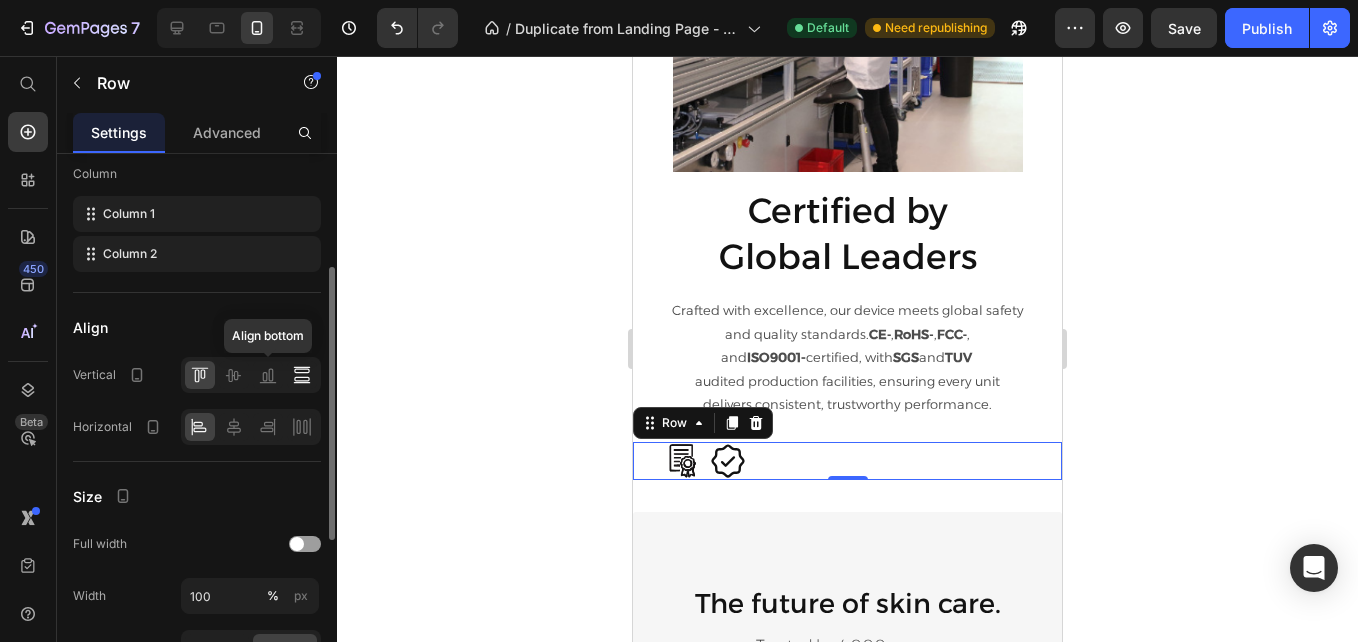 click 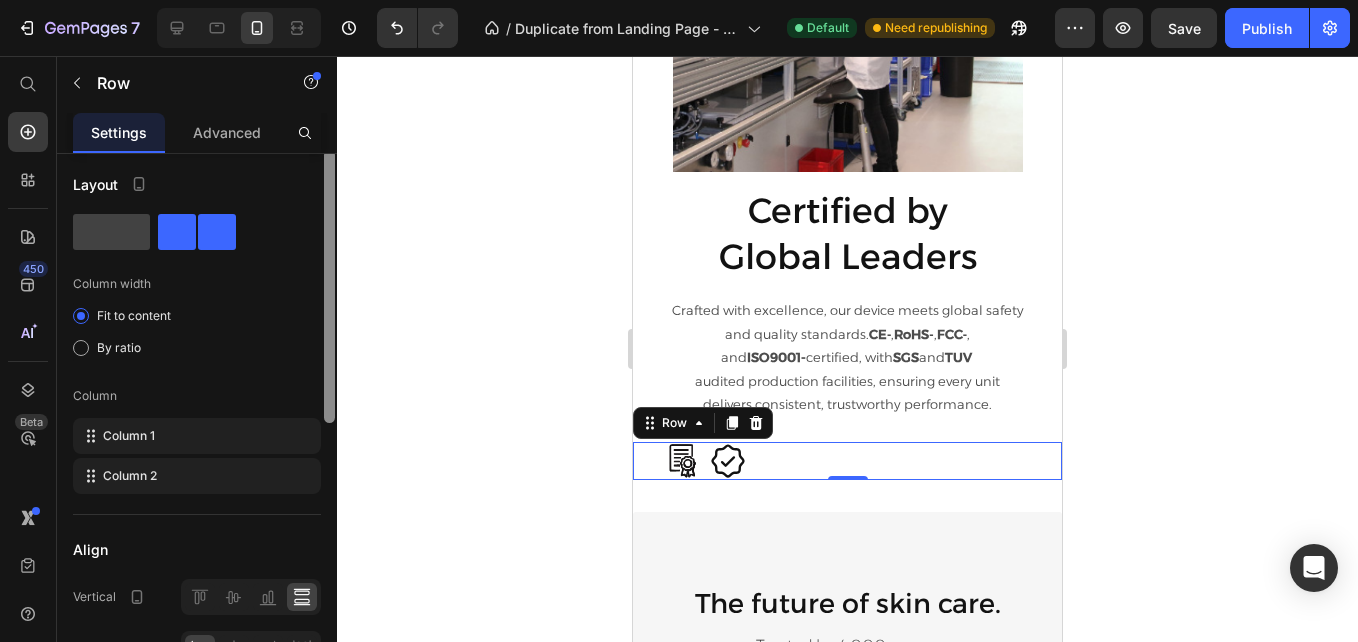scroll, scrollTop: 0, scrollLeft: 0, axis: both 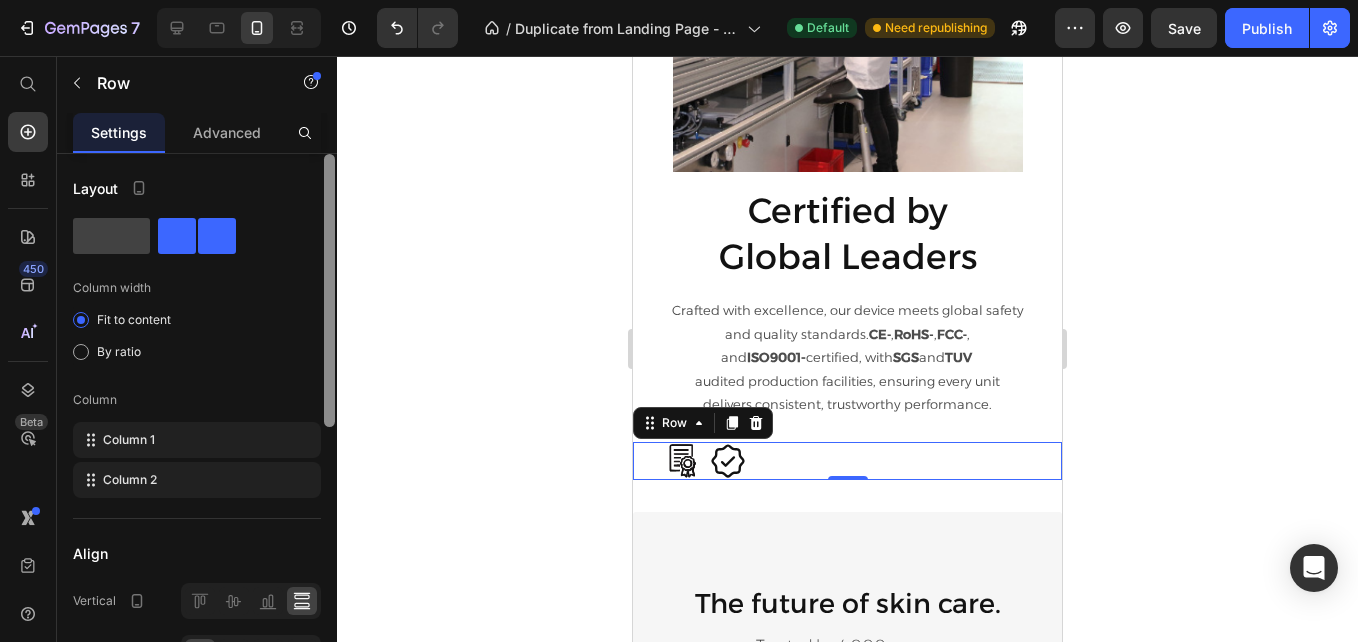 drag, startPoint x: 329, startPoint y: 382, endPoint x: 317, endPoint y: 222, distance: 160.44937 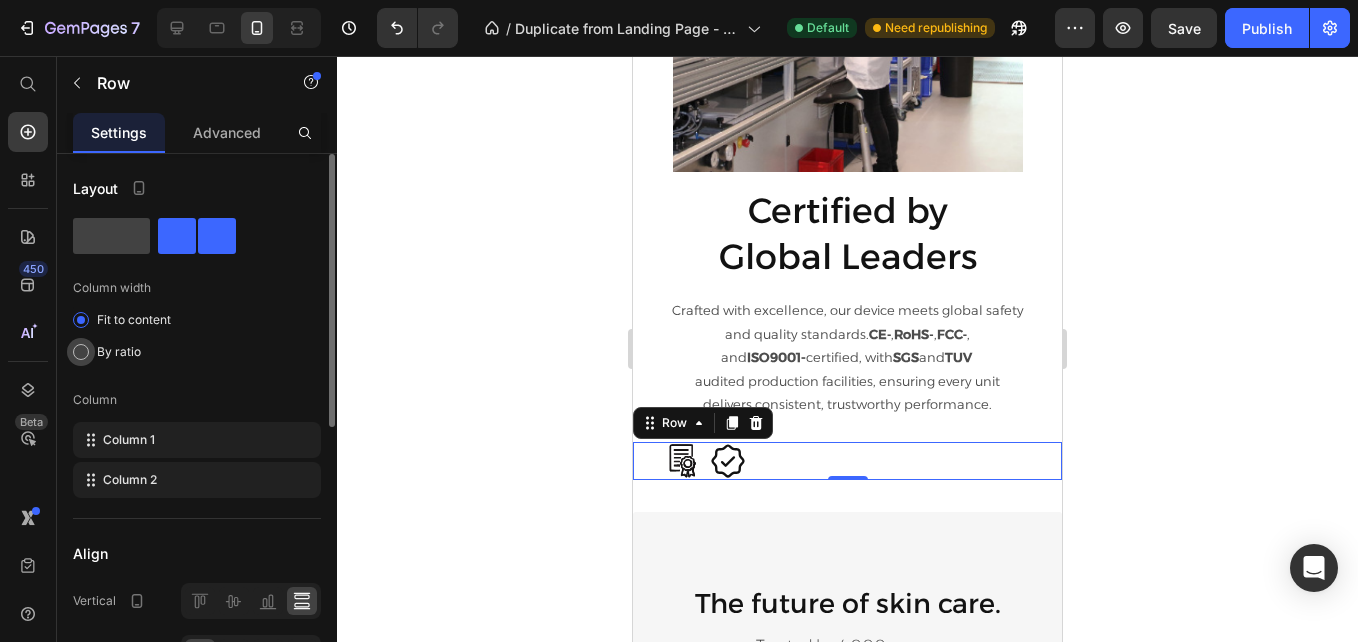 click on "By ratio" 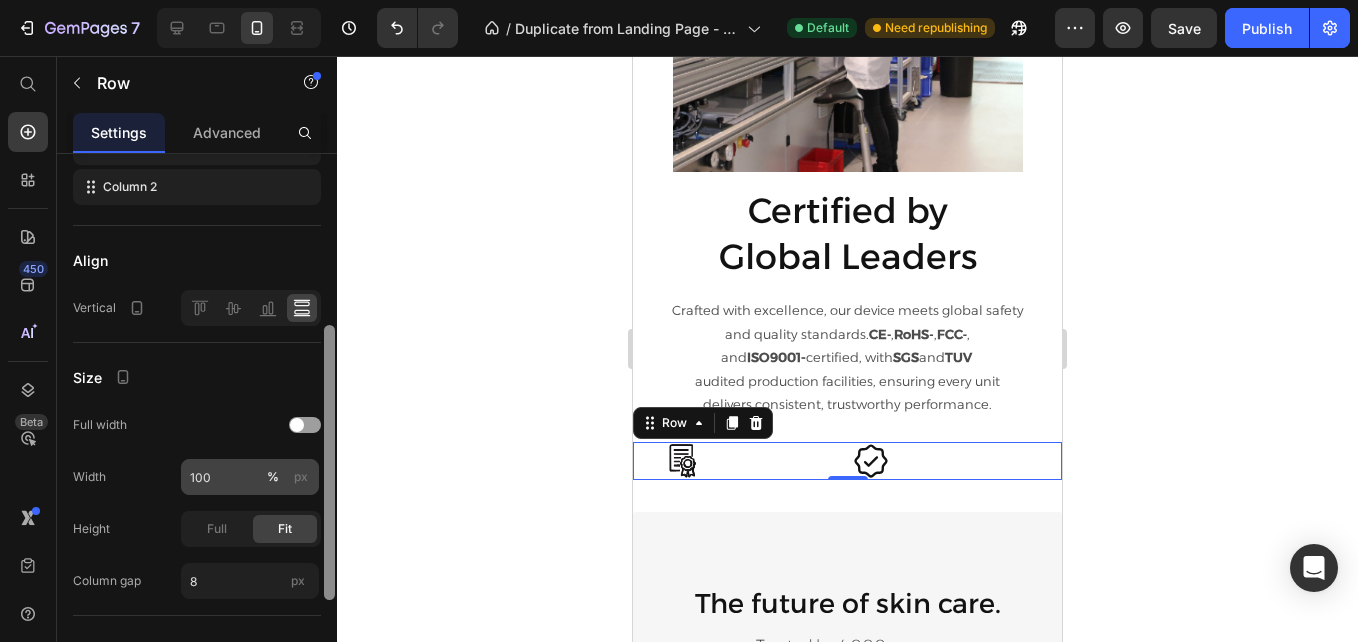 drag, startPoint x: 330, startPoint y: 347, endPoint x: 319, endPoint y: 501, distance: 154.39236 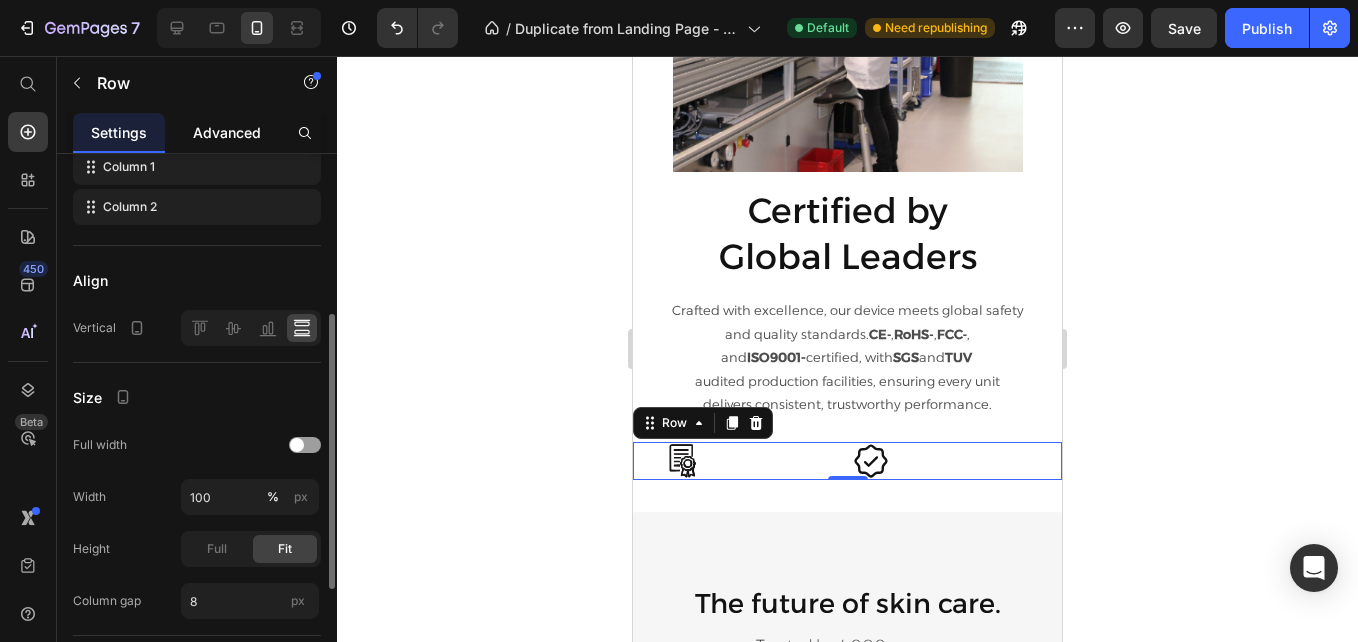 click on "Advanced" at bounding box center [227, 132] 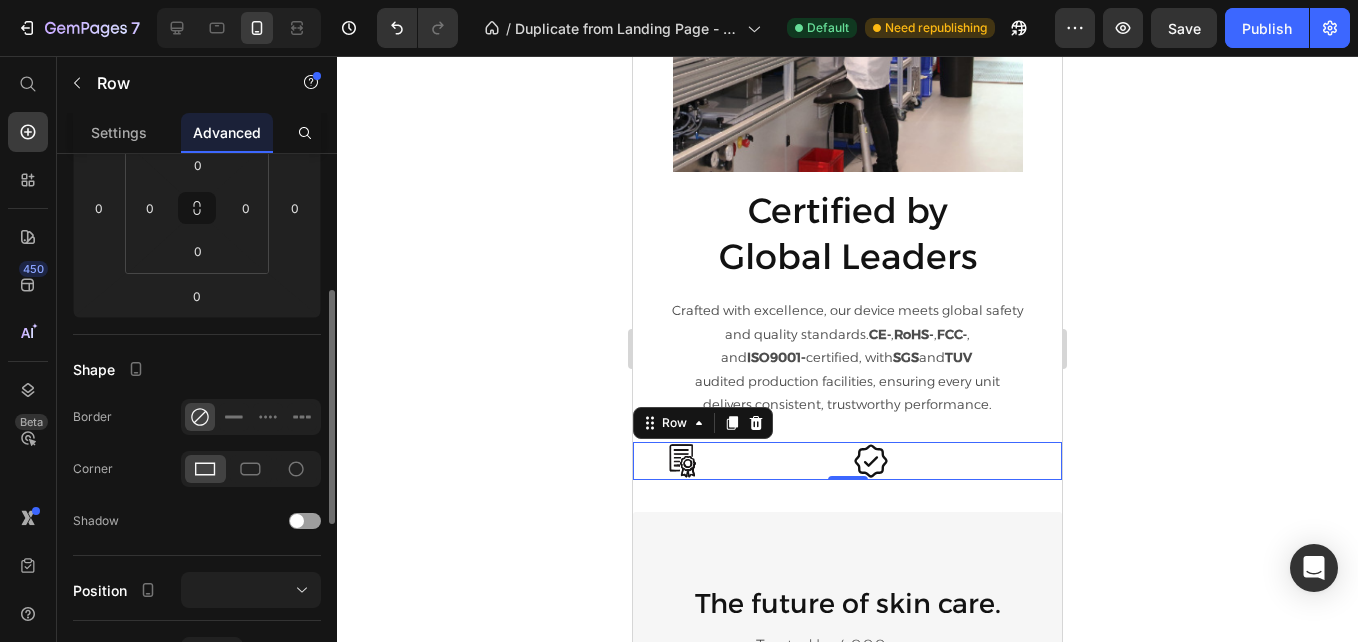 scroll, scrollTop: 0, scrollLeft: 0, axis: both 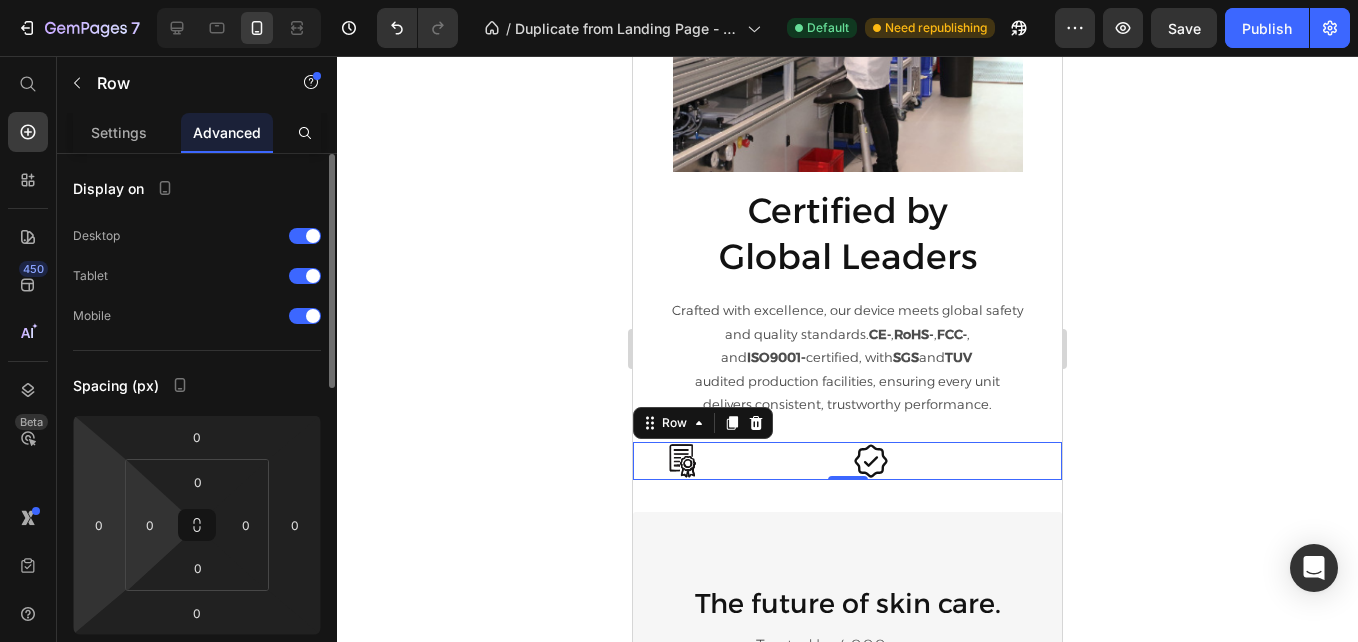 click on "7  Version history  /  Duplicate from Landing Page - Jan 20, 19:39:09 Default Need republishing Preview  Save   Publish  450 Beta Start with Sections Elements Hero Section Product Detail Brands Trusted Badges Guarantee Product Breakdown How to use Testimonials Compare Bundle FAQs Social Proof Brand Story Product List Collection Blog List Contact Sticky Add to Cart Custom Footer Browse Library 450 Layout
Row
Row
Row
Row Text
Heading
Text Block Button
Button
Button
Sticky Back to top Media" at bounding box center (679, 0) 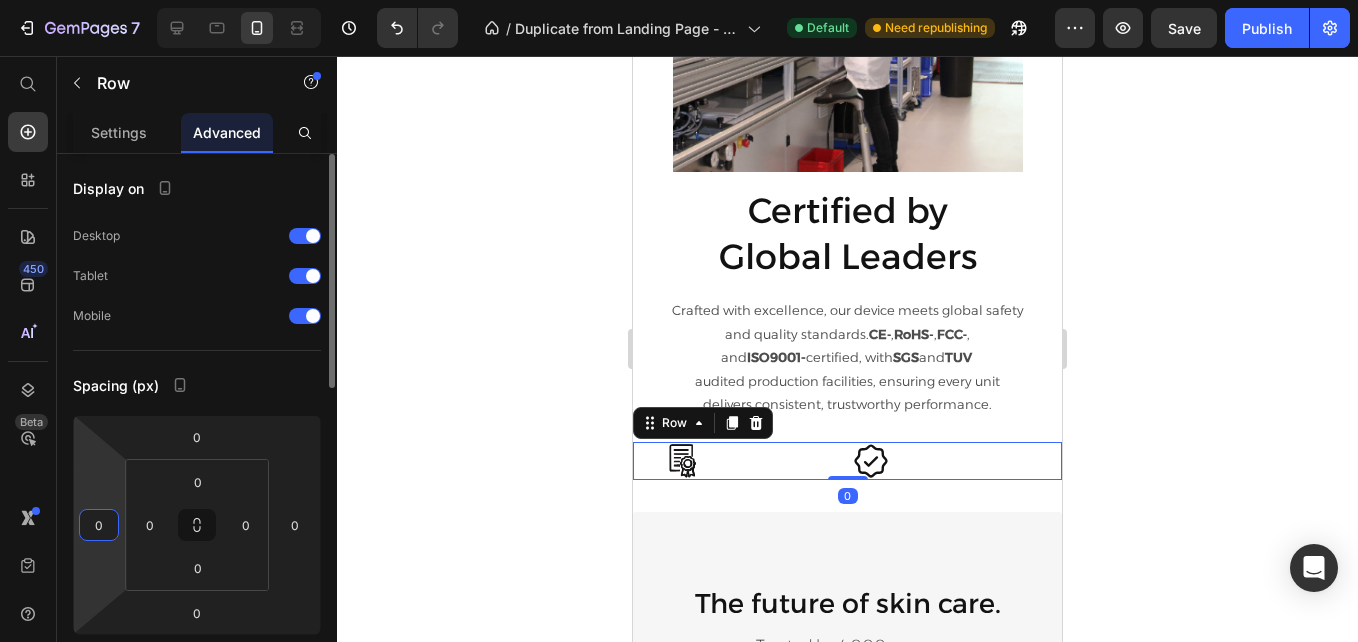 click on "0" at bounding box center (99, 525) 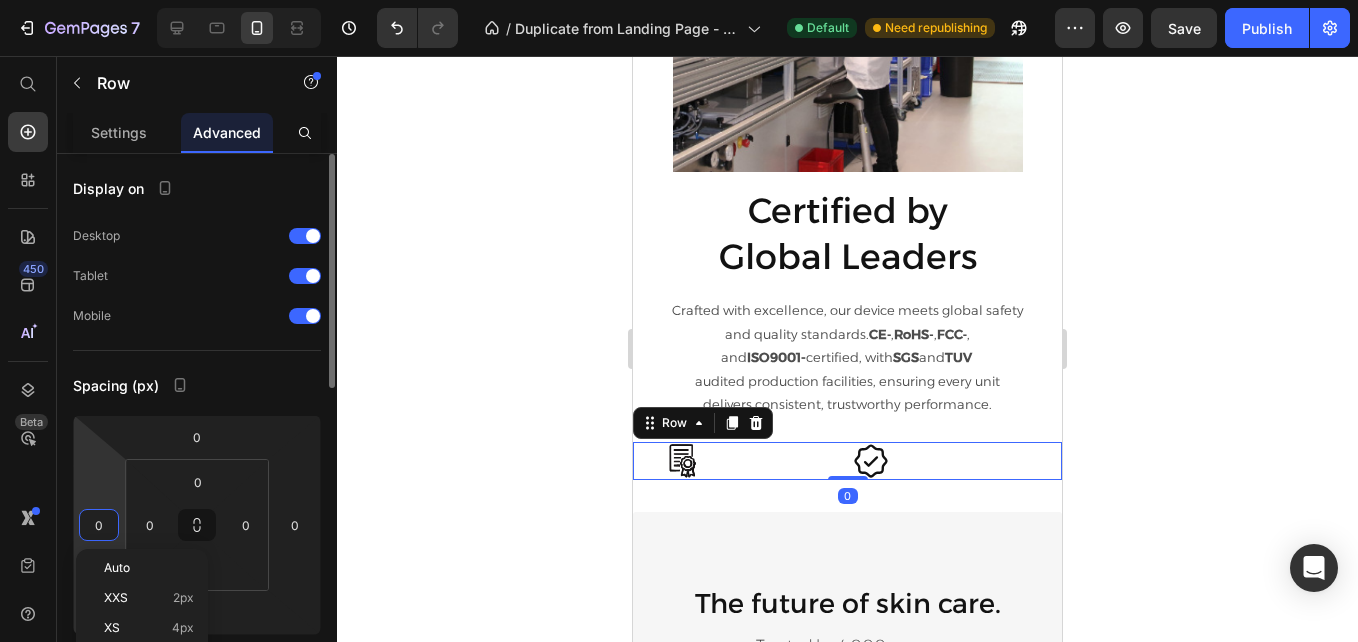 click on "0" at bounding box center [99, 525] 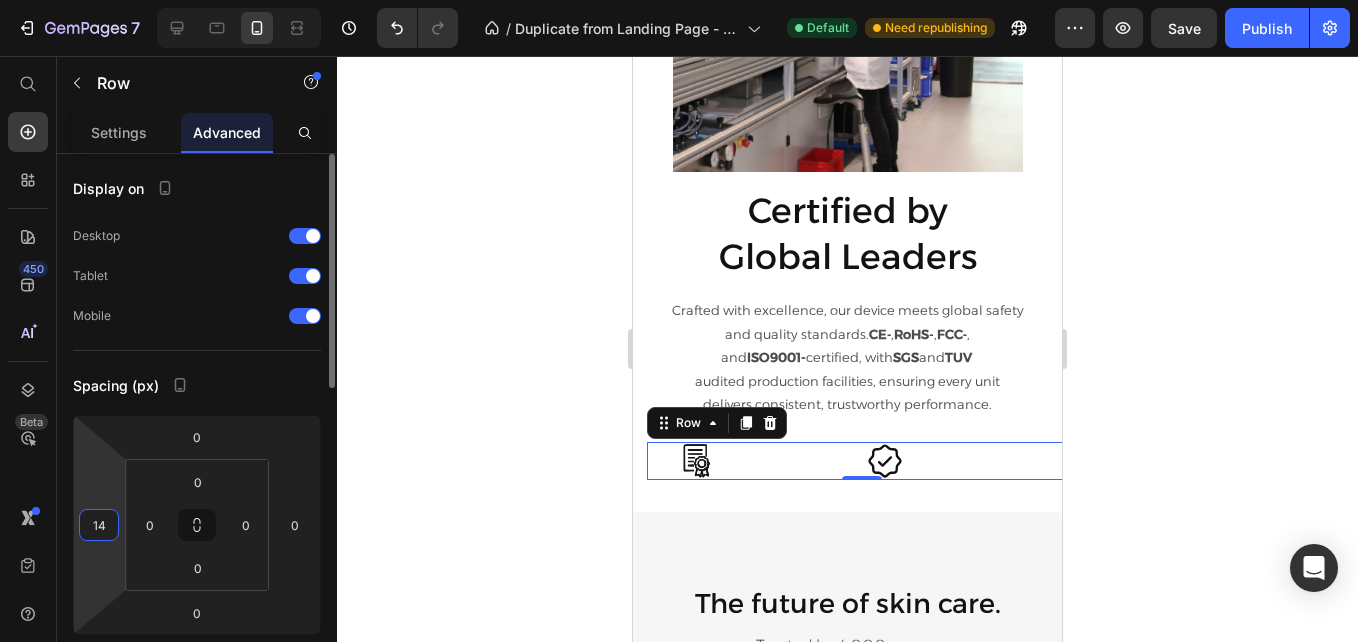 type on "1" 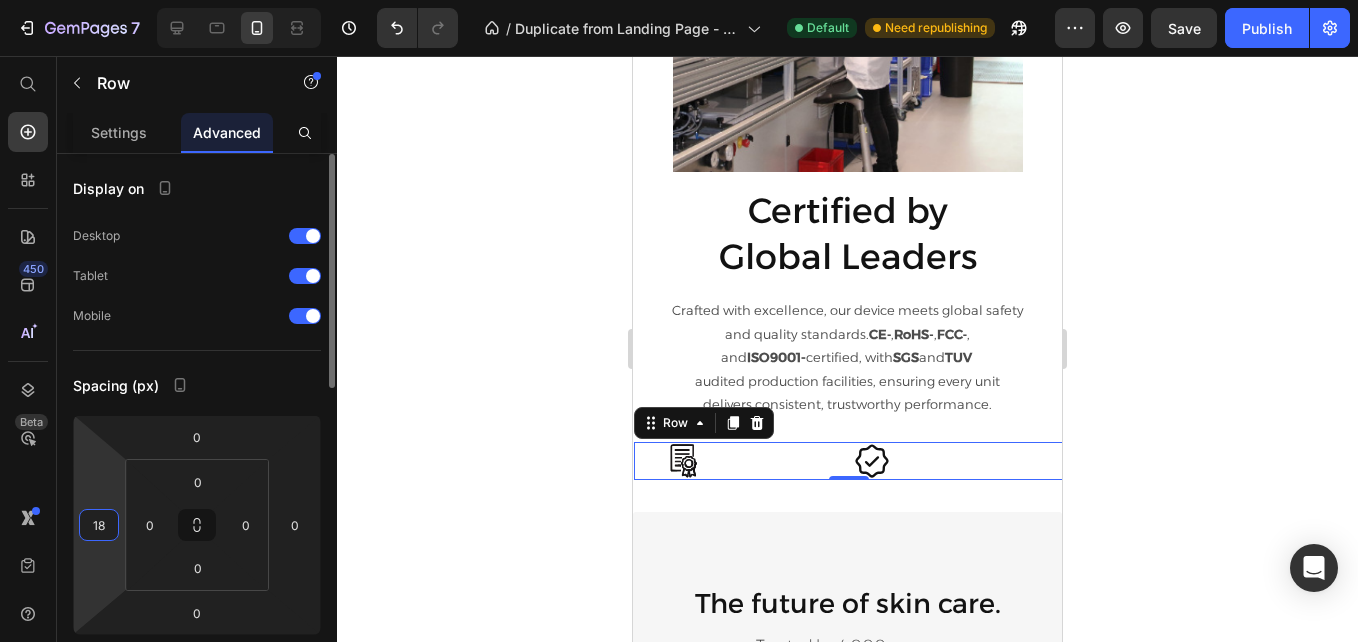 type on "1" 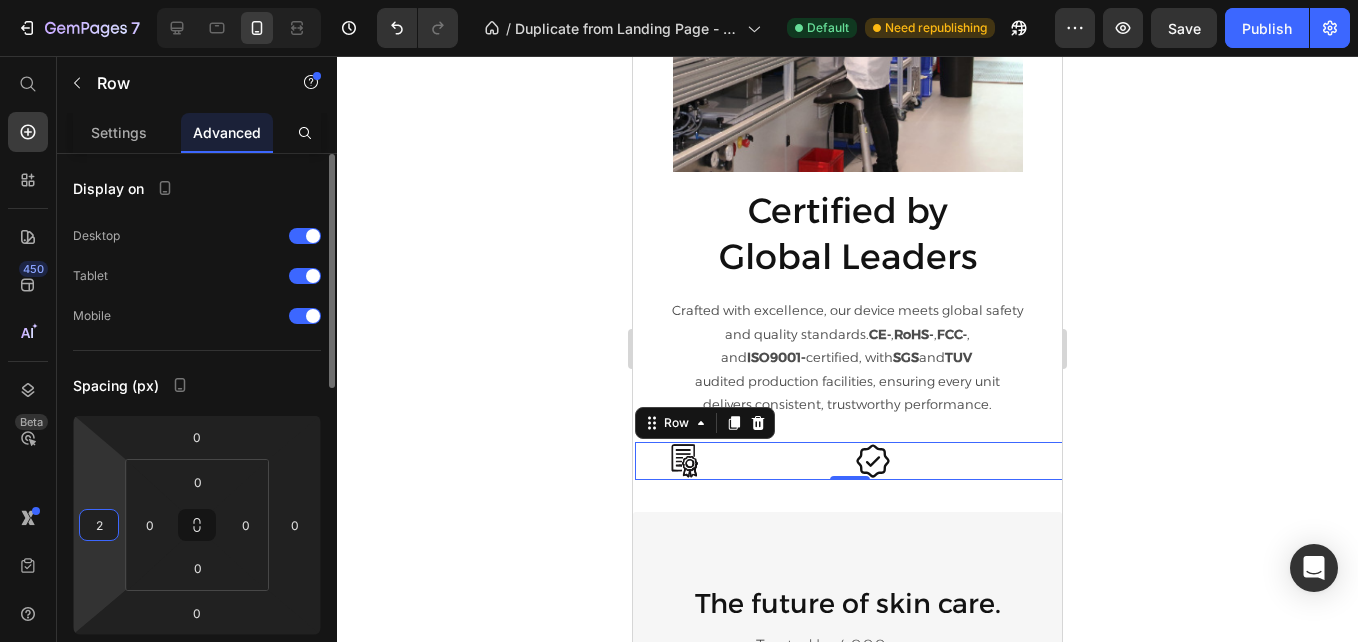 type on "20" 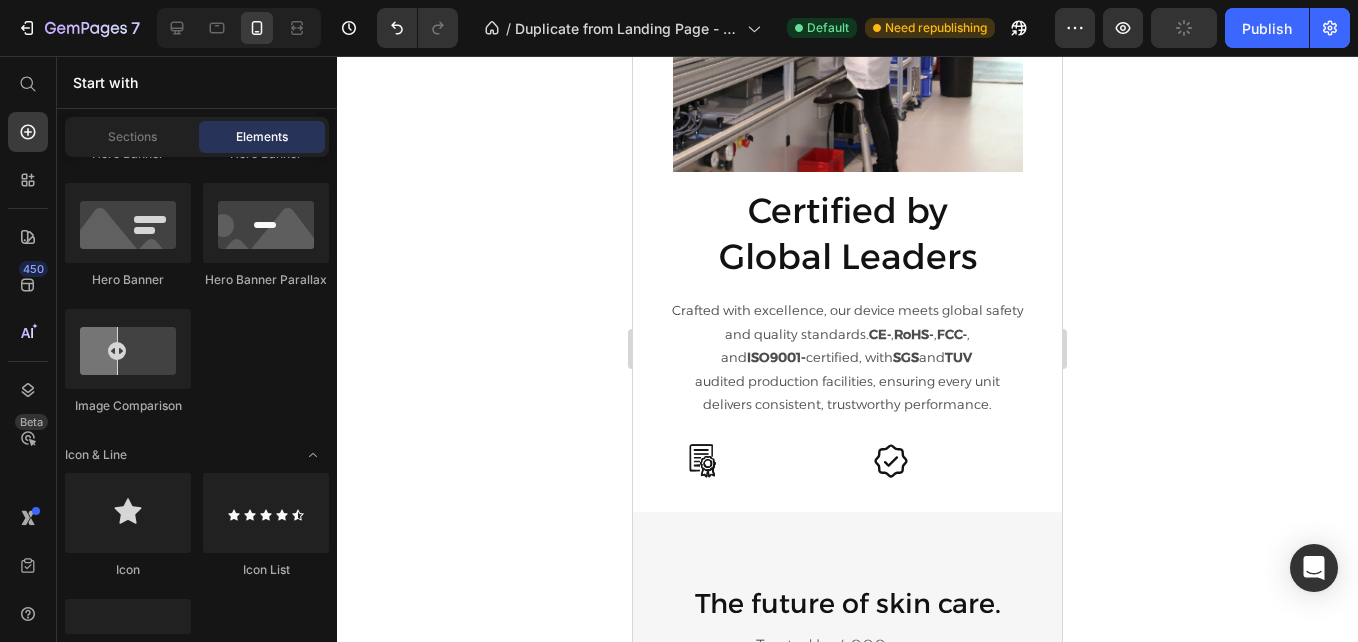 scroll, scrollTop: 3415, scrollLeft: 0, axis: vertical 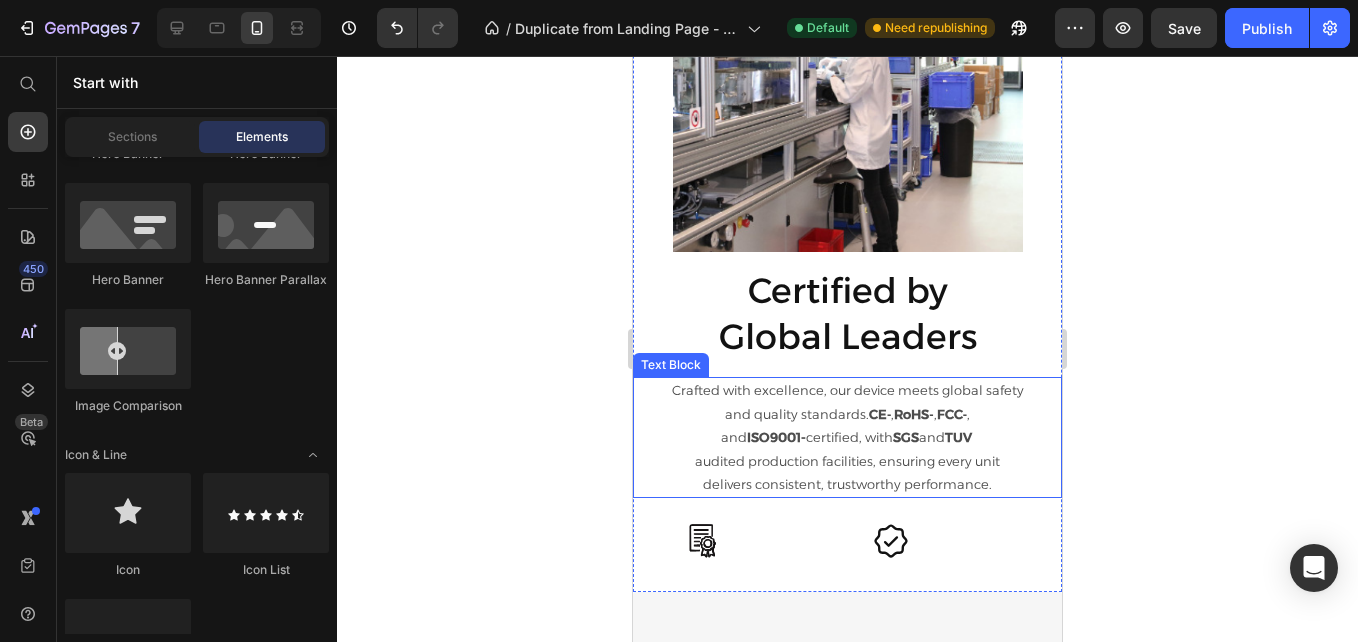 click on "audited production facilities, ensuring every unit" at bounding box center (847, 461) 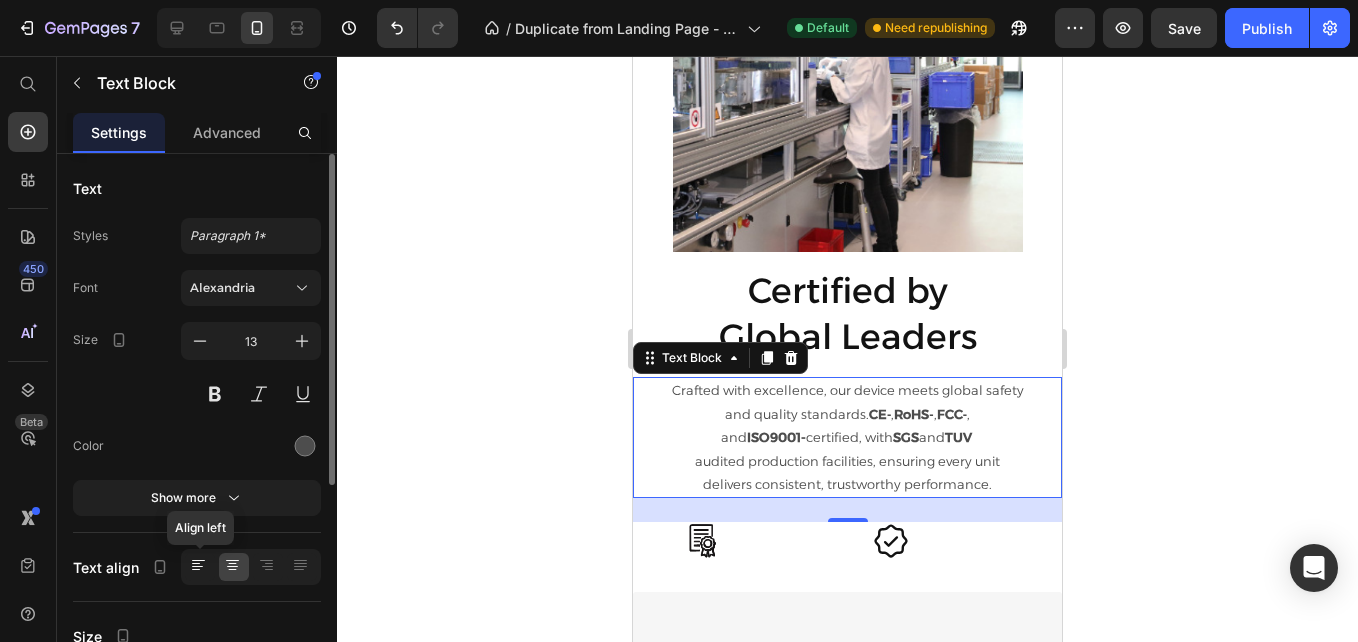 click 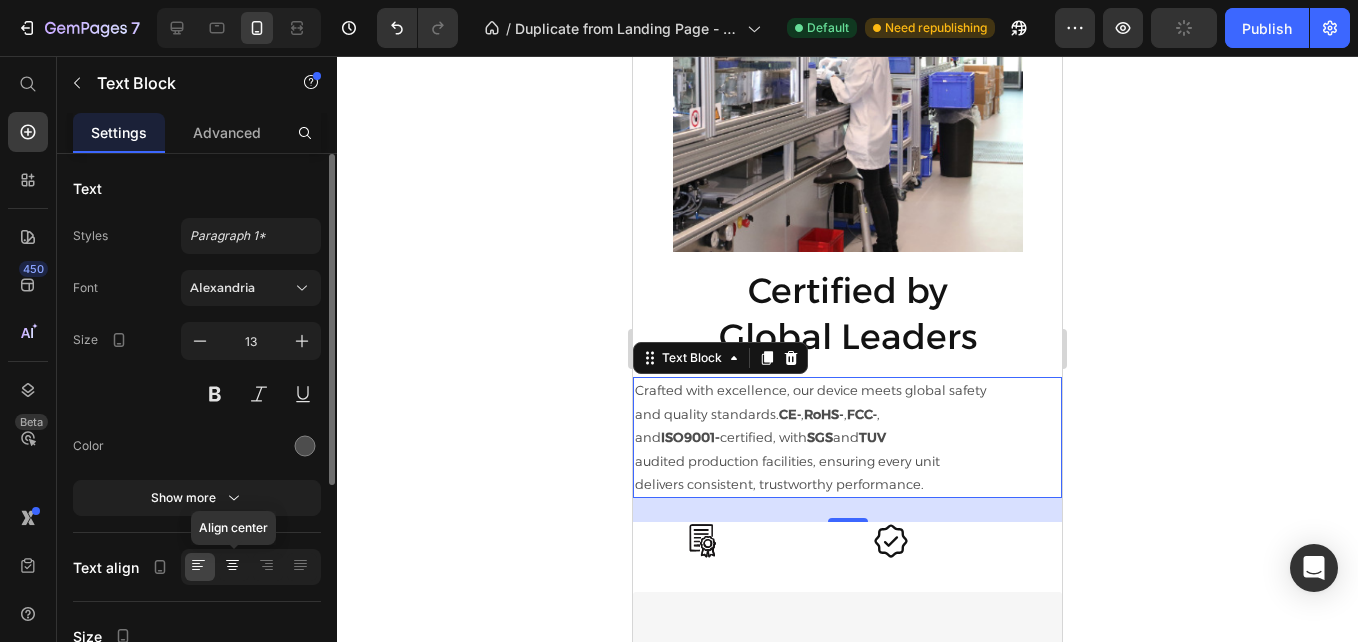click 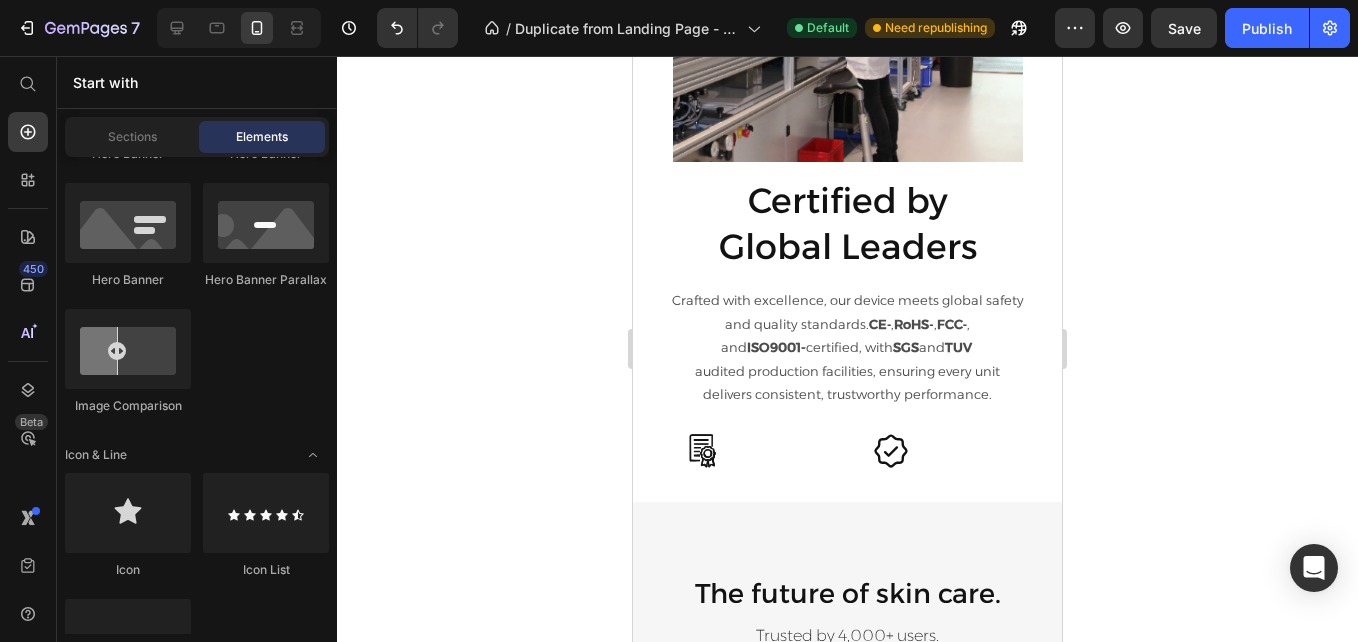 scroll, scrollTop: 3525, scrollLeft: 0, axis: vertical 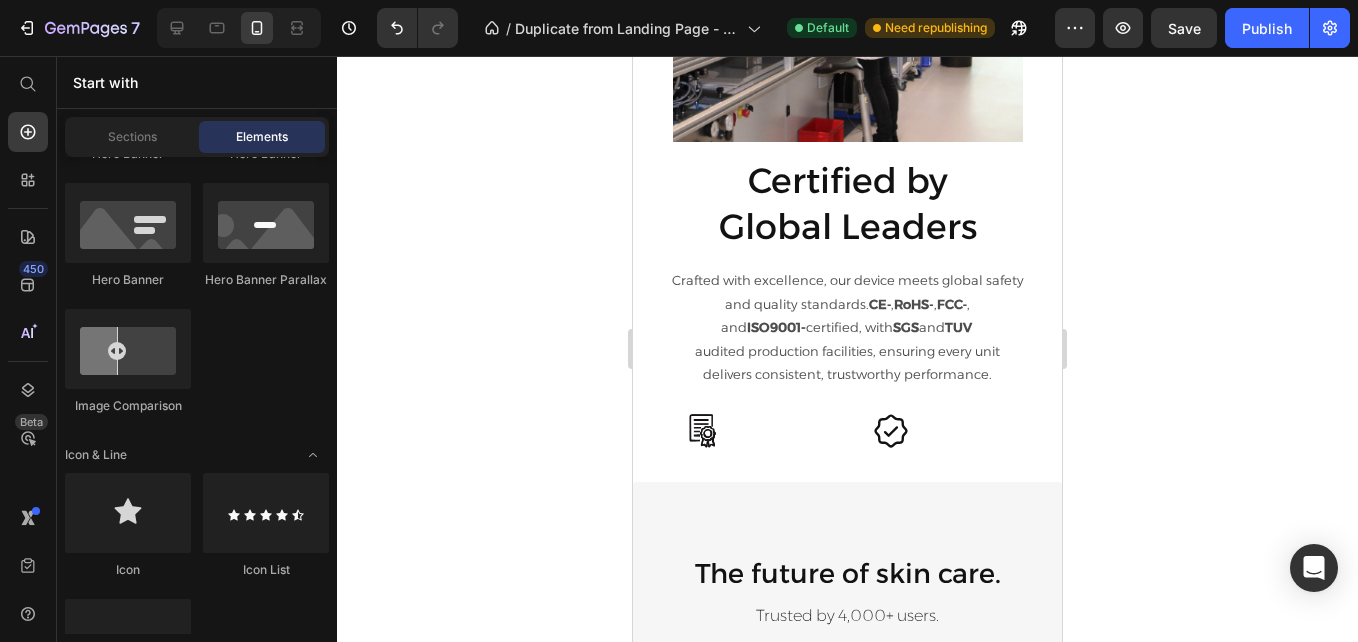 click on "Image
Image
Video
Video Banner
Hero Banner
Hero Banner
Hero Banner
Hero Banner Parallax
Image Comparison" 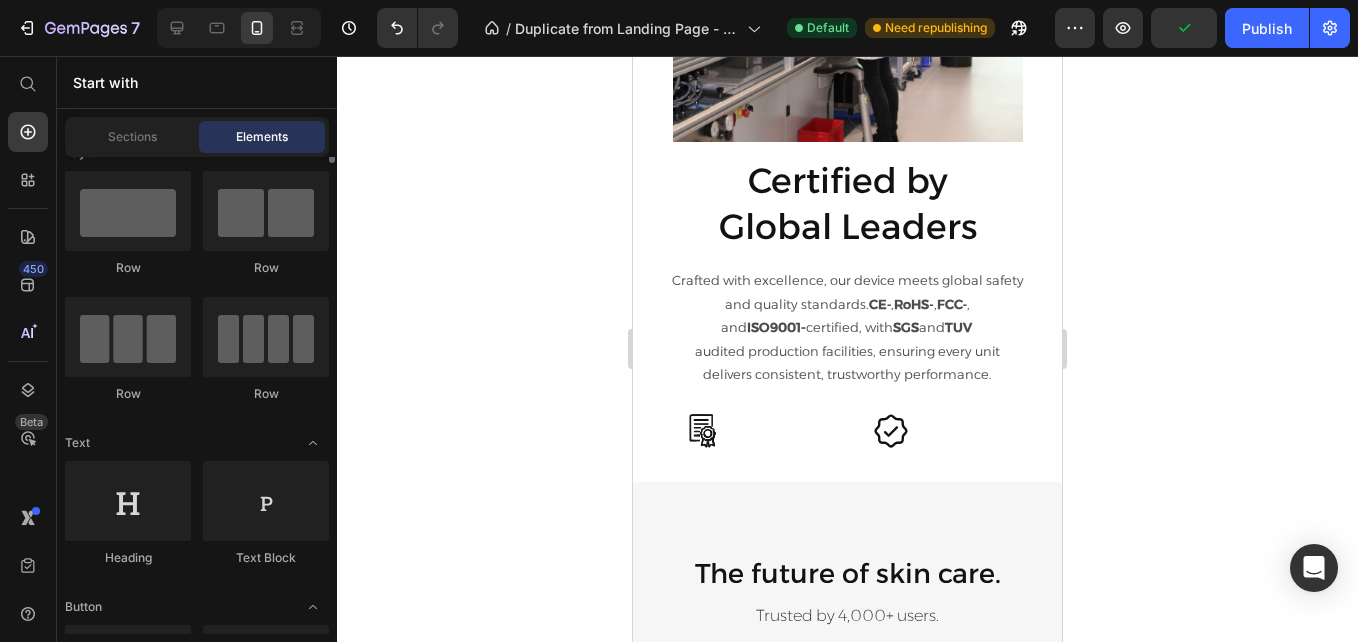 scroll, scrollTop: 0, scrollLeft: 0, axis: both 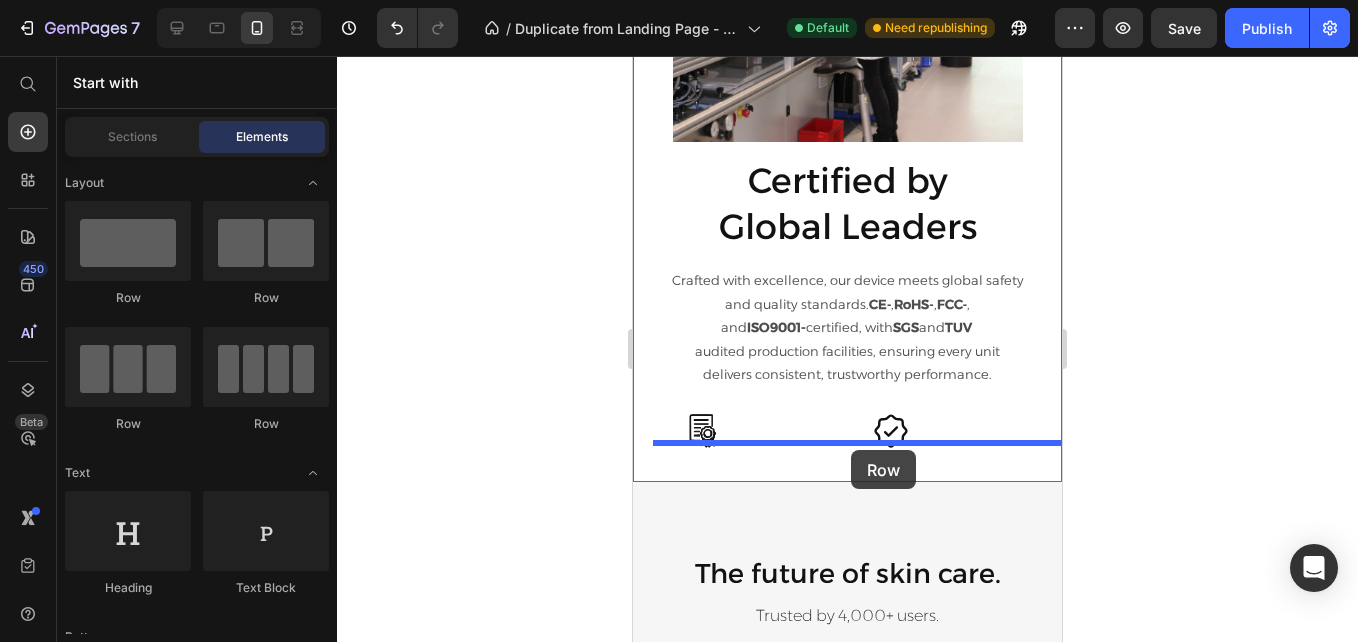 drag, startPoint x: 891, startPoint y: 303, endPoint x: 851, endPoint y: 450, distance: 152.345 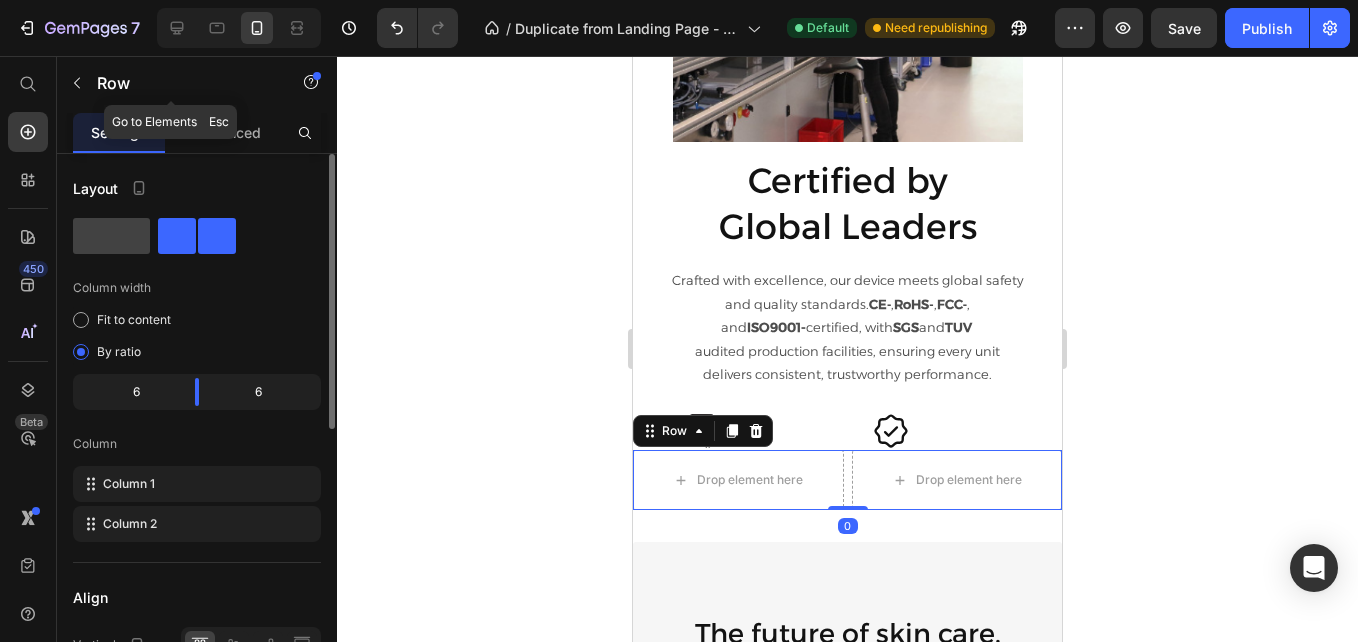 click on "Row" at bounding box center [171, 83] 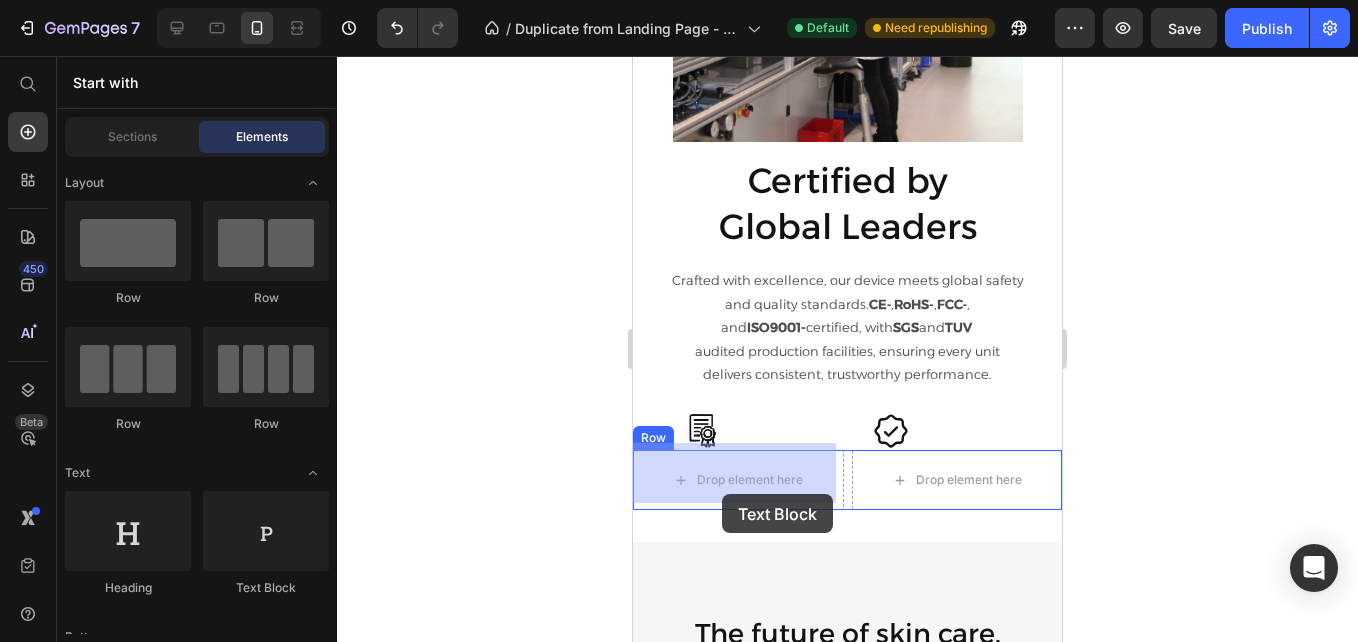 drag, startPoint x: 886, startPoint y: 575, endPoint x: 807, endPoint y: 196, distance: 387.14597 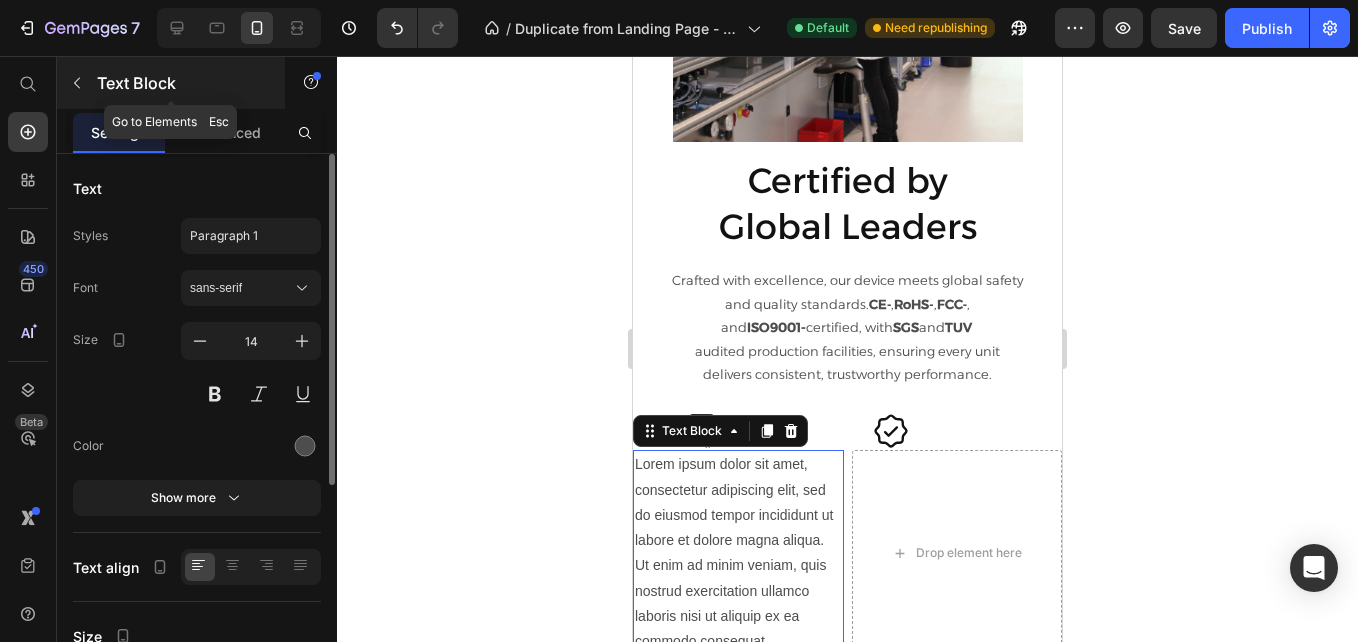 click at bounding box center [77, 83] 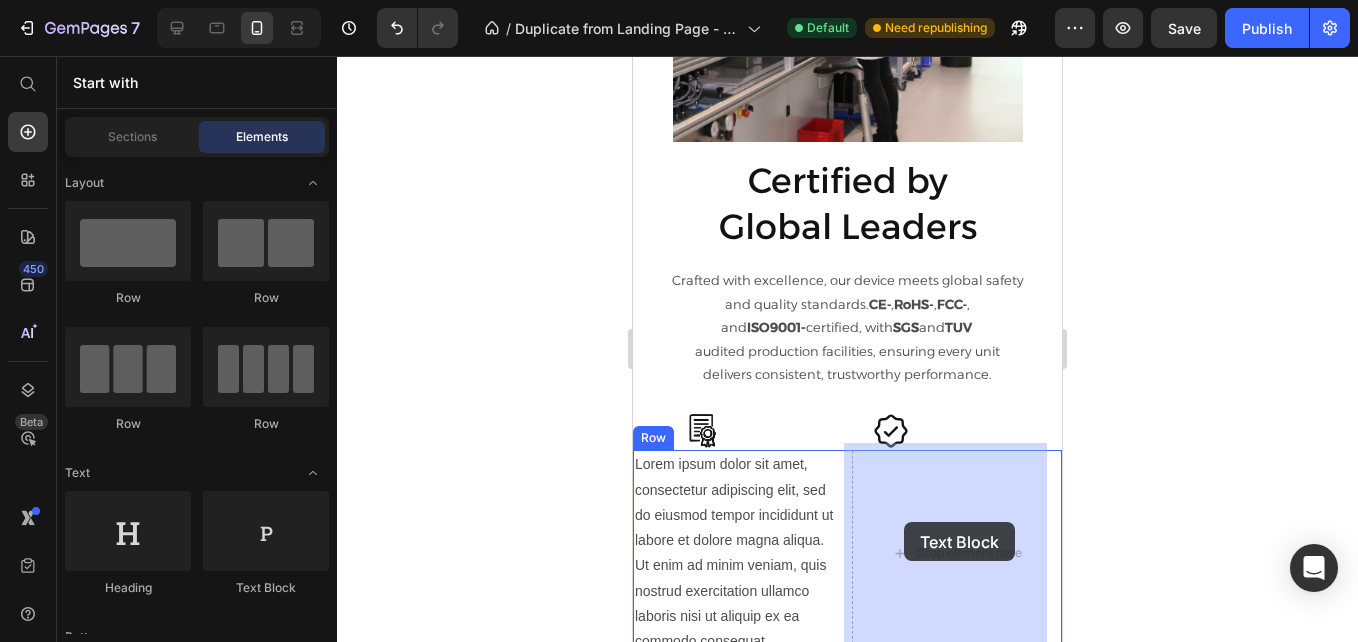 drag, startPoint x: 920, startPoint y: 597, endPoint x: 904, endPoint y: 522, distance: 76.687675 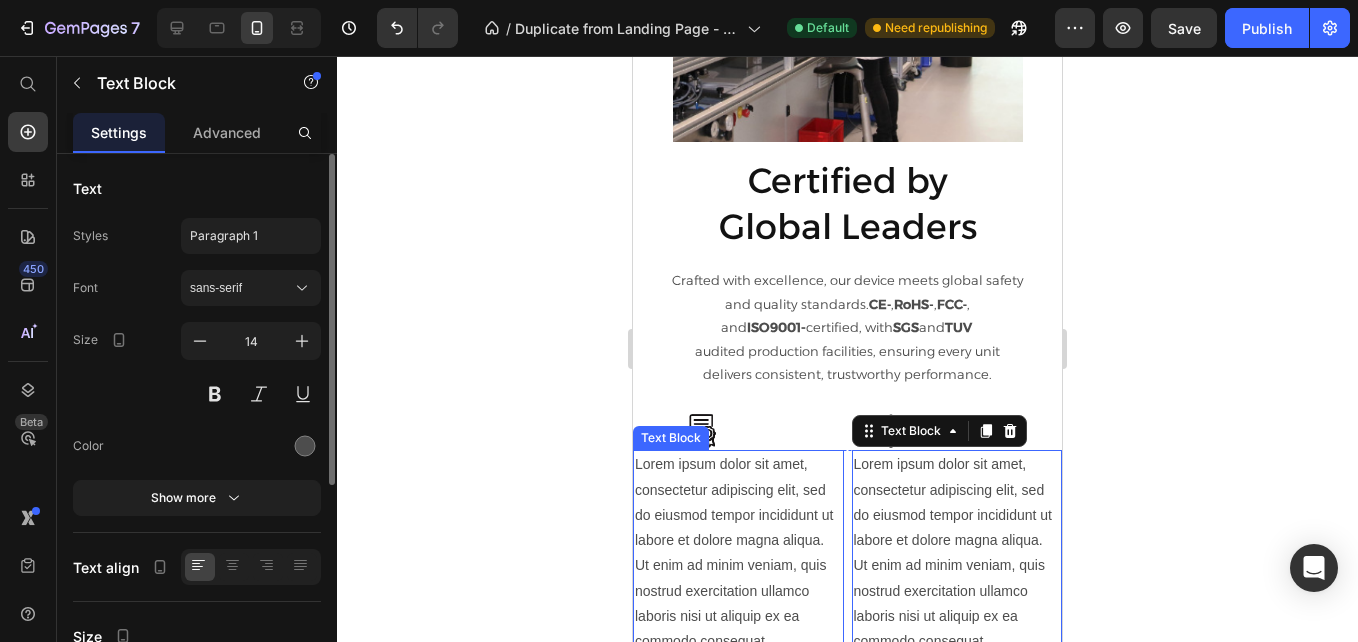 click on "Lorem ipsum dolor sit amet, consectetur adipiscing elit, sed do eiusmod tempor incididunt ut labore et dolore magna aliqua. Ut enim ad minim veniam, quis nostrud exercitation ullamco laboris nisi ut aliquip ex ea commodo consequat." at bounding box center [738, 553] 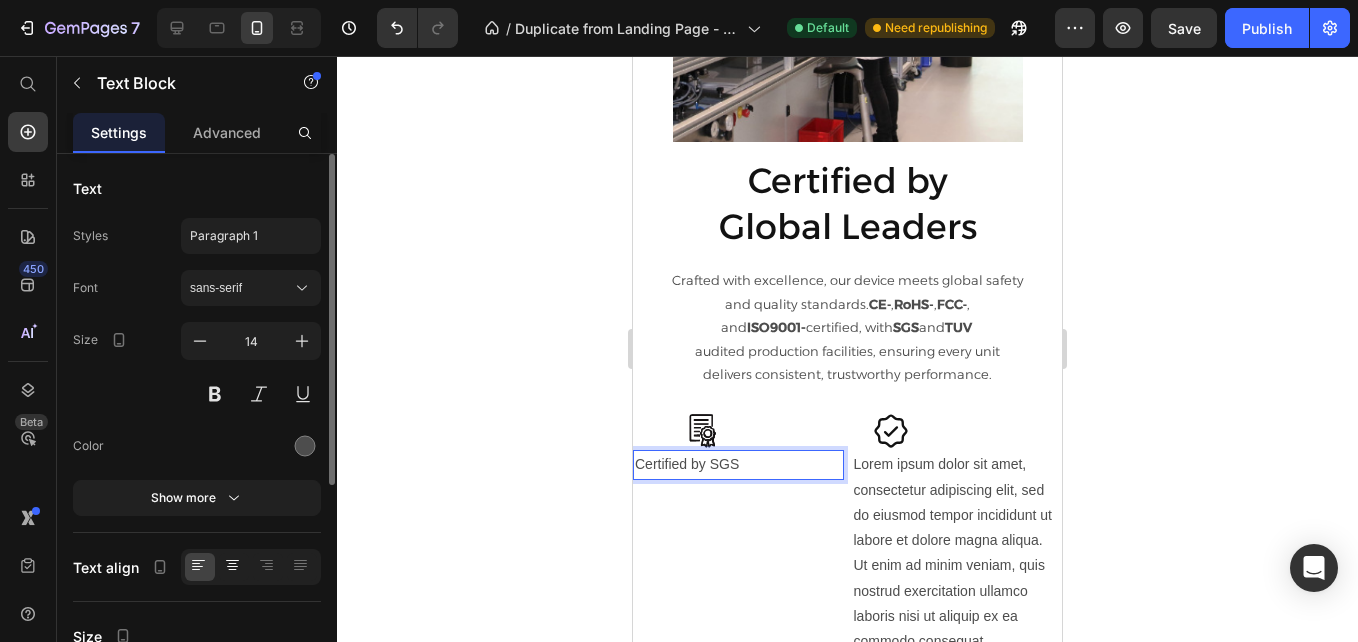 click 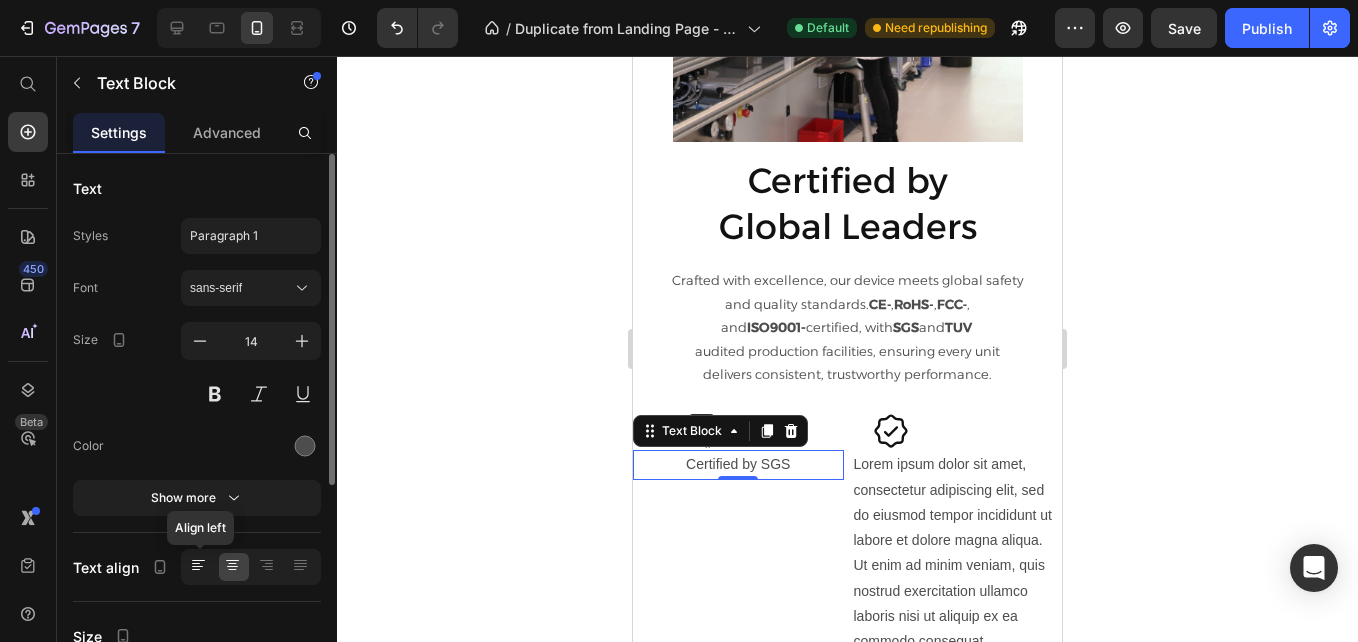 click 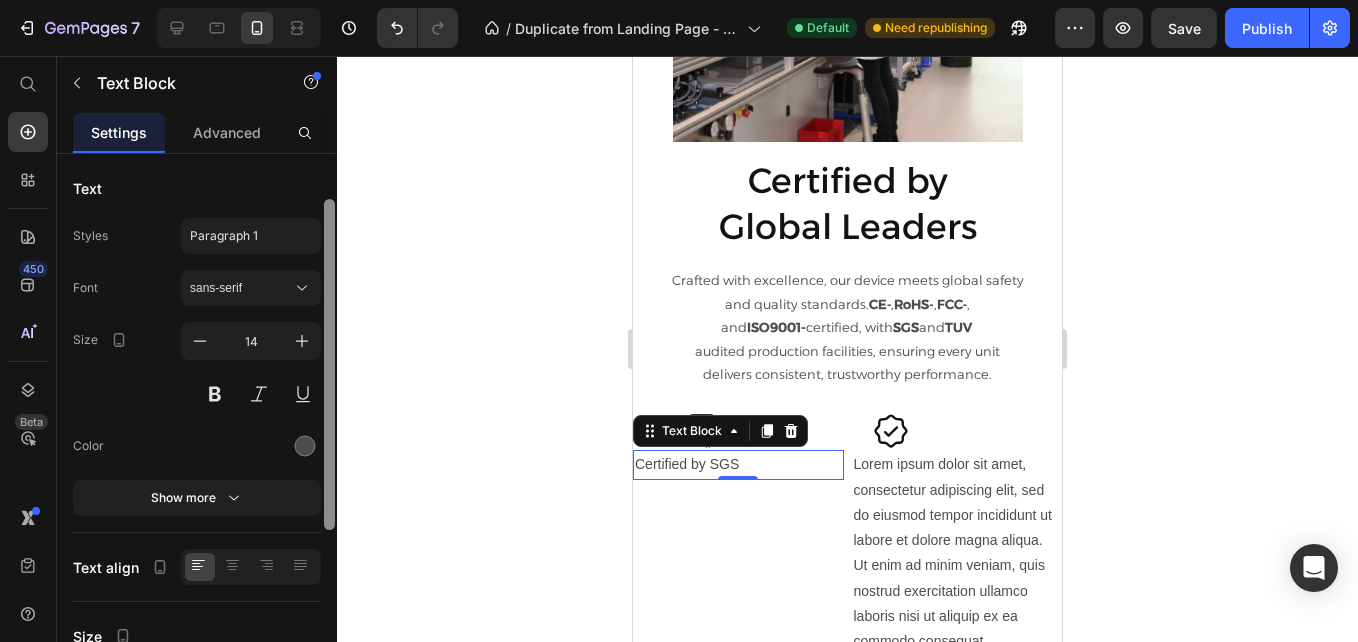 scroll, scrollTop: 29, scrollLeft: 0, axis: vertical 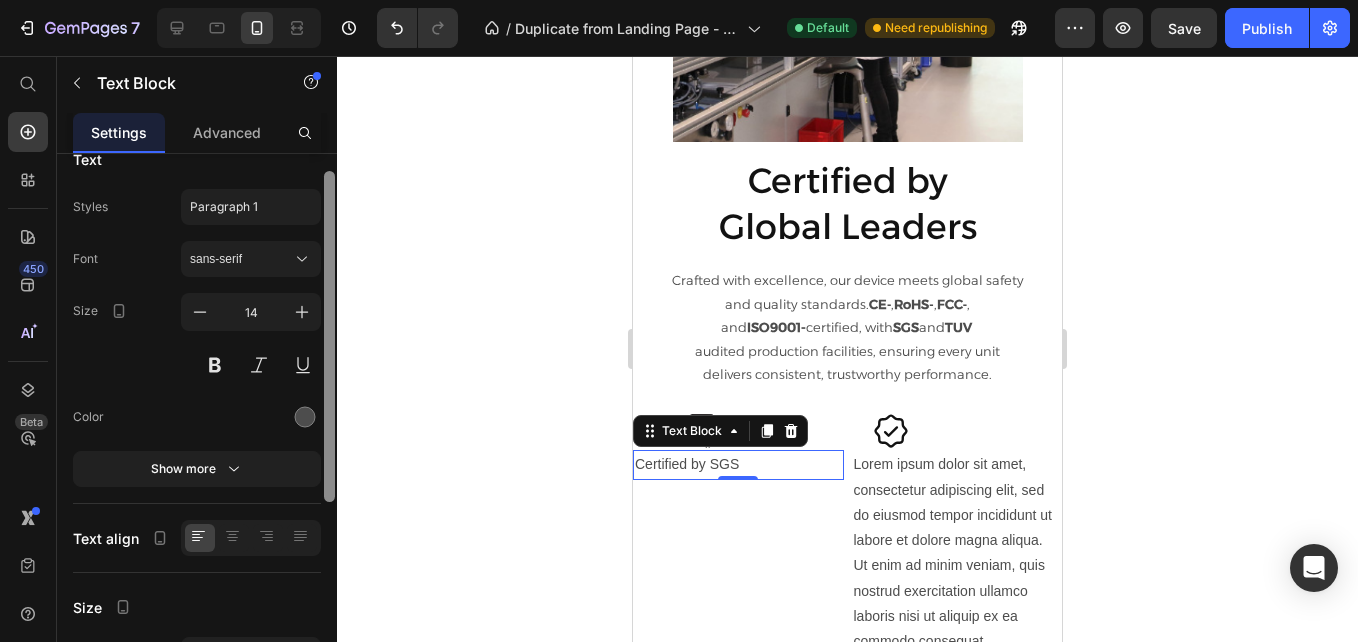 drag, startPoint x: 329, startPoint y: 473, endPoint x: 327, endPoint y: 491, distance: 18.110771 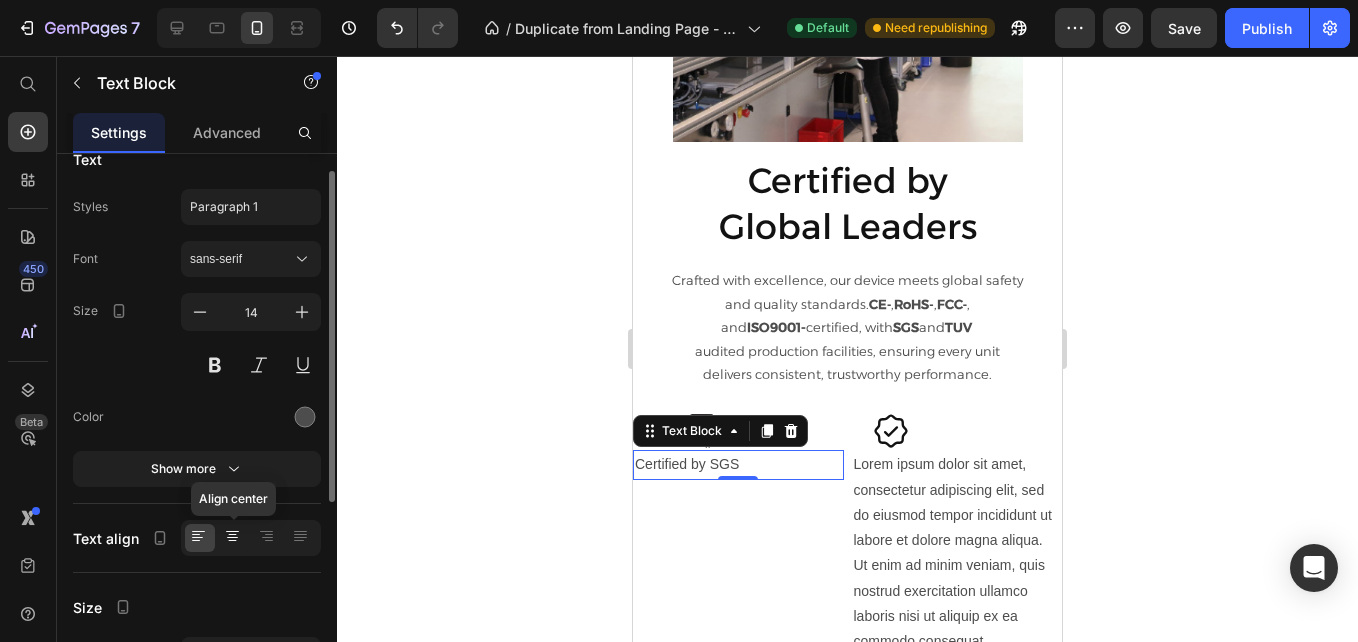 click 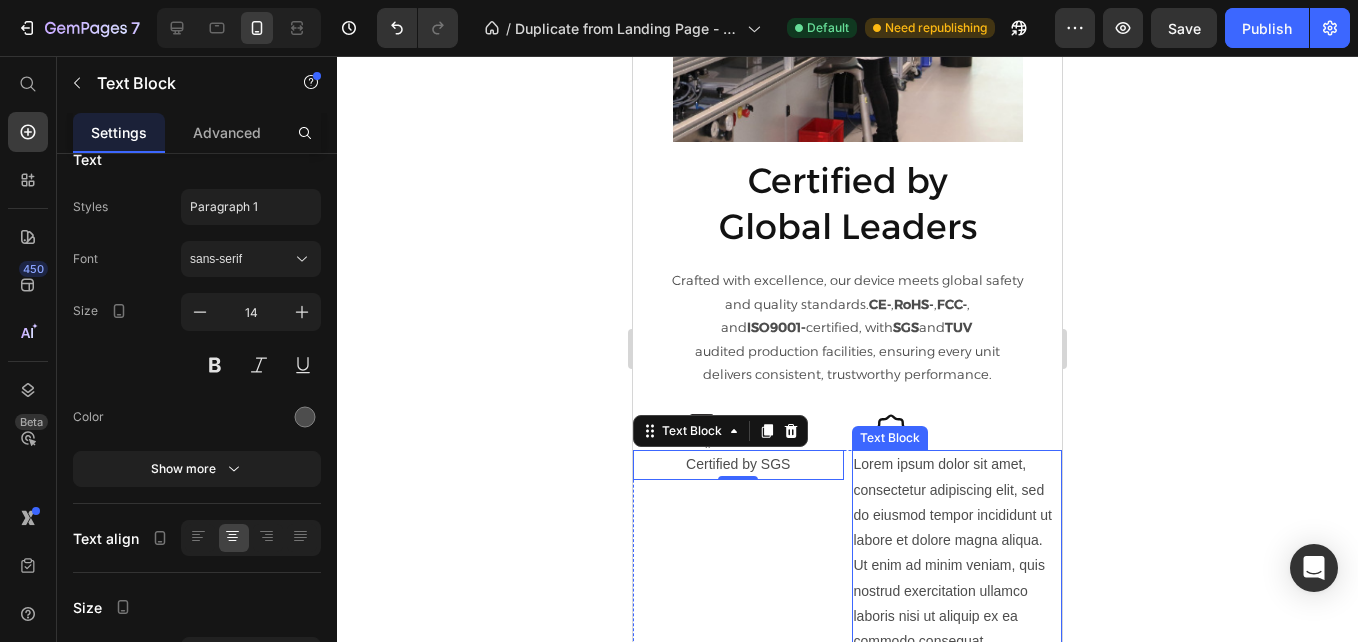 click on "Lorem ipsum dolor sit amet, consectetur adipiscing elit, sed do eiusmod tempor incididunt ut labore et dolore magna aliqua. Ut enim ad minim veniam, quis nostrud exercitation ullamco laboris nisi ut aliquip ex ea commodo consequat." at bounding box center [957, 553] 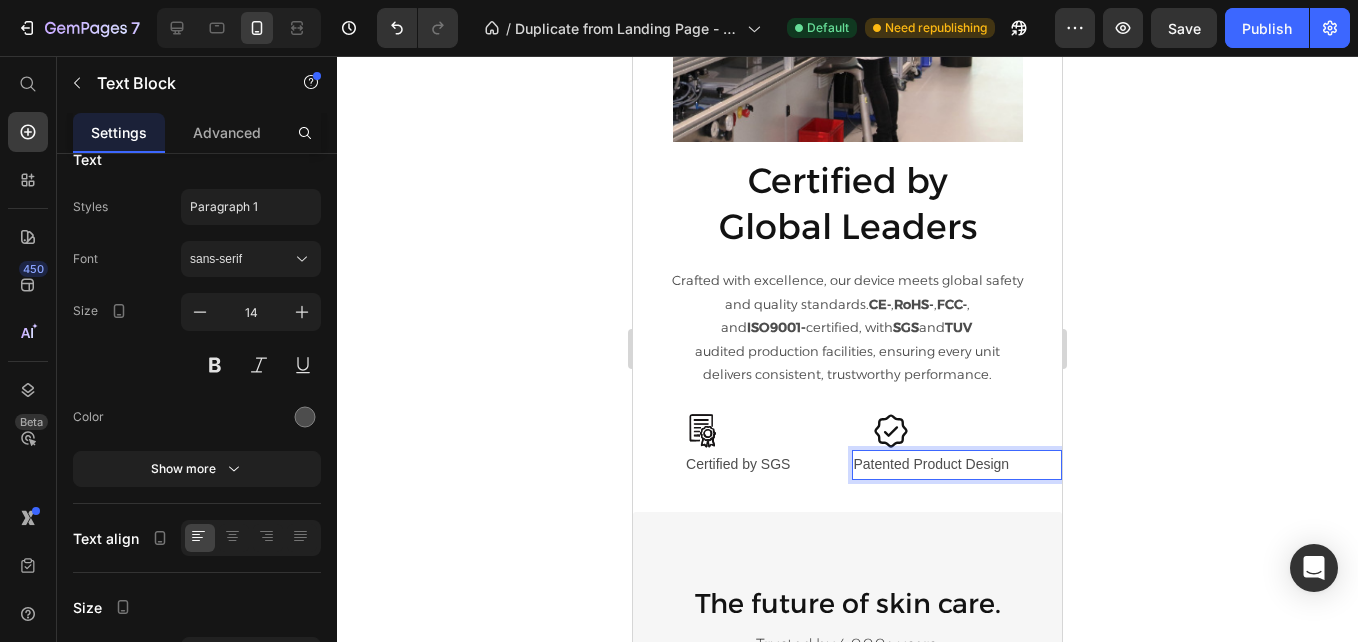 click on "Patented Product Design" at bounding box center (957, 464) 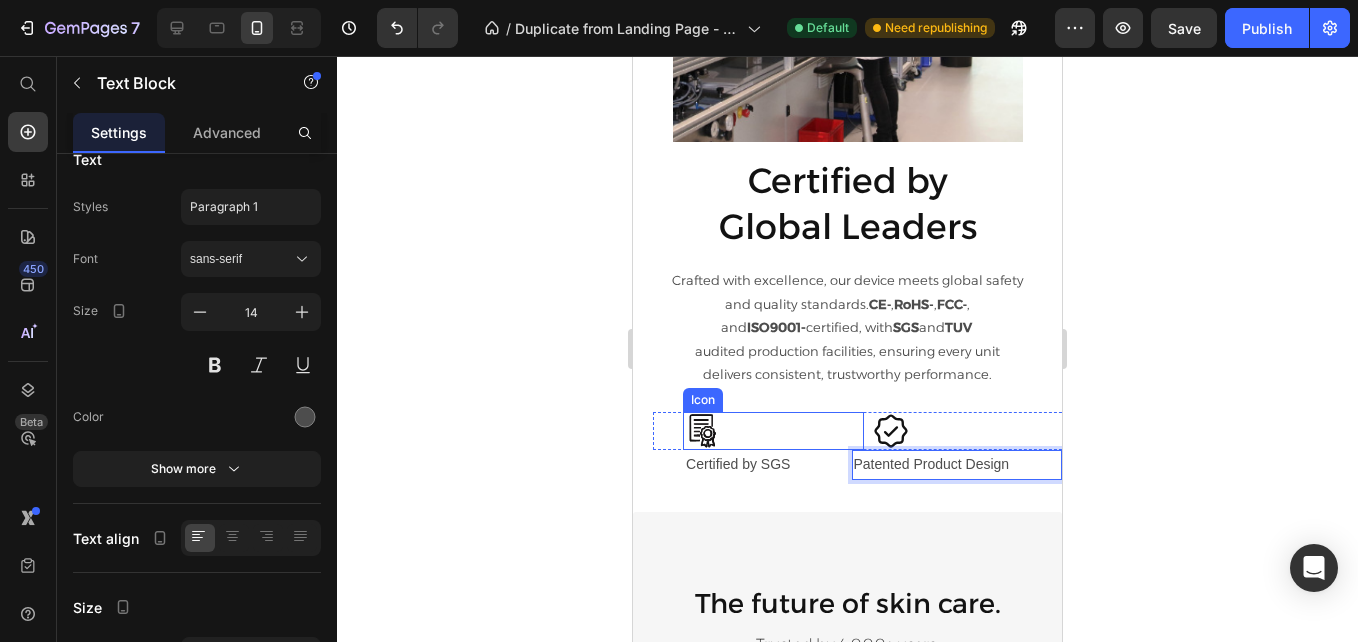 click on "Icon" at bounding box center (773, 431) 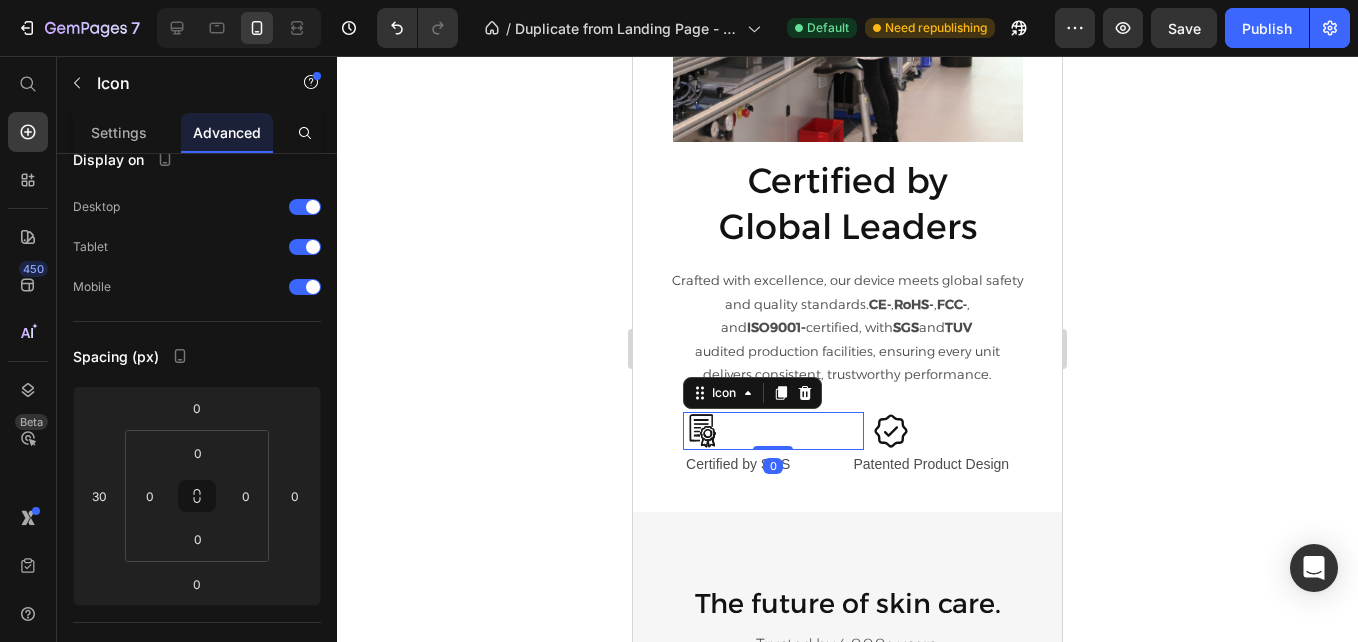 scroll, scrollTop: 0, scrollLeft: 0, axis: both 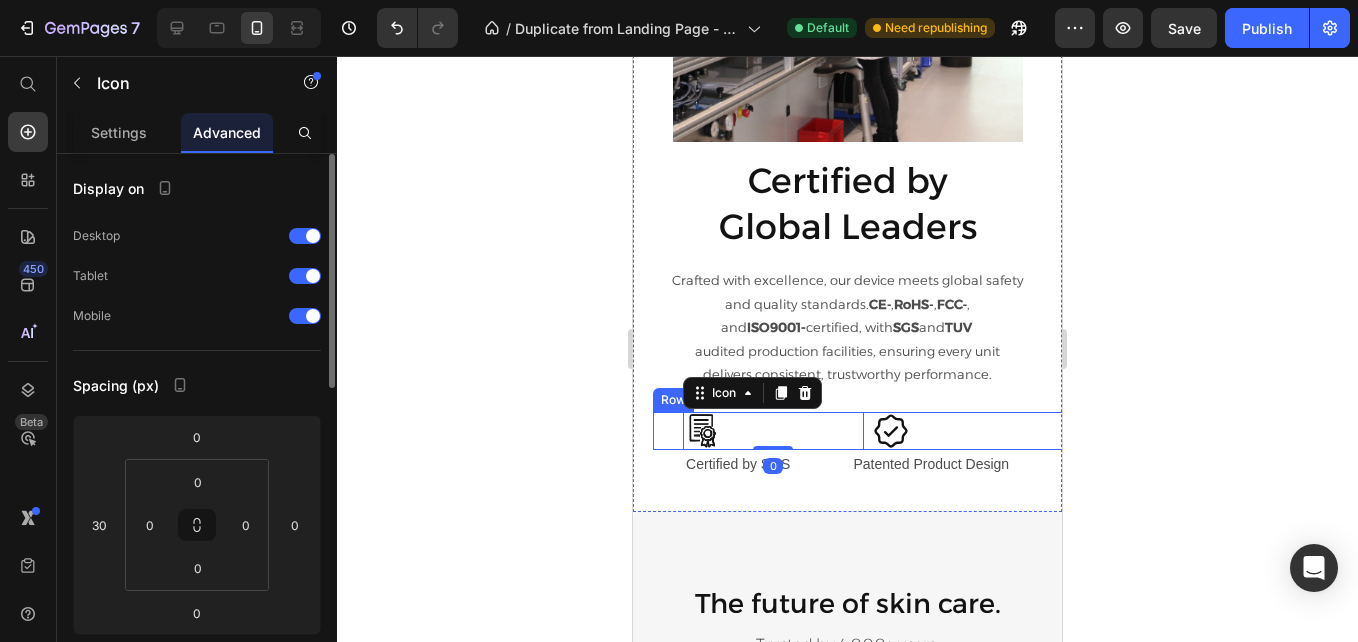 click on "Icon   0
Icon Row" at bounding box center [867, 431] 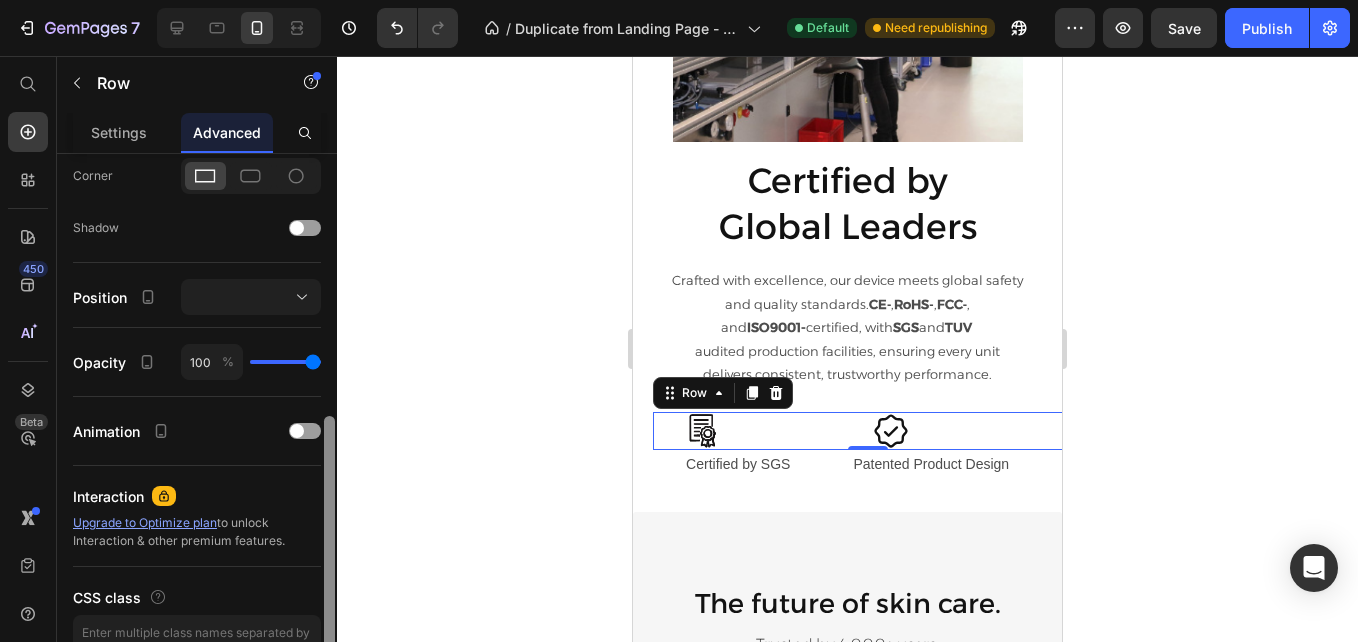 scroll, scrollTop: 0, scrollLeft: 0, axis: both 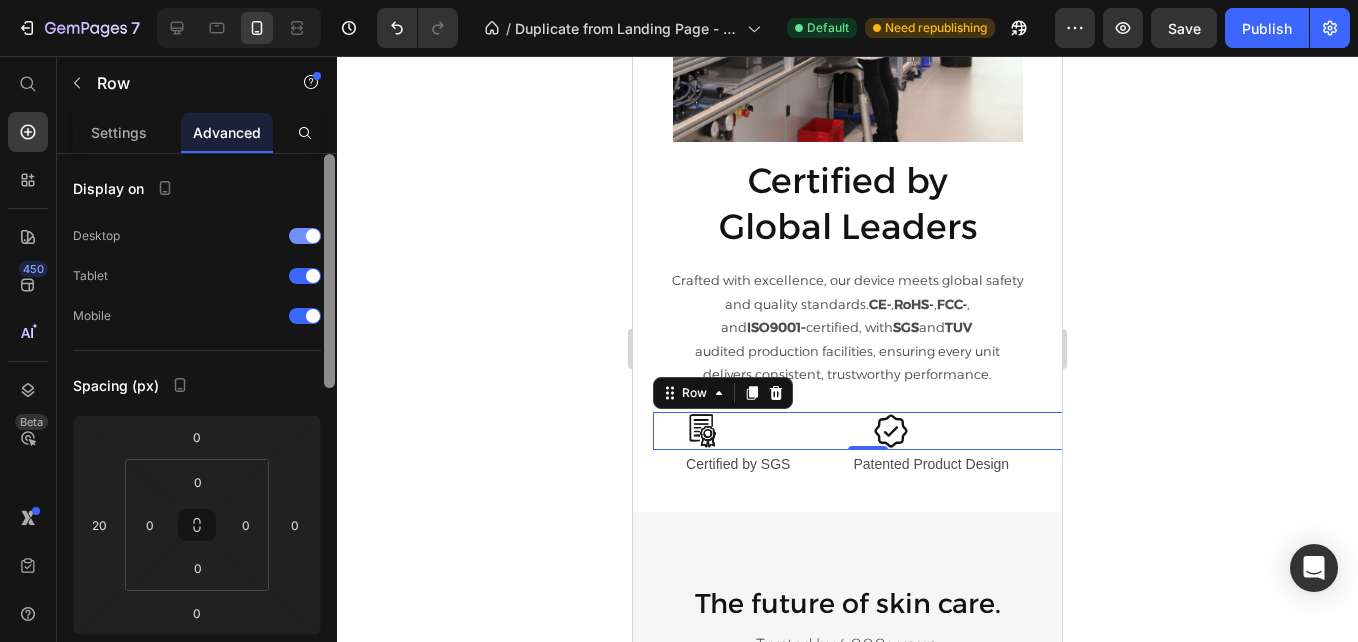 drag, startPoint x: 331, startPoint y: 288, endPoint x: 306, endPoint y: 240, distance: 54.120235 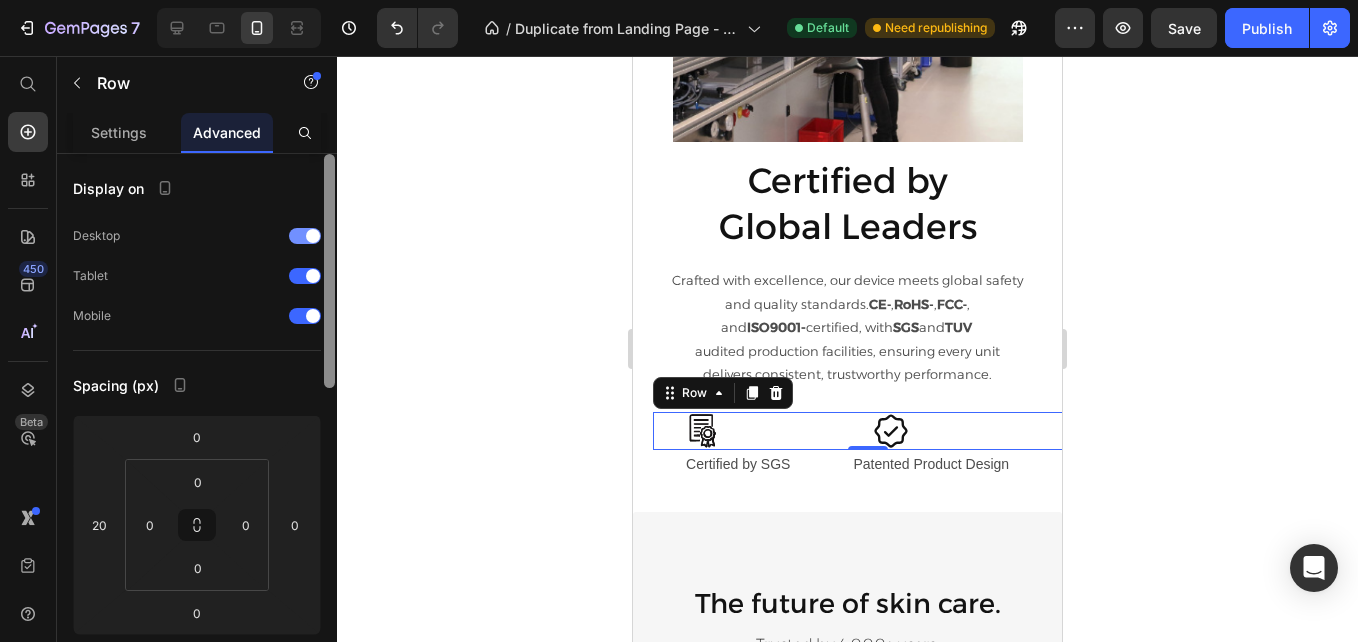 click on "Display on Desktop Tablet Mobile Spacing (px) 0 20 0 0 0 0 0 0 Shape Border Corner Shadow Position Opacity 100 % Animation Interaction Upgrade to Optimize plan  to unlock Interaction & other premium features. CSS class  Delete element" at bounding box center (197, 426) 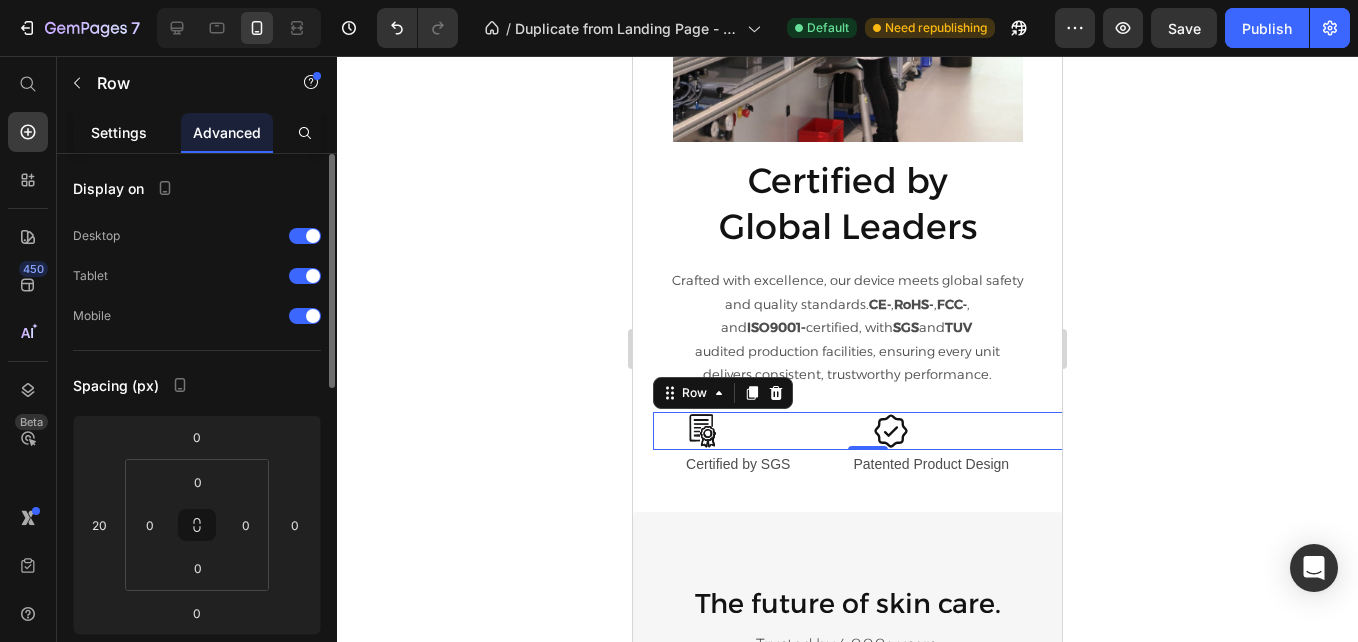 click on "Settings" 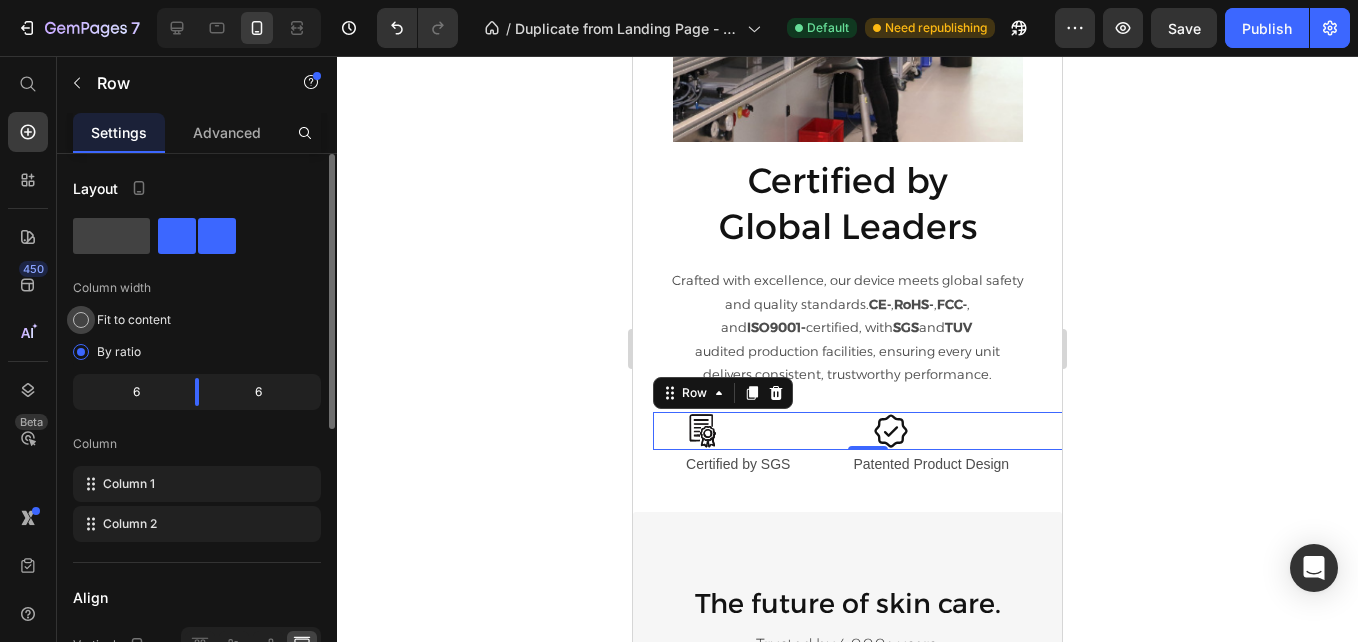 click on "Fit to content" at bounding box center (134, 320) 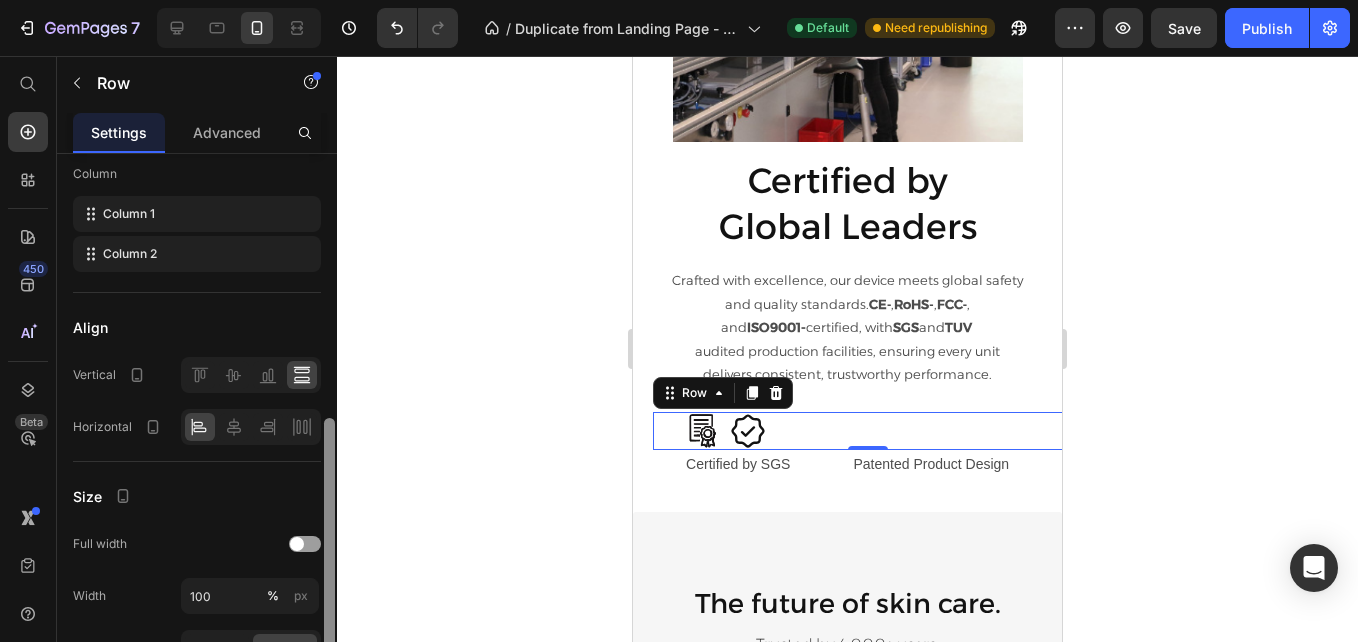 drag, startPoint x: 331, startPoint y: 376, endPoint x: 330, endPoint y: 540, distance: 164.00305 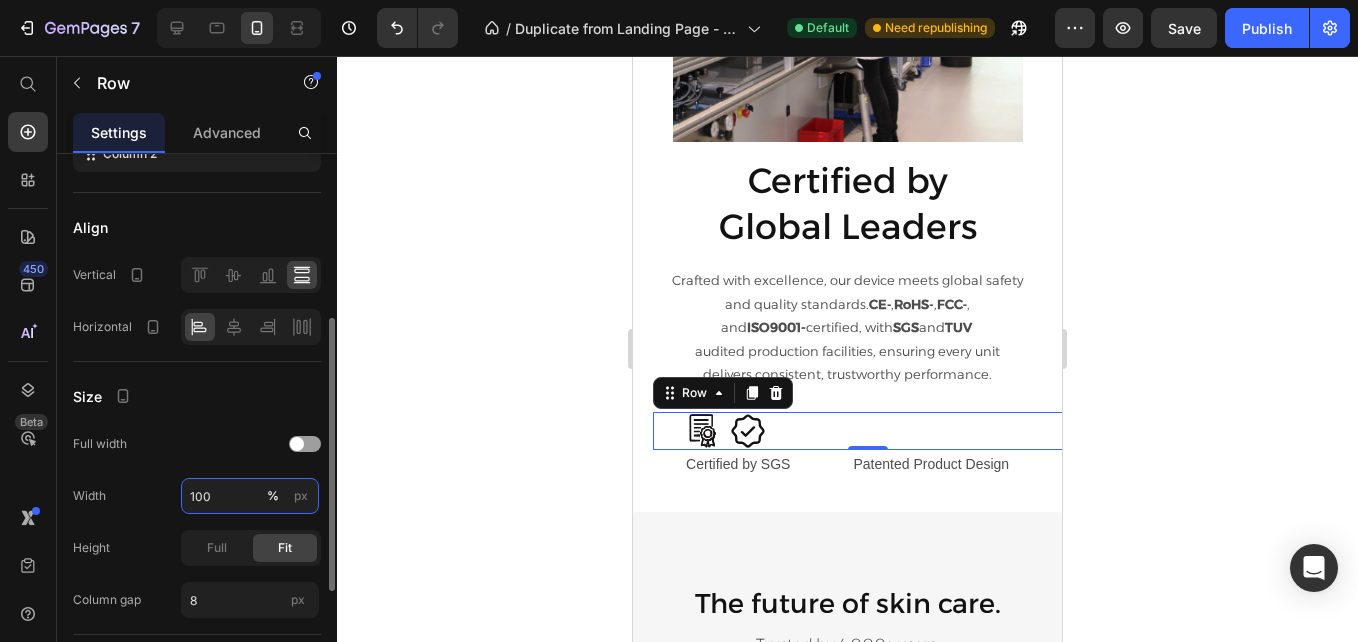 click on "100" at bounding box center [250, 496] 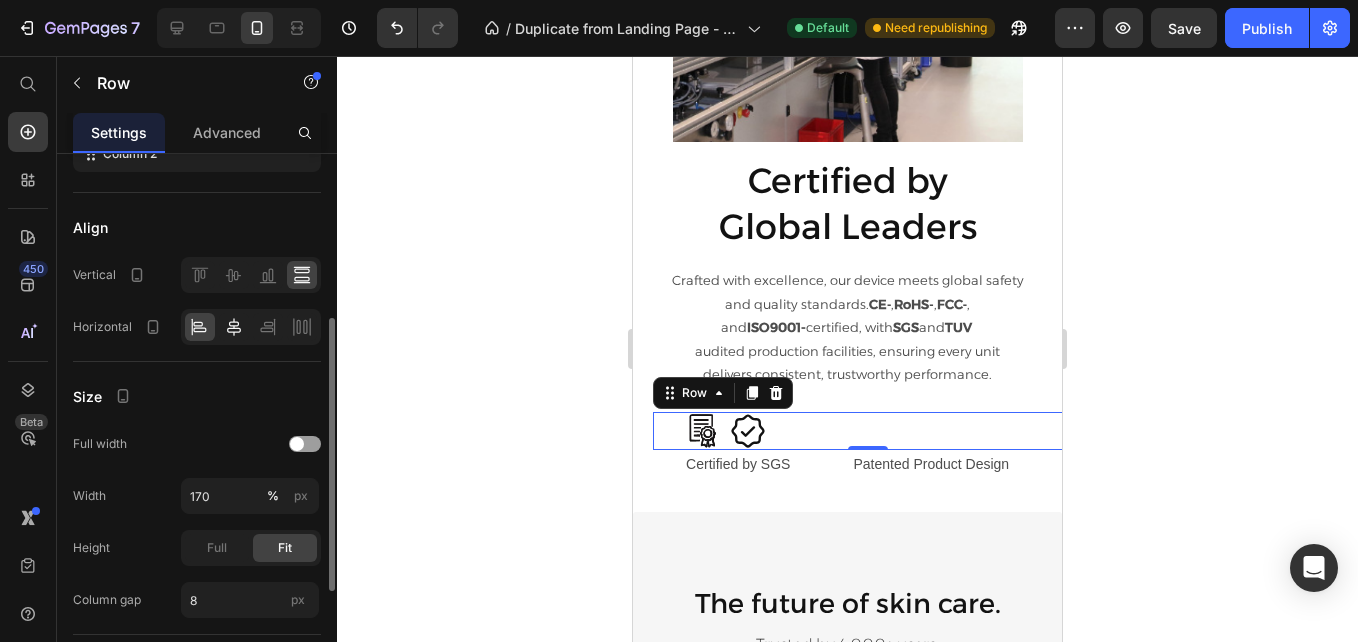 click 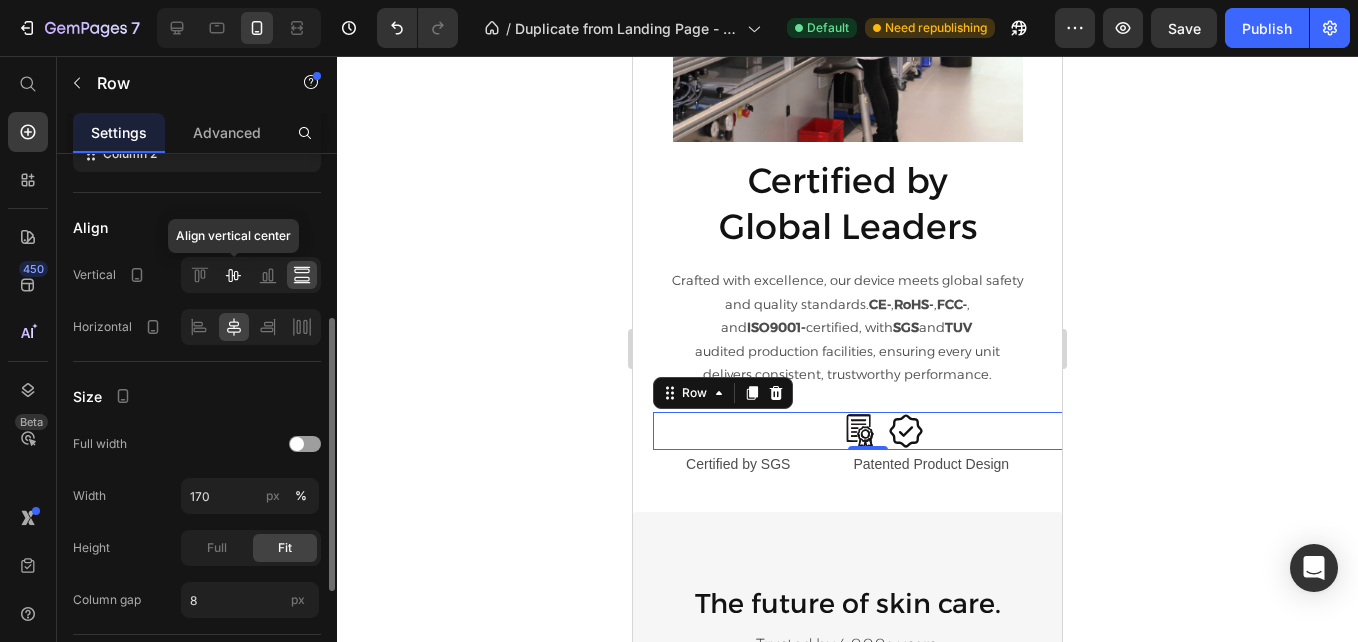 click 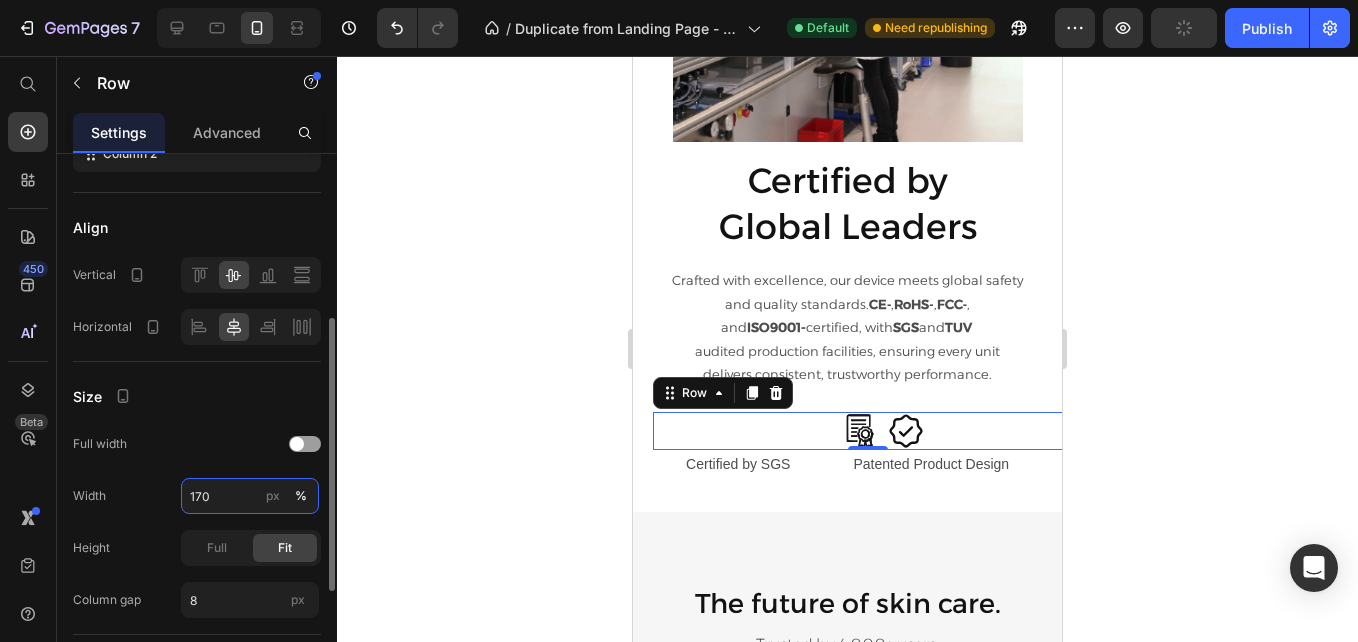 click on "170" at bounding box center [250, 496] 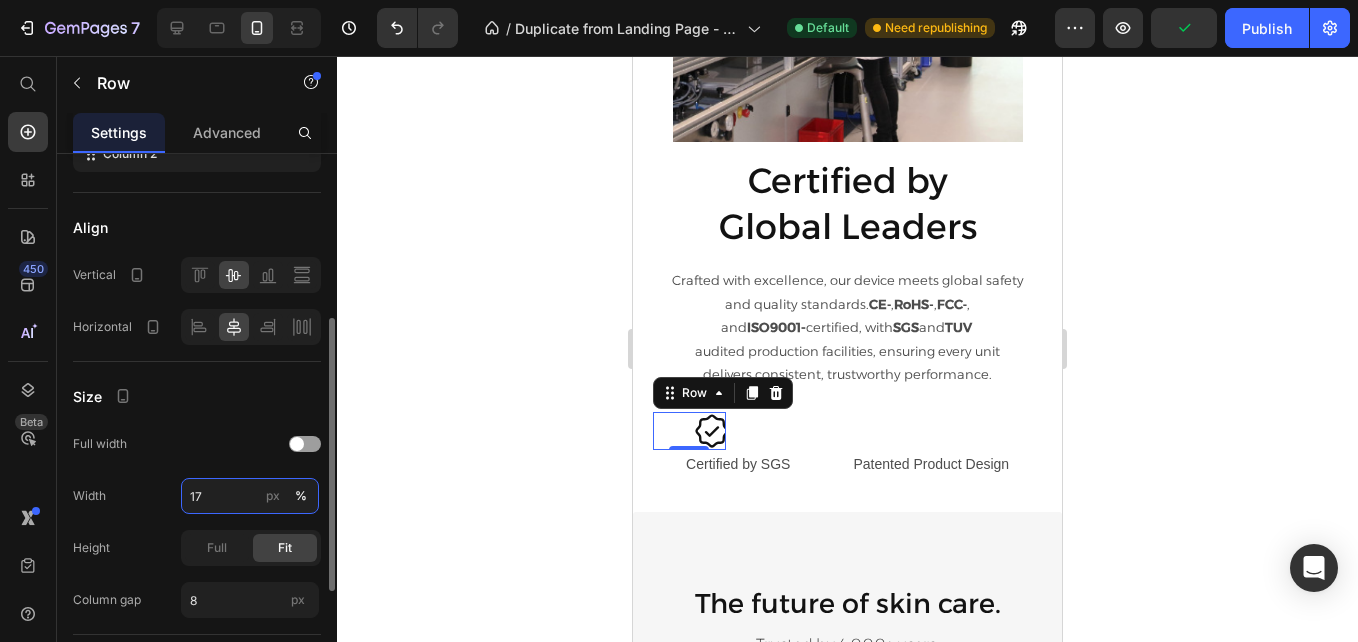 type on "1" 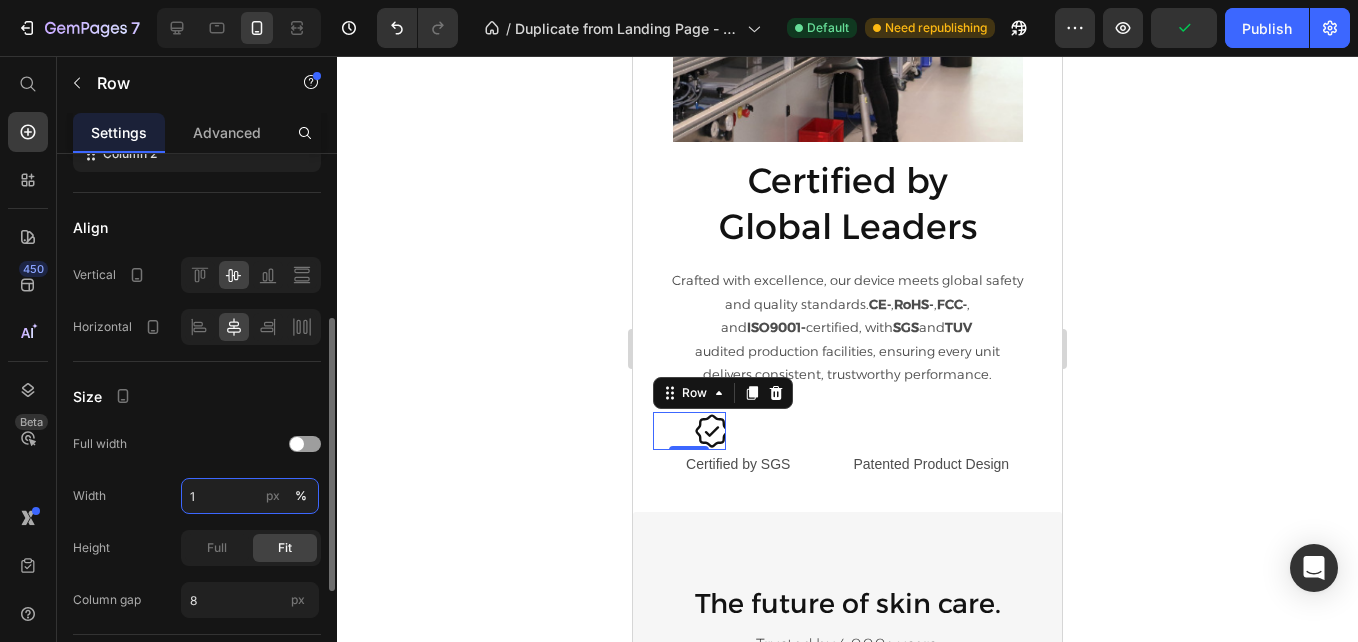 type 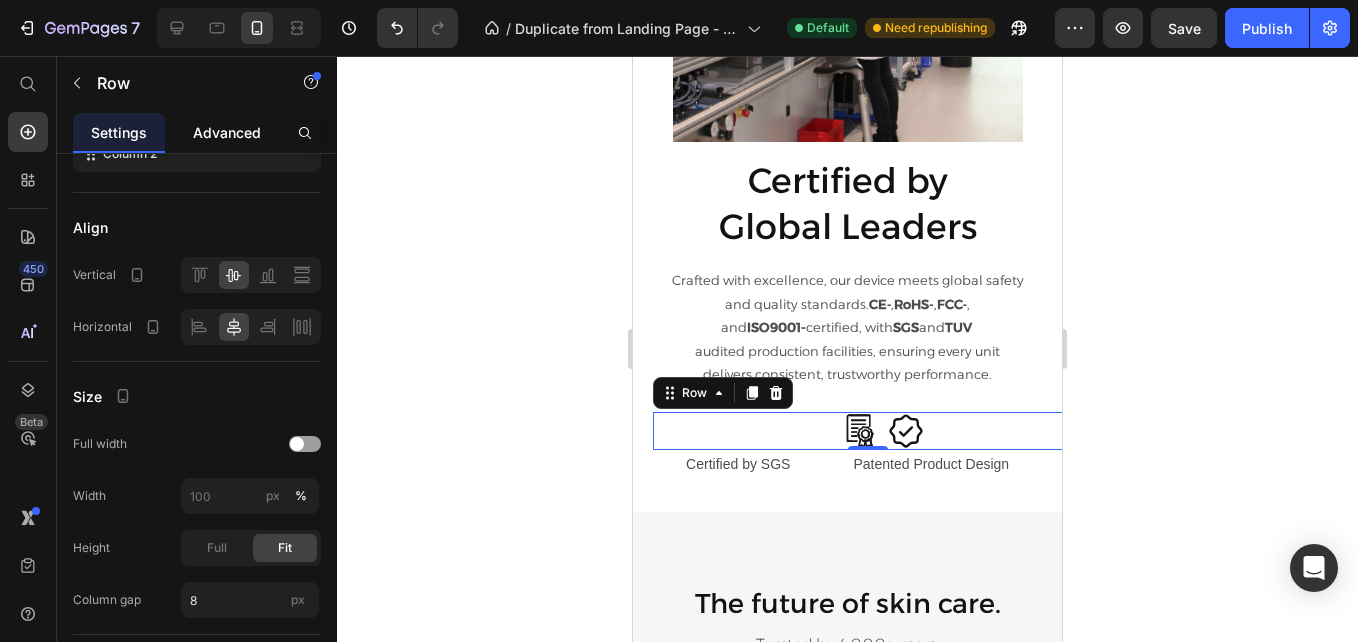 click on "Advanced" 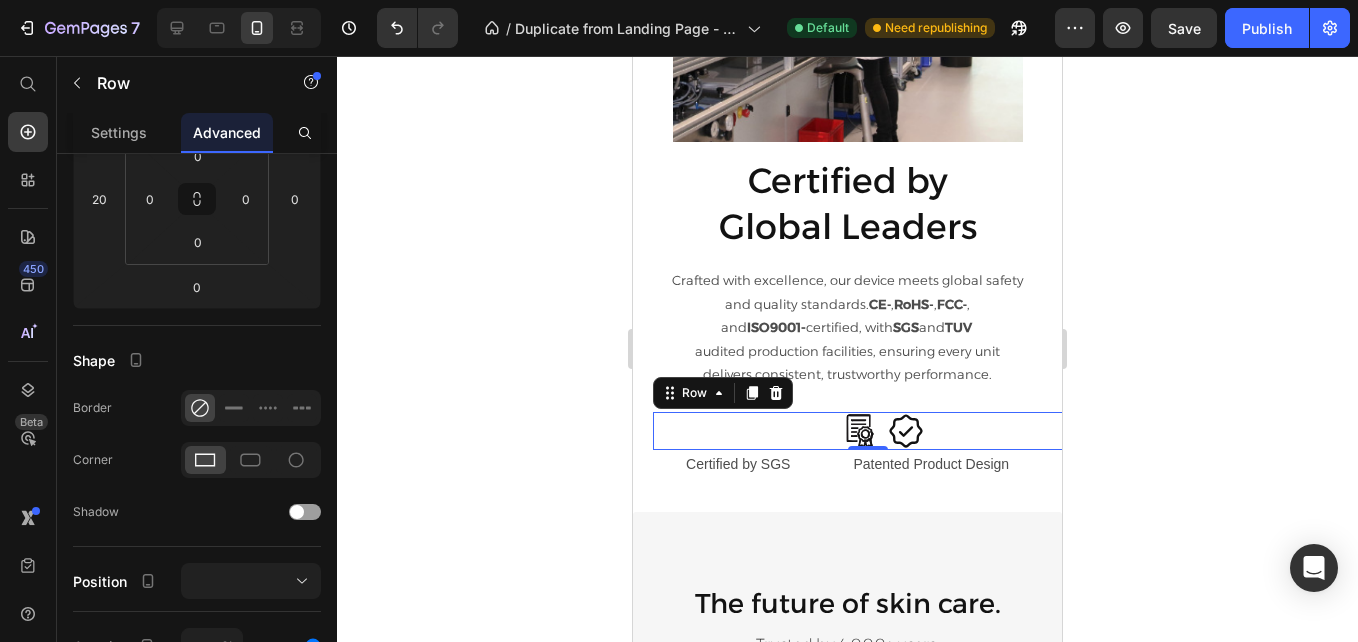 scroll, scrollTop: 0, scrollLeft: 0, axis: both 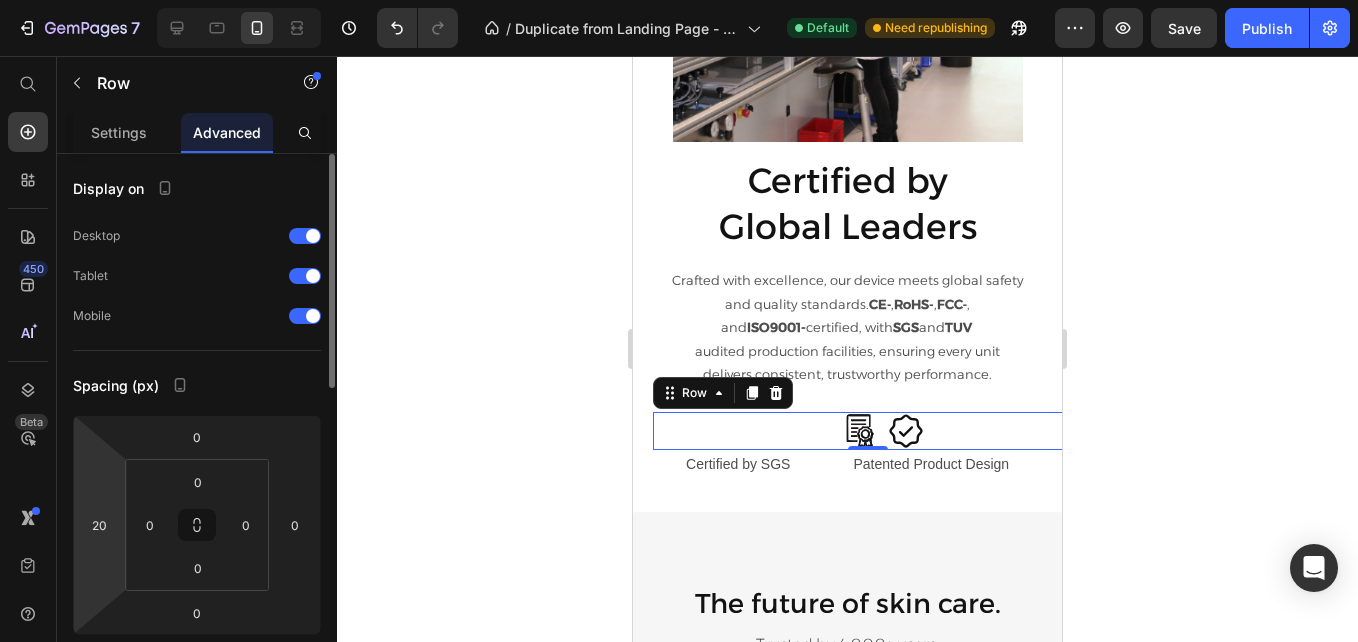 click on "7  Version history  /  Duplicate from Landing Page - Jan 20, 19:39:09 Default Need republishing Preview  Save   Publish  450 Beta Start with Sections Elements Hero Section Product Detail Brands Trusted Badges Guarantee Product Breakdown How to use Testimonials Compare Bundle FAQs Social Proof Brand Story Product List Collection Blog List Contact Sticky Add to Cart Custom Footer Browse Library 450 Layout
Row
Row
Row
Row Text
Heading
Text Block Button
Button
Button
Sticky Back to top Media" at bounding box center (679, 0) 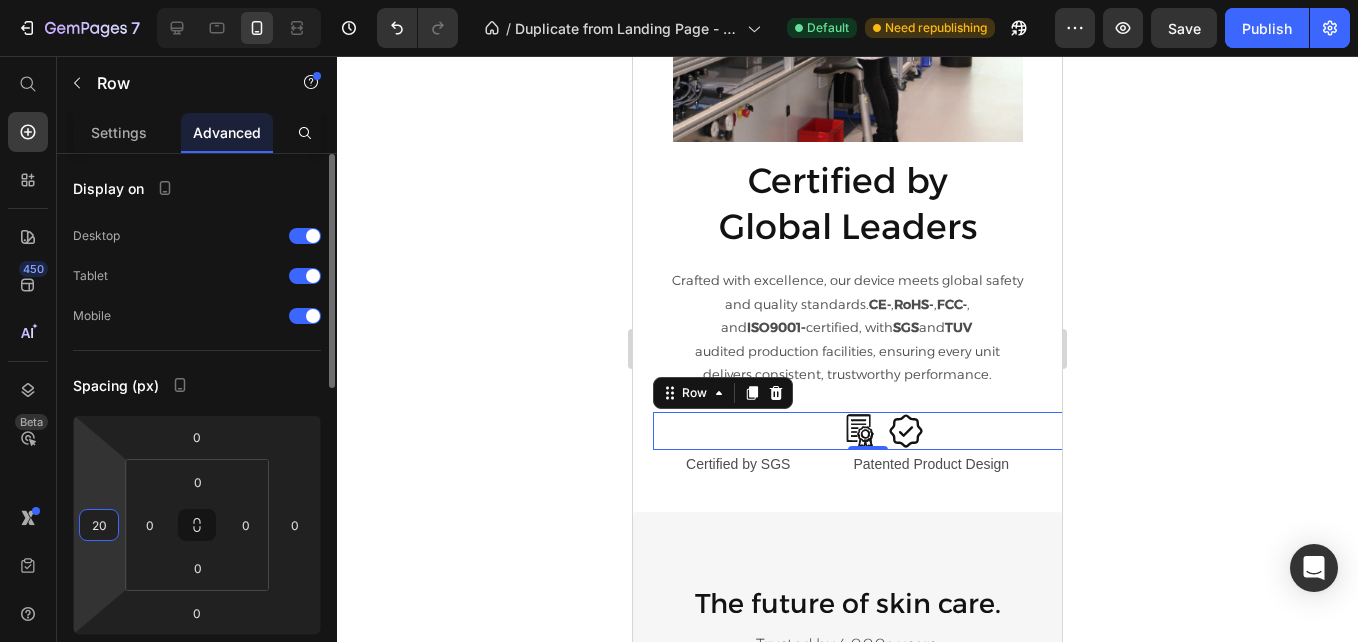 click on "20" at bounding box center [99, 525] 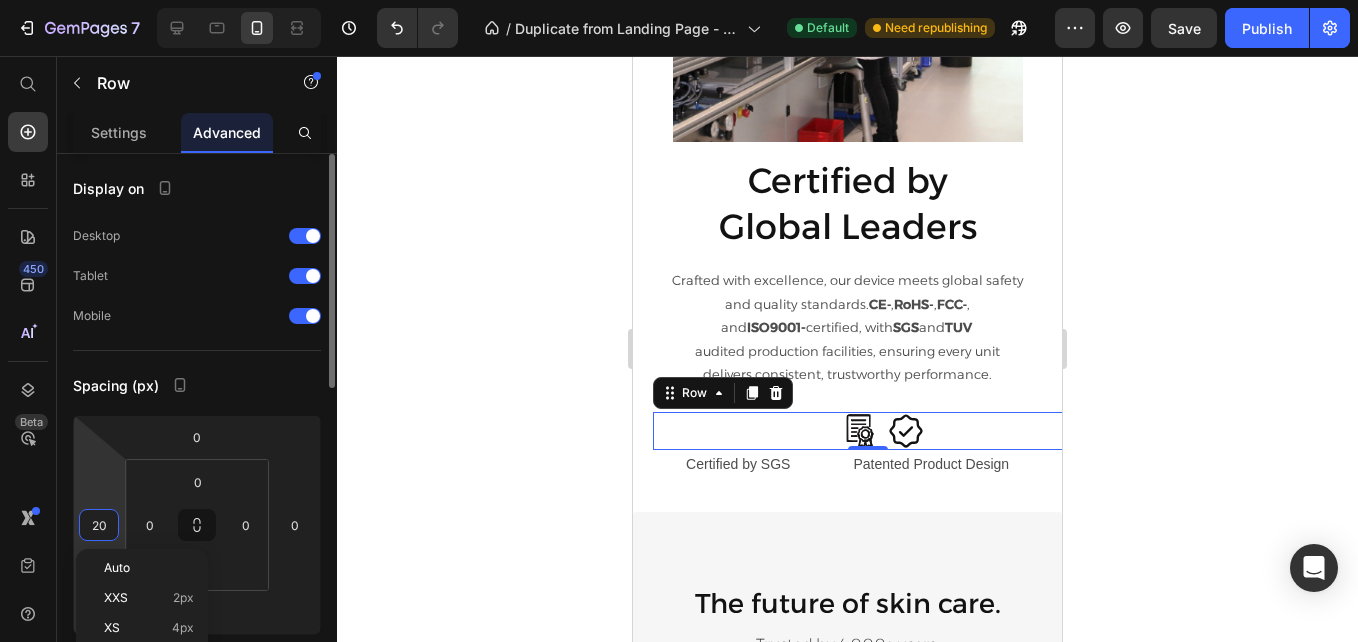 click on "20" at bounding box center (99, 525) 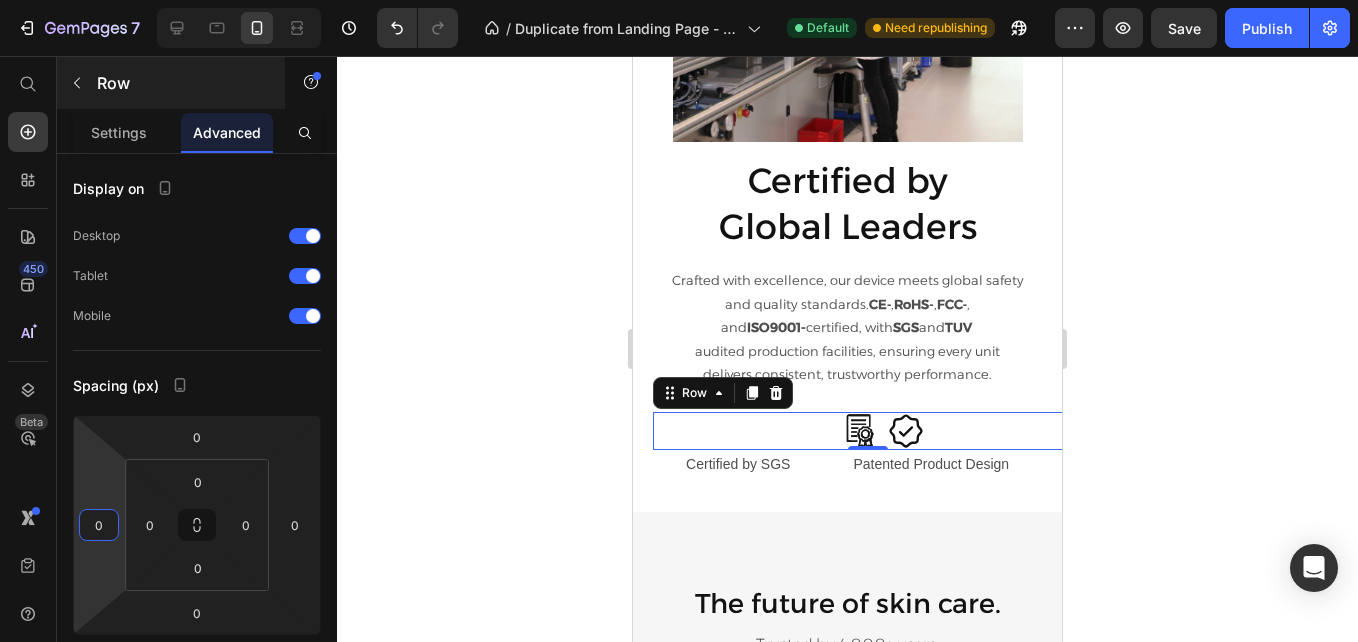 click 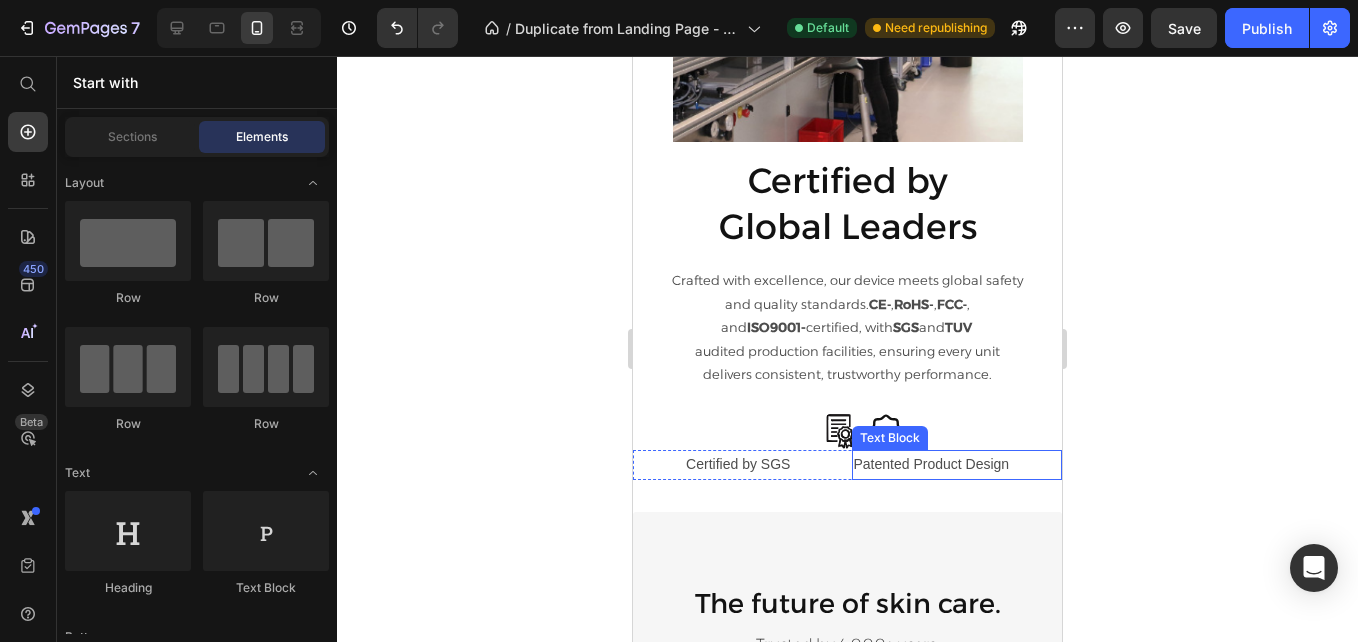 click on "Icon
Icon Row" at bounding box center [847, 431] 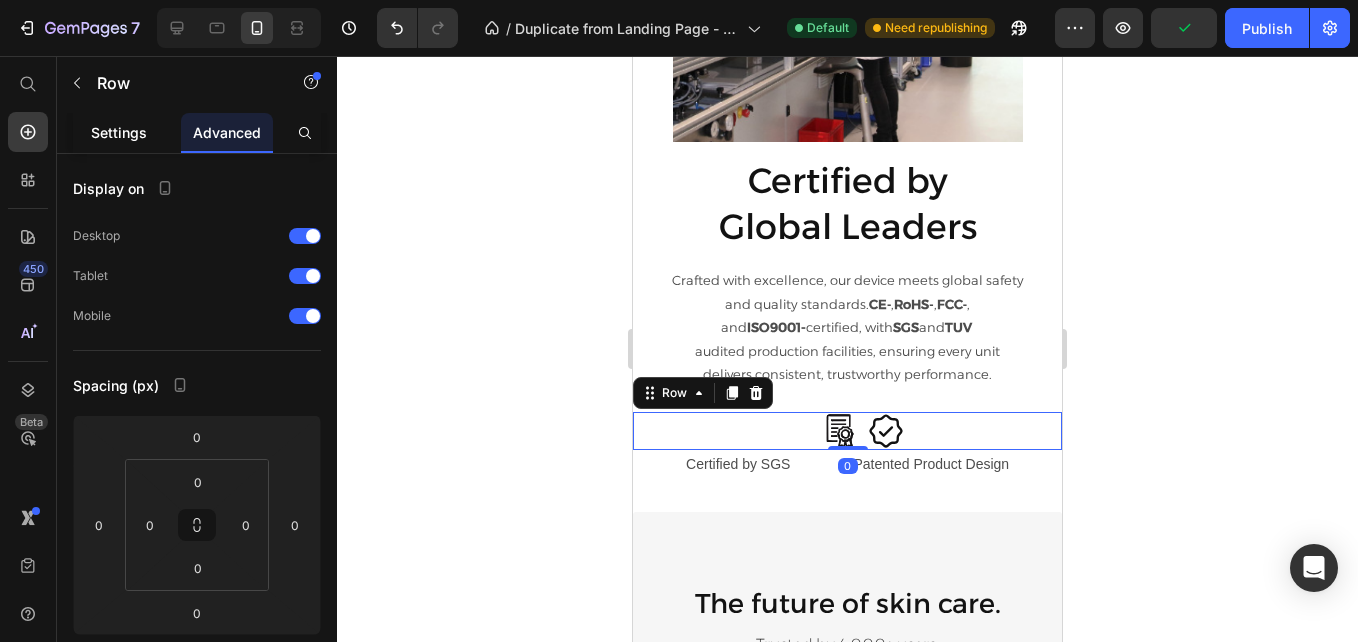 click on "Settings" at bounding box center (119, 132) 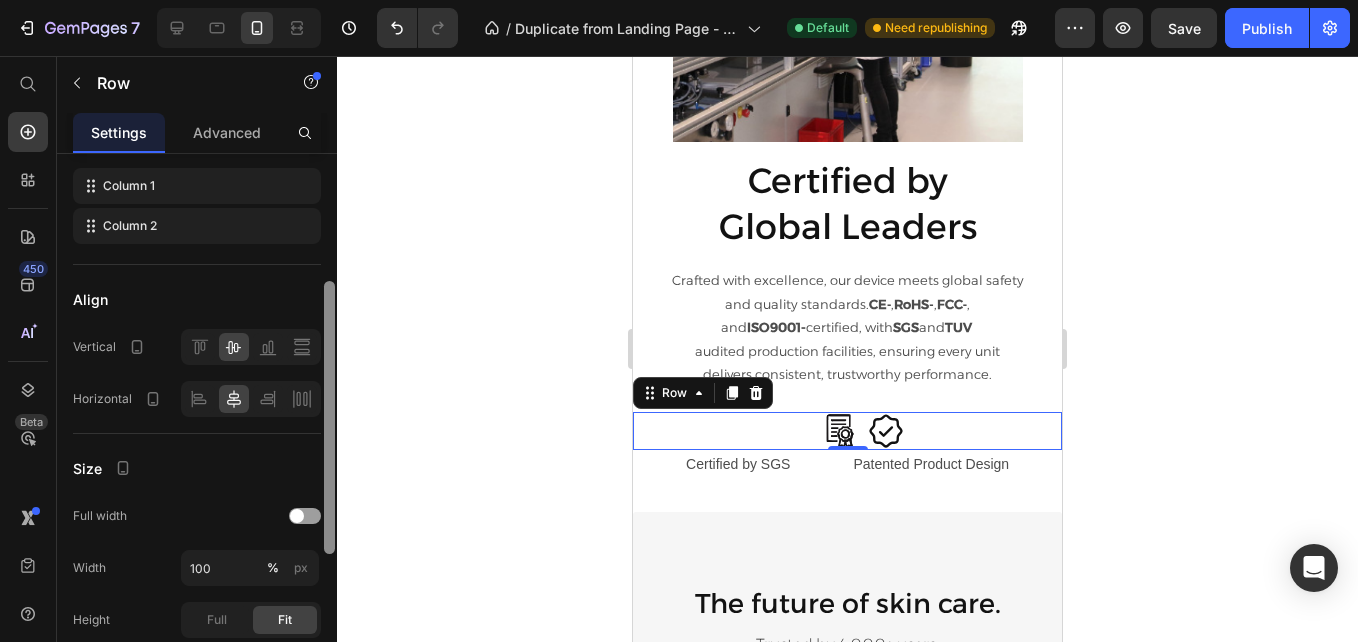 drag, startPoint x: 326, startPoint y: 394, endPoint x: 315, endPoint y: 534, distance: 140.43147 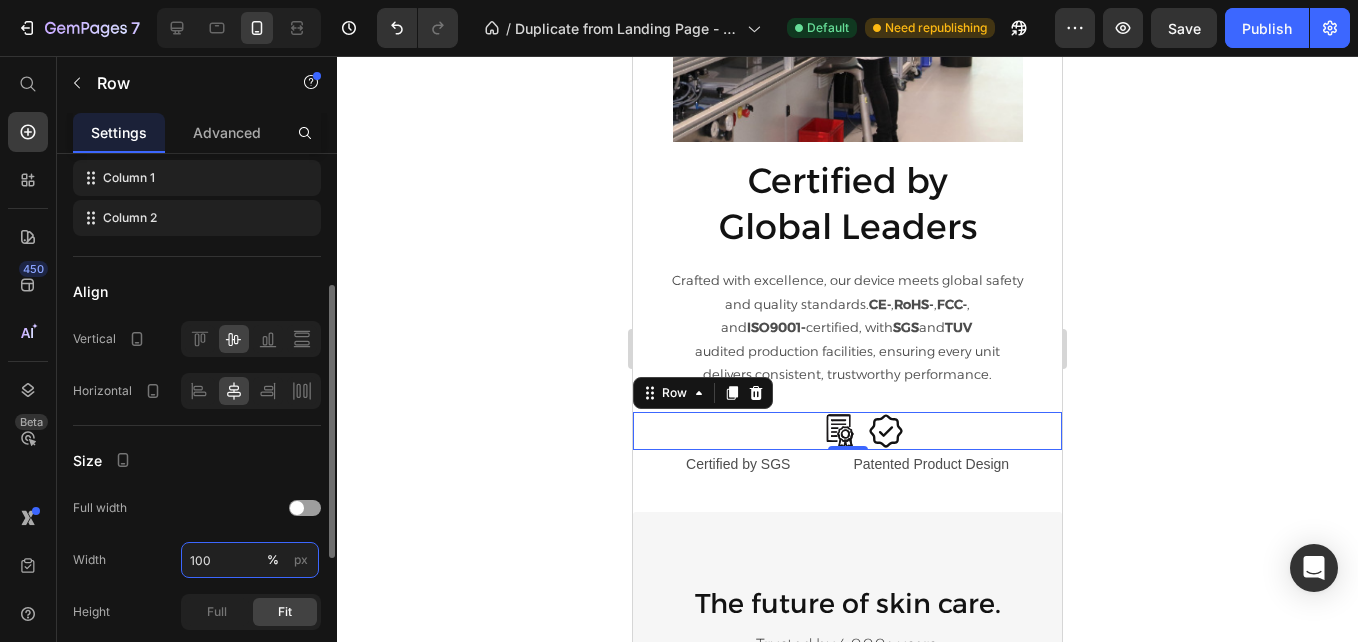 click on "100" at bounding box center (250, 560) 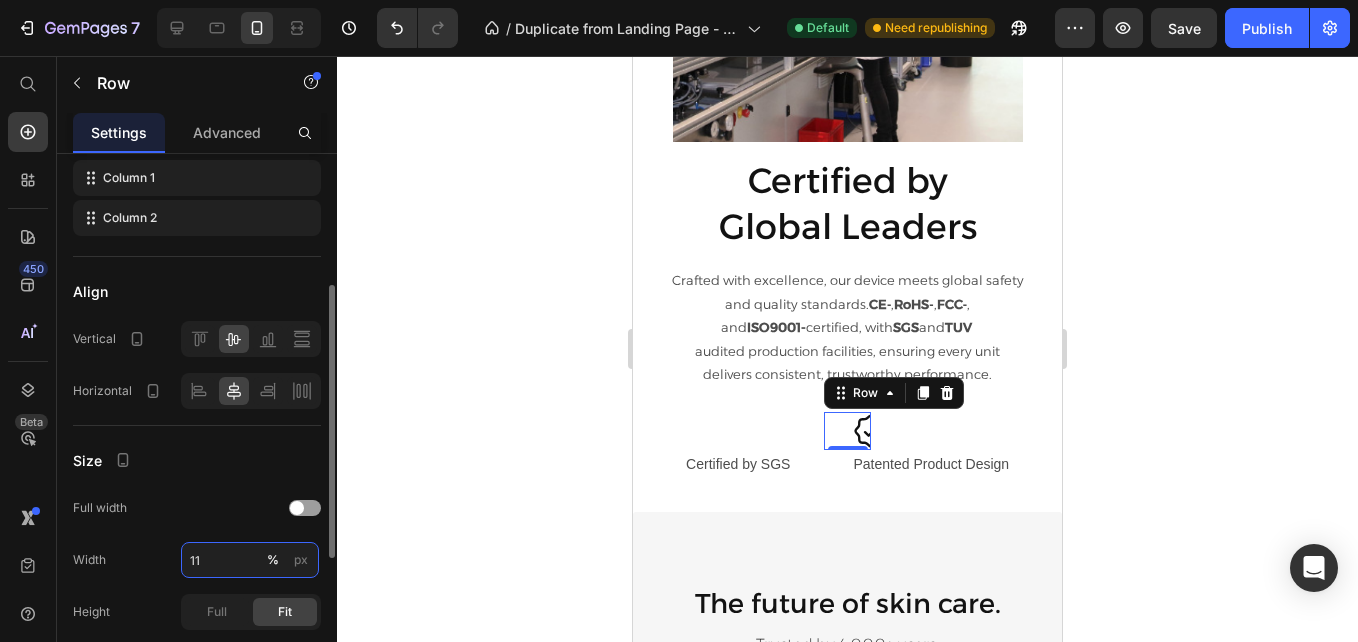type on "111" 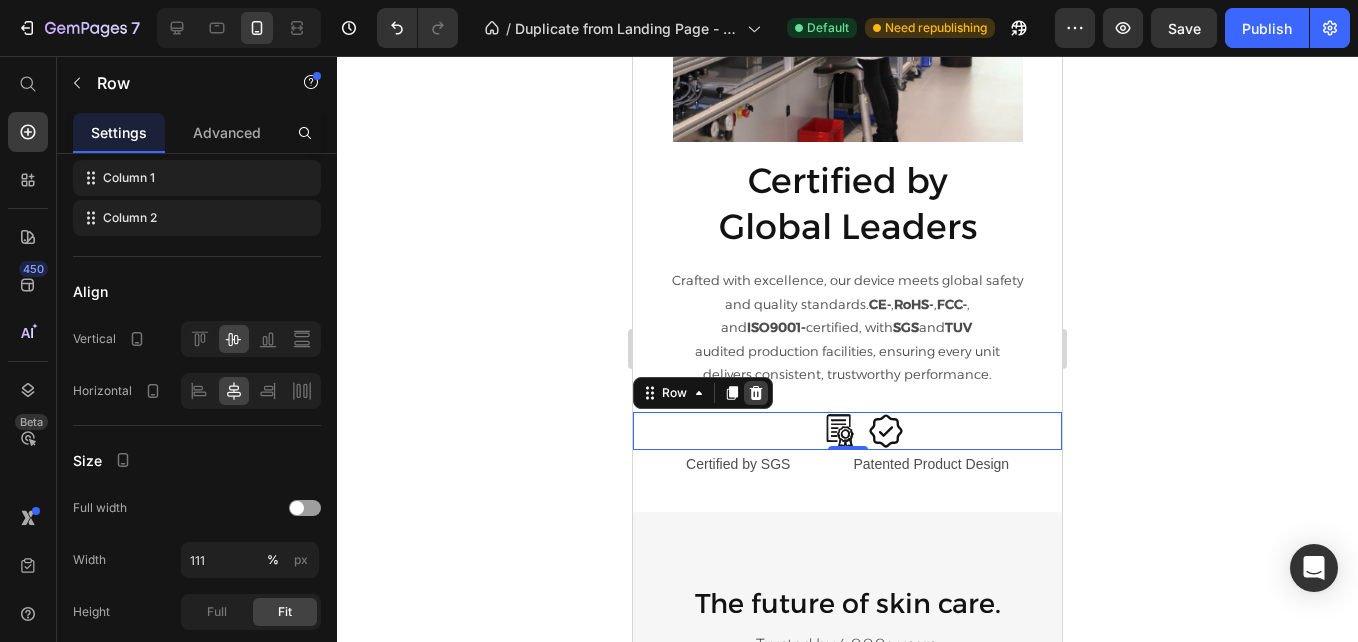 click 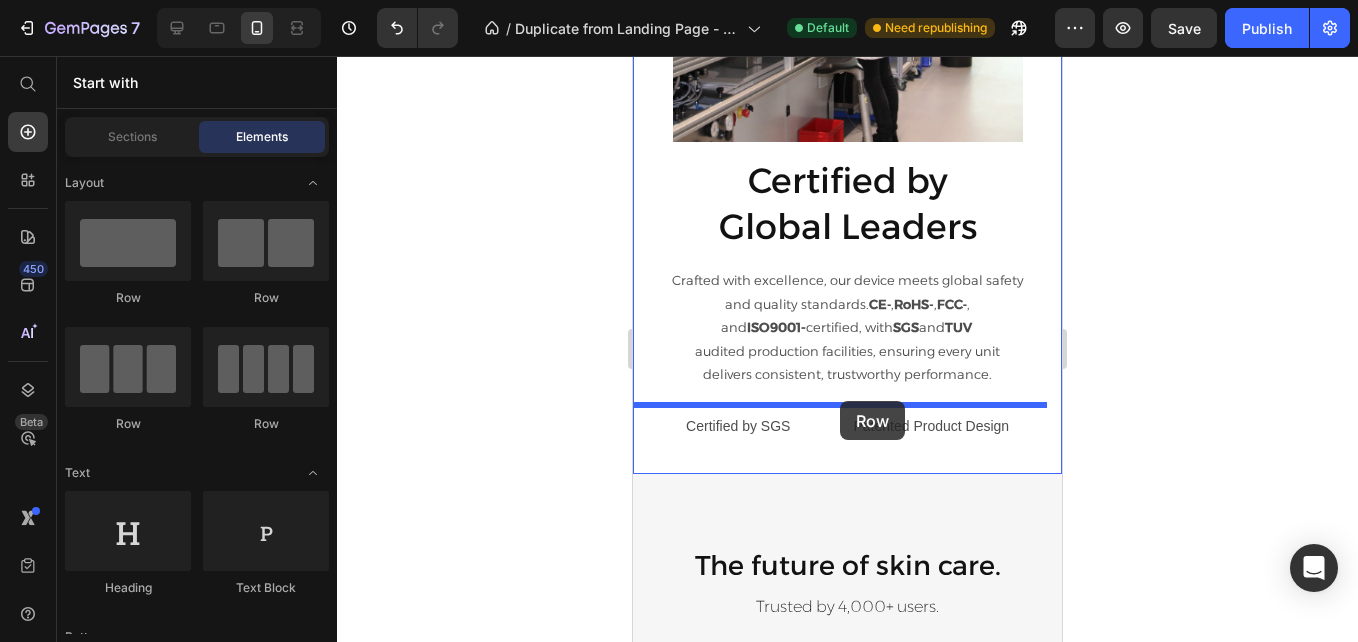 drag, startPoint x: 931, startPoint y: 306, endPoint x: 1062, endPoint y: 400, distance: 161.23586 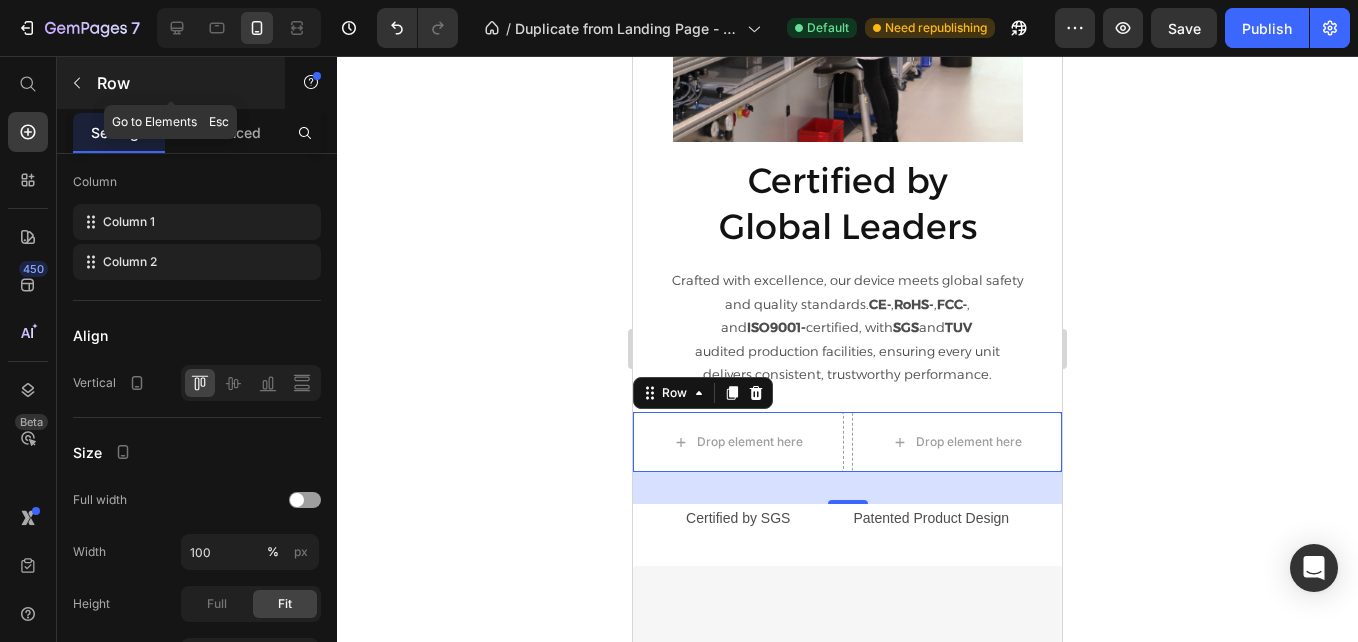 click on "Row" at bounding box center [171, 83] 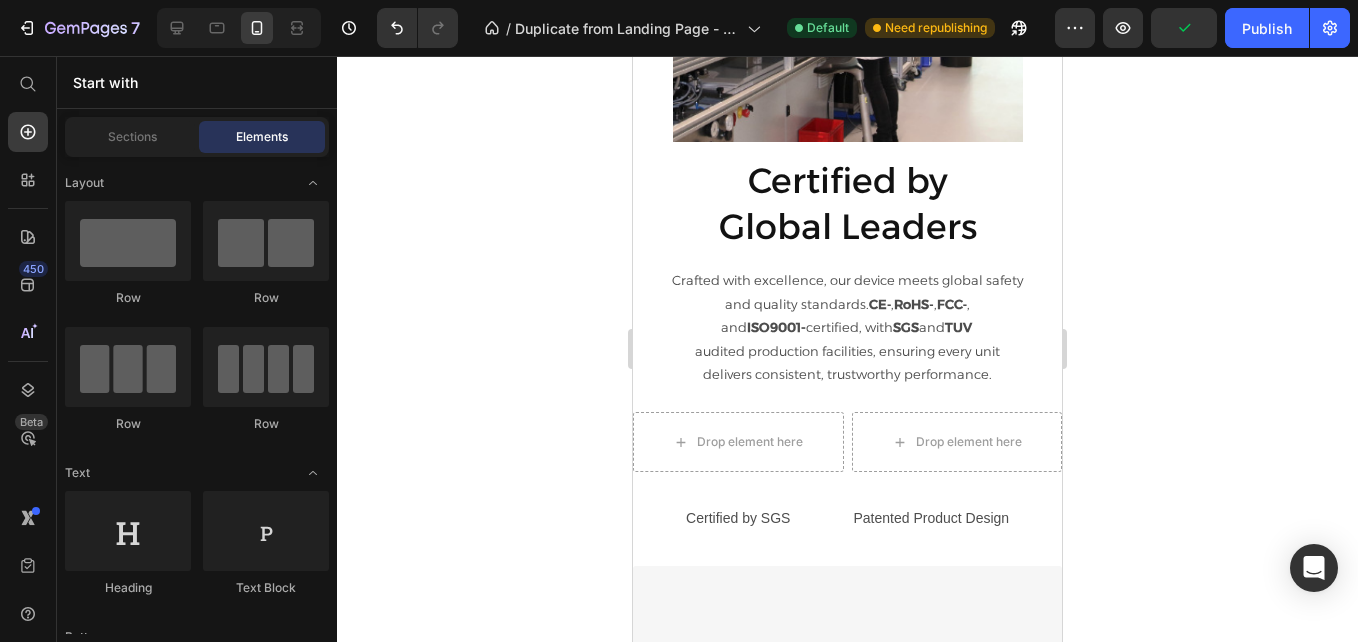 click 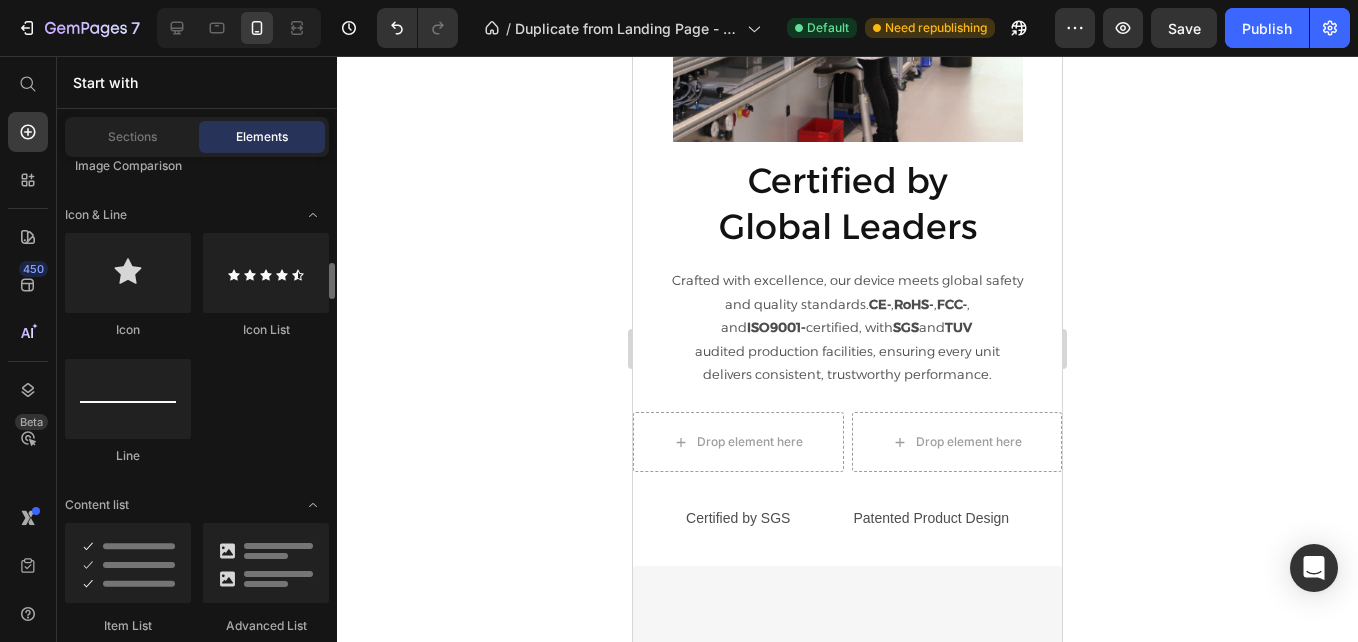 scroll, scrollTop: 1470, scrollLeft: 0, axis: vertical 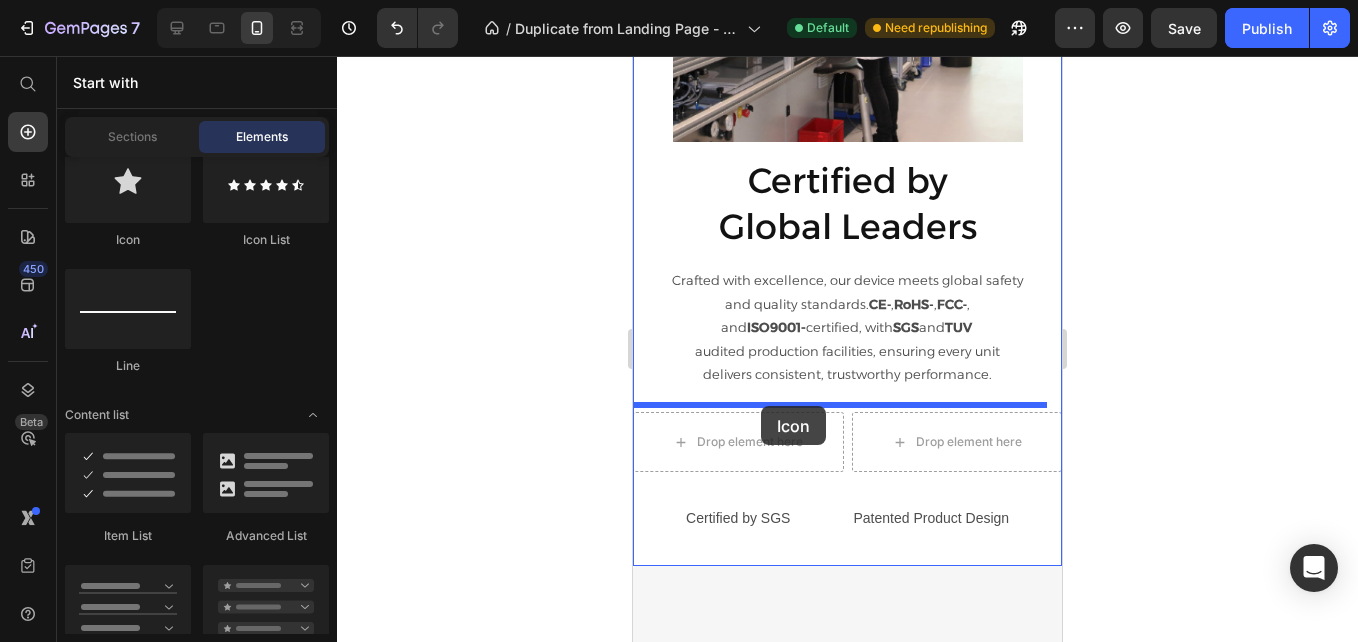 drag, startPoint x: 750, startPoint y: 245, endPoint x: 755, endPoint y: 440, distance: 195.06409 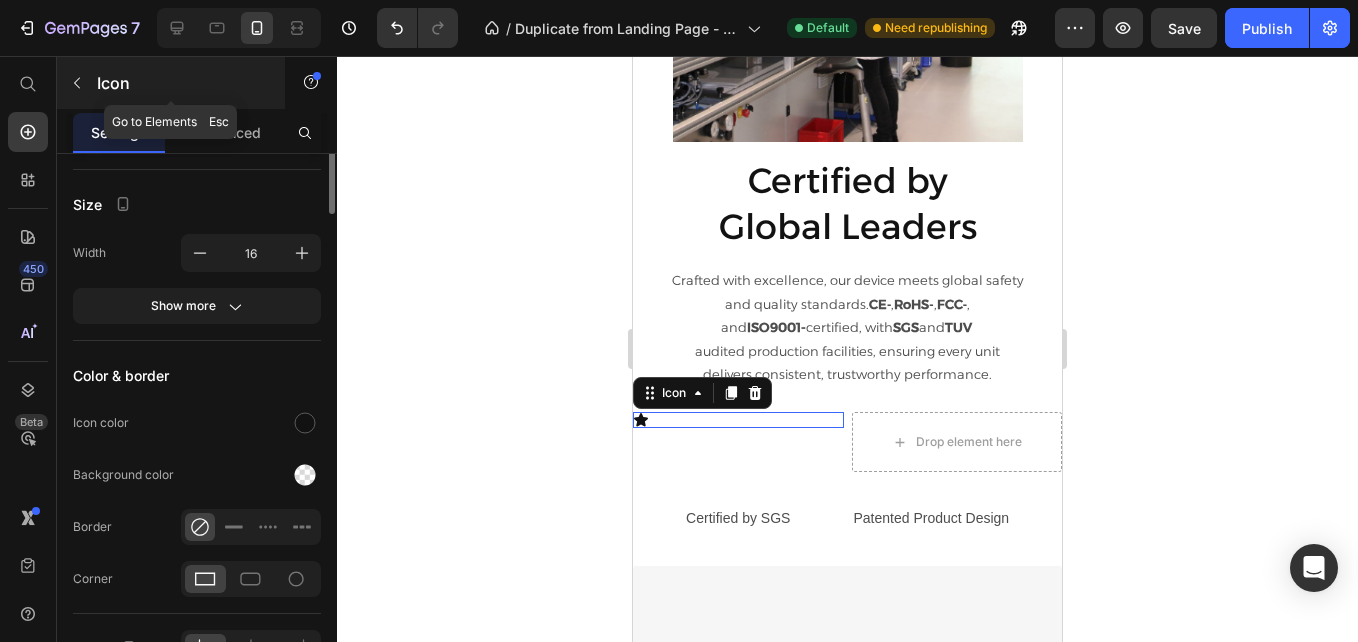 scroll, scrollTop: 0, scrollLeft: 0, axis: both 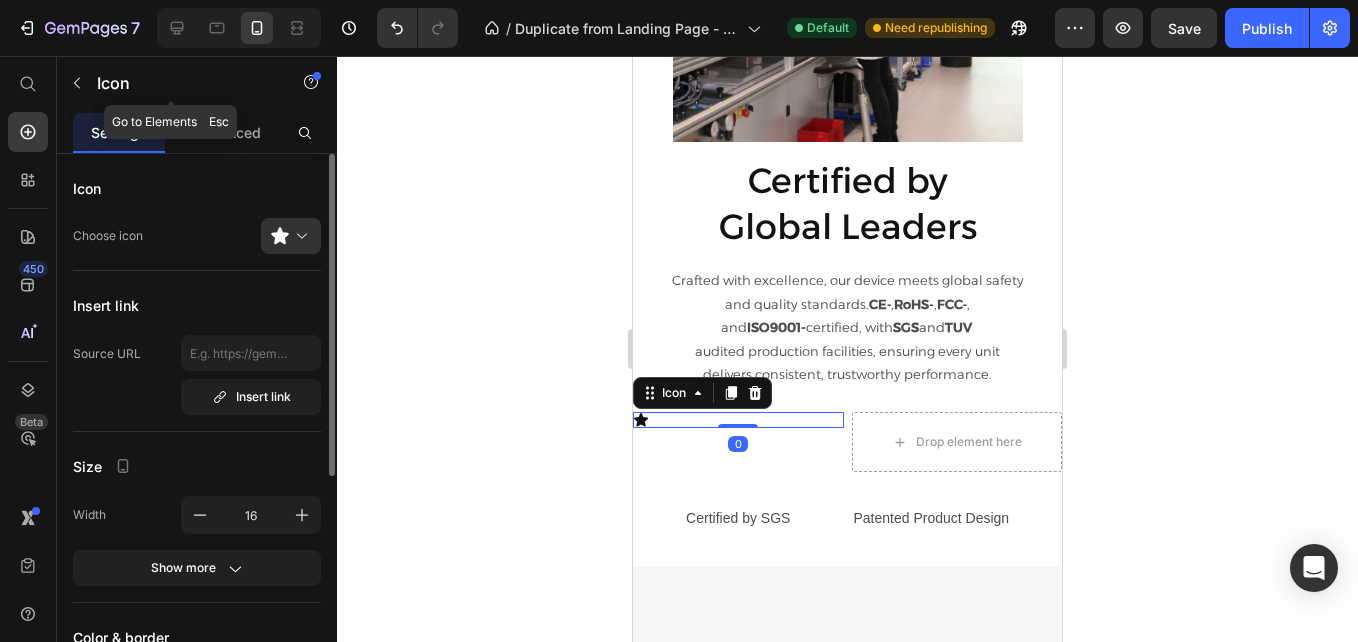 click at bounding box center (77, 83) 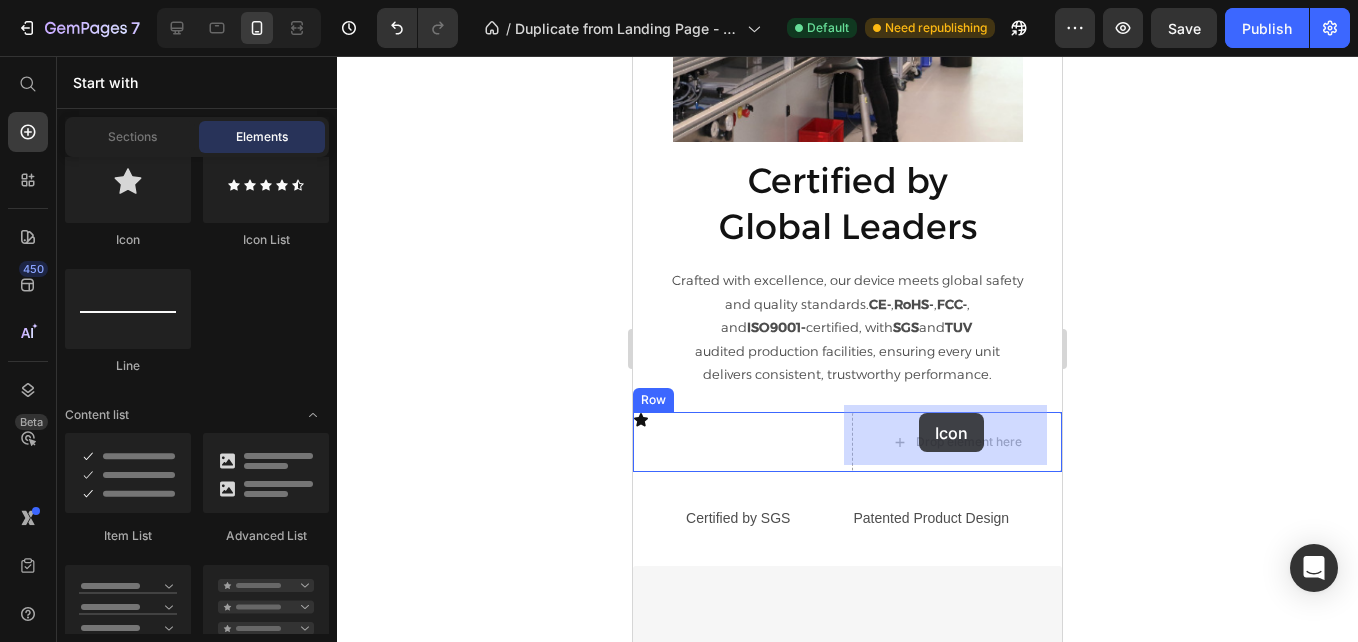 drag, startPoint x: 752, startPoint y: 263, endPoint x: 930, endPoint y: 421, distance: 238.0084 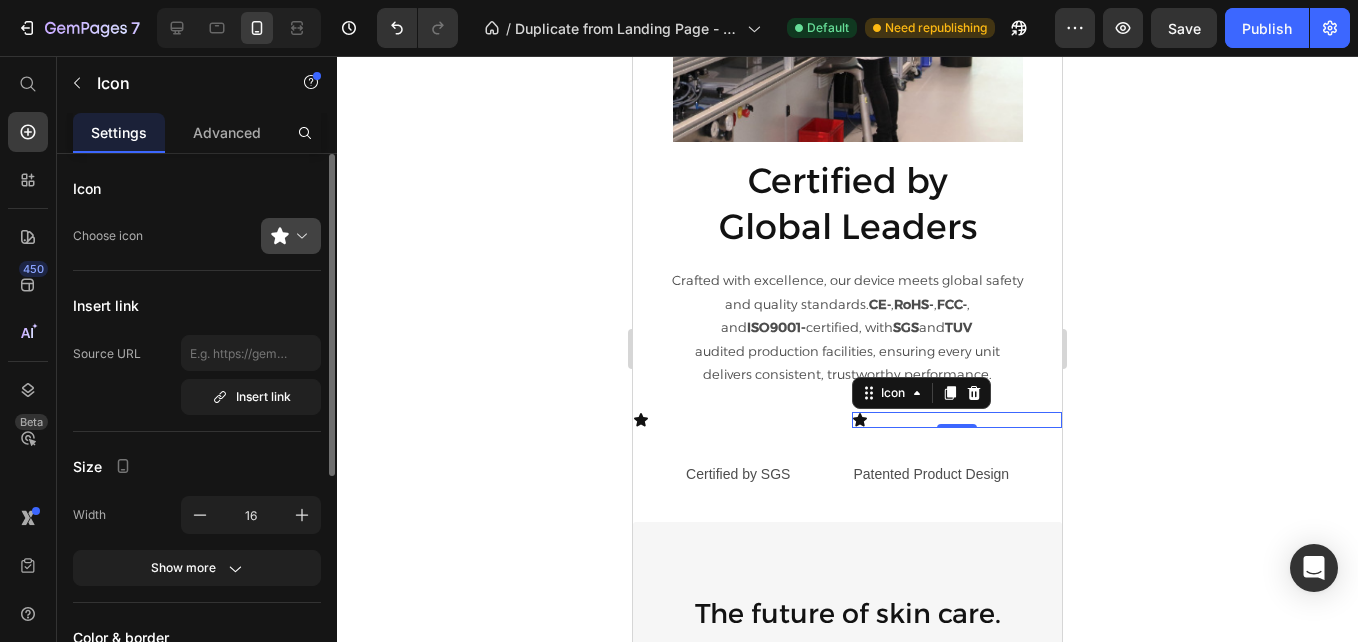 click at bounding box center (299, 236) 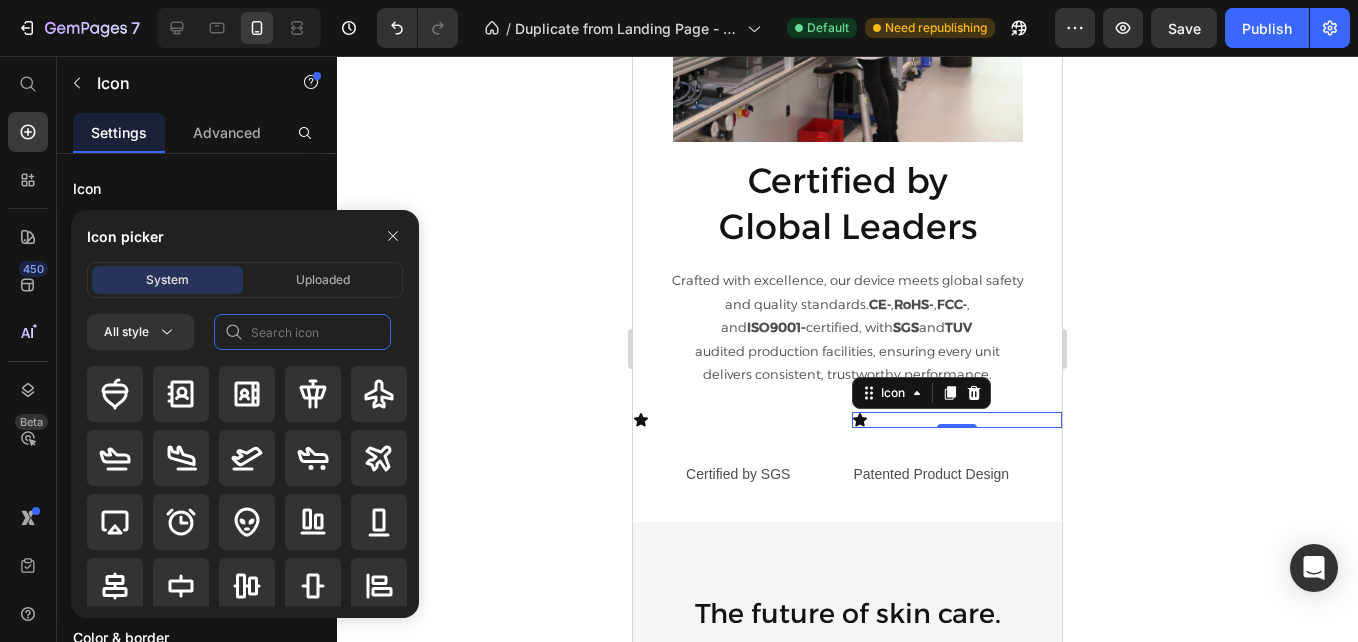 click 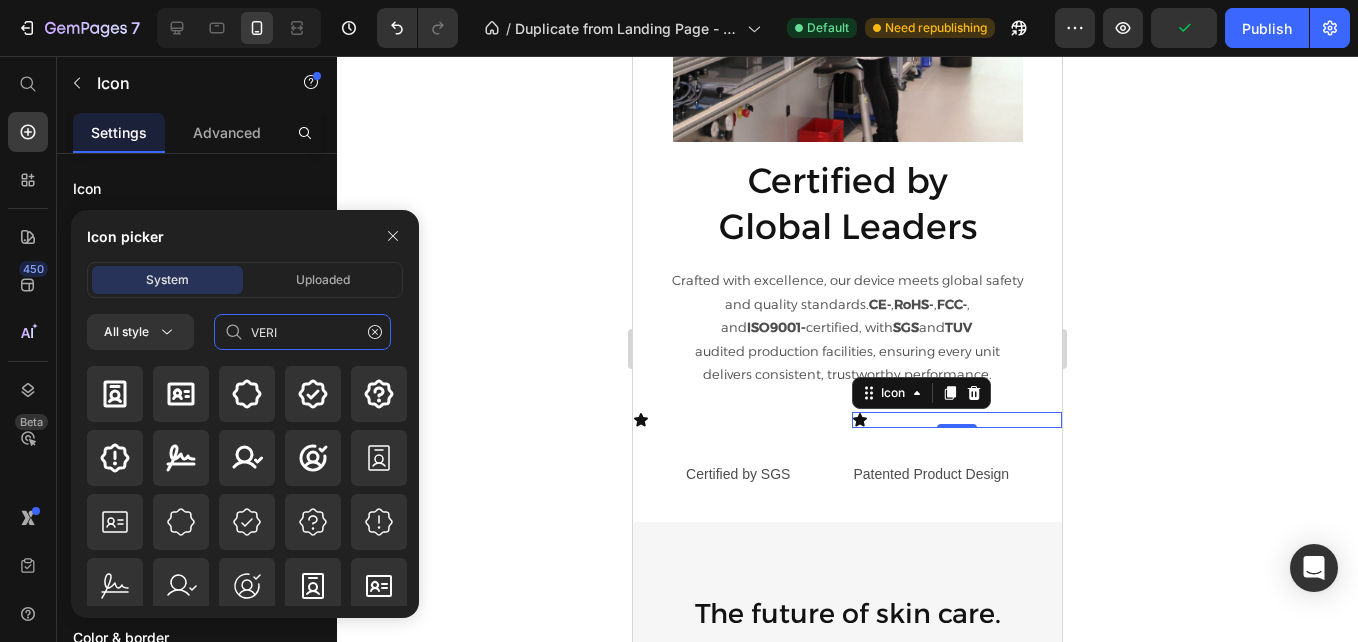 type on "VERI" 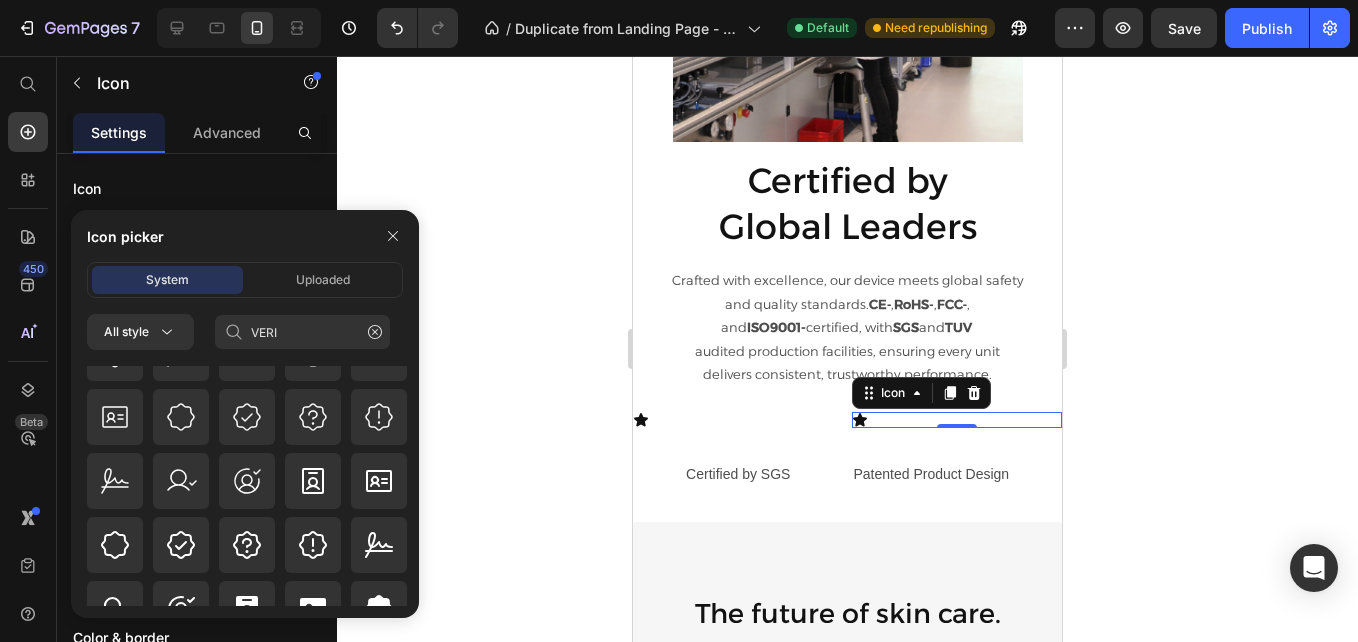 scroll, scrollTop: 100, scrollLeft: 0, axis: vertical 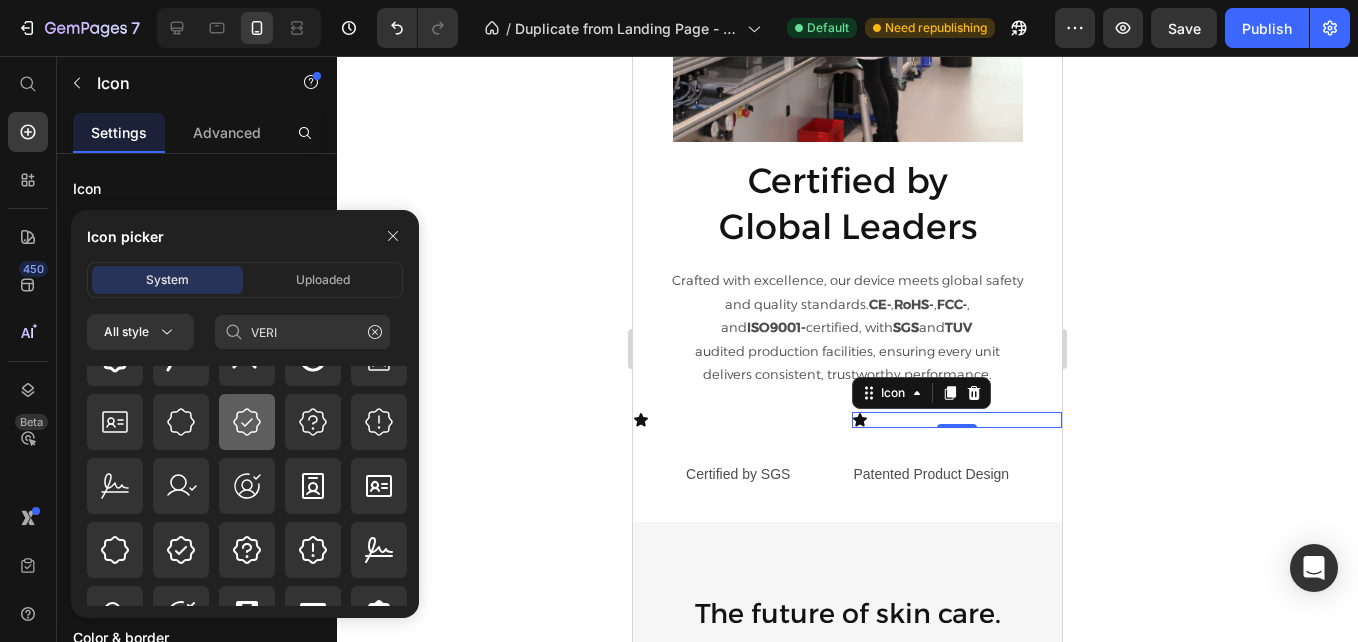 click 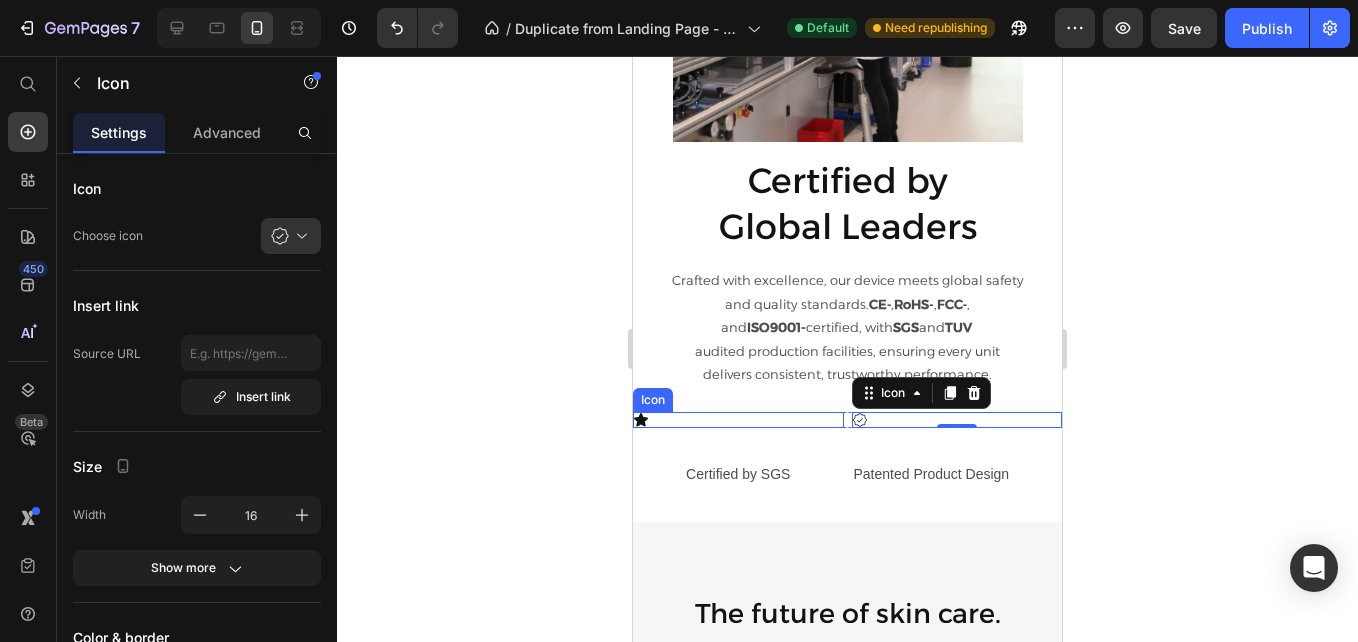 click on "Icon" at bounding box center [738, 420] 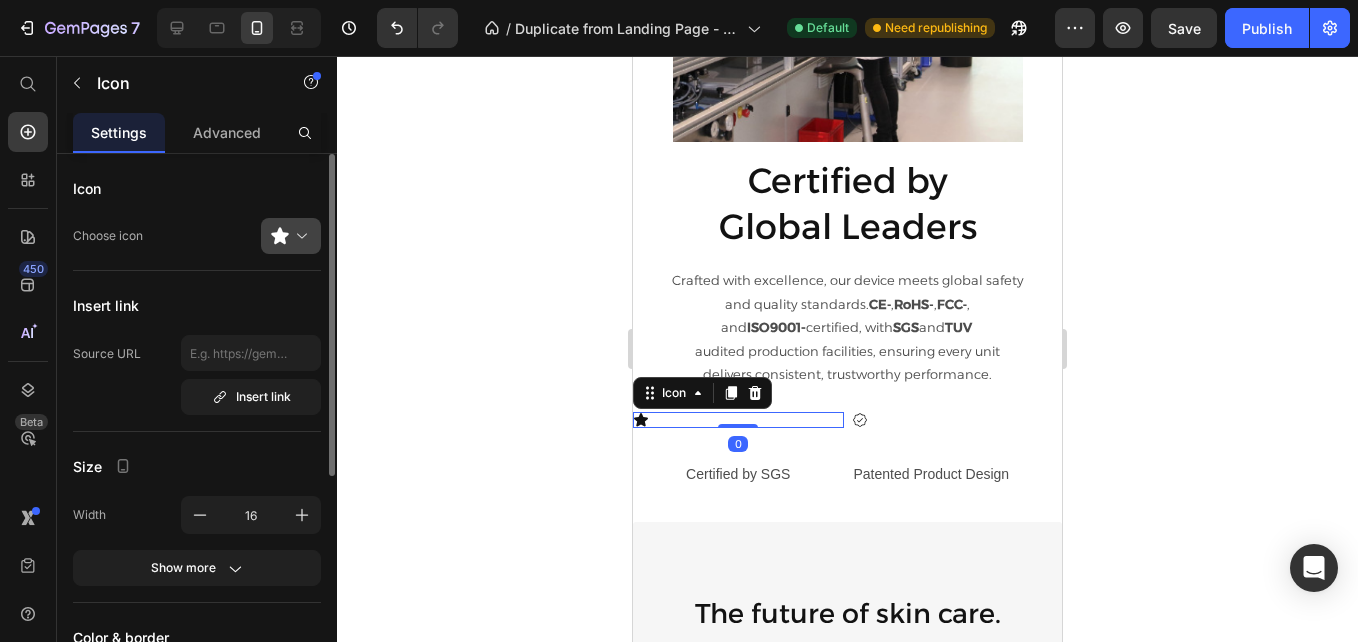 click at bounding box center (299, 236) 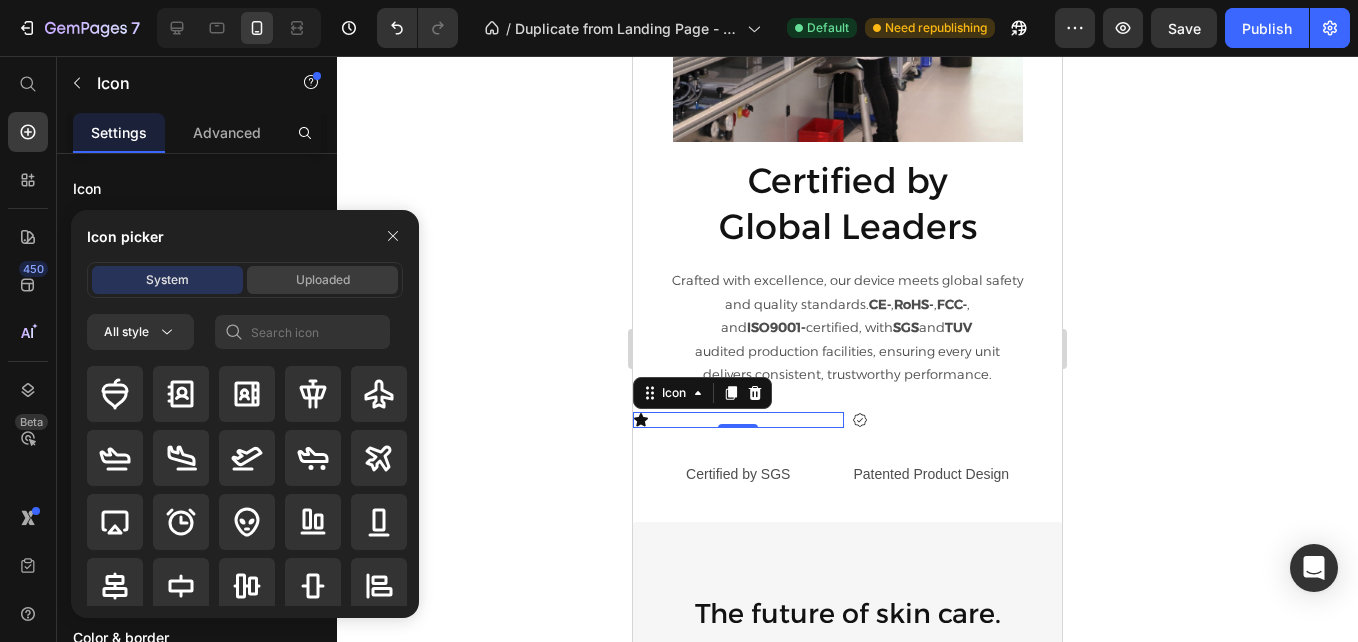 click on "Uploaded" at bounding box center [323, 280] 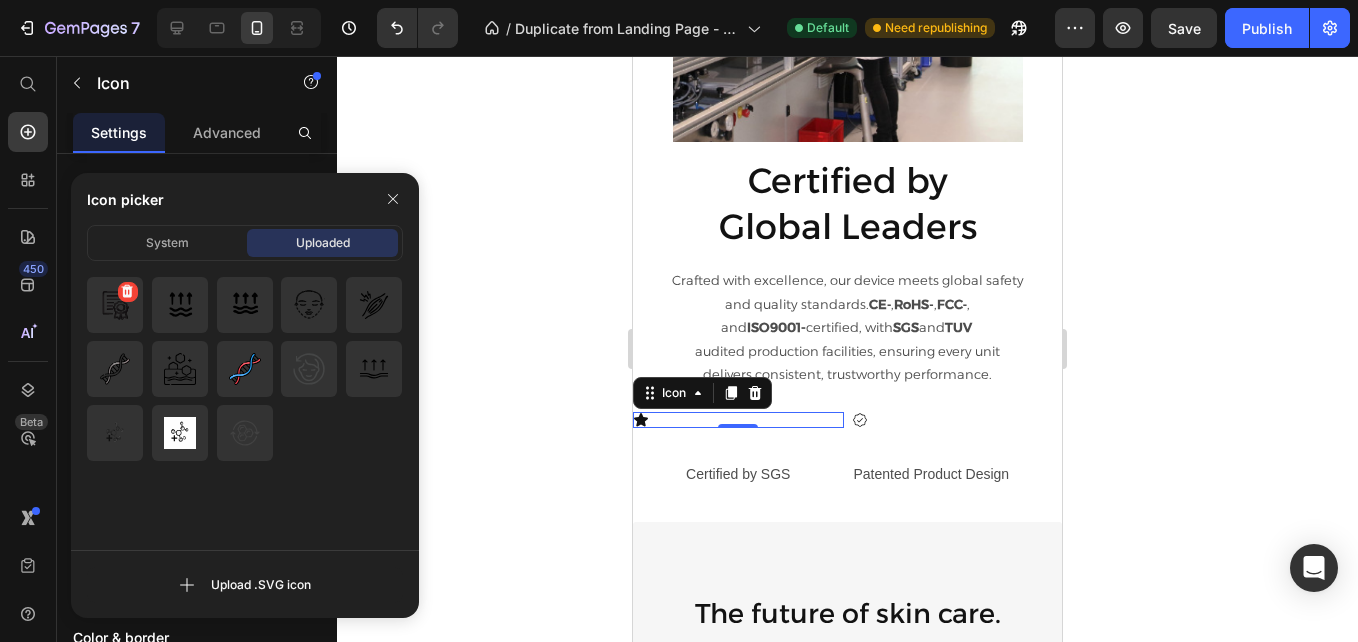 click at bounding box center [115, 305] 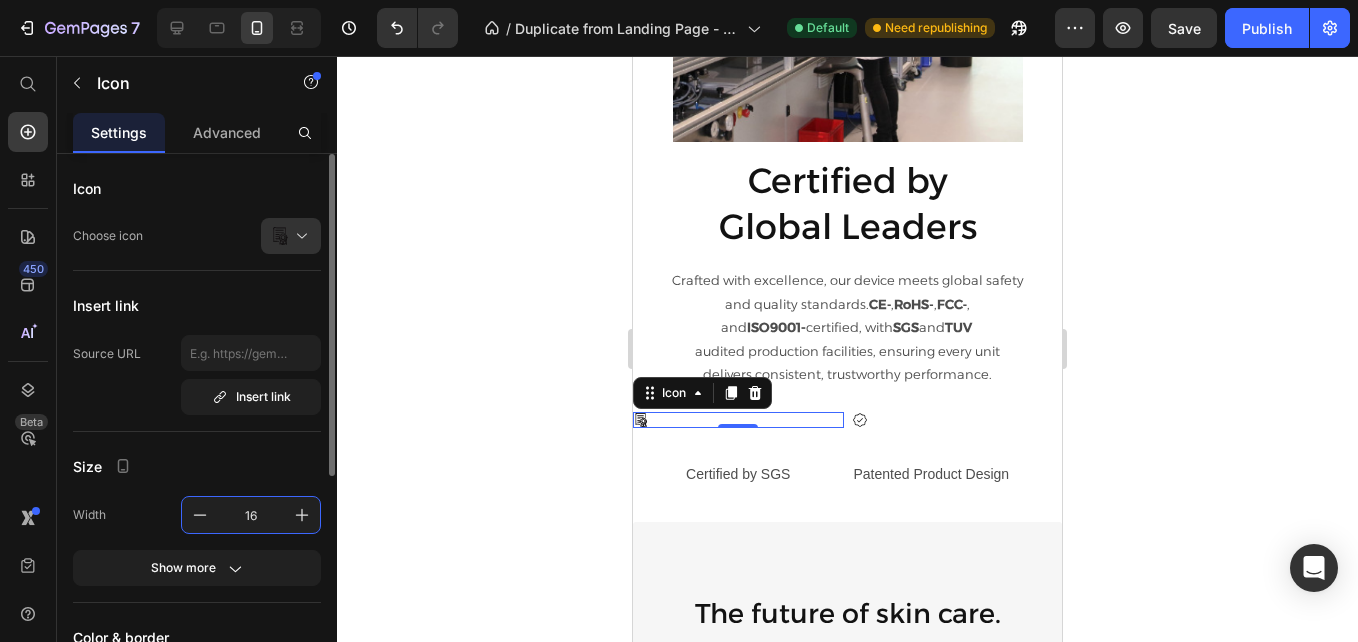 click on "16" at bounding box center (251, 515) 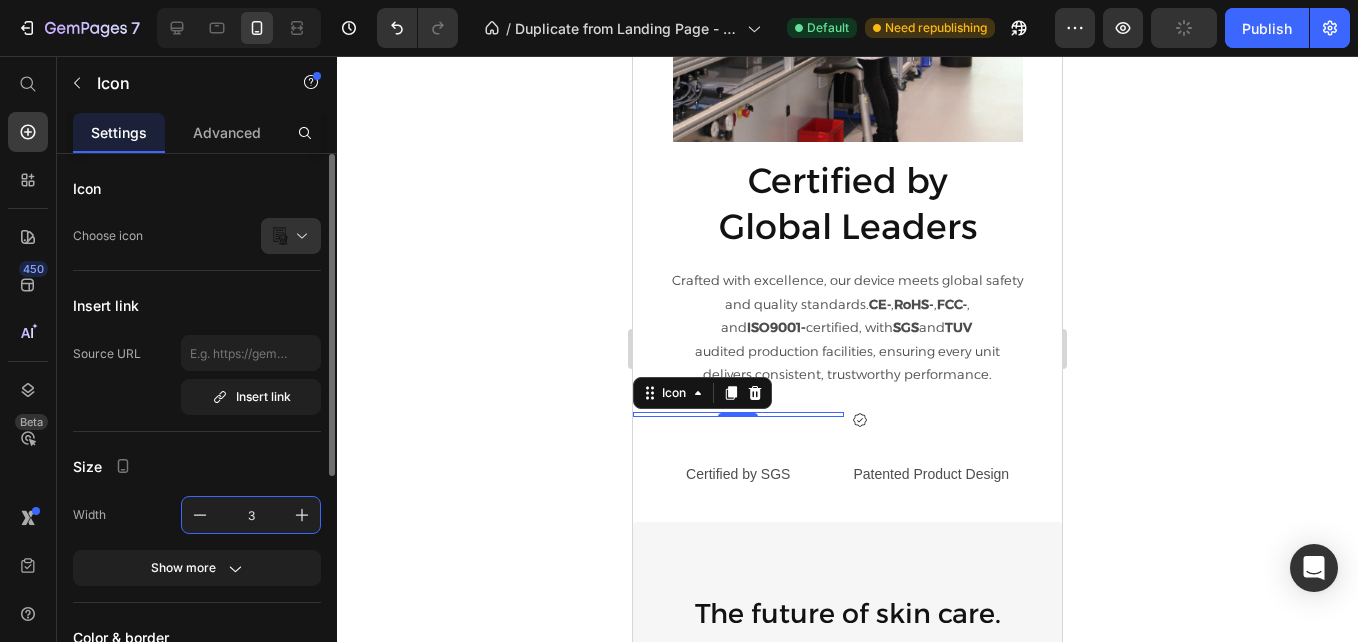 type on "36" 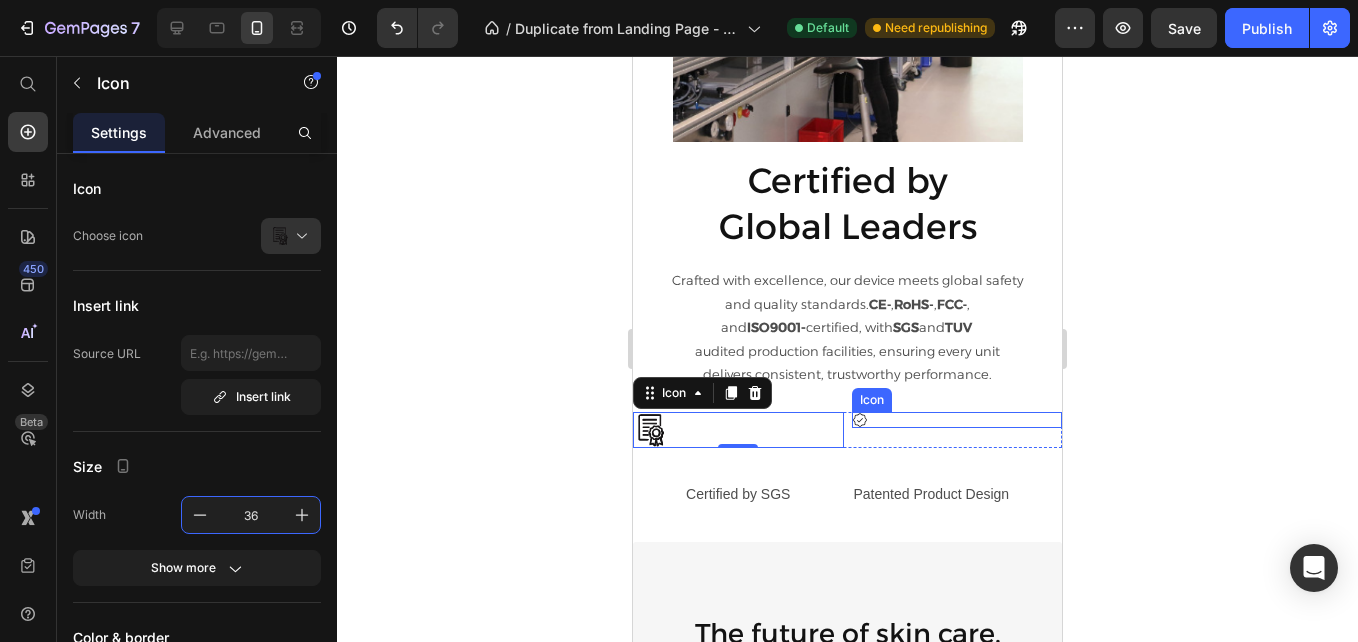 click on "Icon" at bounding box center [957, 430] 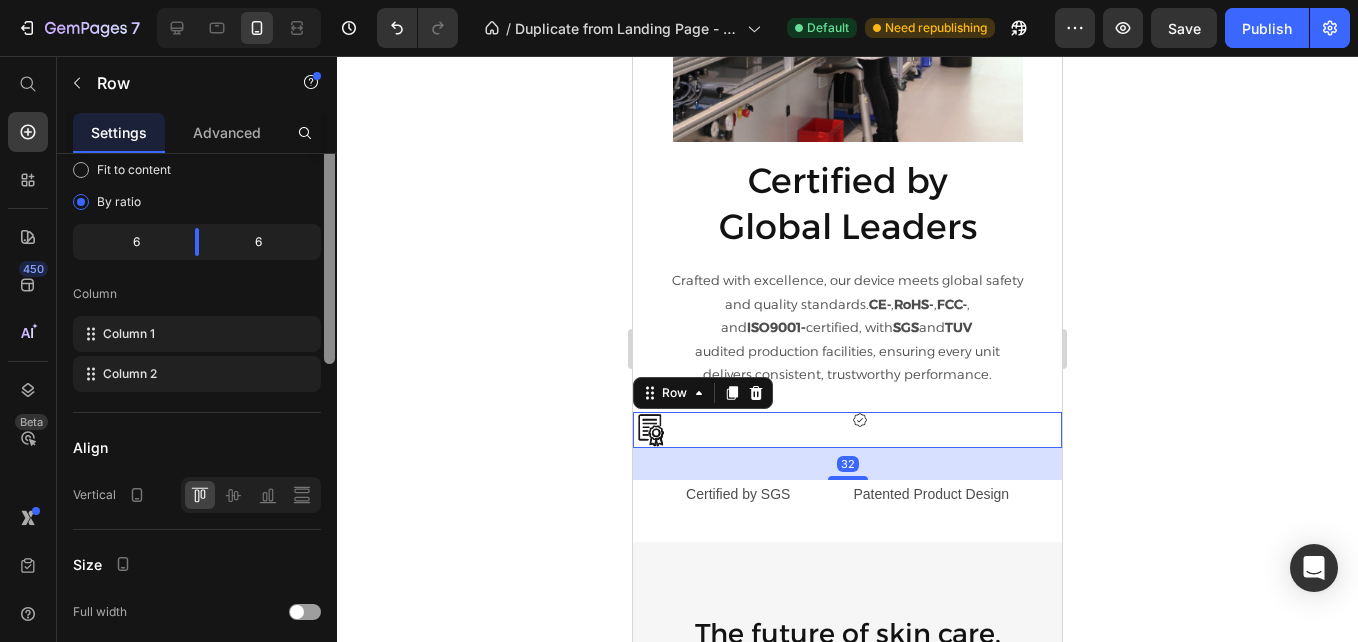 scroll, scrollTop: 309, scrollLeft: 0, axis: vertical 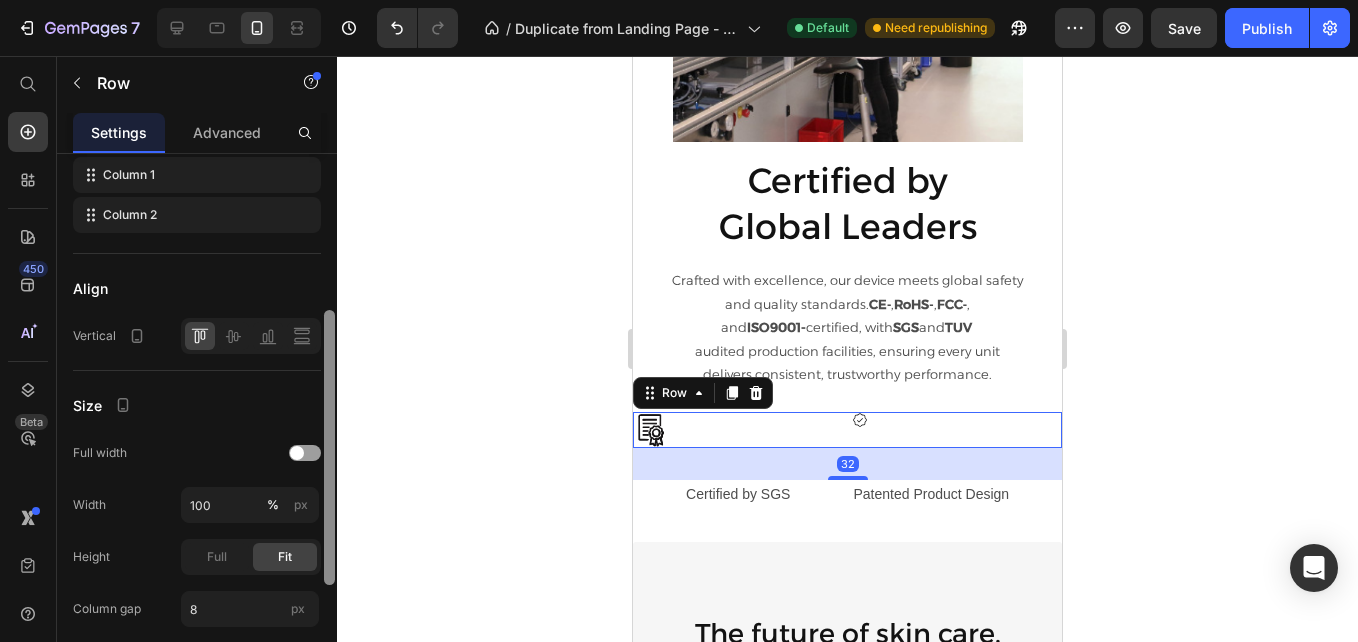 drag, startPoint x: 324, startPoint y: 290, endPoint x: 322, endPoint y: 447, distance: 157.01274 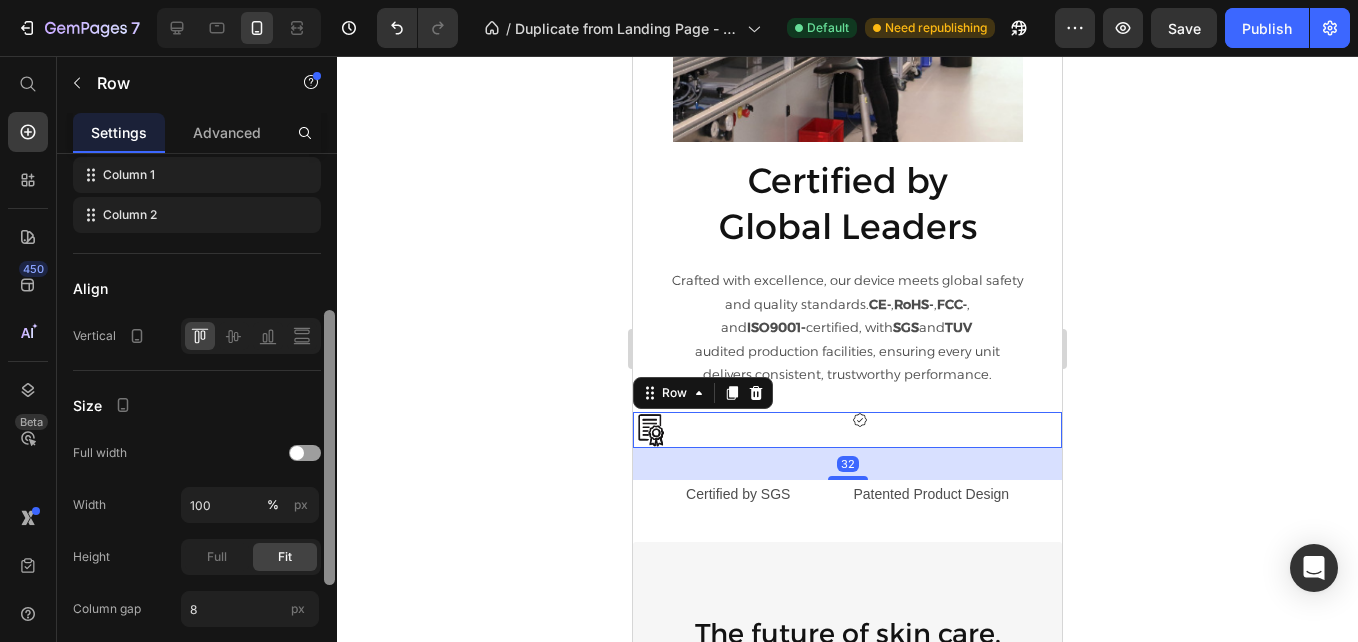 click at bounding box center (329, 426) 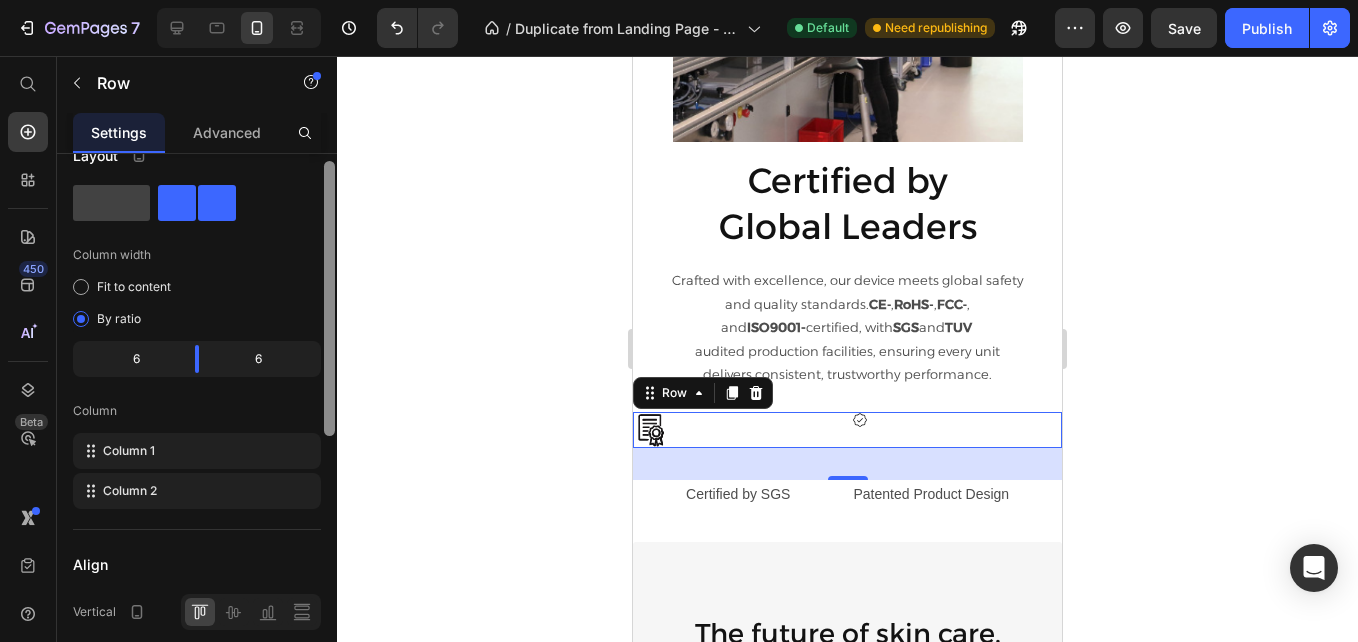 scroll, scrollTop: 25, scrollLeft: 0, axis: vertical 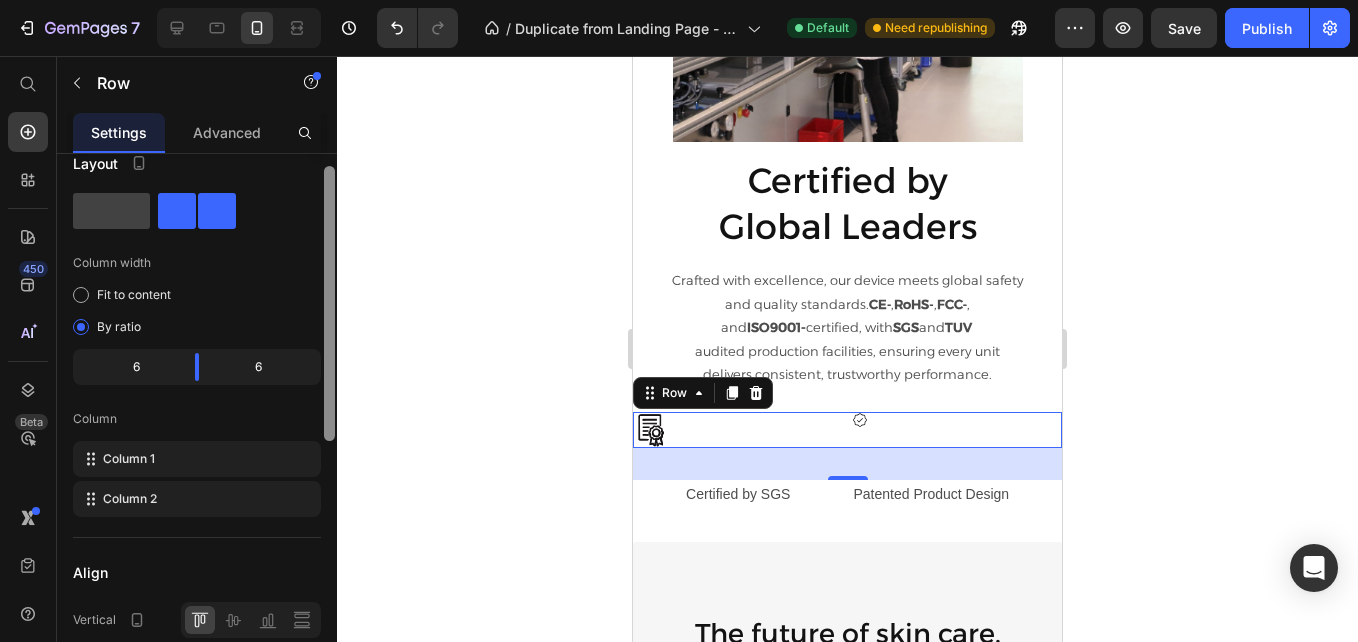 drag, startPoint x: 333, startPoint y: 386, endPoint x: 318, endPoint y: 242, distance: 144.77914 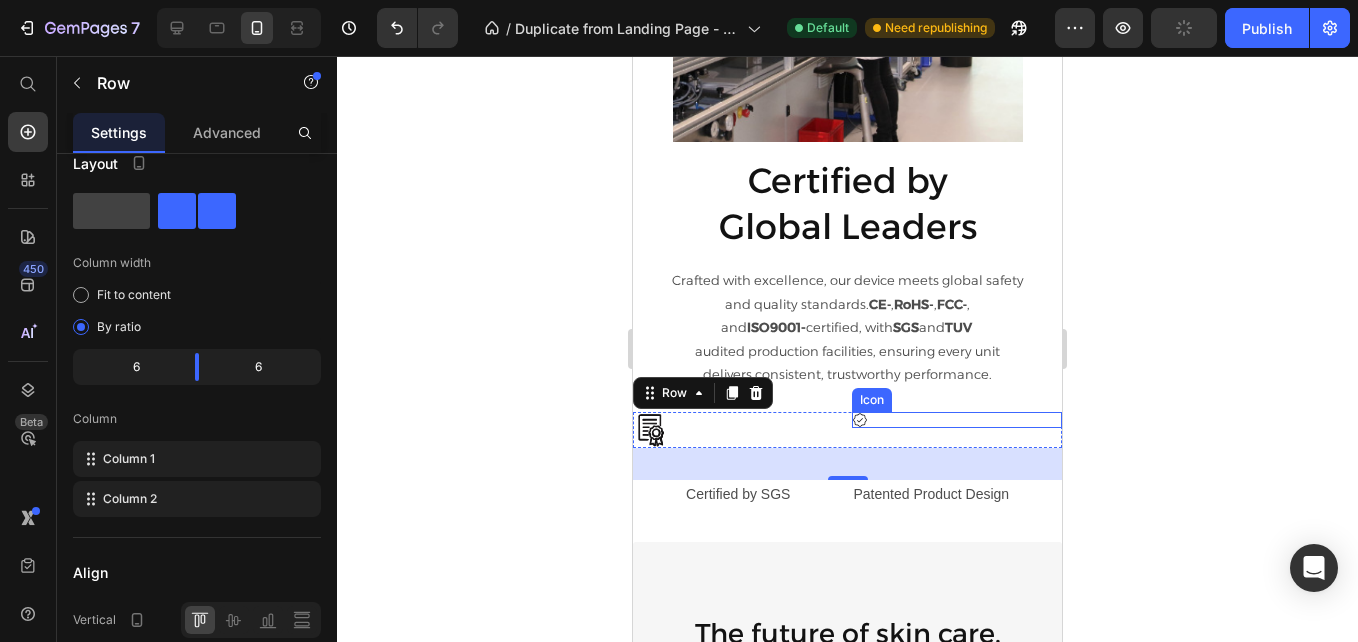 click 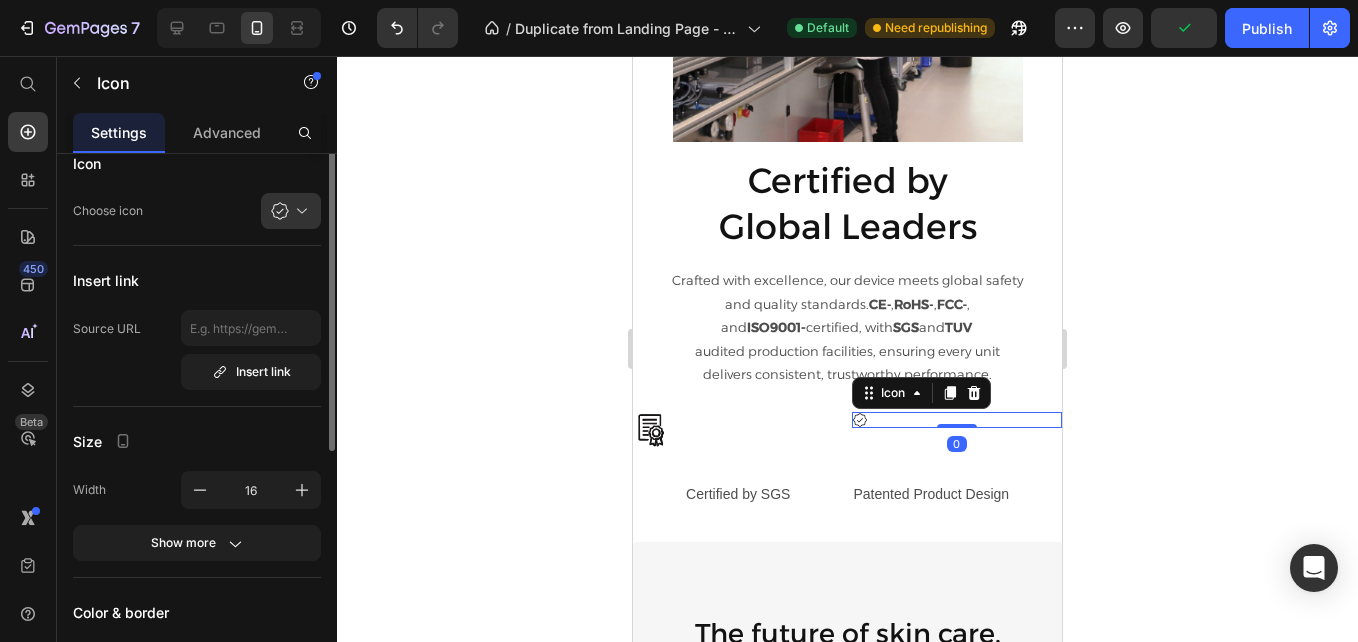 scroll, scrollTop: 0, scrollLeft: 0, axis: both 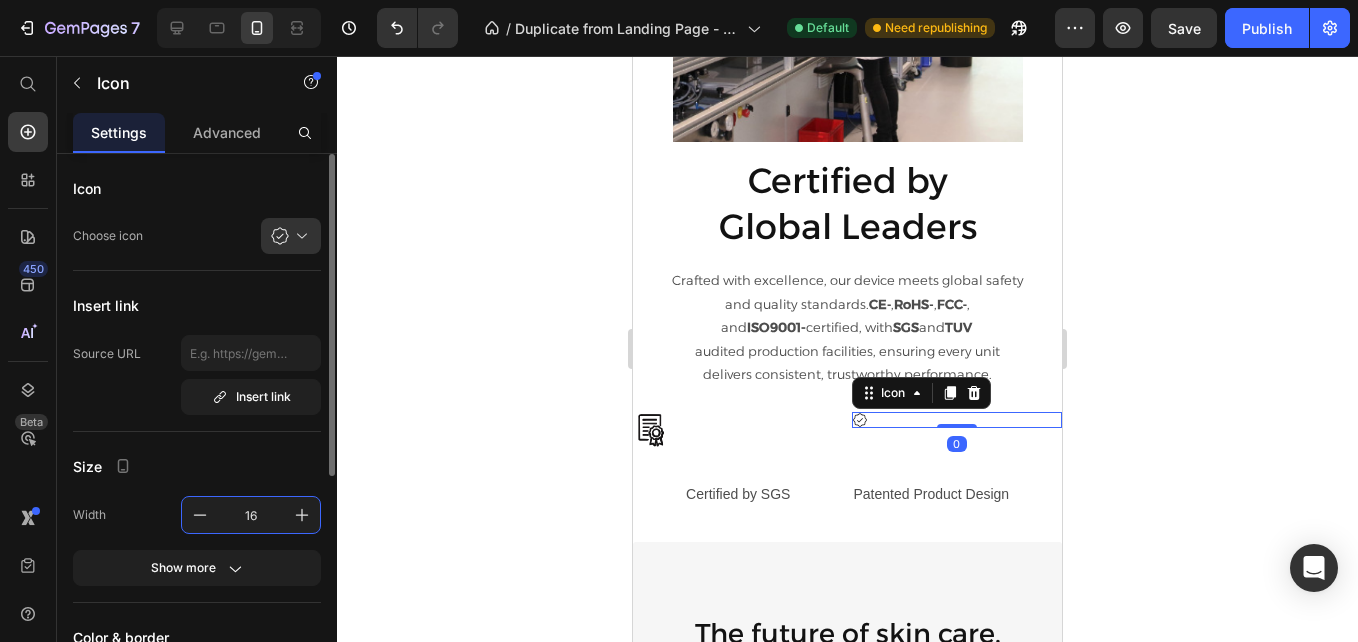 click on "16" at bounding box center [251, 515] 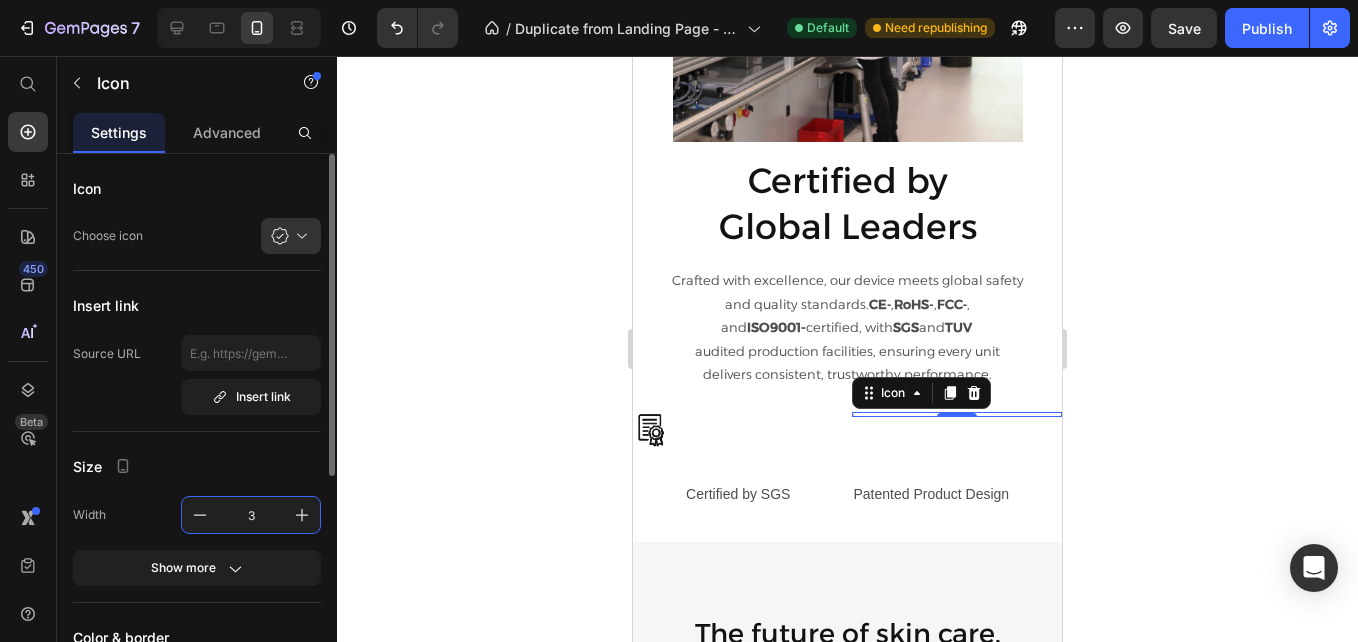type on "36" 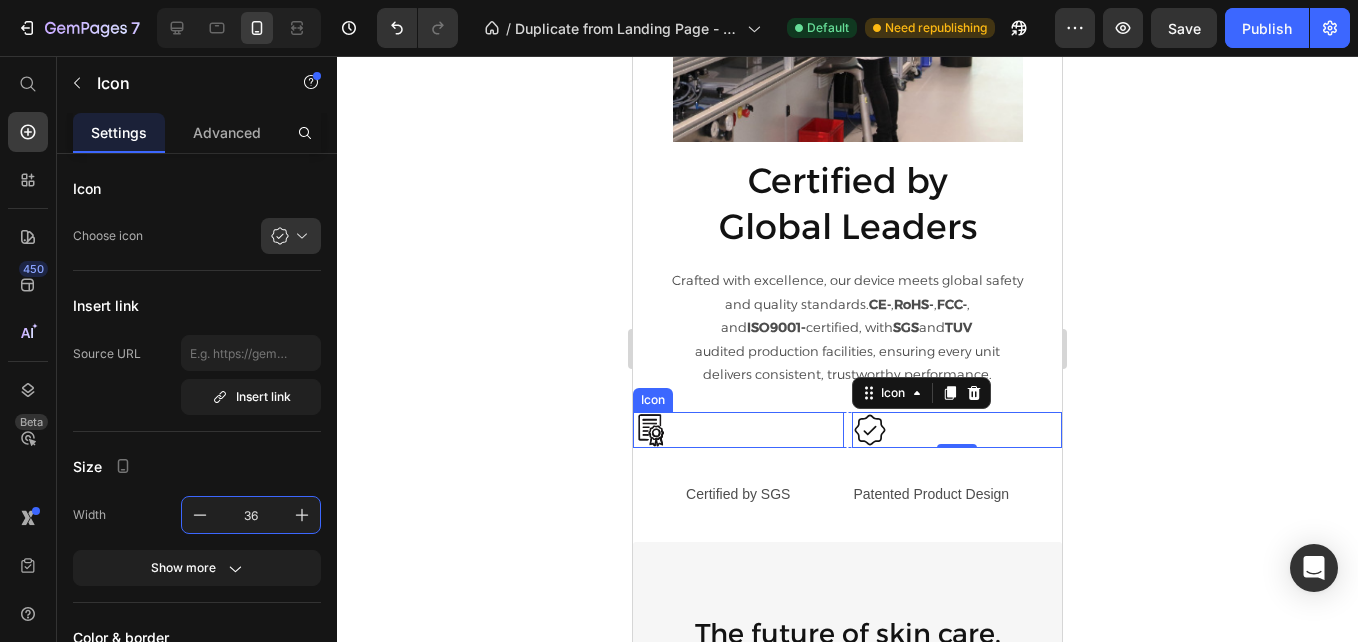 click on "Icon" at bounding box center (738, 430) 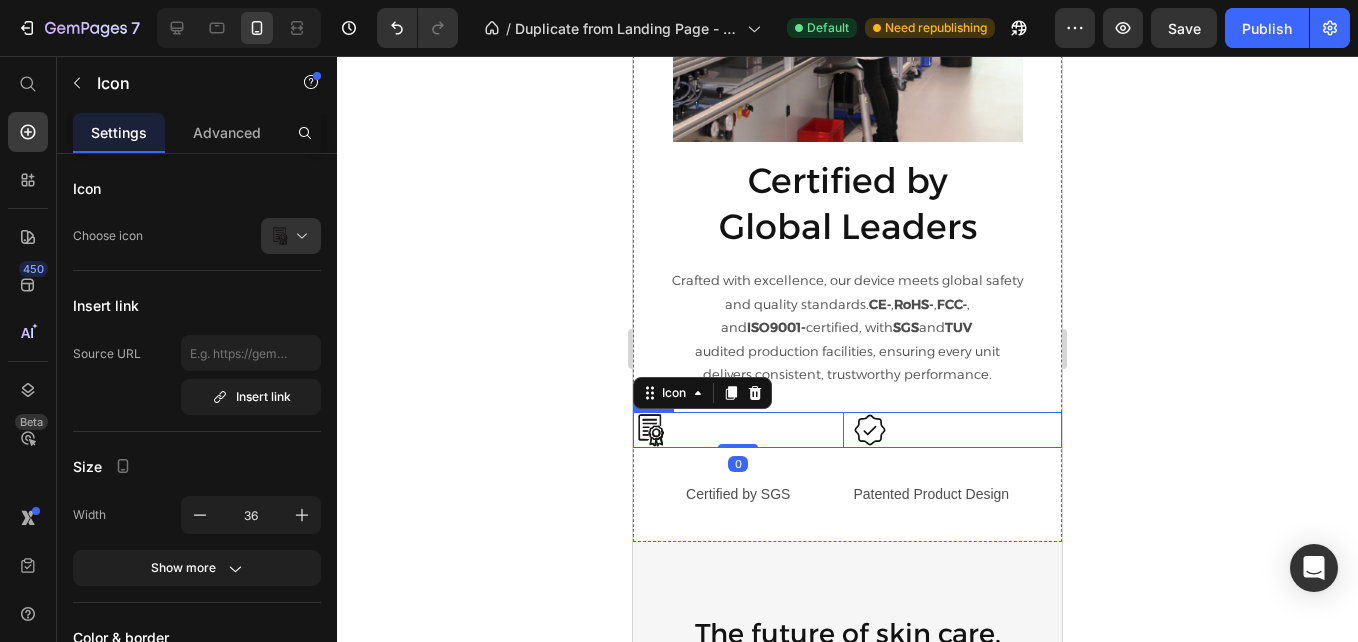click on "Icon   0
Icon Row" at bounding box center [847, 430] 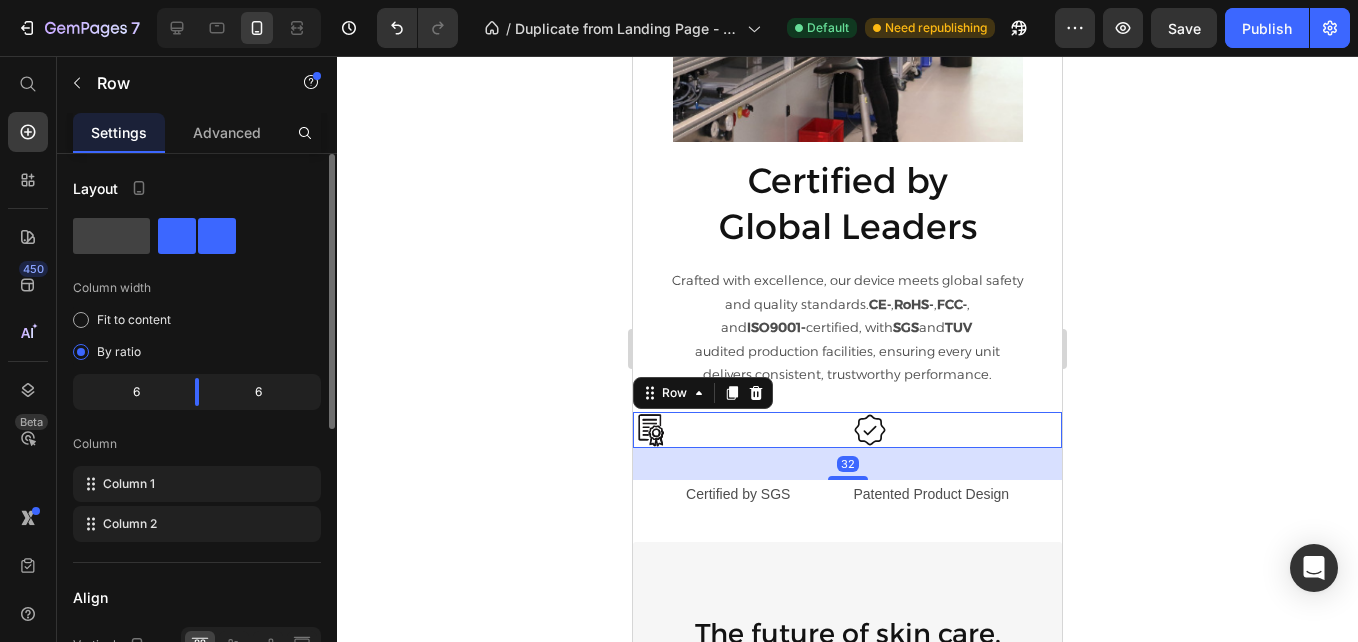 click on "Column width" at bounding box center (197, 288) 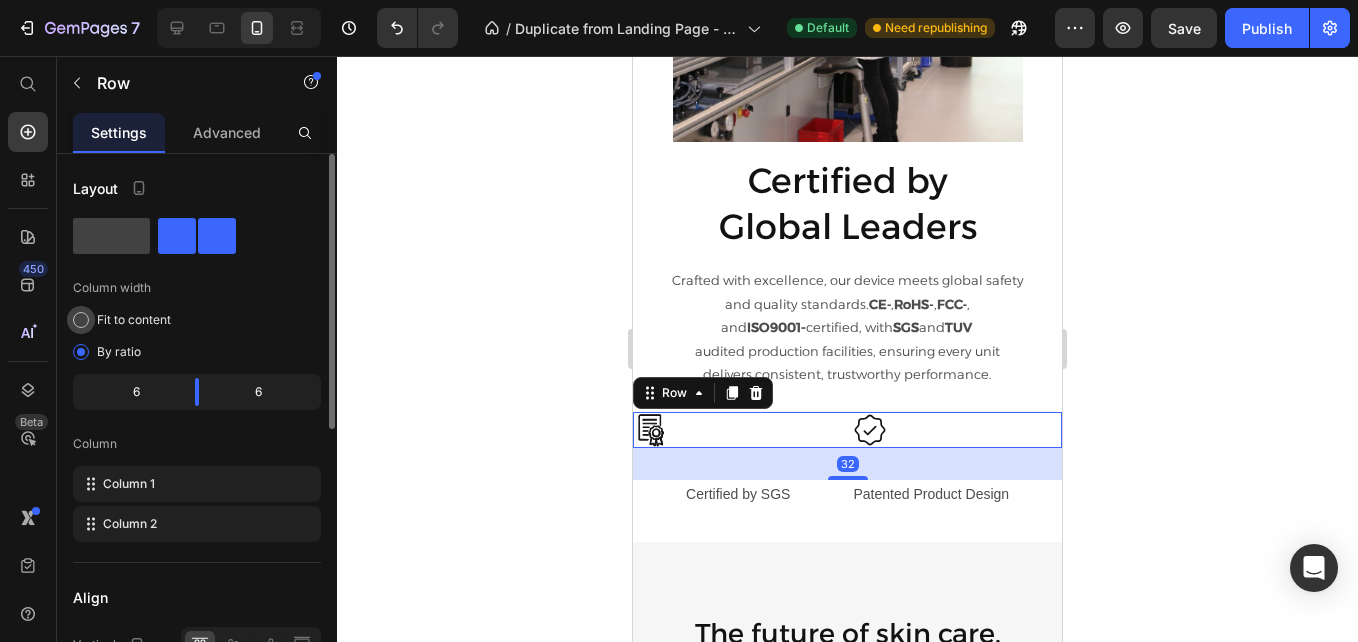 click on "Fit to content" 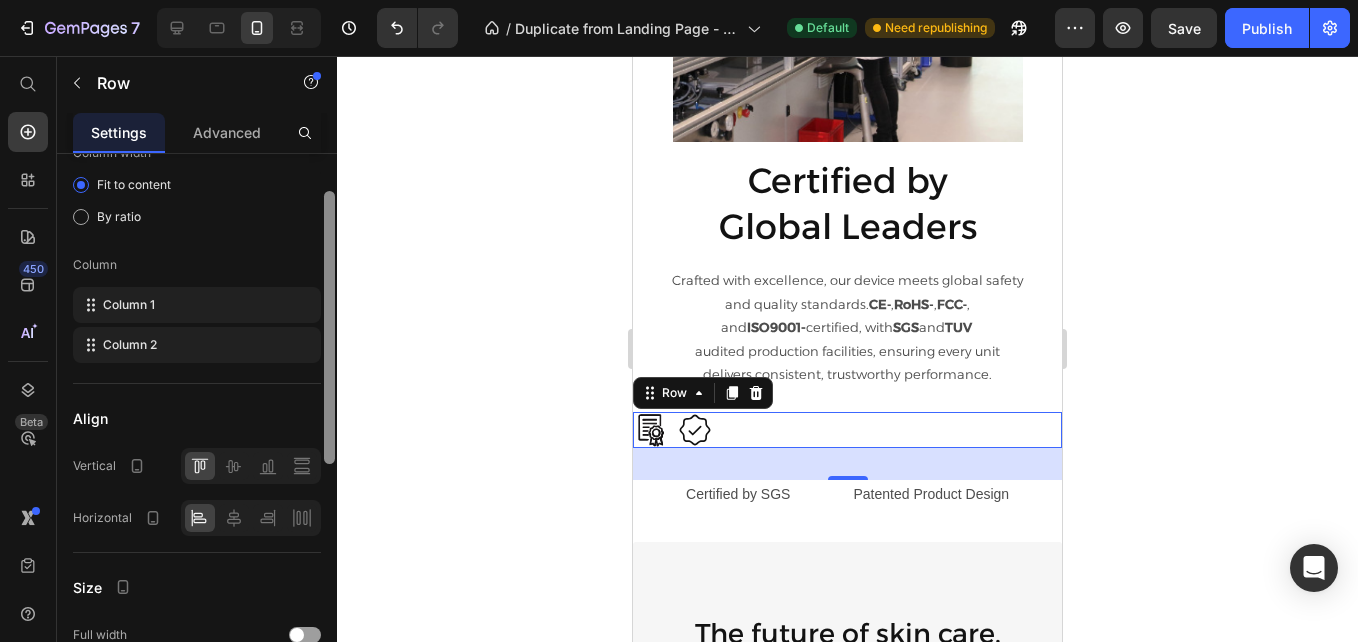 scroll, scrollTop: 155, scrollLeft: 0, axis: vertical 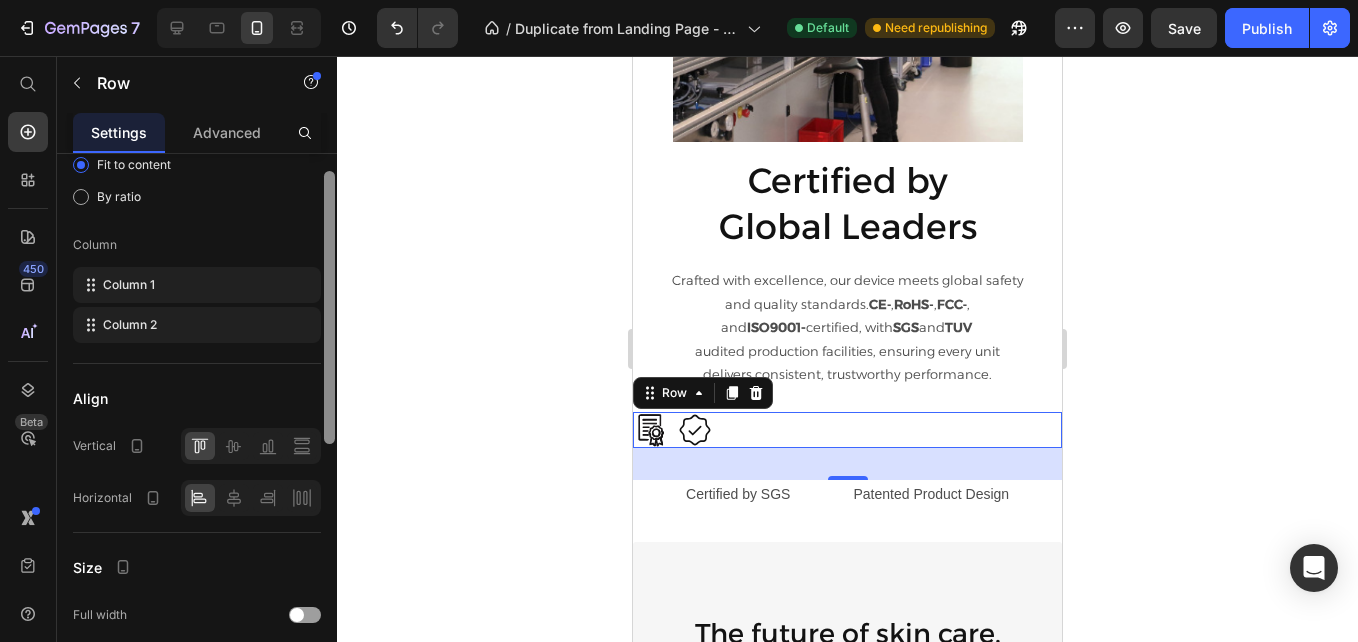drag, startPoint x: 330, startPoint y: 378, endPoint x: 328, endPoint y: 456, distance: 78.025635 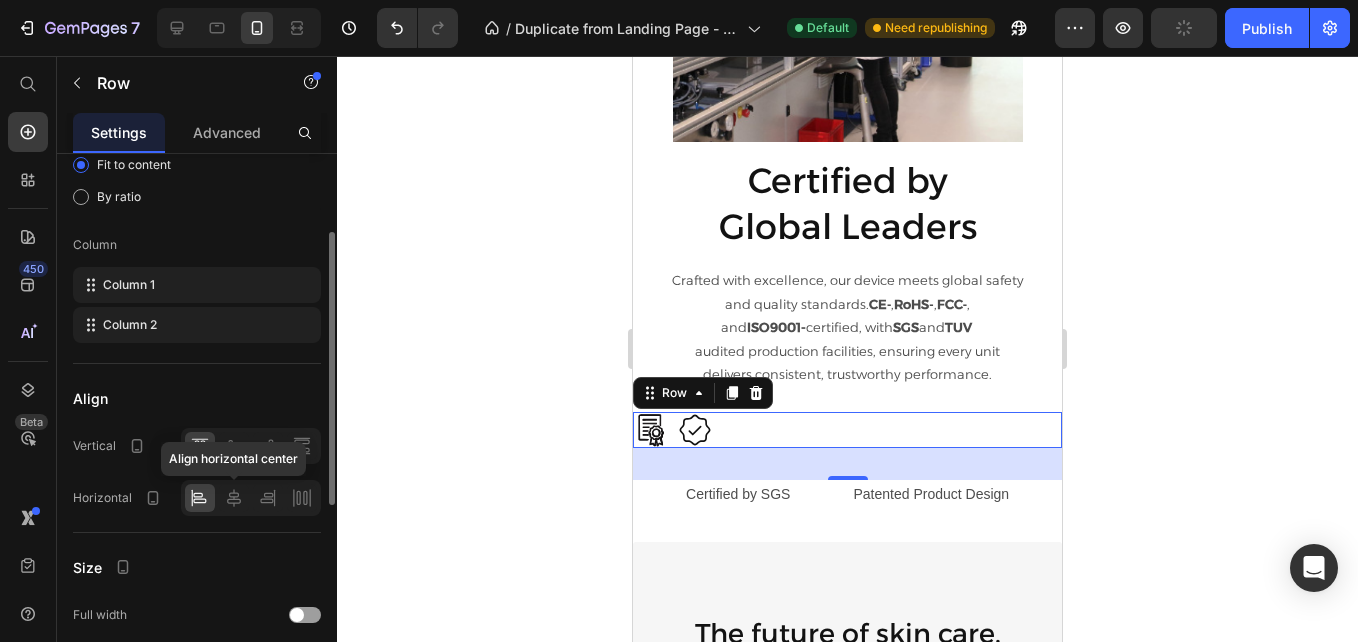 click 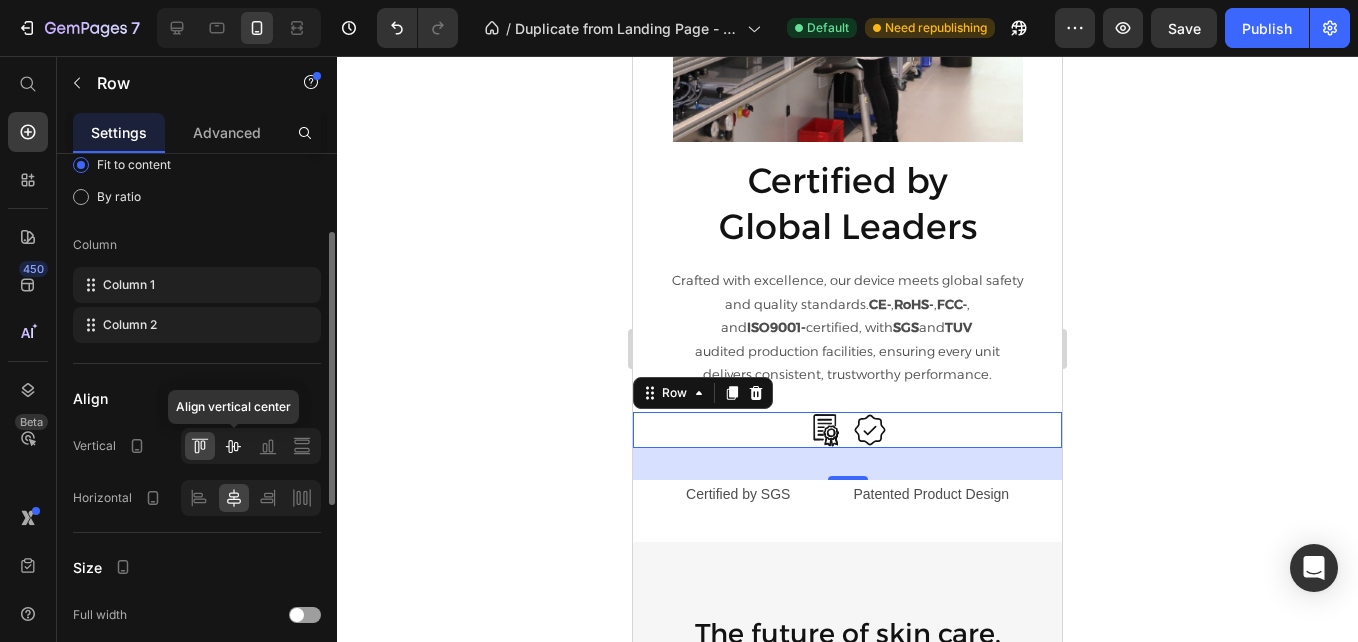 click 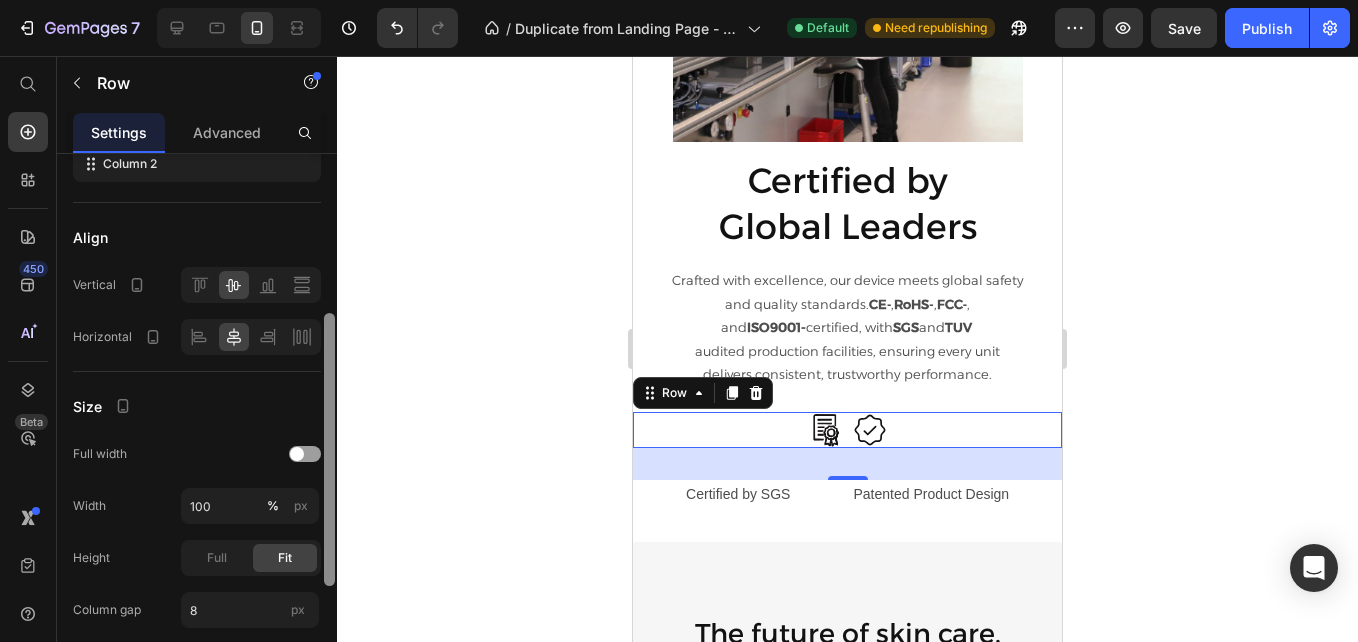 scroll, scrollTop: 322, scrollLeft: 0, axis: vertical 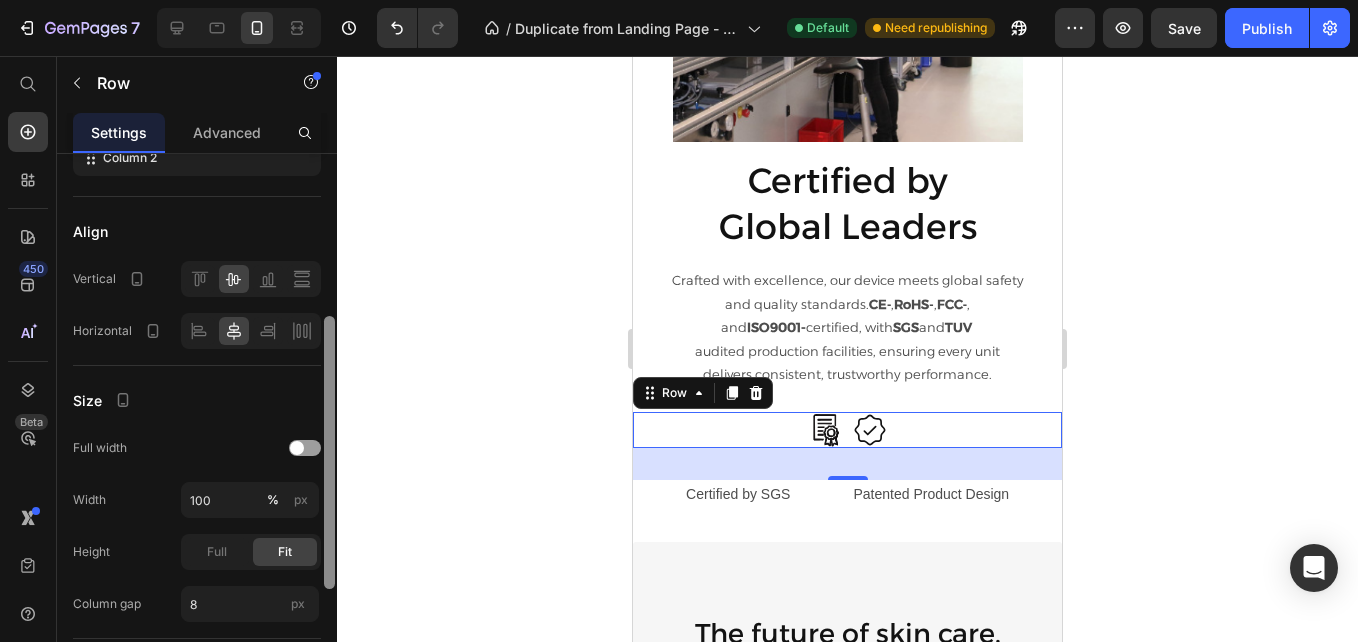 drag, startPoint x: 329, startPoint y: 449, endPoint x: 333, endPoint y: 533, distance: 84.095184 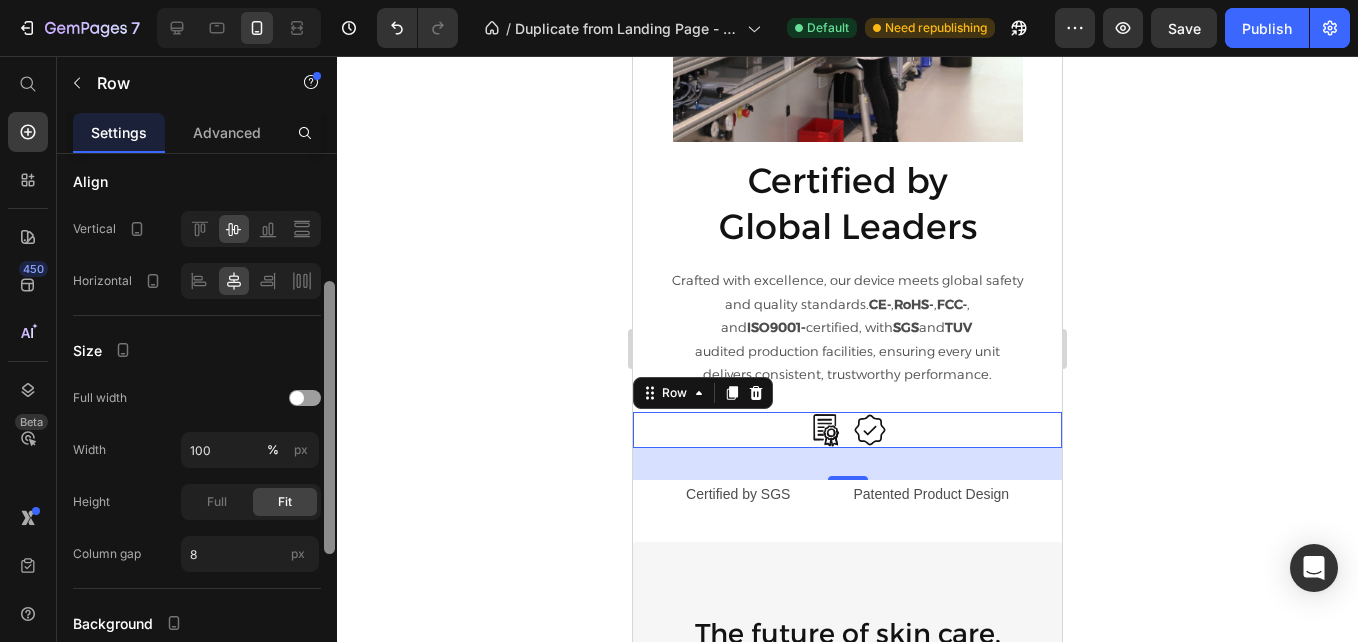 drag, startPoint x: 331, startPoint y: 516, endPoint x: 331, endPoint y: 544, distance: 28 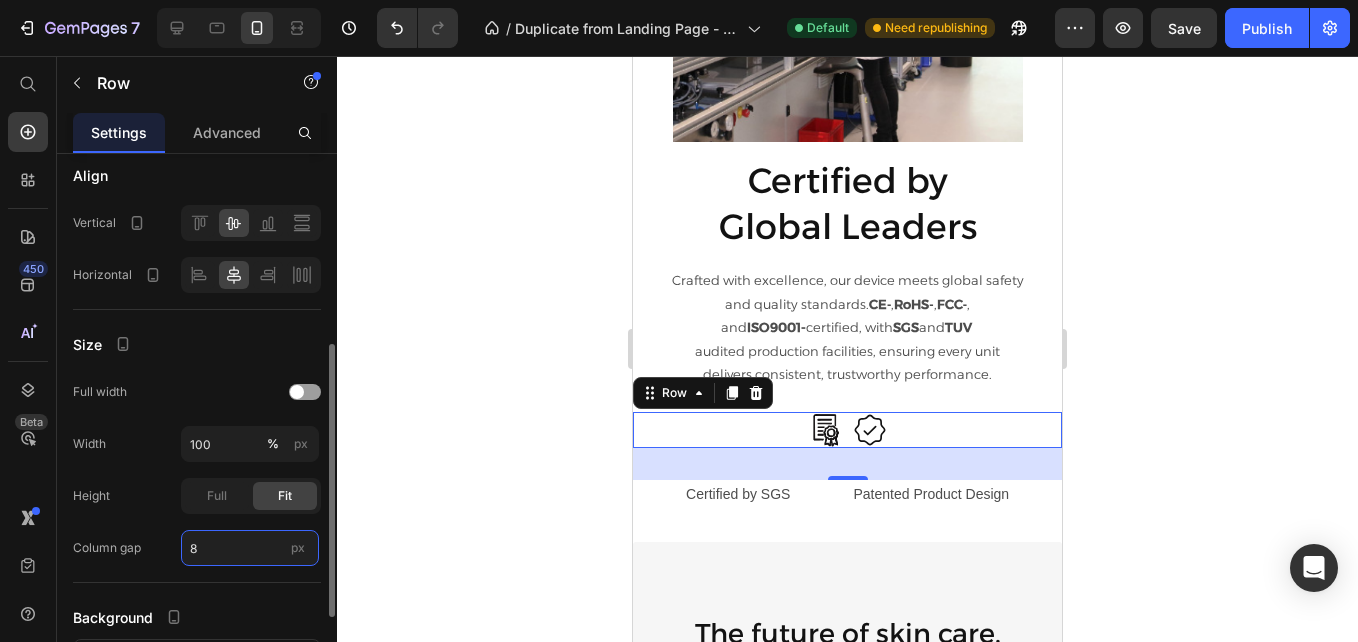 click on "8" at bounding box center (250, 548) 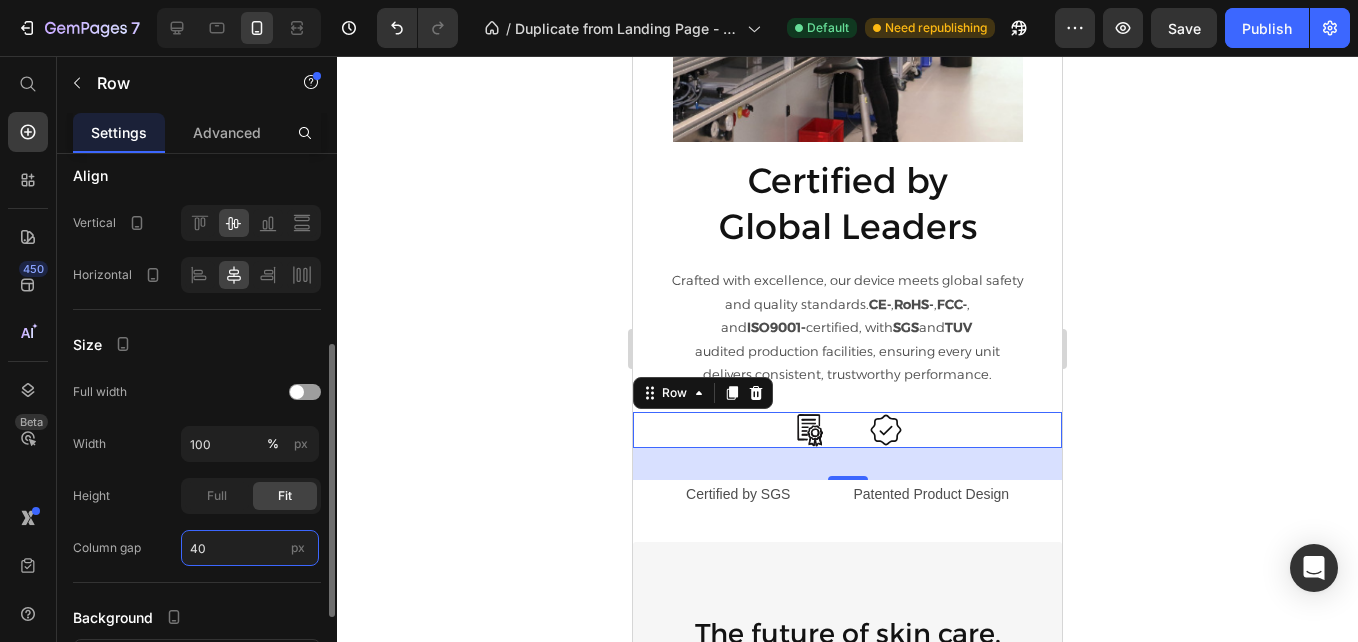 type on "4" 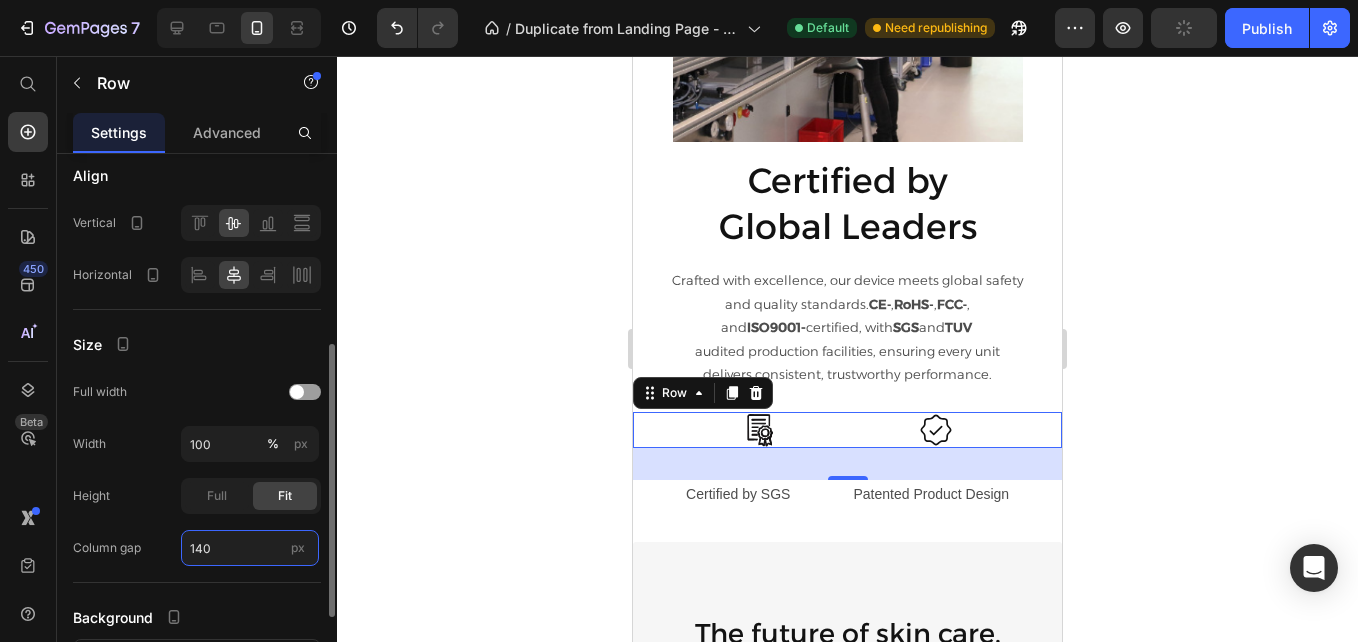 type on "8" 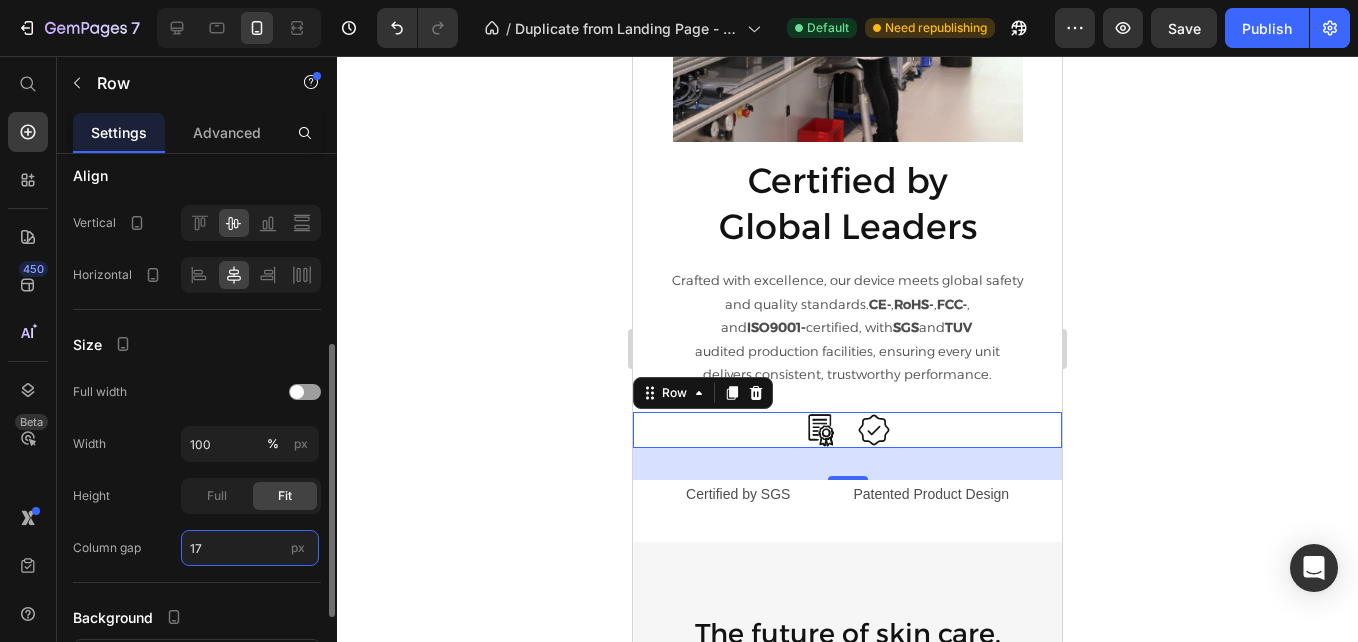 type on "170" 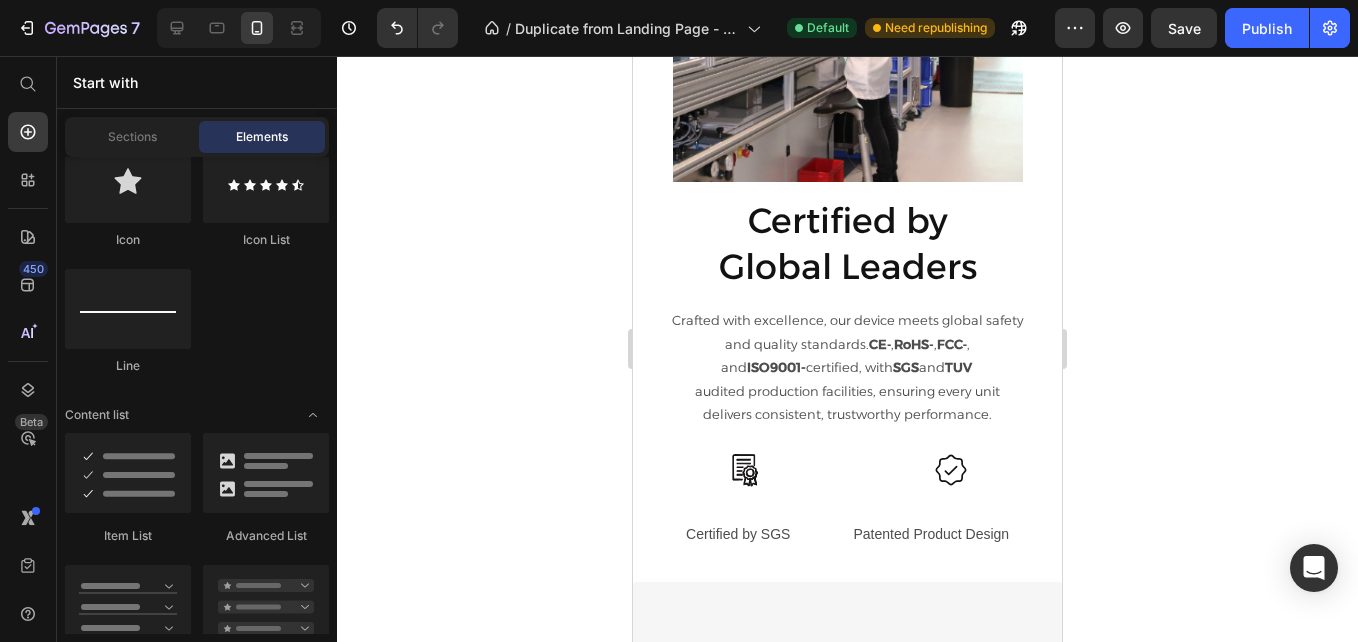 scroll, scrollTop: 3495, scrollLeft: 0, axis: vertical 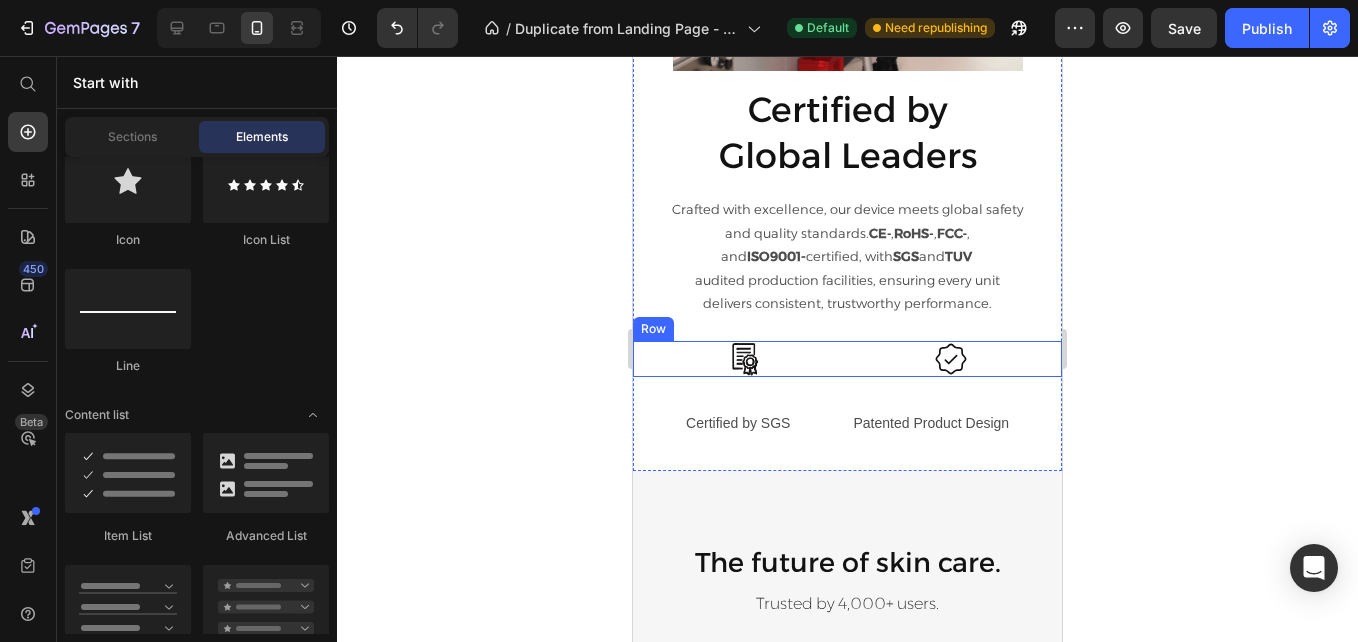 click on "Icon
Icon Row" at bounding box center (847, 359) 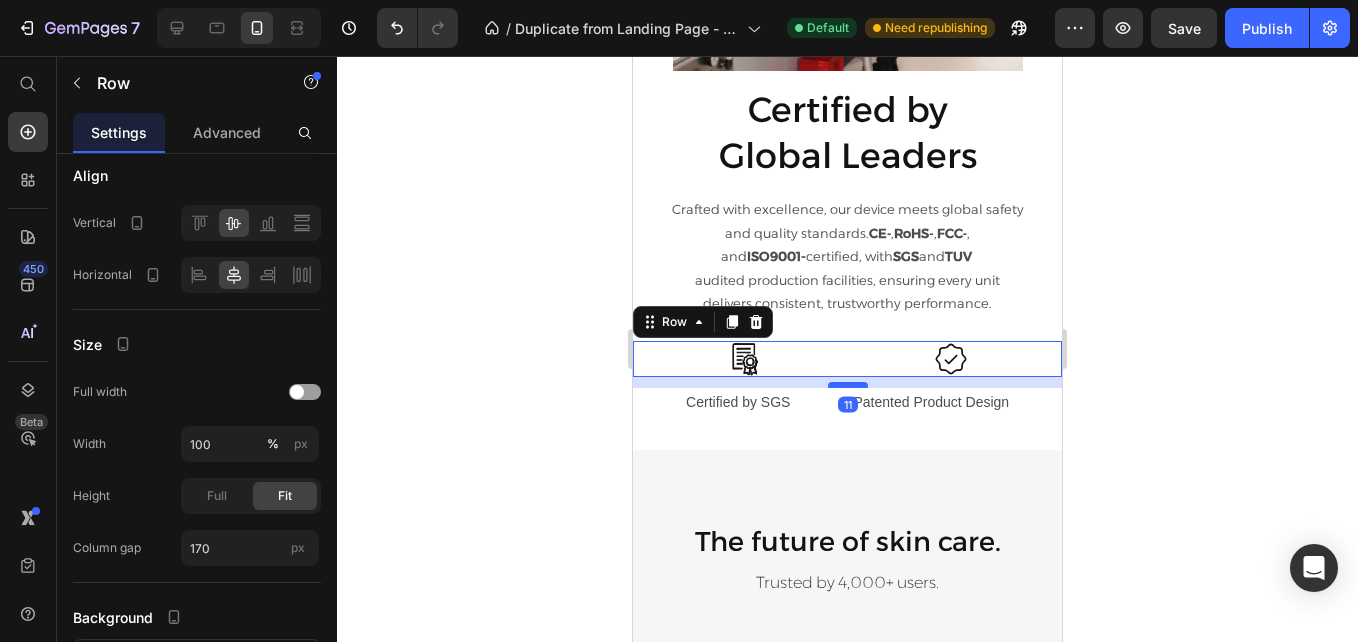 drag, startPoint x: 827, startPoint y: 398, endPoint x: 828, endPoint y: 377, distance: 21.023796 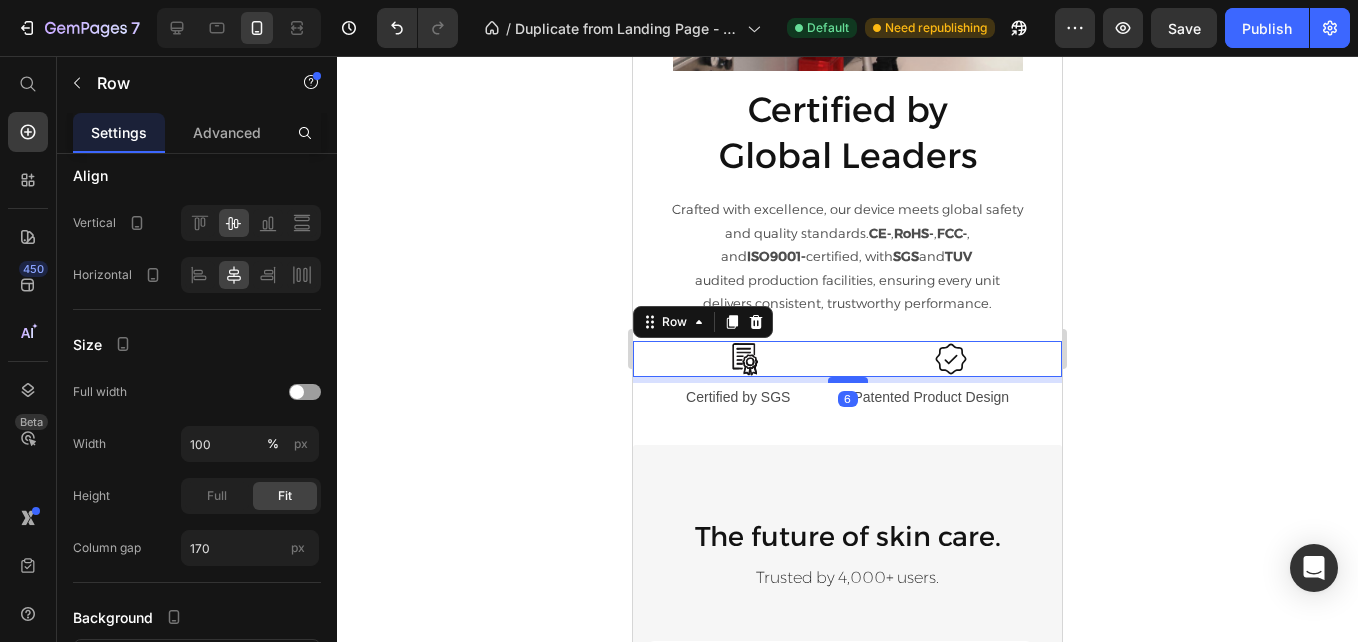 click at bounding box center [848, 380] 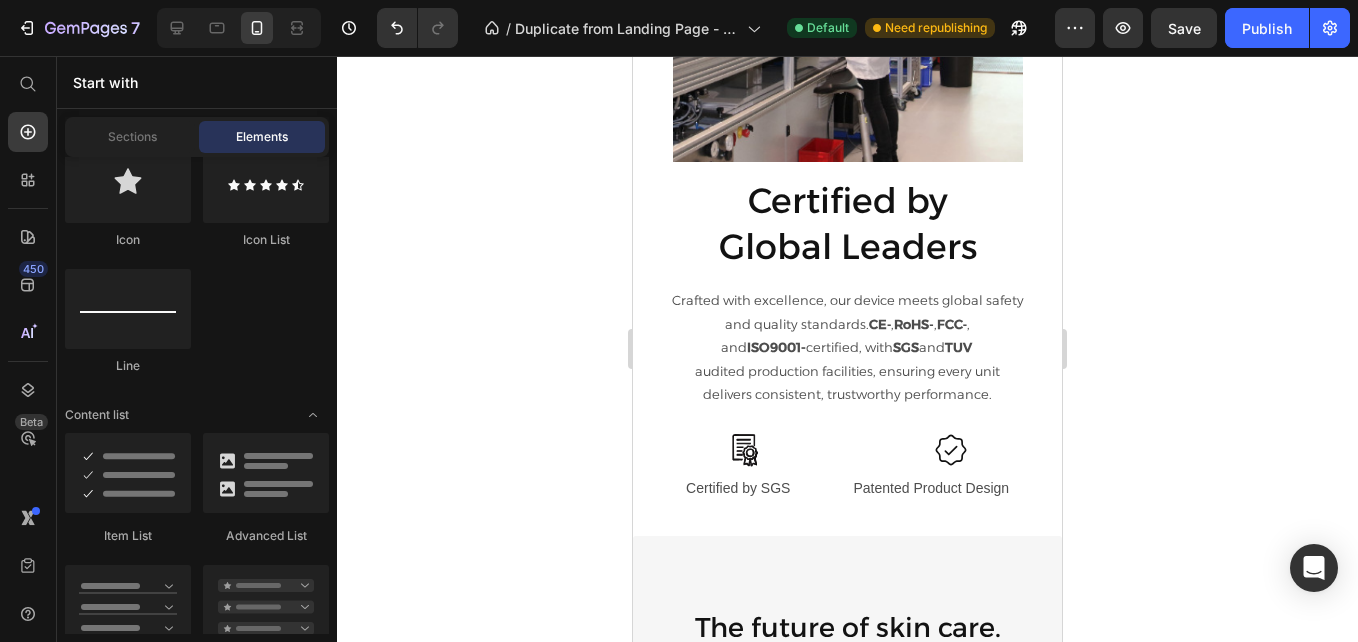scroll, scrollTop: 3525, scrollLeft: 0, axis: vertical 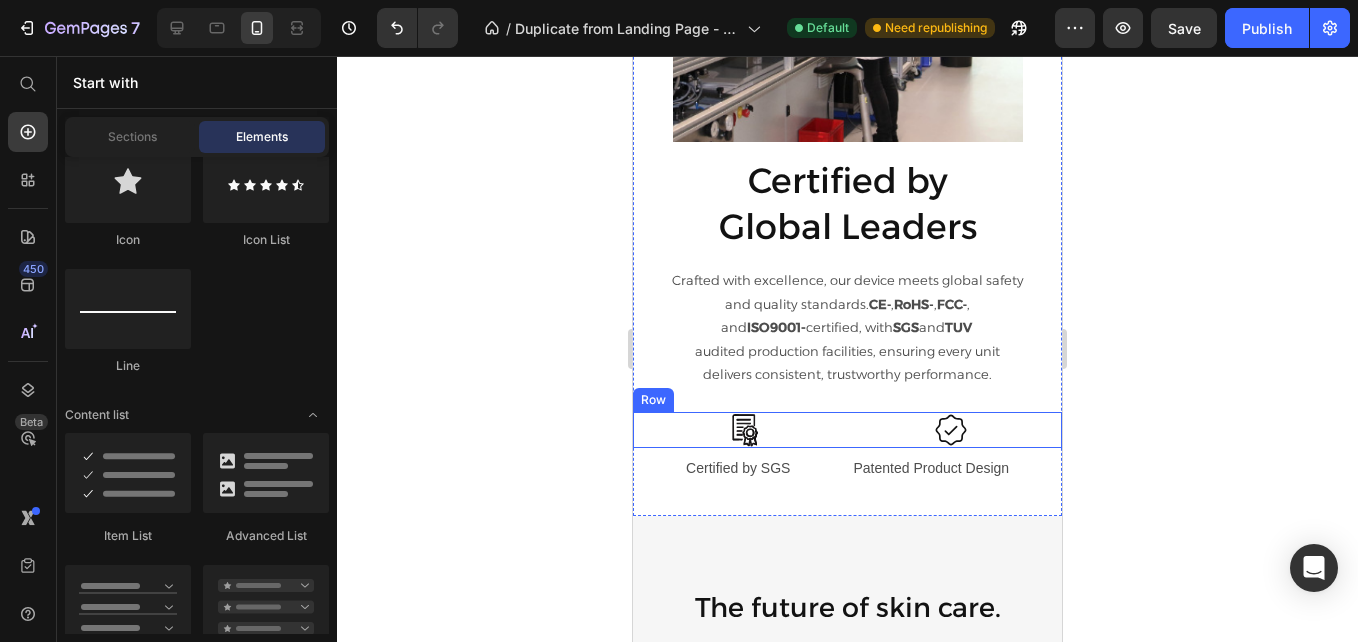 click on "Icon
Icon Row" at bounding box center (847, 430) 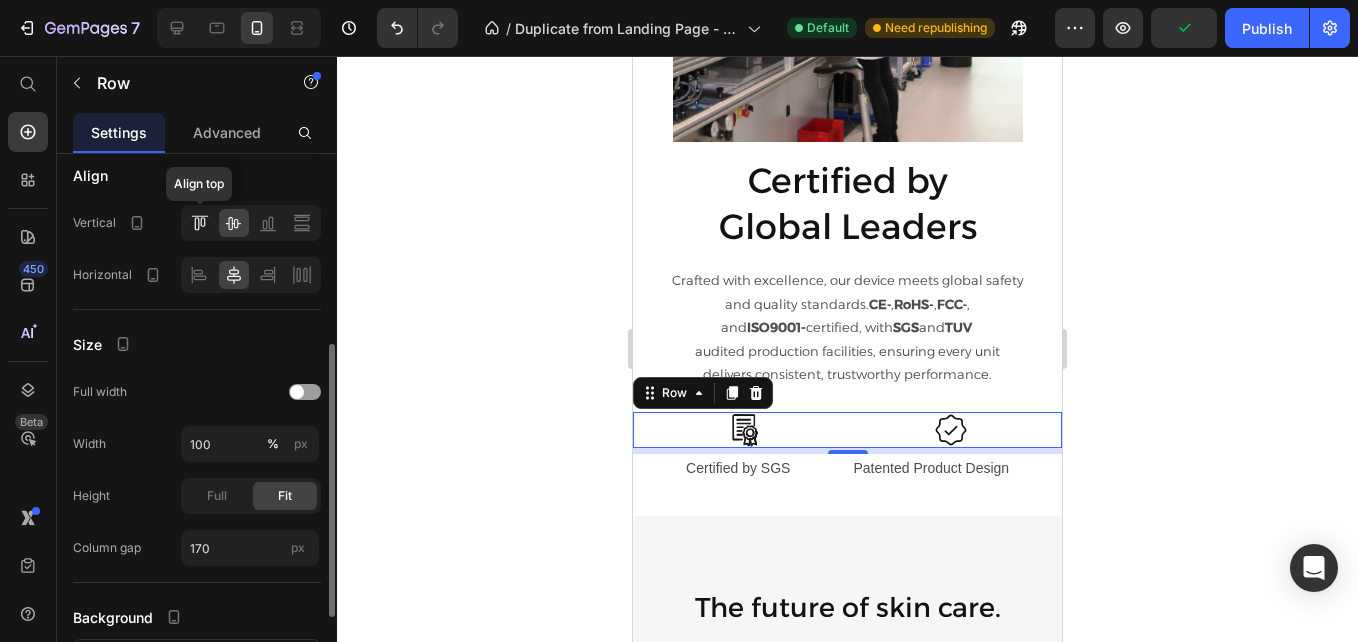 click 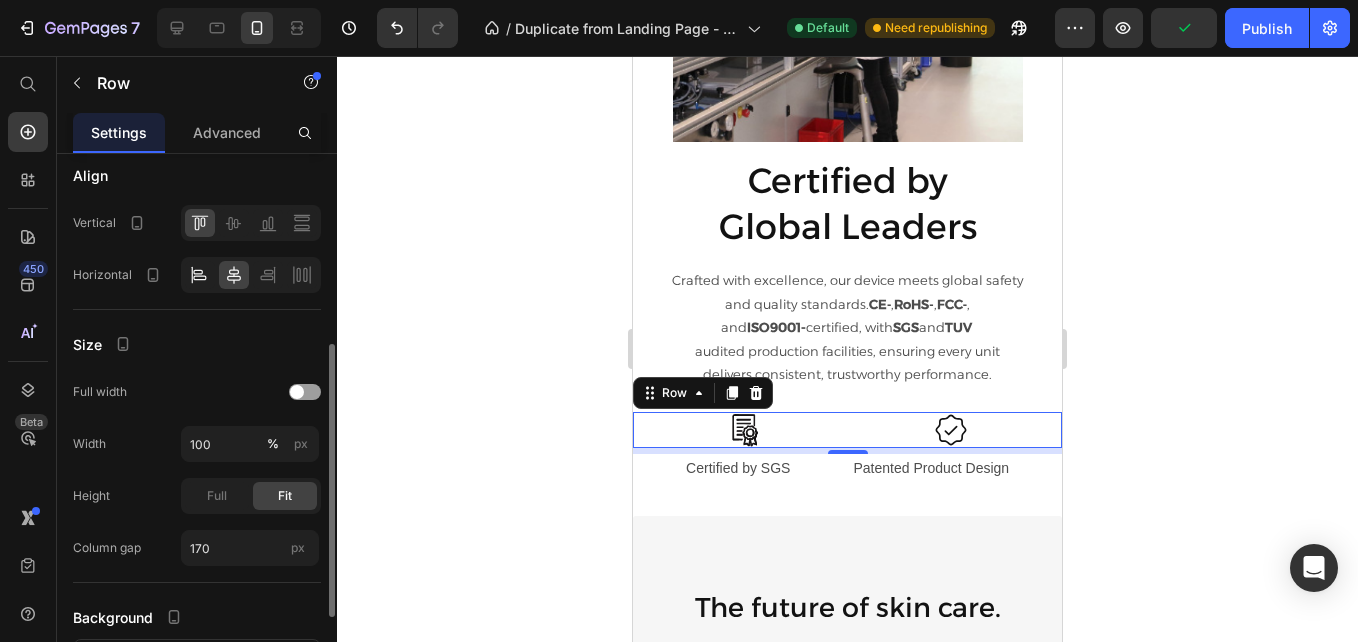 click 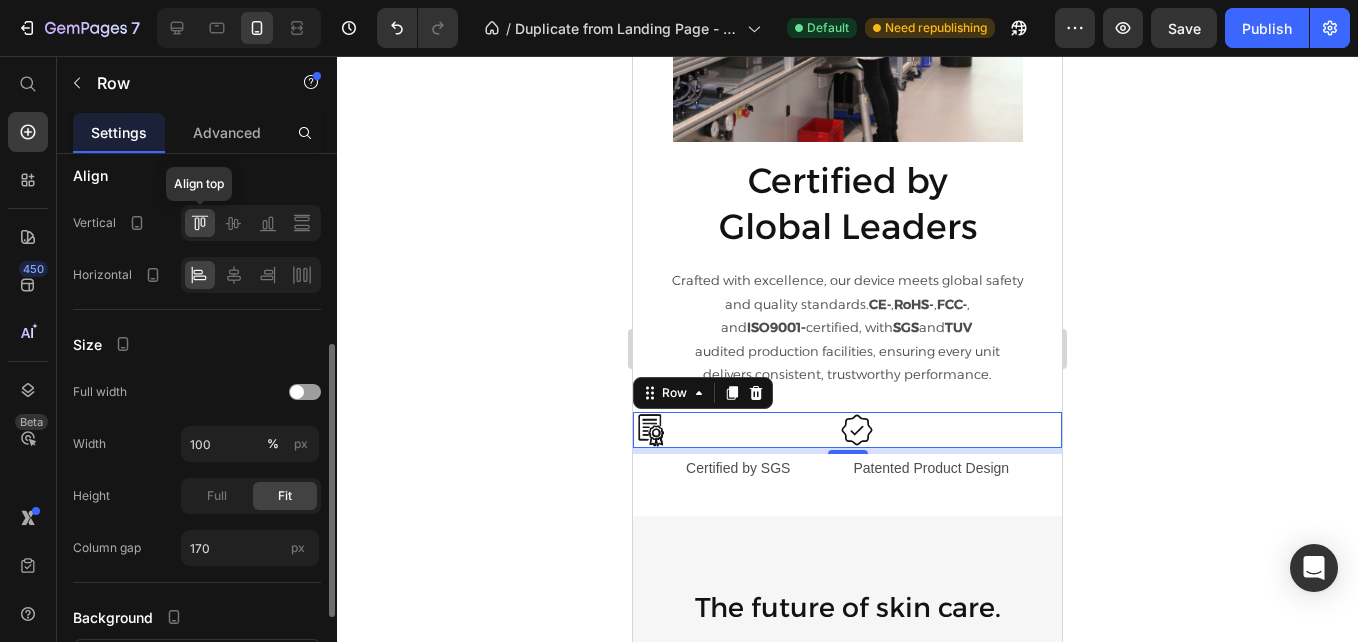 click 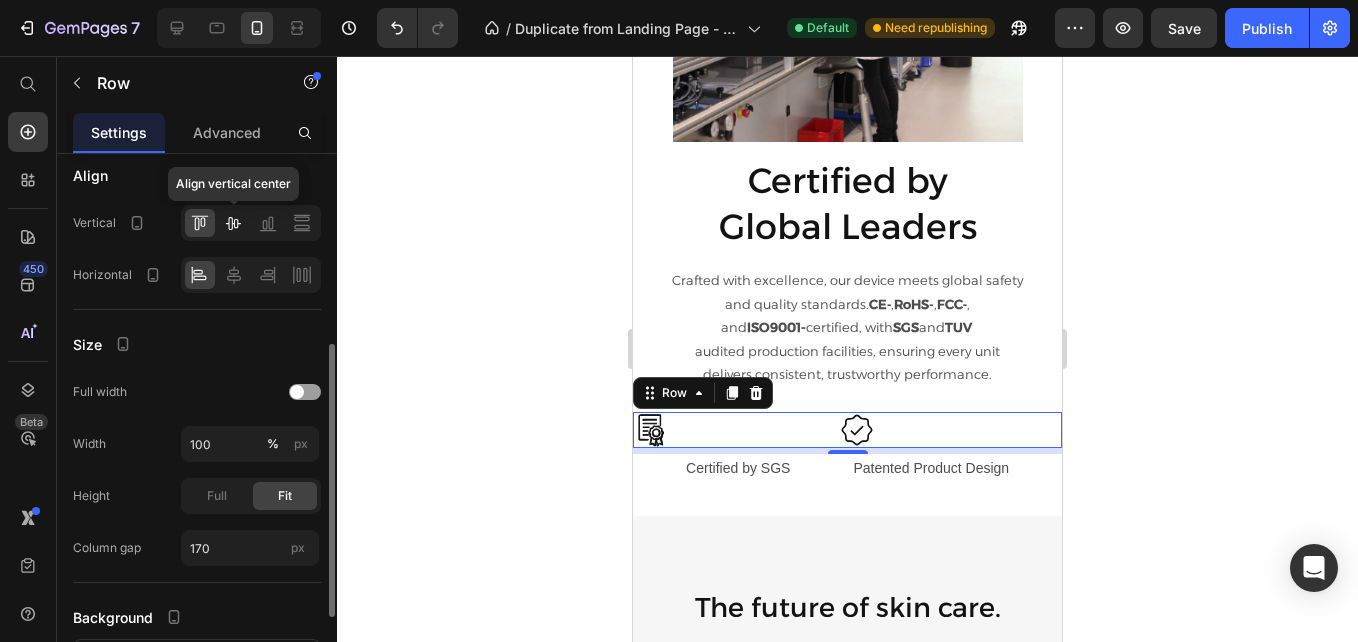 click 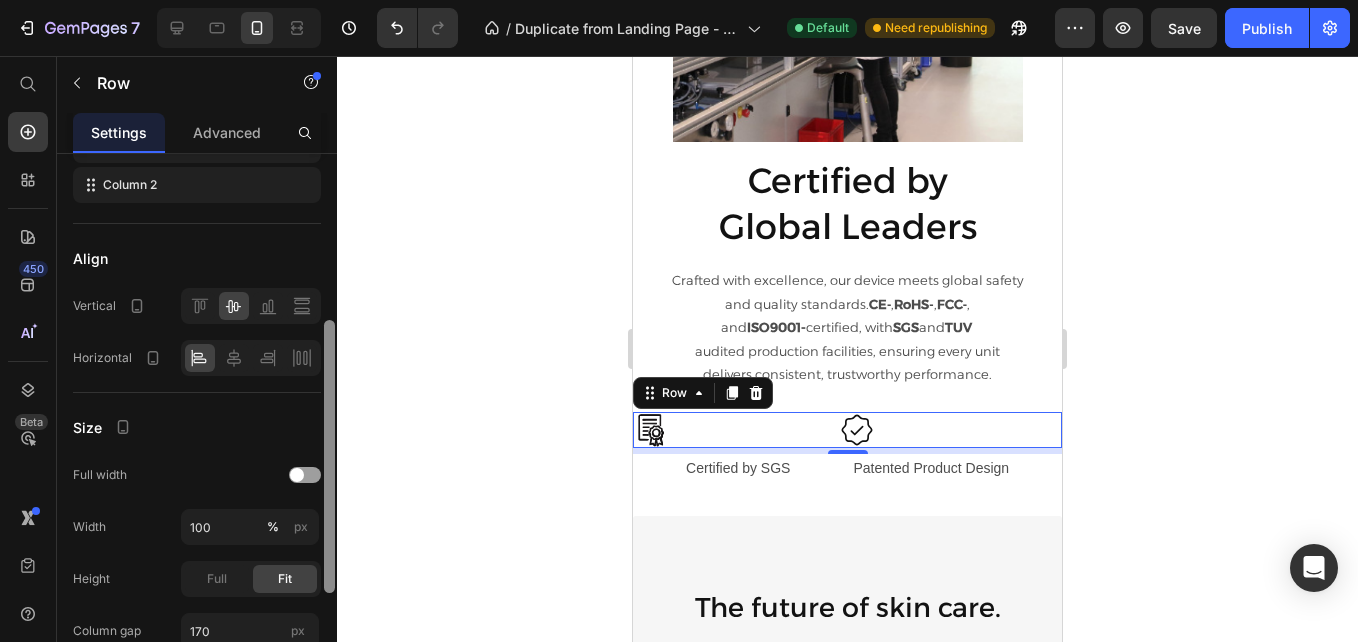drag, startPoint x: 329, startPoint y: 359, endPoint x: 329, endPoint y: 284, distance: 75 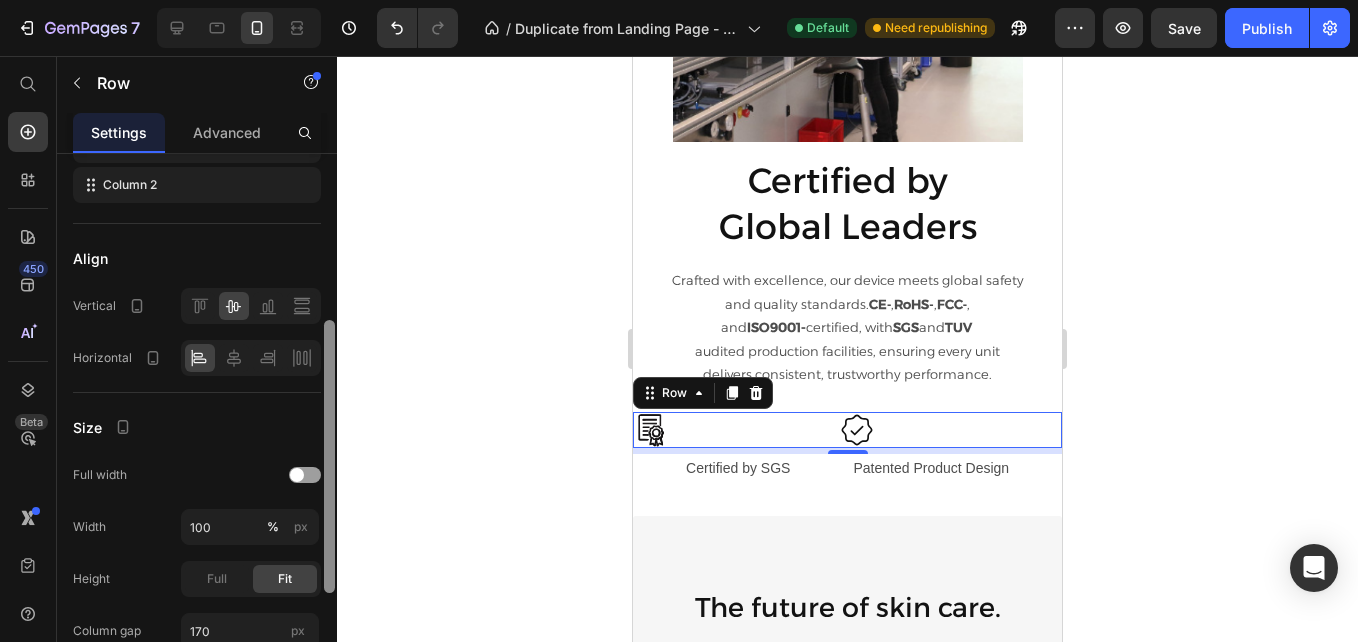 click at bounding box center (329, 456) 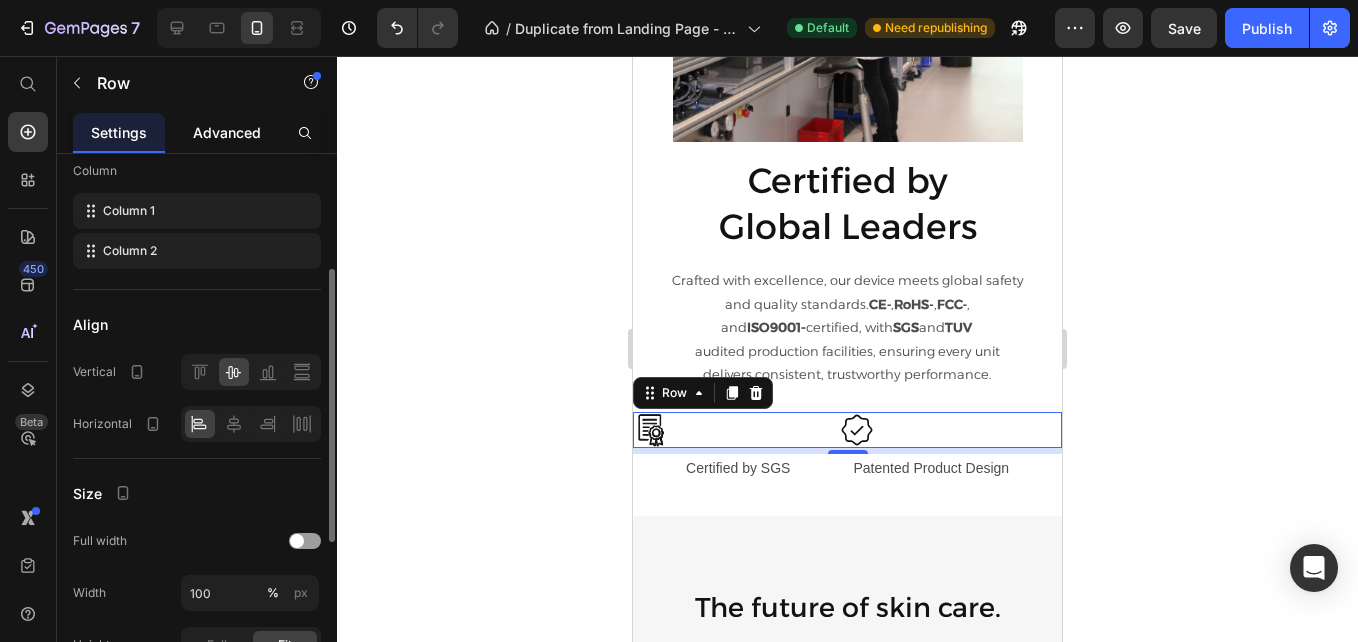 click on "Advanced" 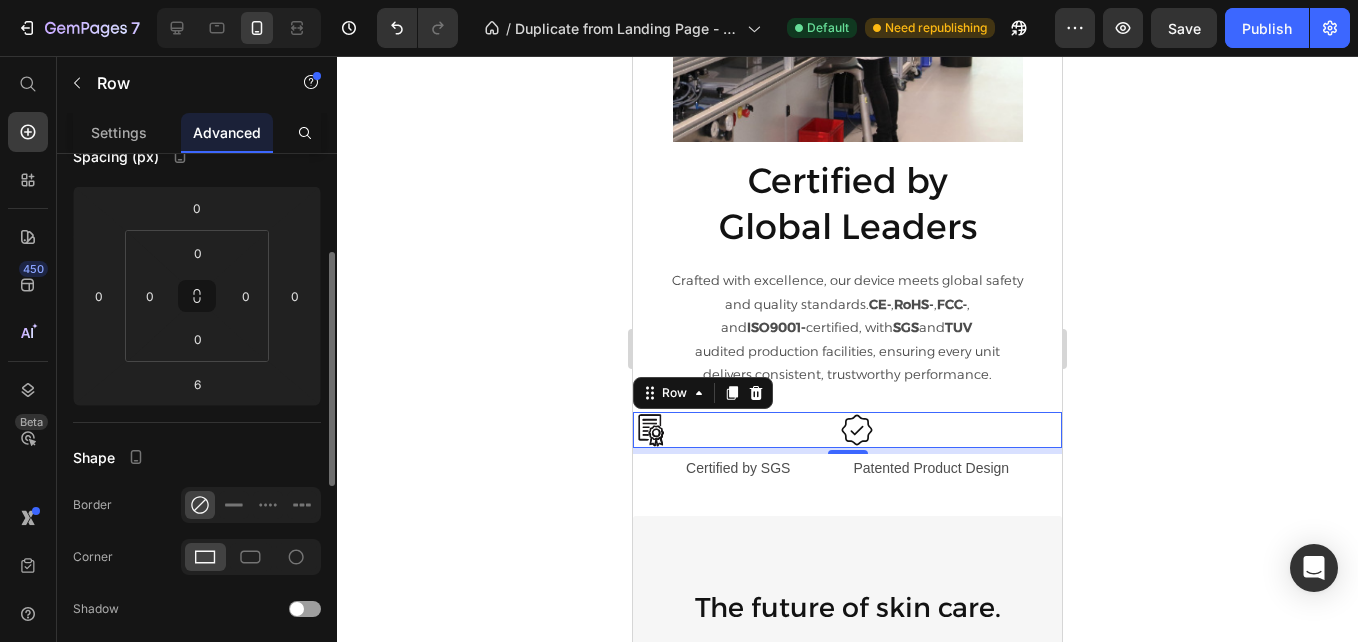 scroll, scrollTop: 0, scrollLeft: 0, axis: both 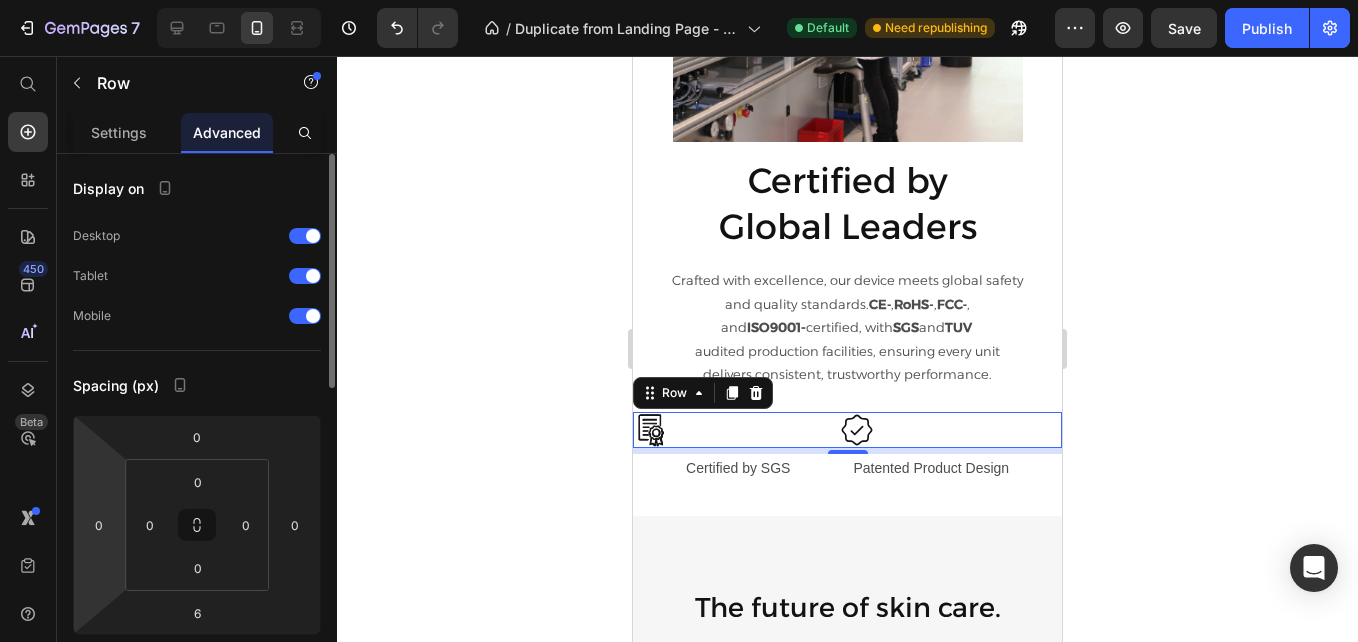 click on "7  Version history  /  Duplicate from Landing Page - Jan 20, 19:39:09 Default Need republishing Preview  Save   Publish  450 Beta Start with Sections Elements Hero Section Product Detail Brands Trusted Badges Guarantee Product Breakdown How to use Testimonials Compare Bundle FAQs Social Proof Brand Story Product List Collection Blog List Contact Sticky Add to Cart Custom Footer Browse Library 450 Layout
Row
Row
Row
Row Text
Heading
Text Block Button
Button
Button
Sticky Back to top Media" at bounding box center [679, 0] 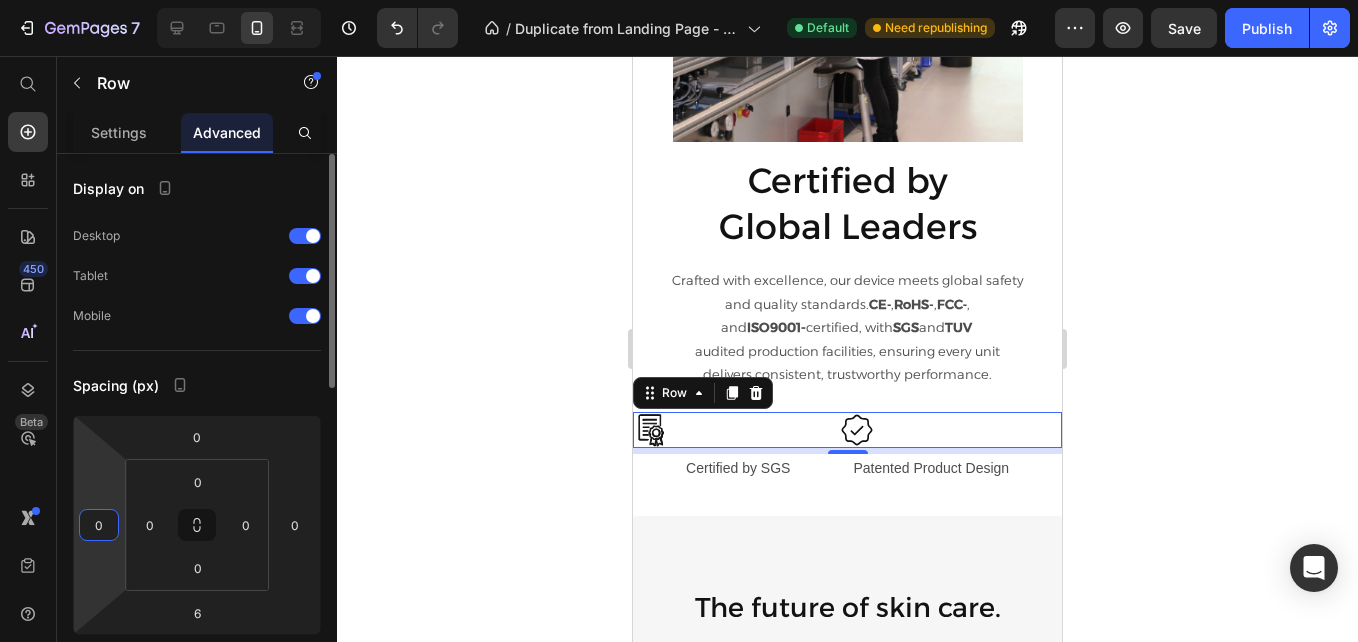 click on "0" at bounding box center (99, 525) 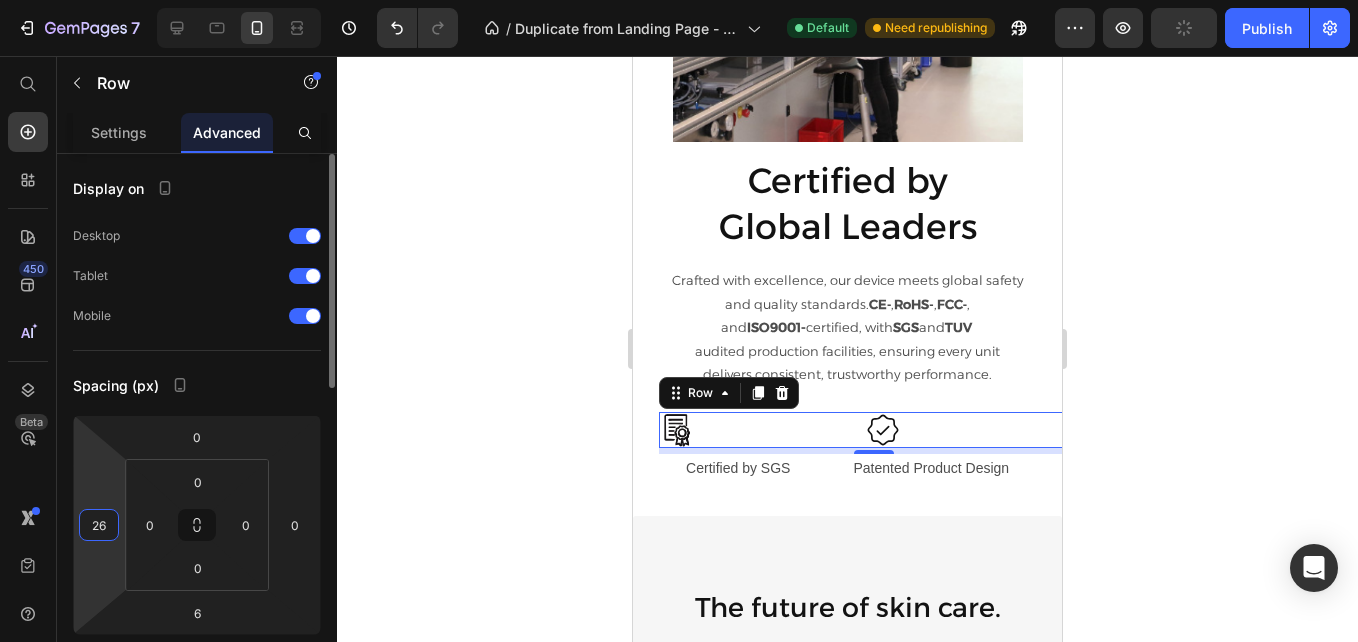 type on "2" 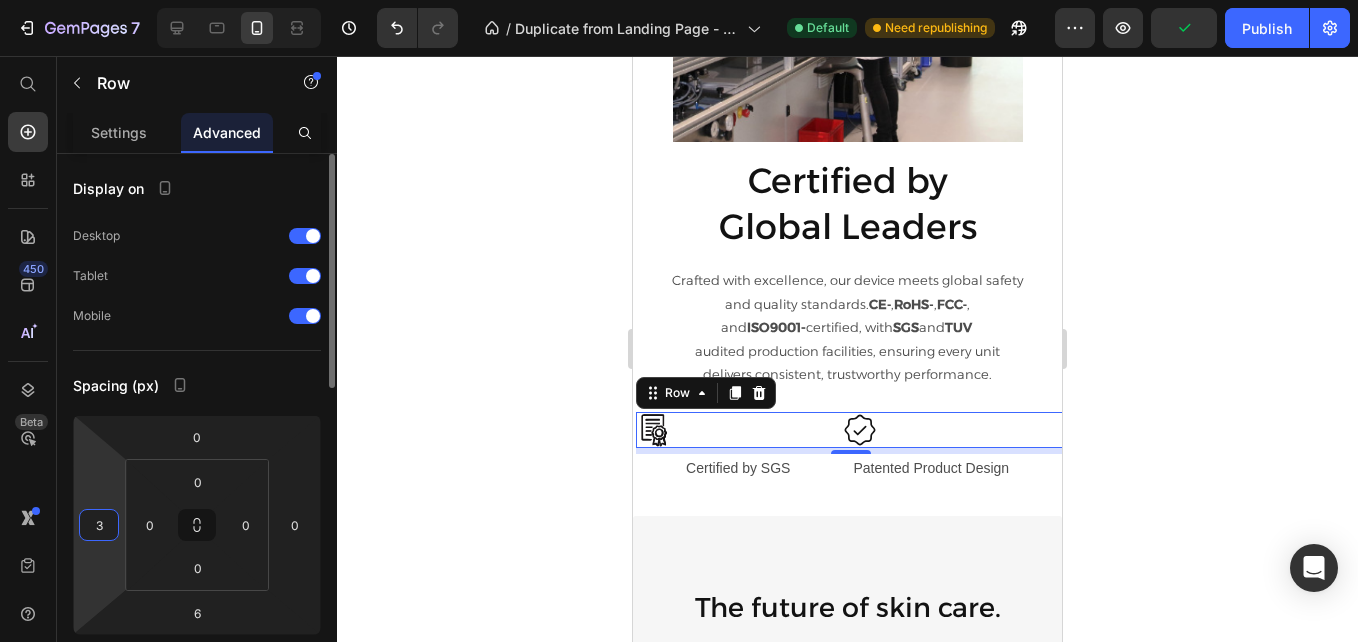 type on "30" 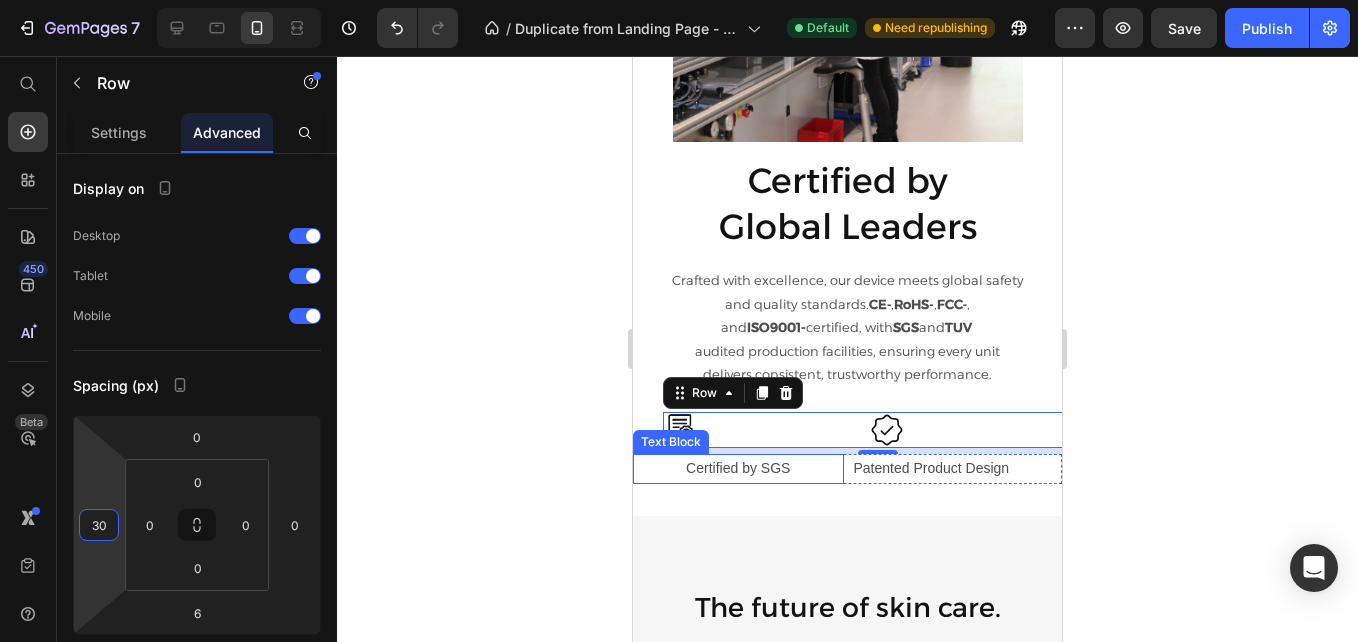 click on "Certified by SGS" at bounding box center (738, 468) 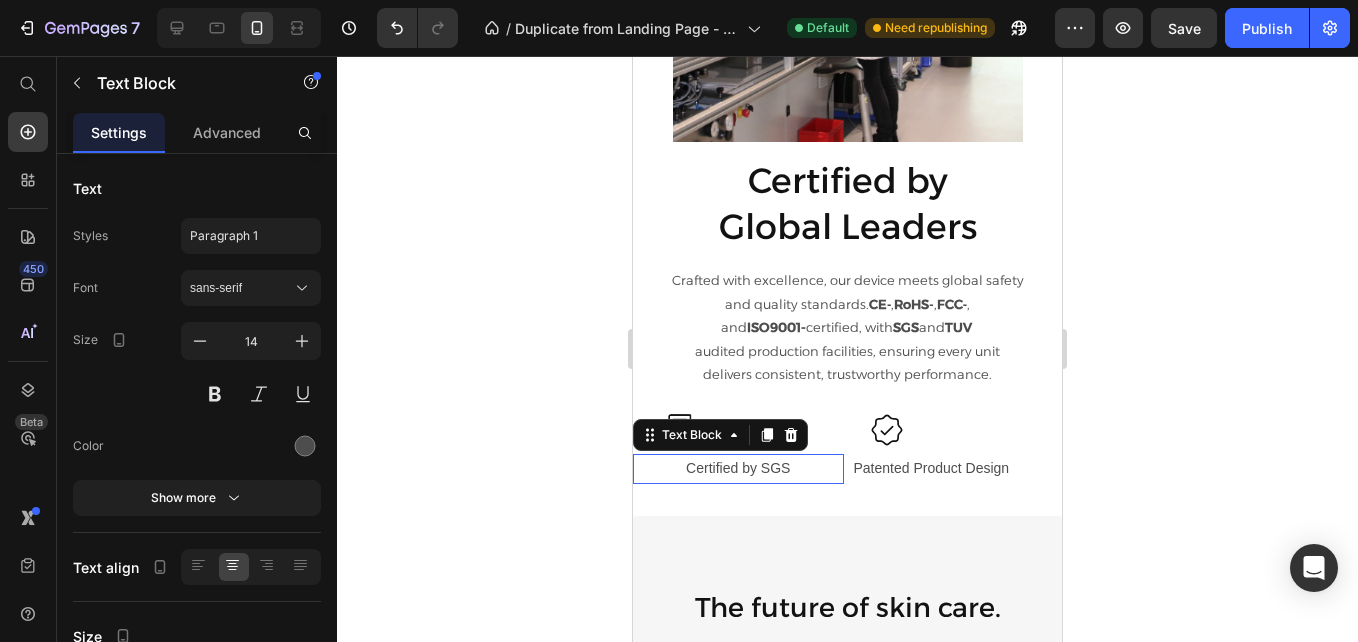 click on "Certified by SGS Text Block   0 Patented Product Design Text Block Row" at bounding box center (847, 468) 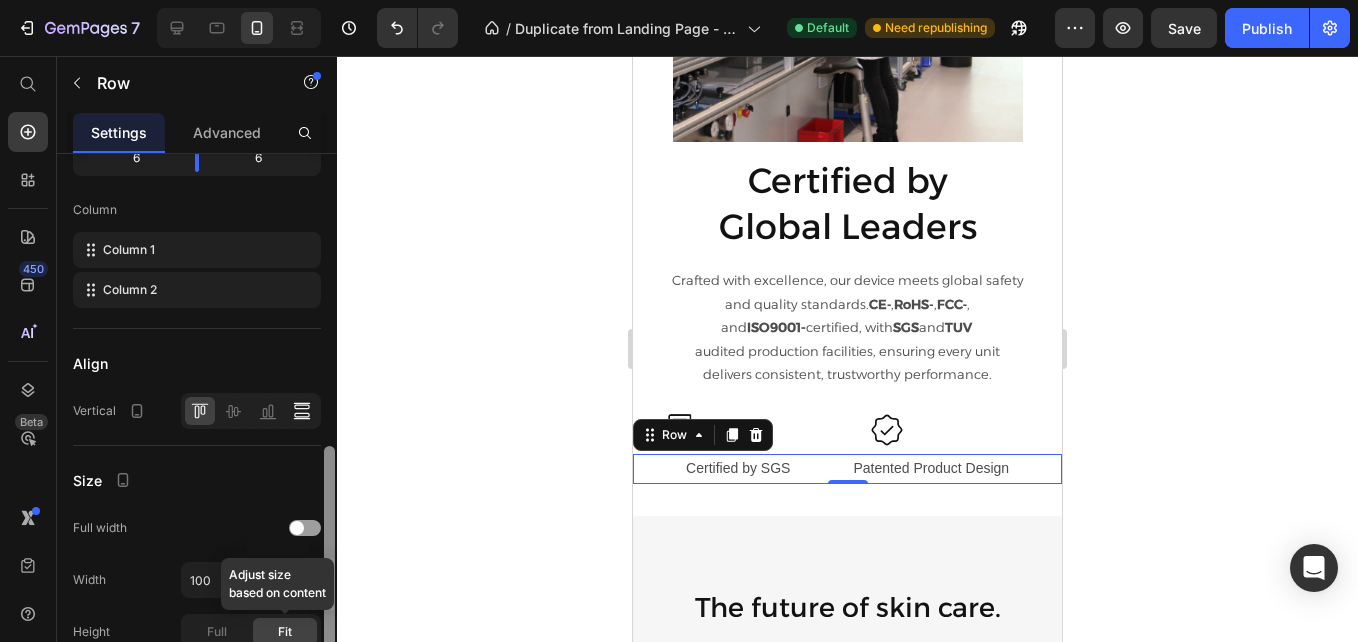 scroll, scrollTop: 215, scrollLeft: 0, axis: vertical 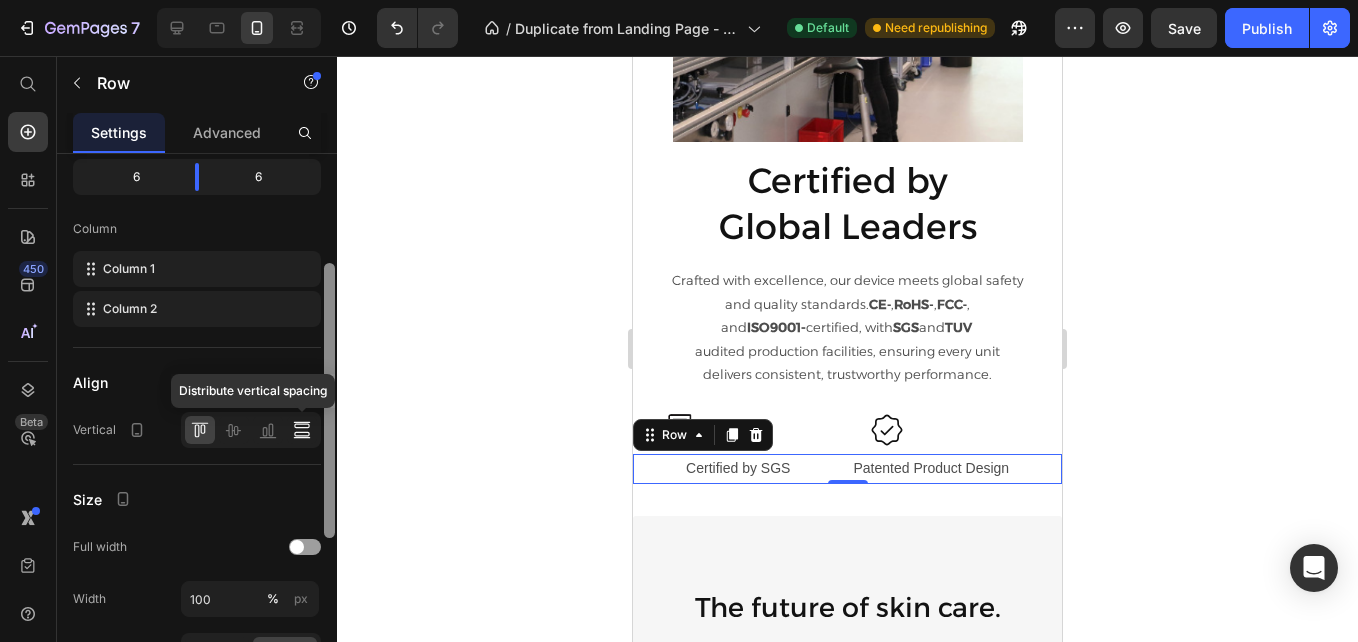 drag, startPoint x: 330, startPoint y: 328, endPoint x: 314, endPoint y: 437, distance: 110.16805 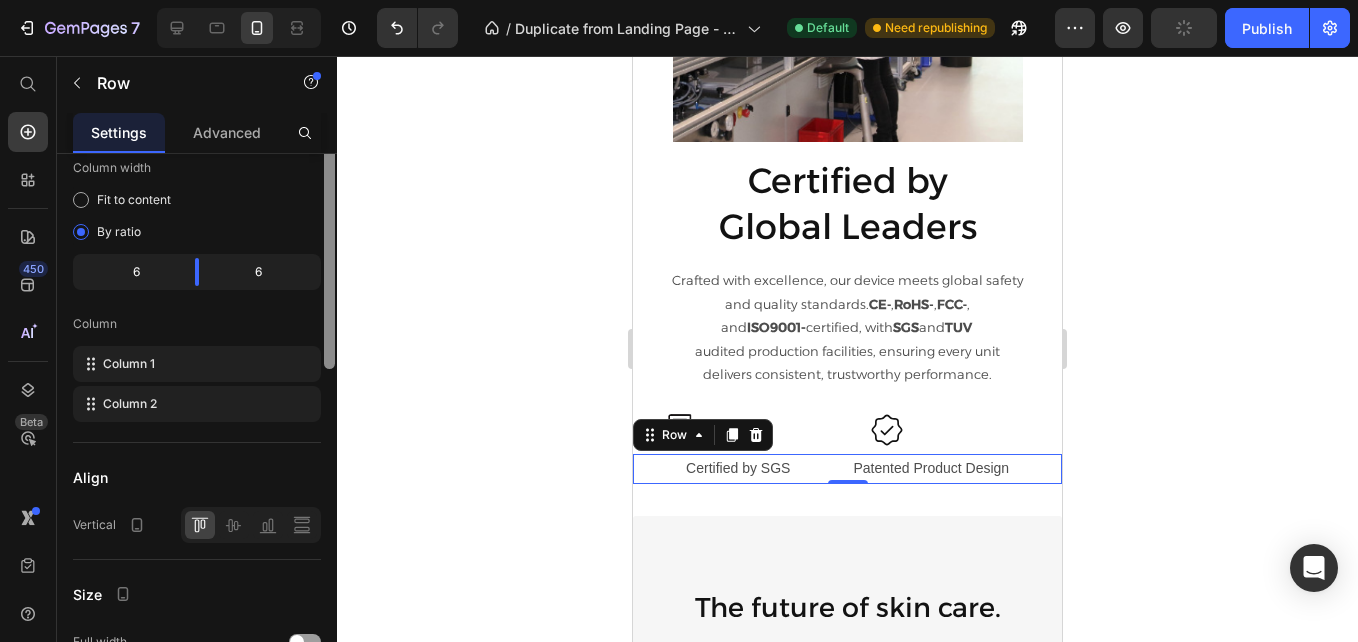 scroll, scrollTop: 40, scrollLeft: 0, axis: vertical 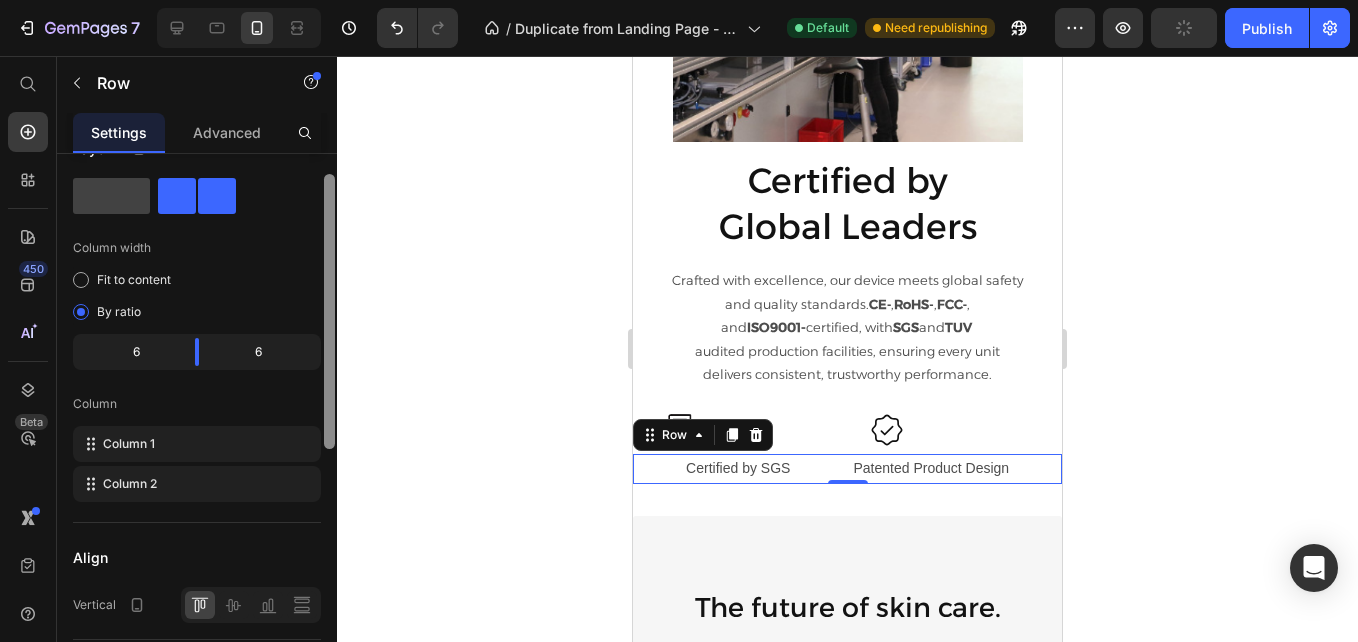 drag, startPoint x: 326, startPoint y: 381, endPoint x: 329, endPoint y: 292, distance: 89.050545 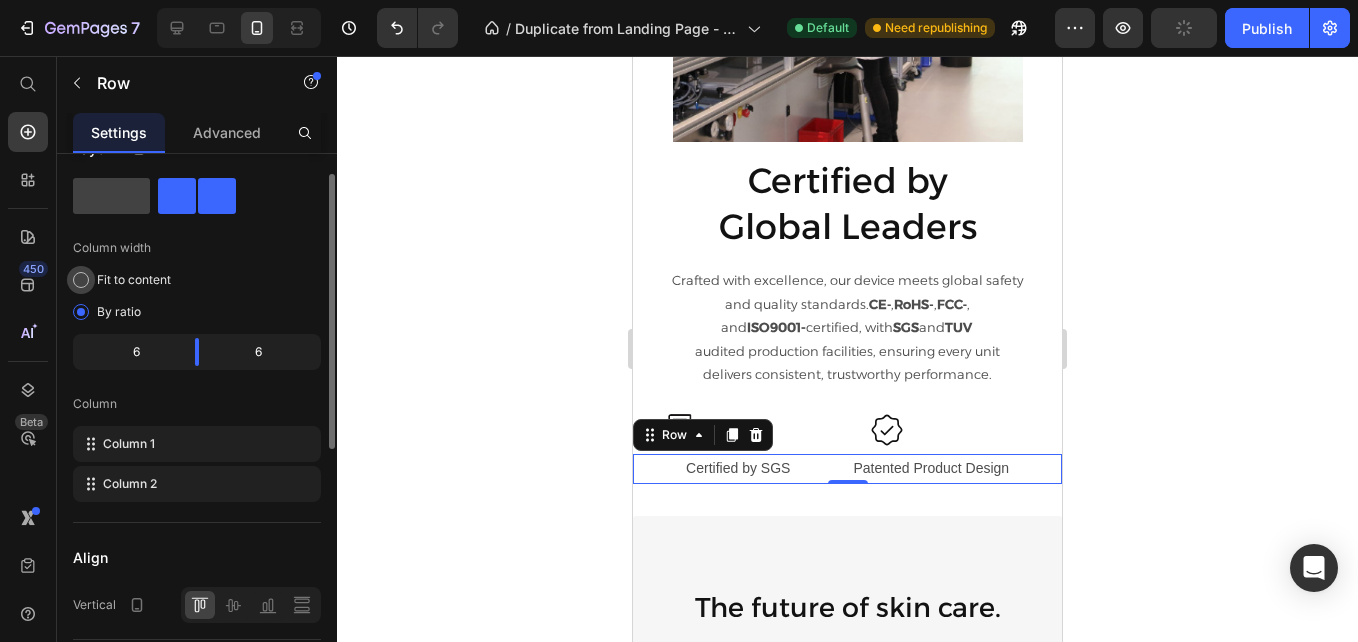 click on "Fit to content" at bounding box center (134, 280) 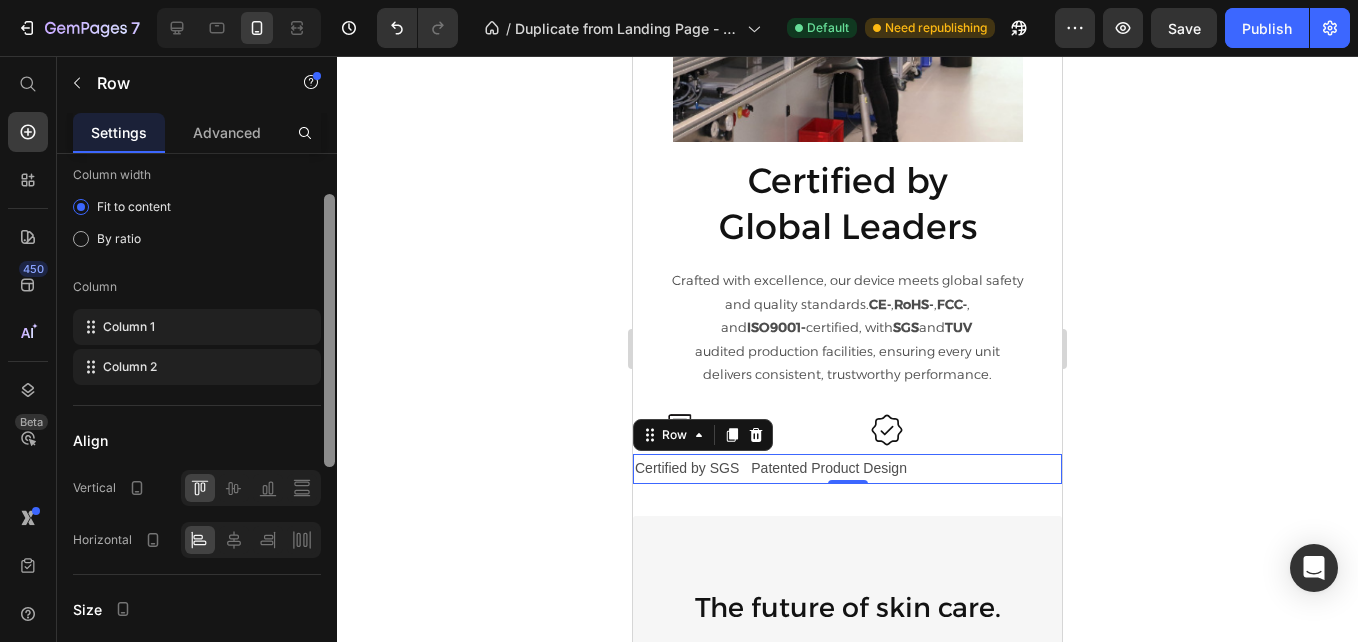 scroll, scrollTop: 147, scrollLeft: 0, axis: vertical 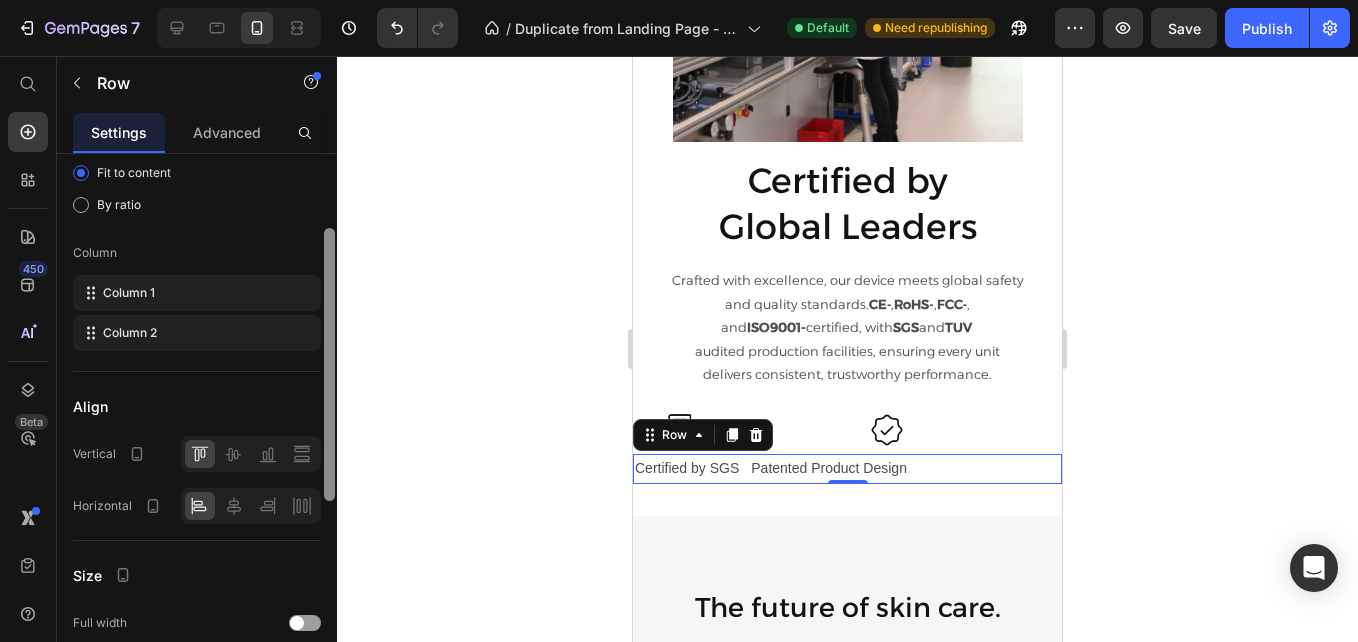 drag, startPoint x: 330, startPoint y: 386, endPoint x: 330, endPoint y: 440, distance: 54 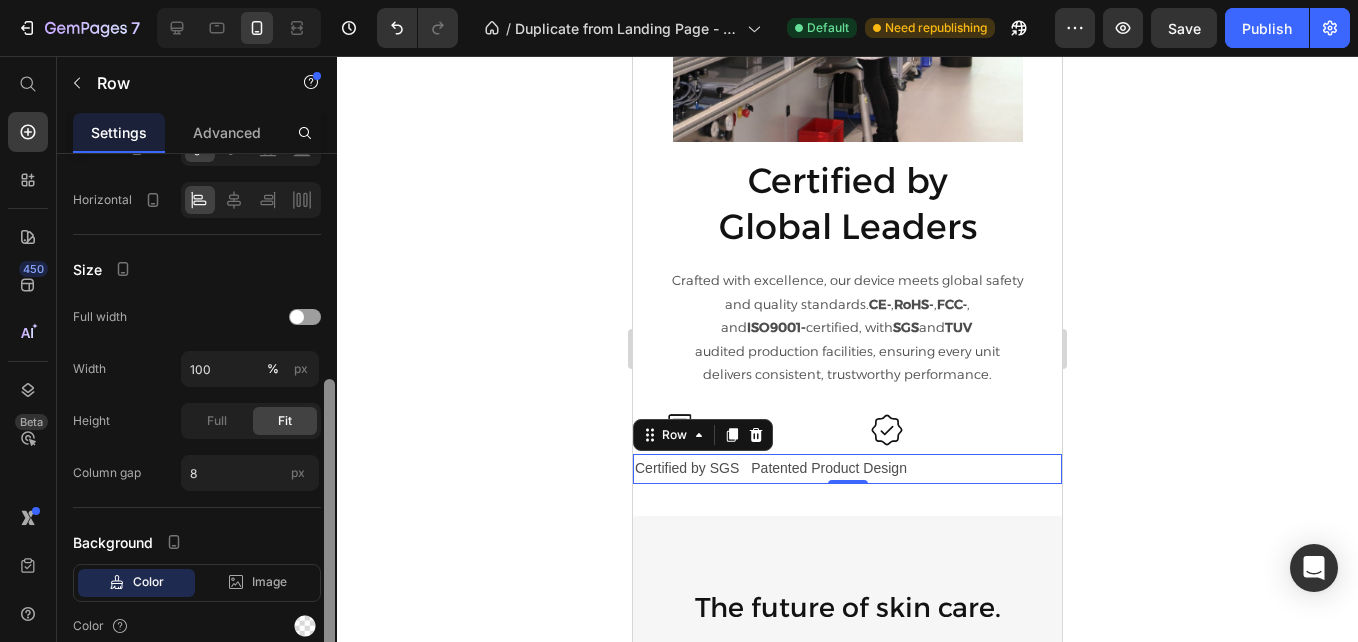 scroll, scrollTop: 461, scrollLeft: 0, axis: vertical 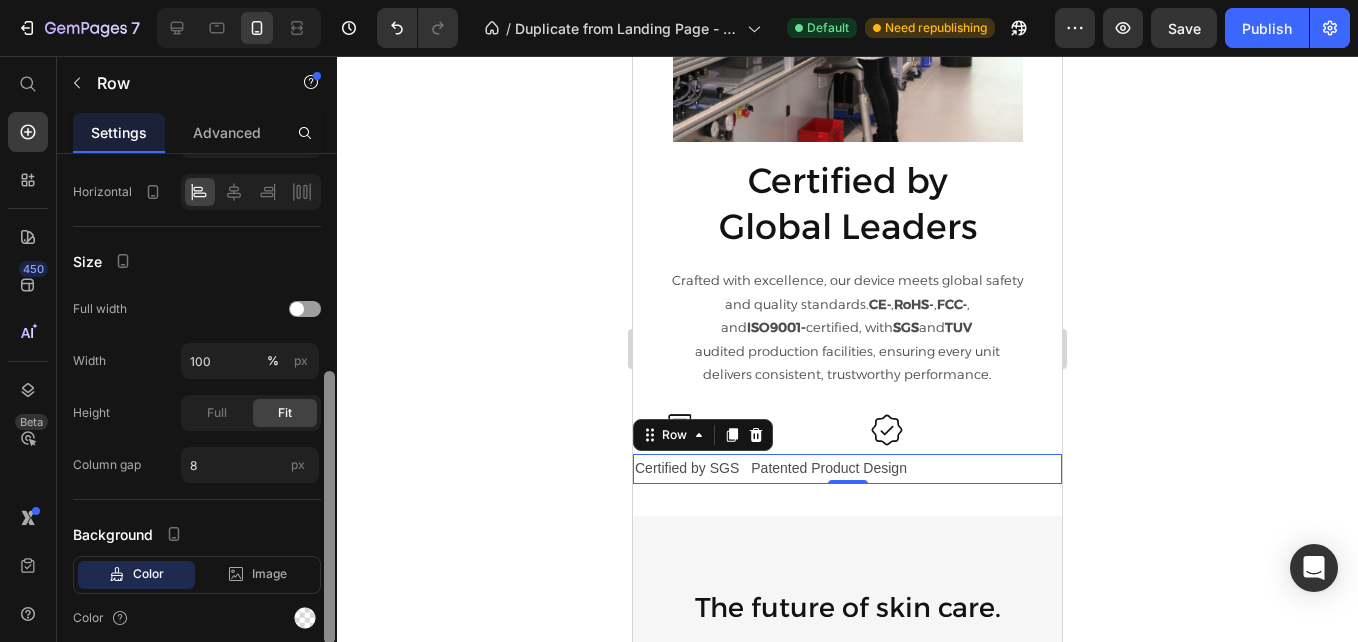 drag, startPoint x: 333, startPoint y: 470, endPoint x: 331, endPoint y: 628, distance: 158.01266 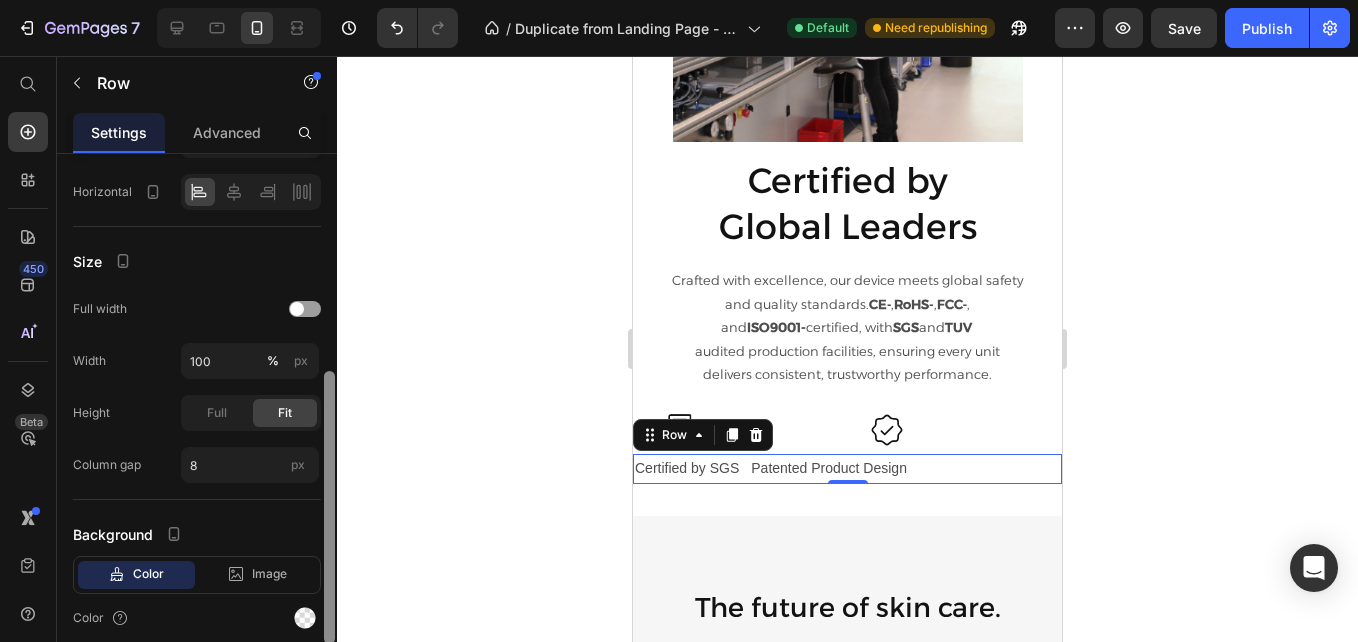 click at bounding box center (329, 507) 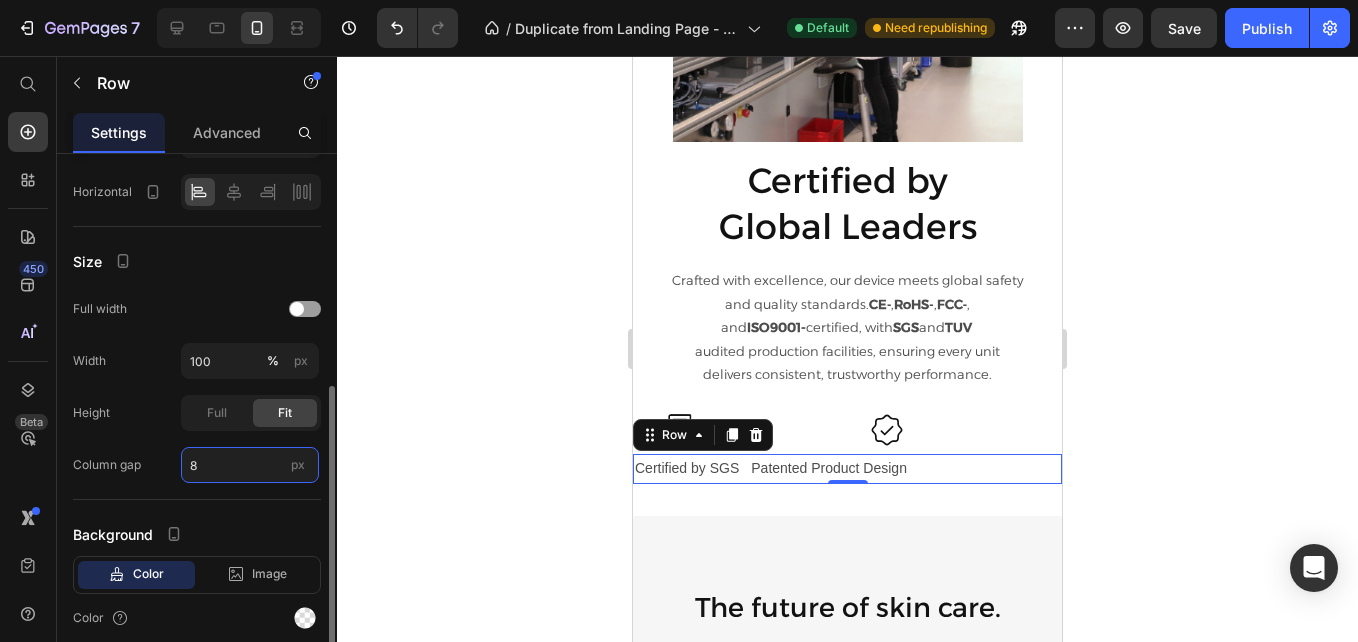 click on "8" at bounding box center (250, 465) 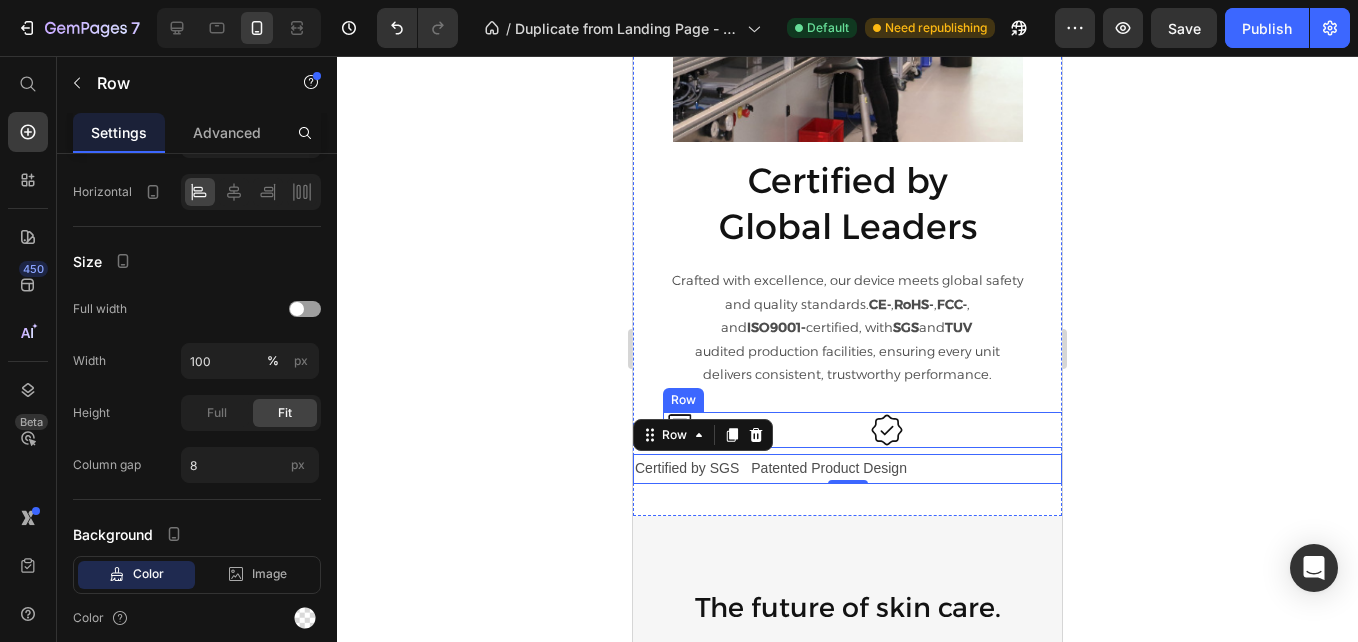 click on "Icon
Icon Row" at bounding box center [877, 430] 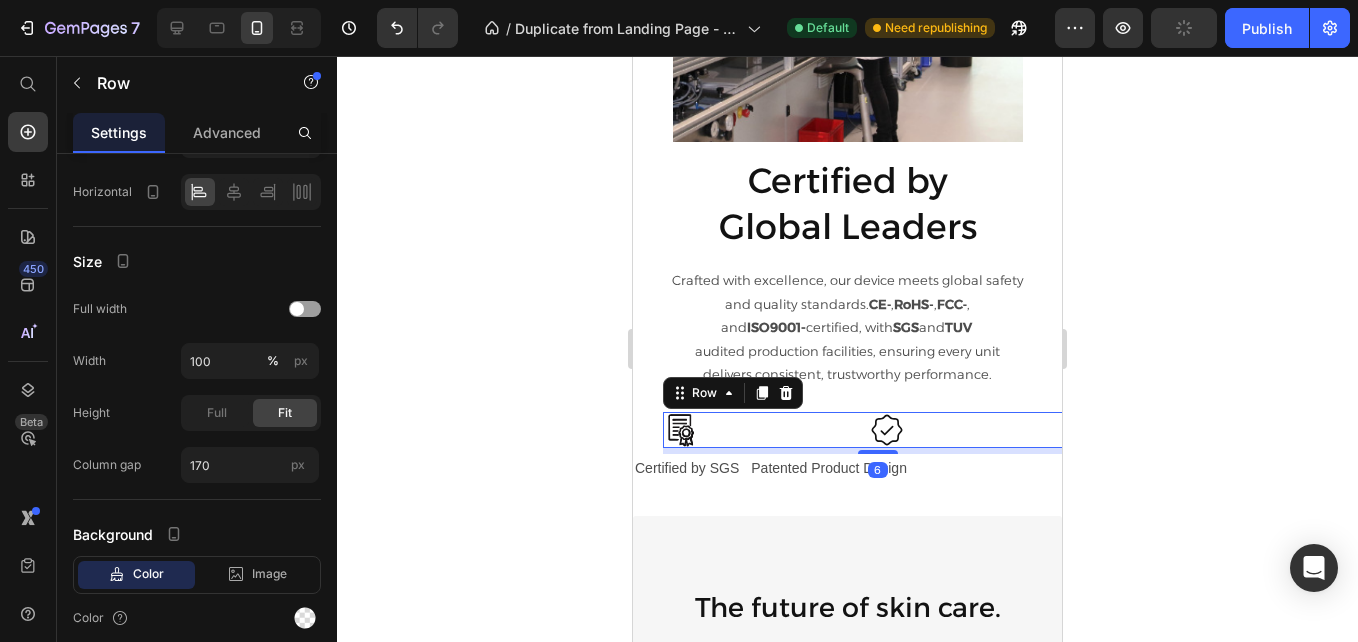 click on "Patented Product Design" at bounding box center (829, 468) 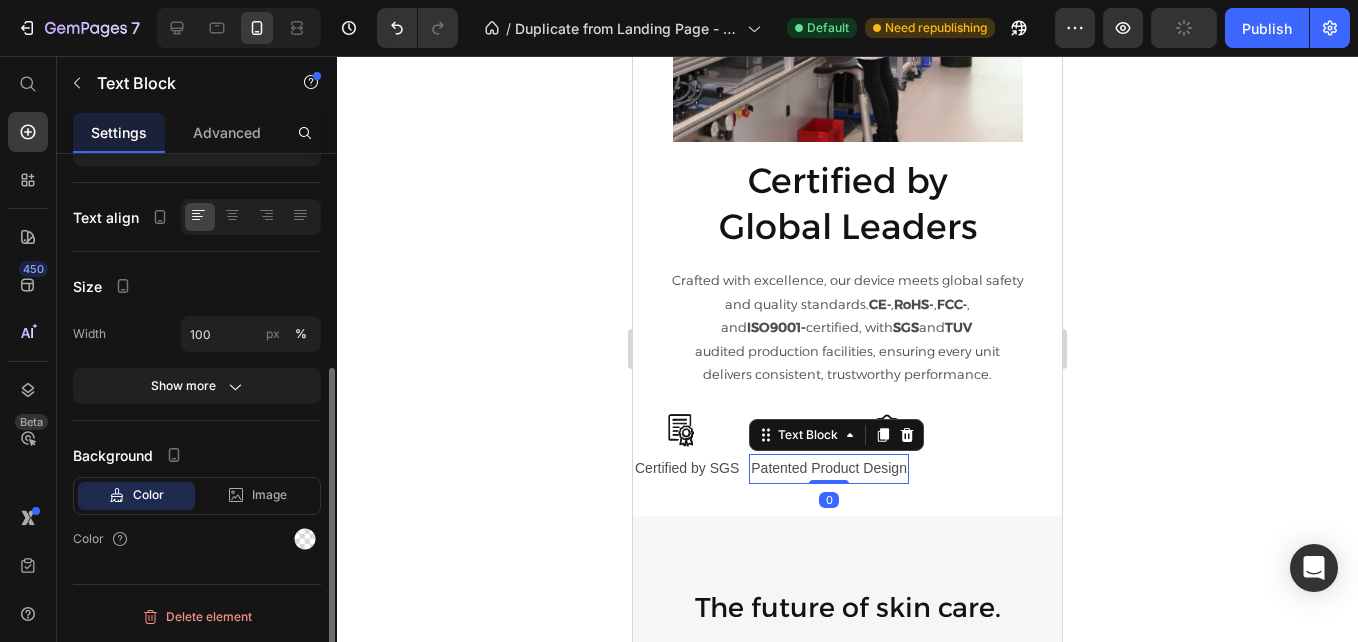 scroll, scrollTop: 0, scrollLeft: 0, axis: both 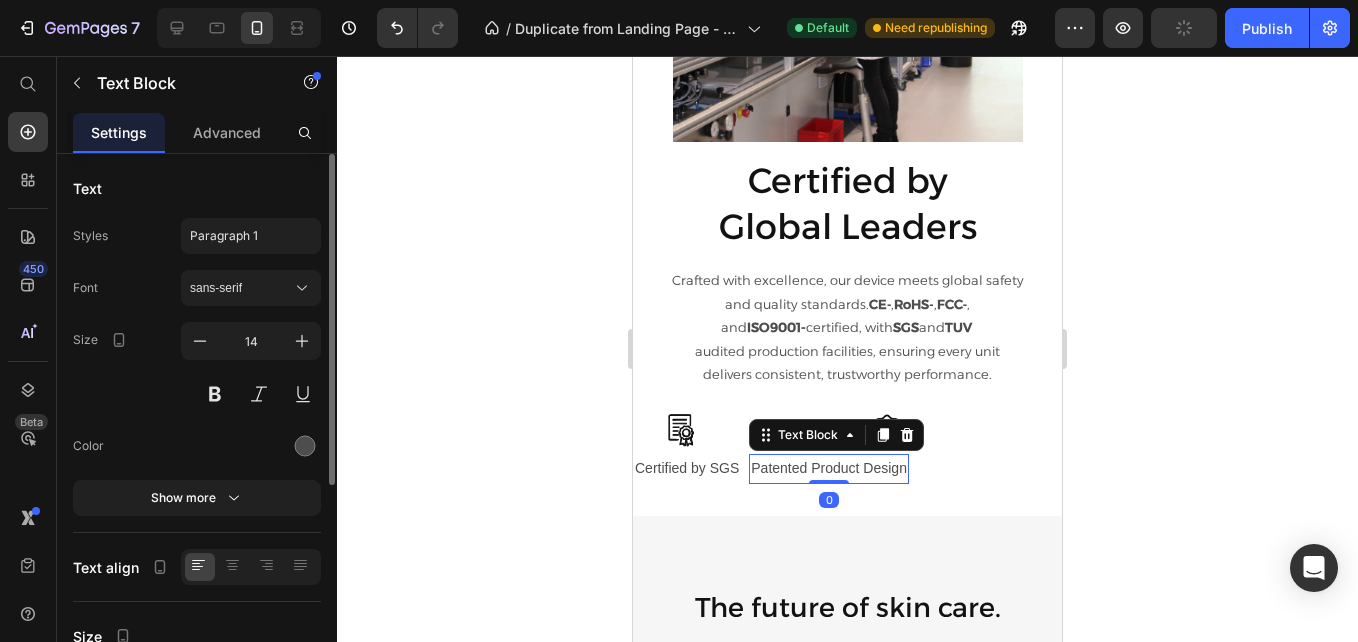 click on "Certified by SGS Text Block Patented Product Design Text Block   0 Row" at bounding box center [847, 468] 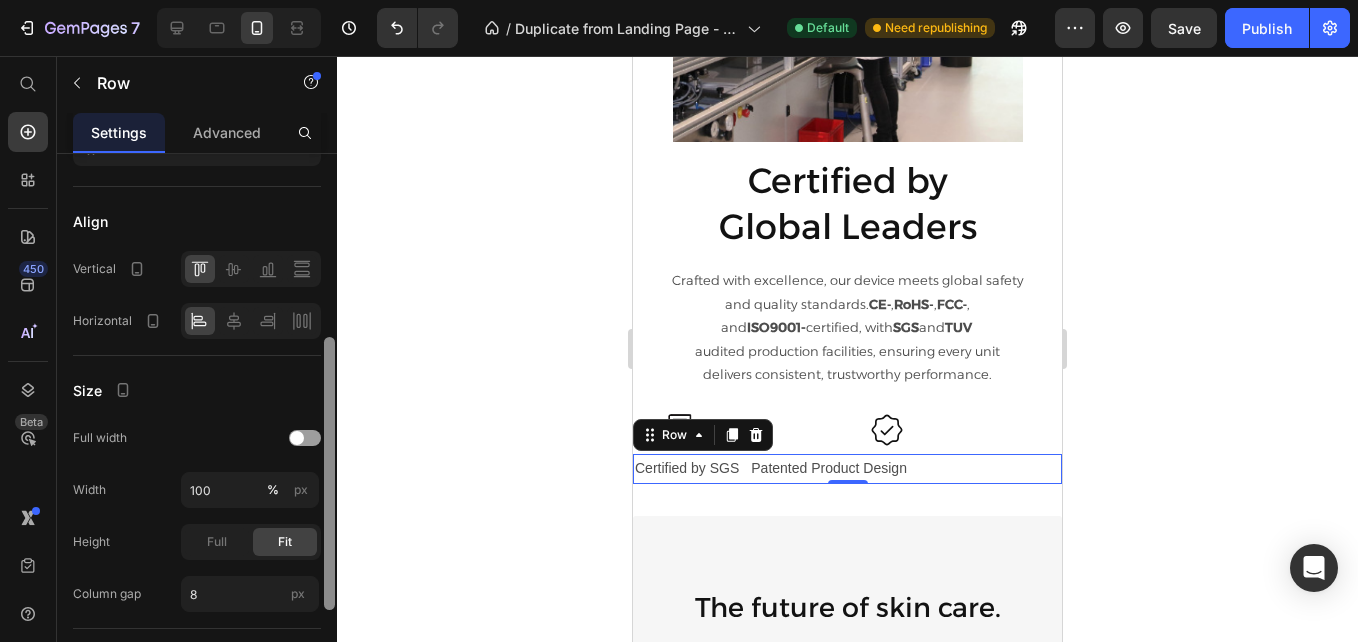 scroll, scrollTop: 343, scrollLeft: 0, axis: vertical 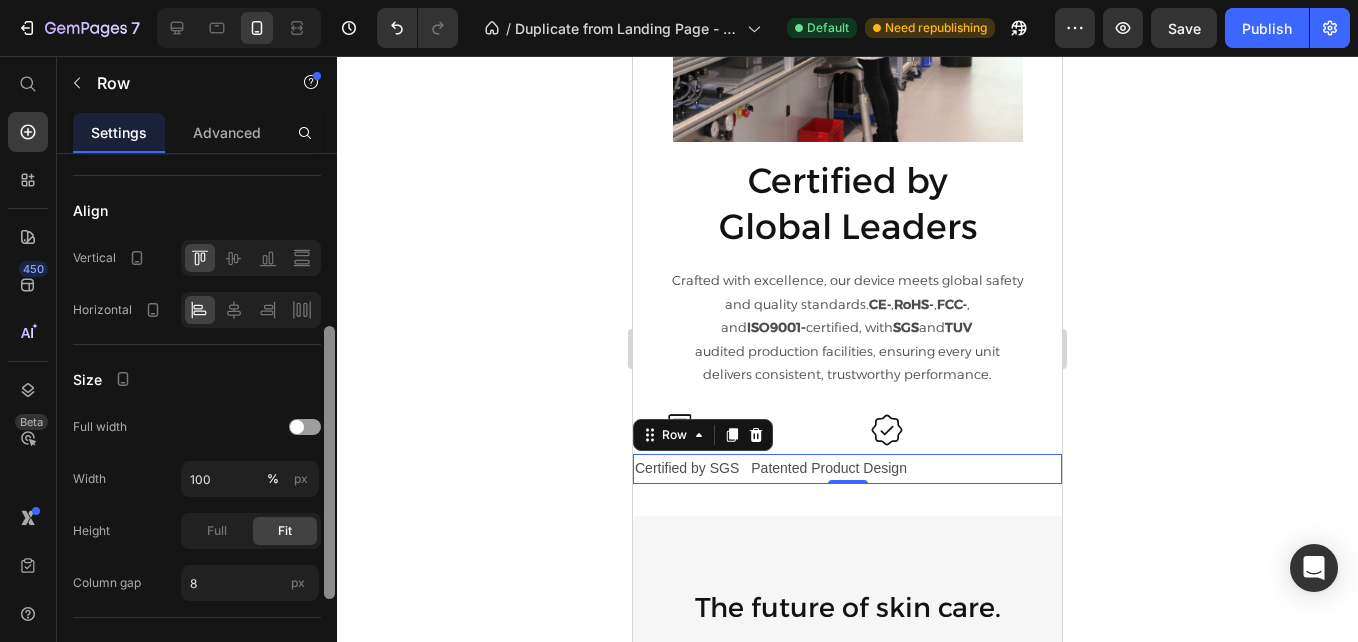 drag, startPoint x: 330, startPoint y: 378, endPoint x: 331, endPoint y: 551, distance: 173.00288 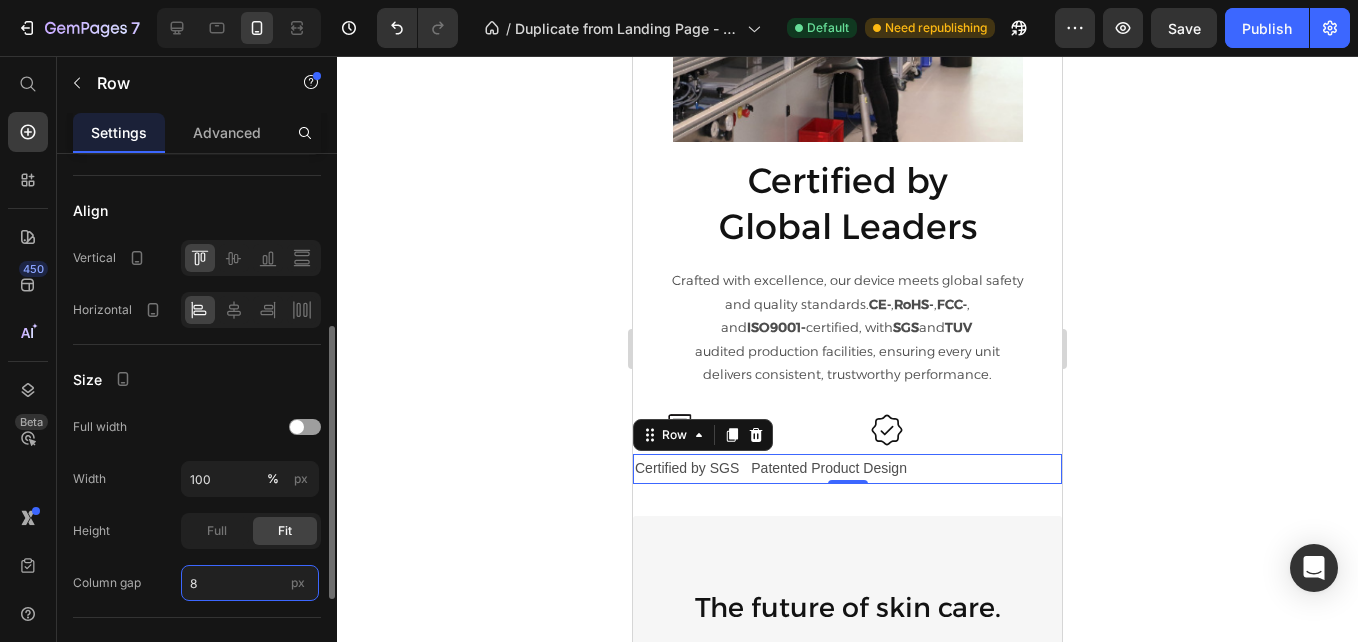 click on "8" at bounding box center [250, 583] 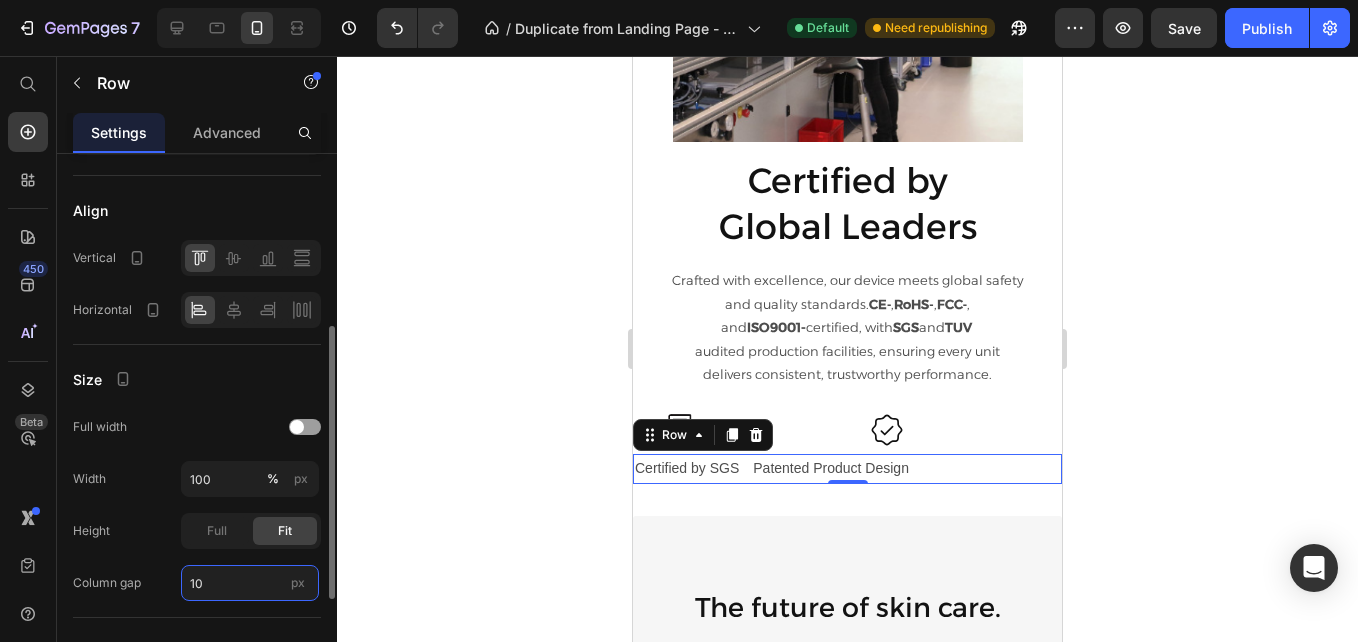 type on "1" 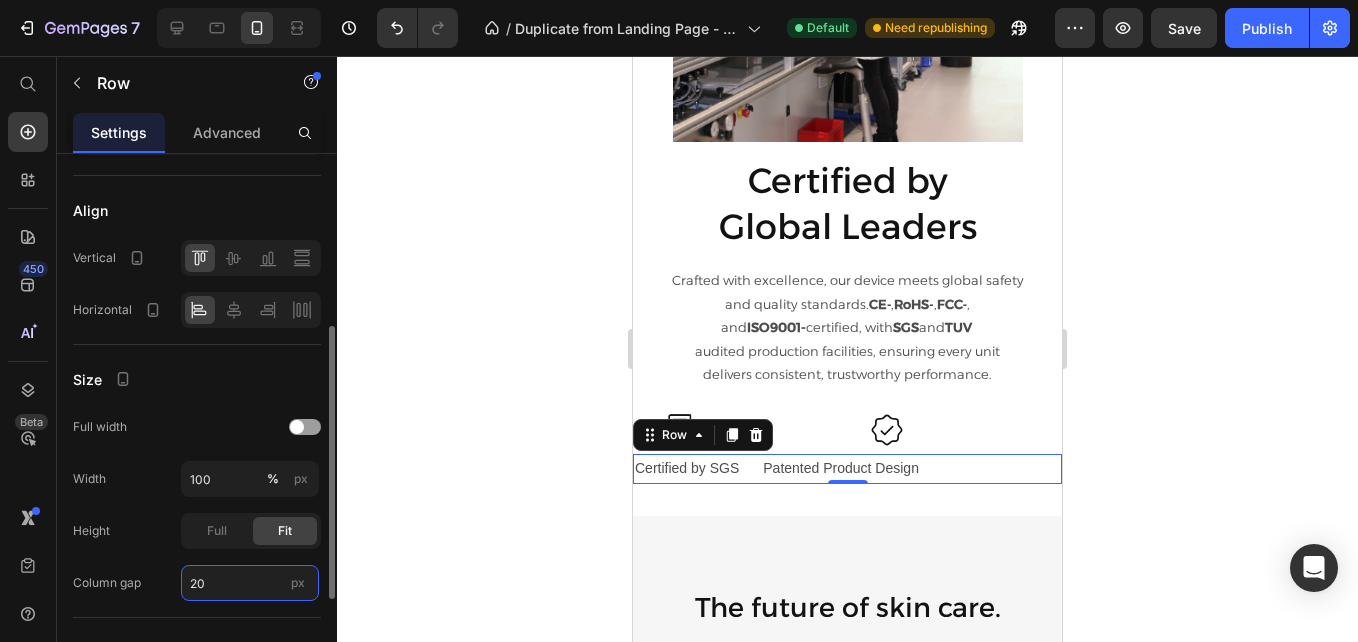 type on "2" 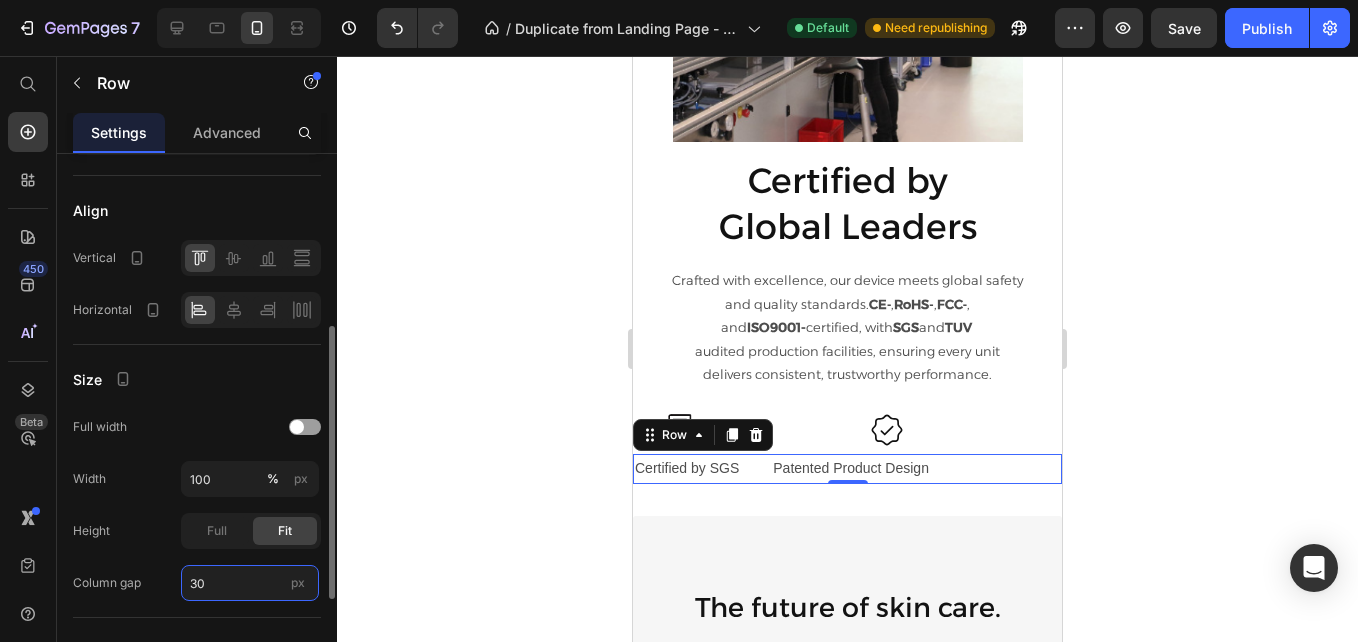 type on "3" 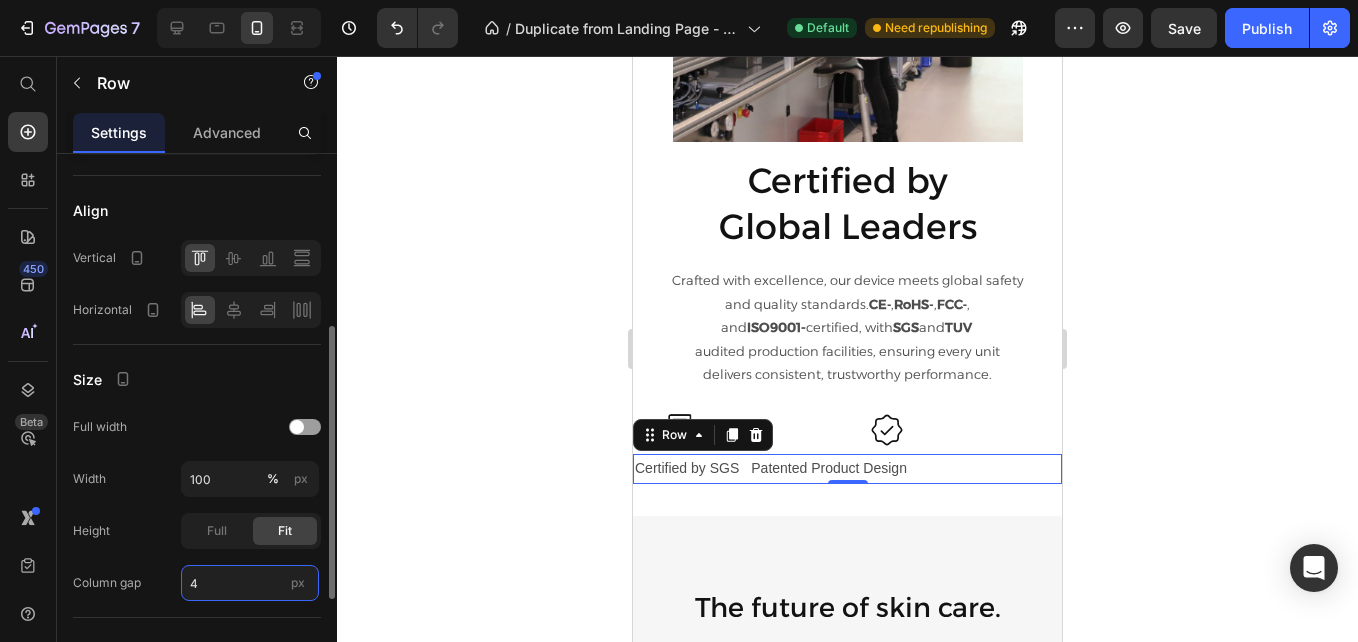 type on "40" 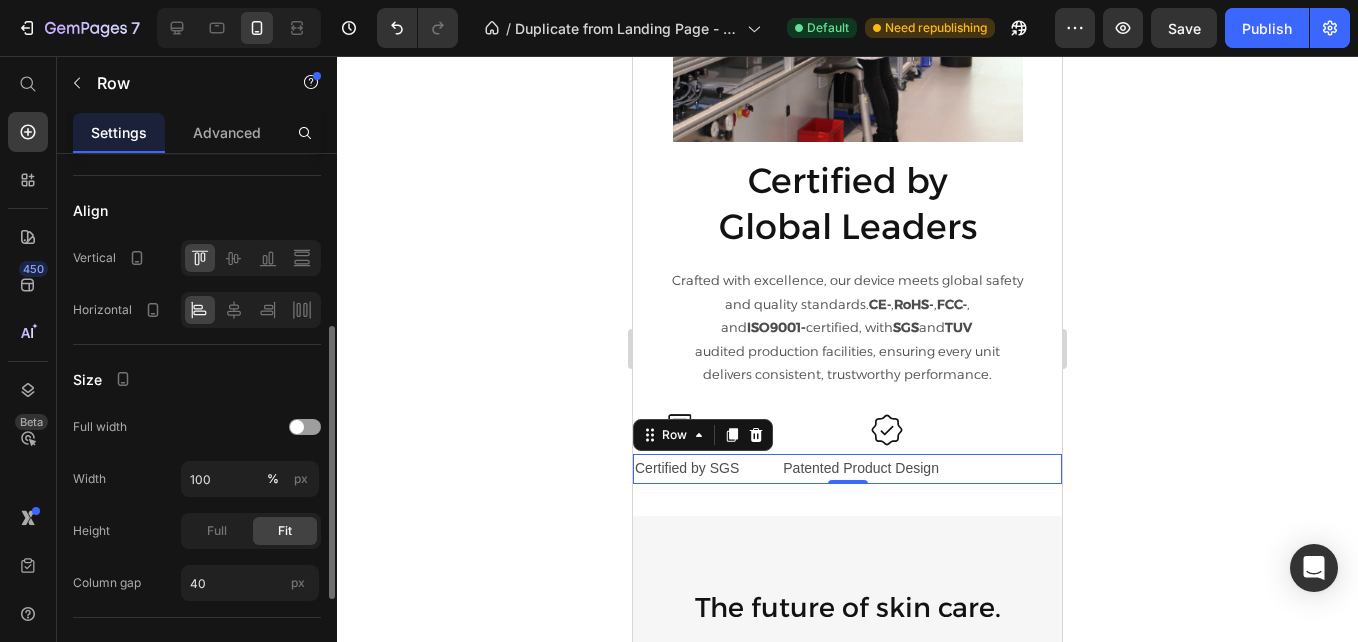 click on "Advanced" at bounding box center (227, 132) 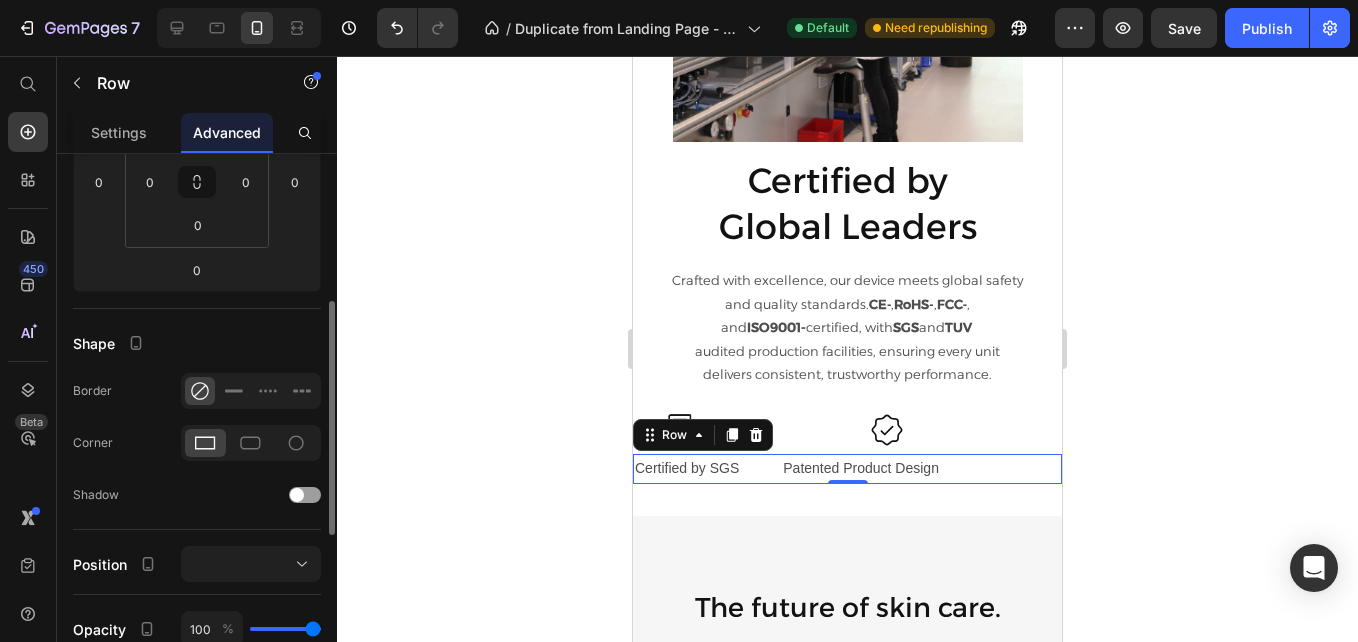 scroll, scrollTop: 0, scrollLeft: 0, axis: both 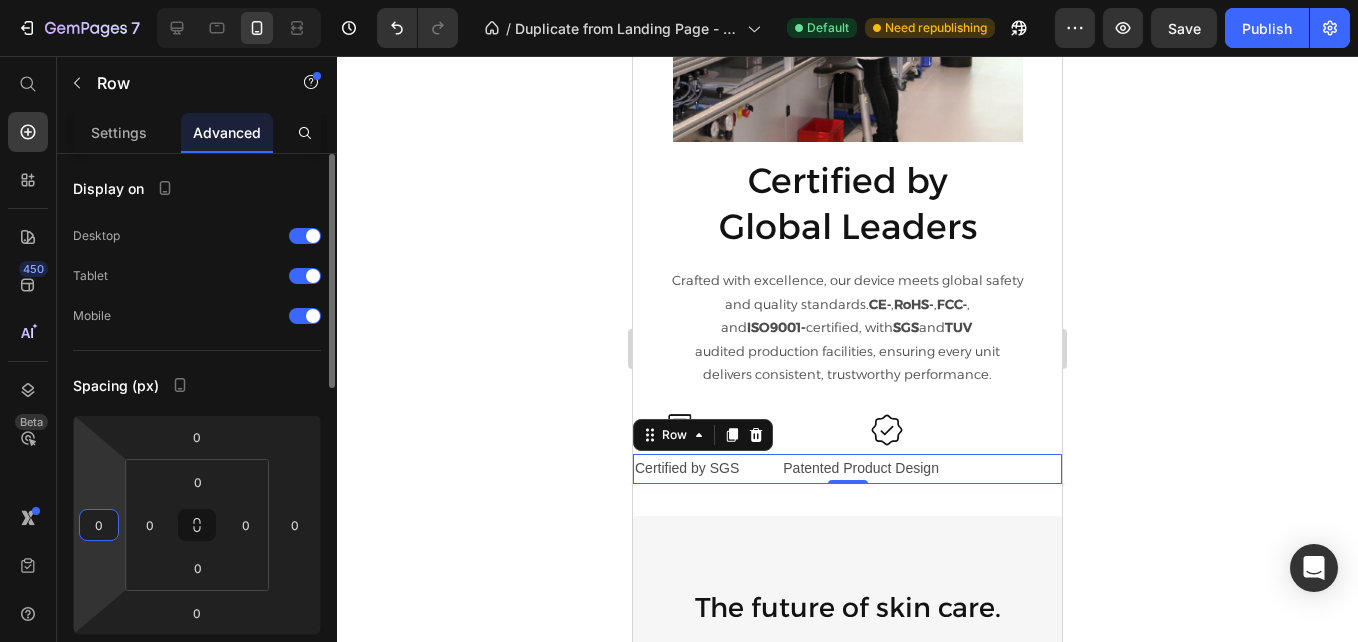 click on "0" at bounding box center (99, 525) 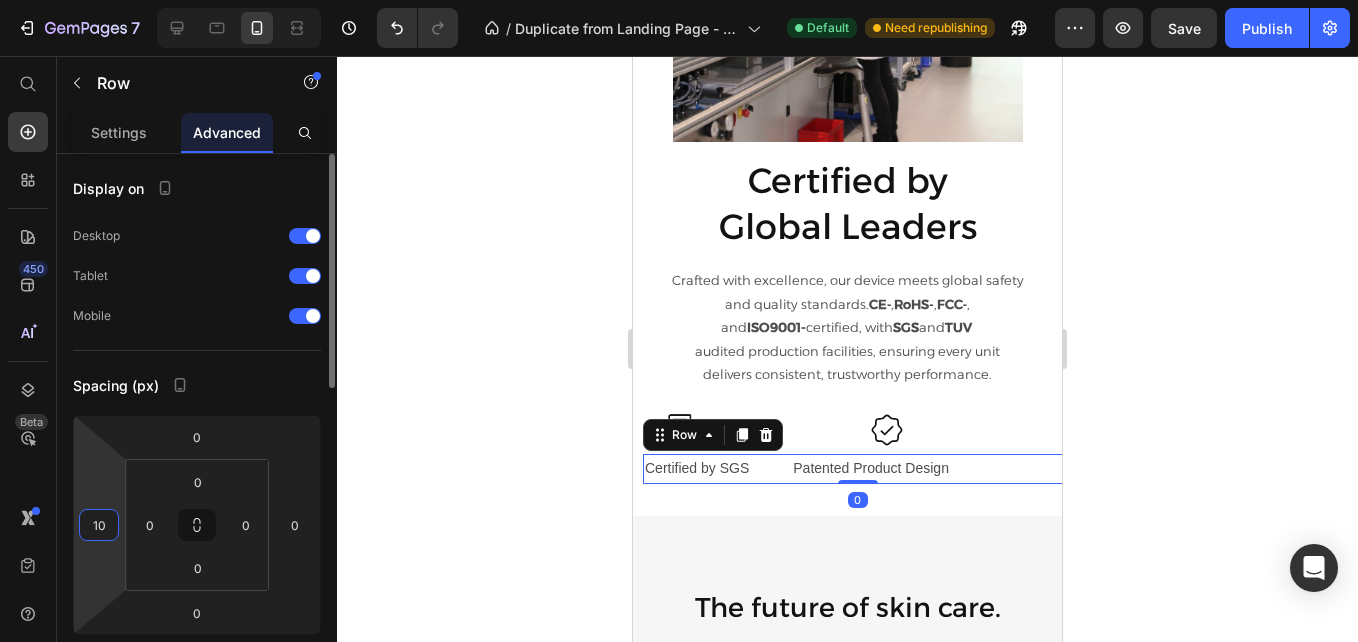 type on "1" 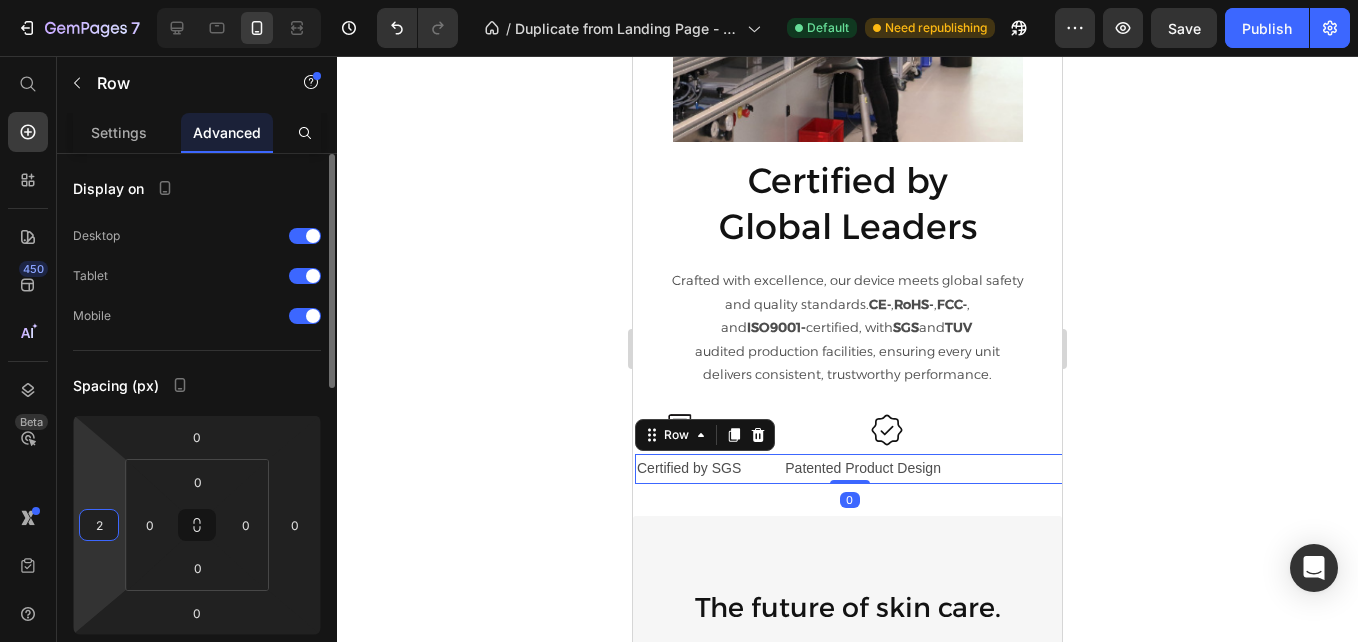 type on "20" 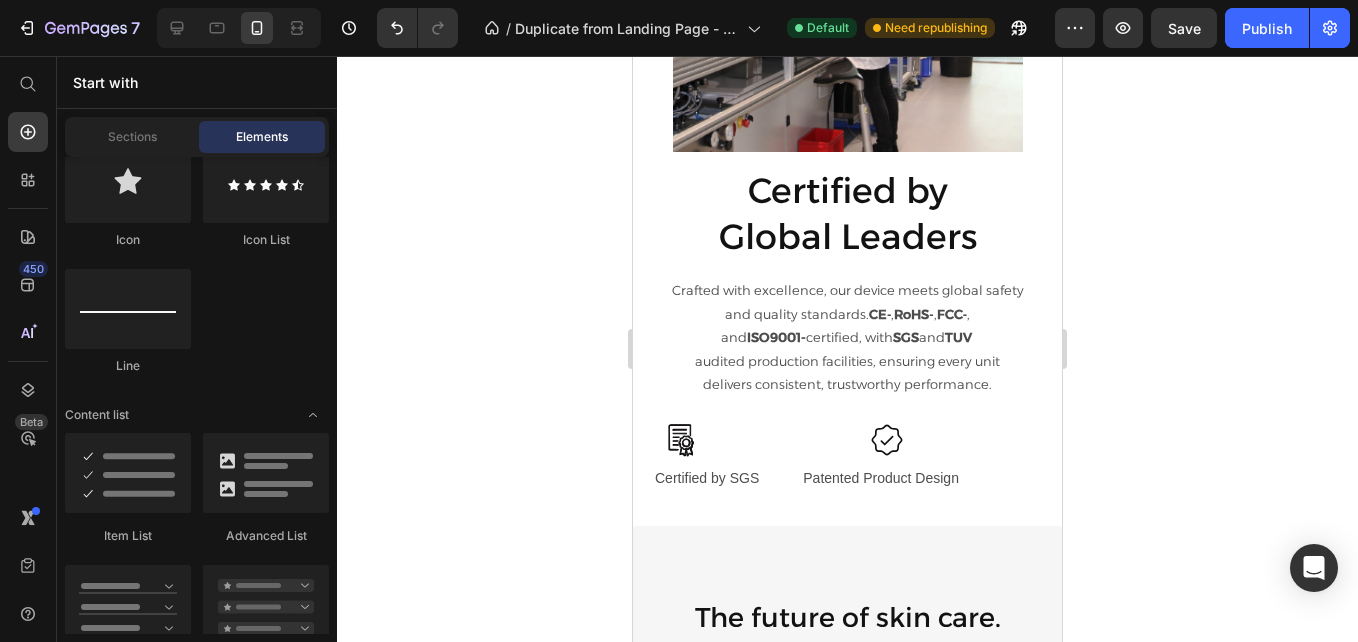 scroll, scrollTop: 3525, scrollLeft: 0, axis: vertical 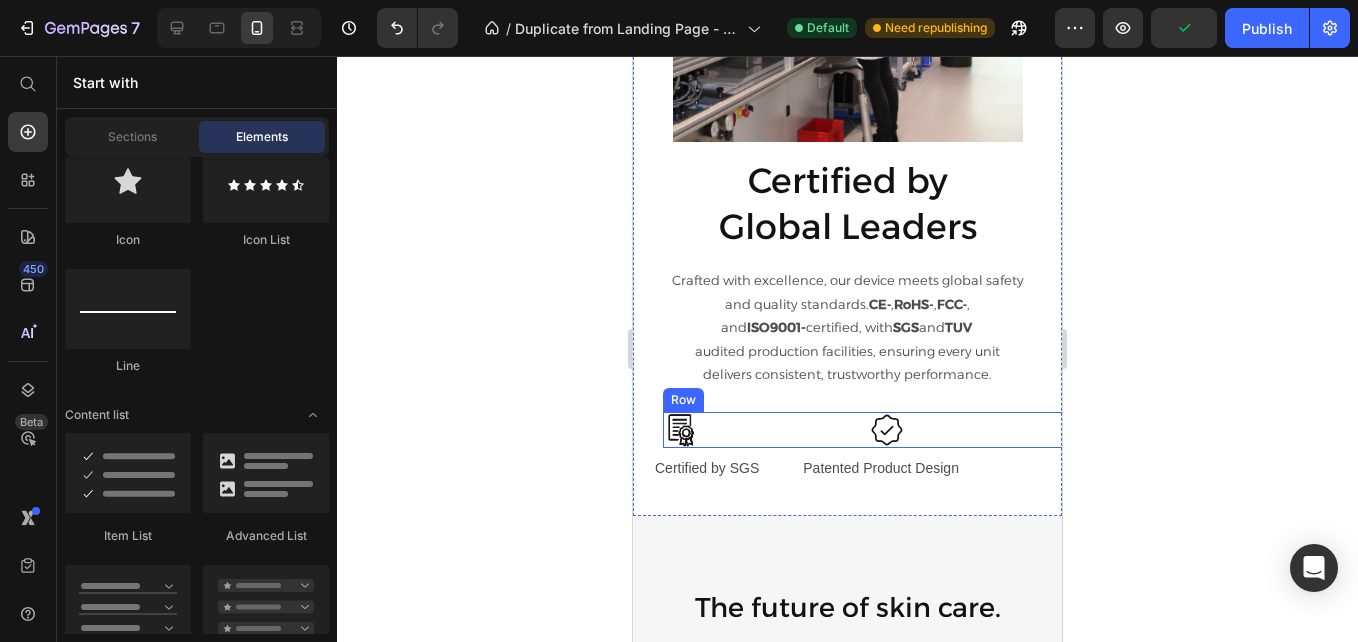 click on "Icon
Icon Row" at bounding box center (877, 430) 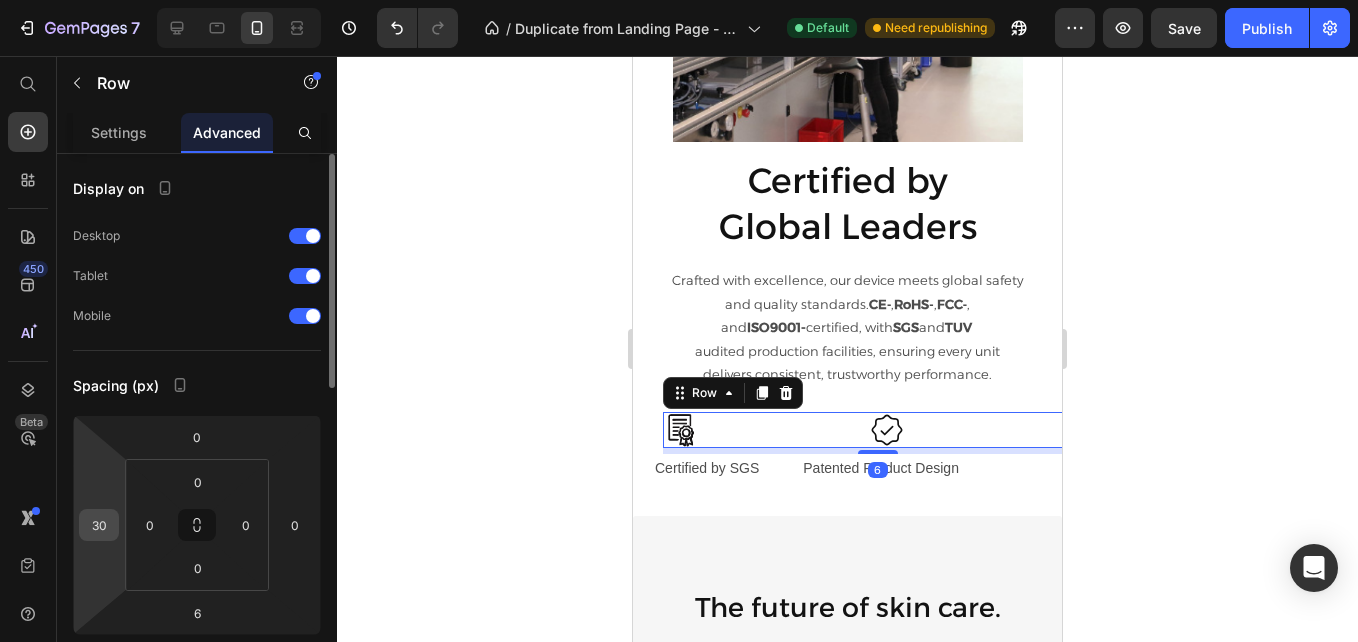 click on "30" at bounding box center [99, 525] 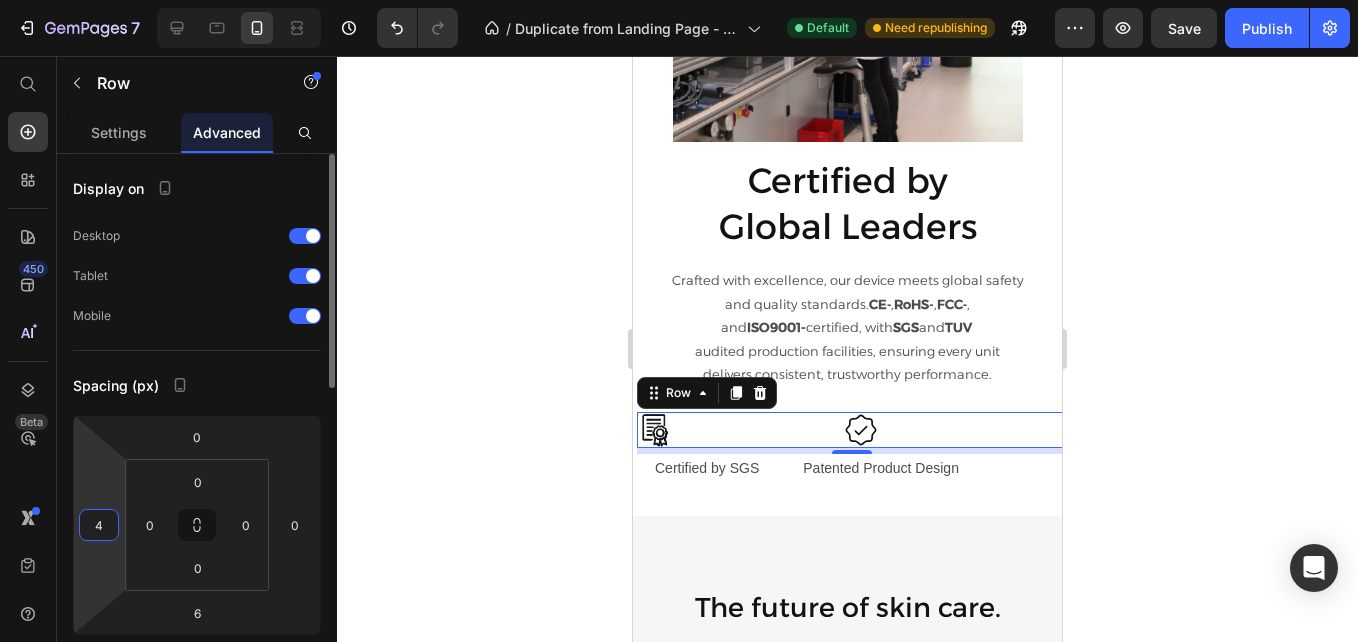 type on "40" 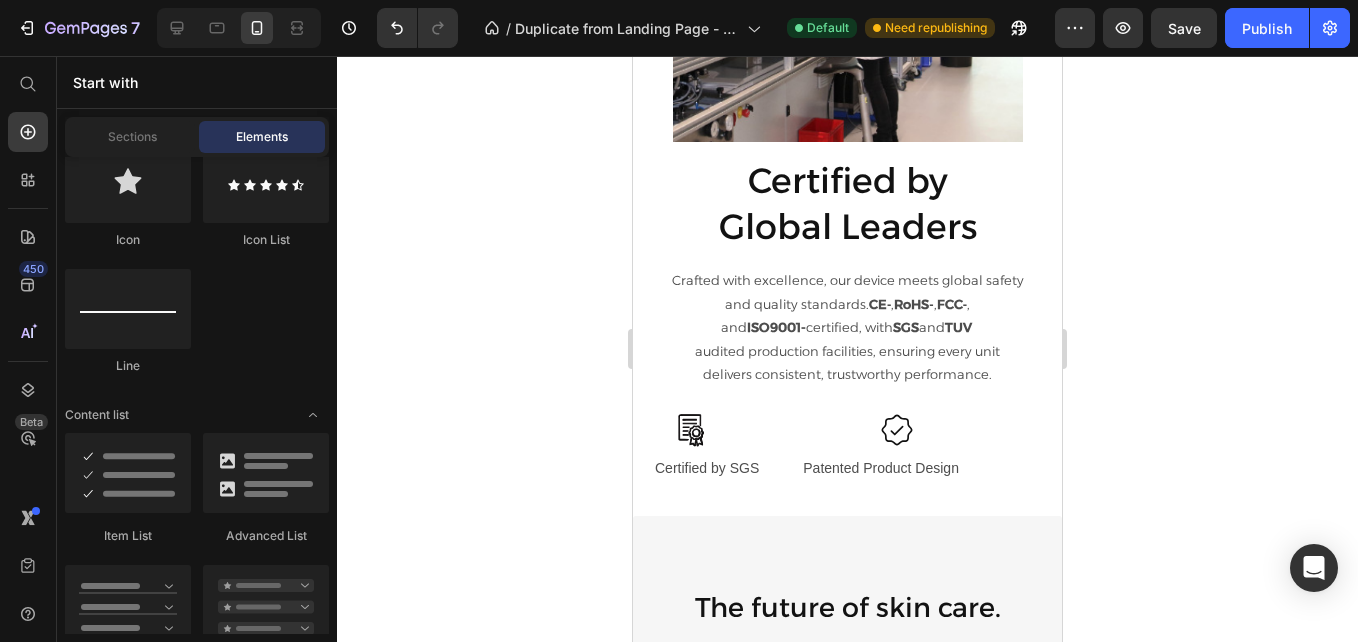 scroll, scrollTop: 3505, scrollLeft: 0, axis: vertical 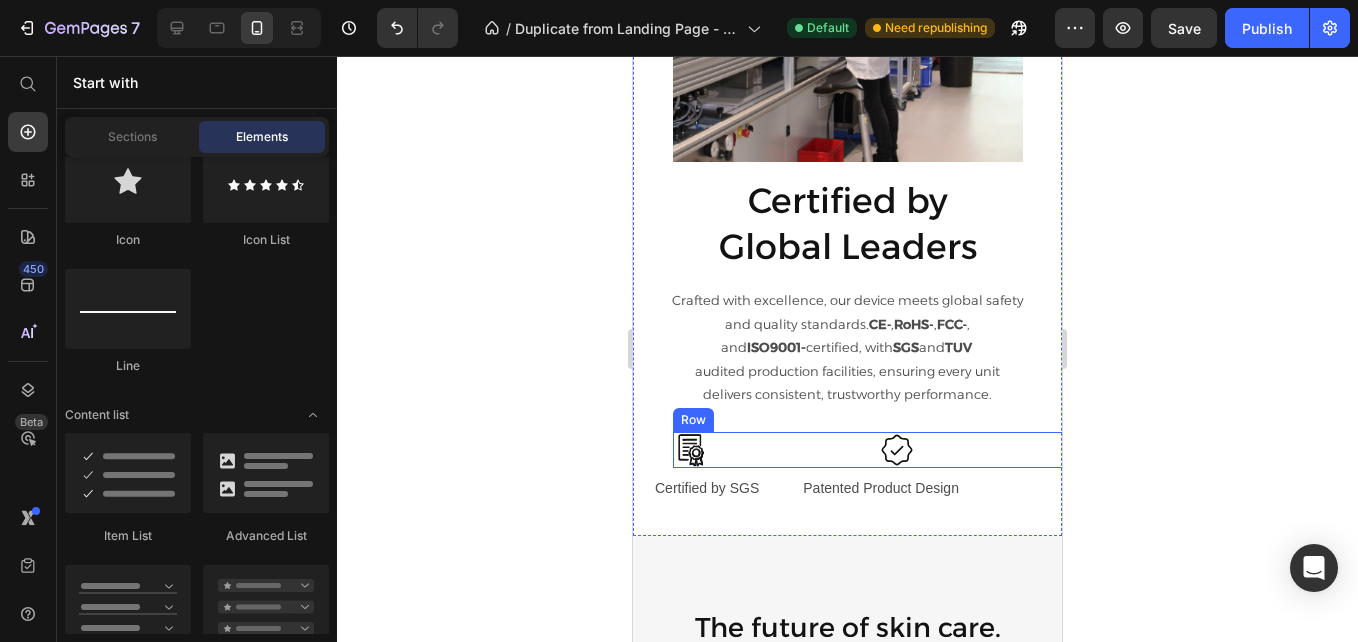 click on "Icon
Icon Row" at bounding box center [887, 450] 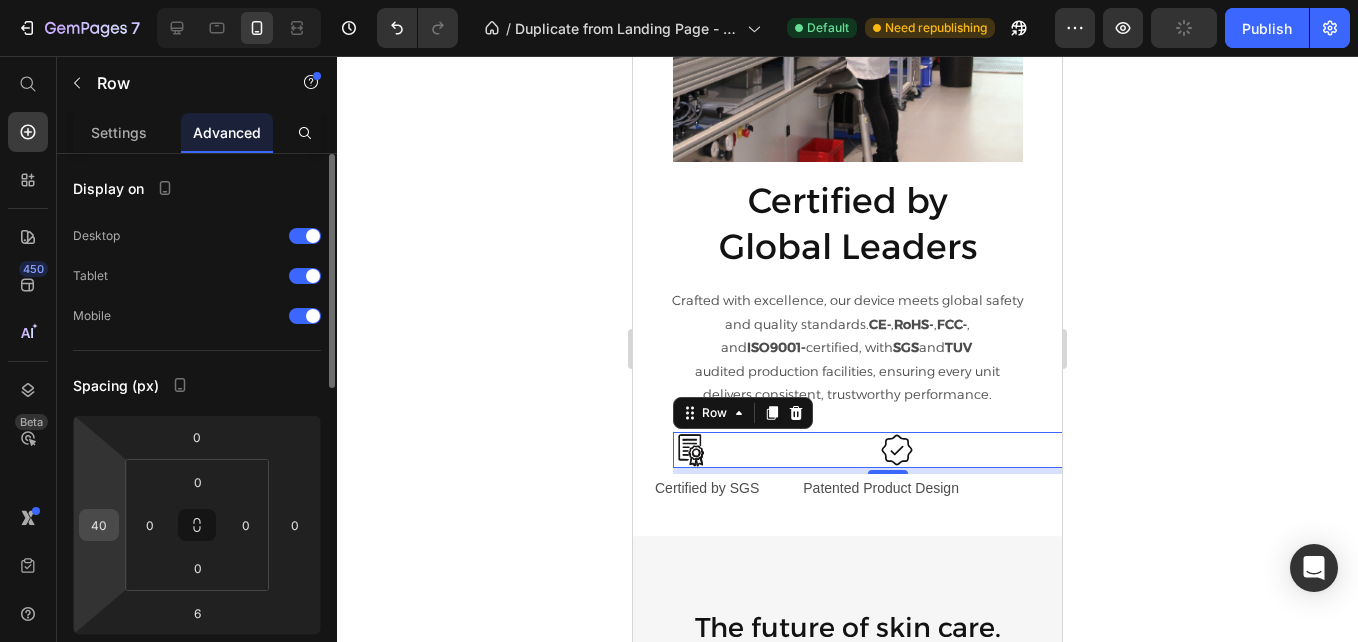 click on "40" at bounding box center (99, 525) 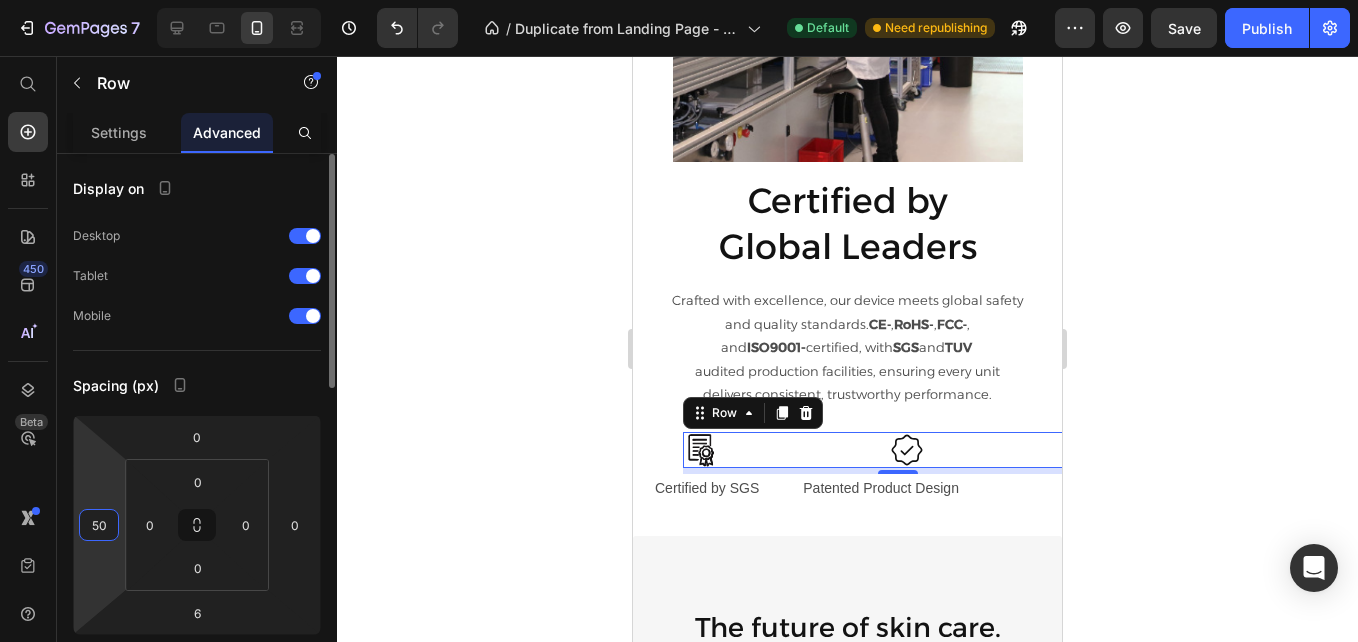 type on "5" 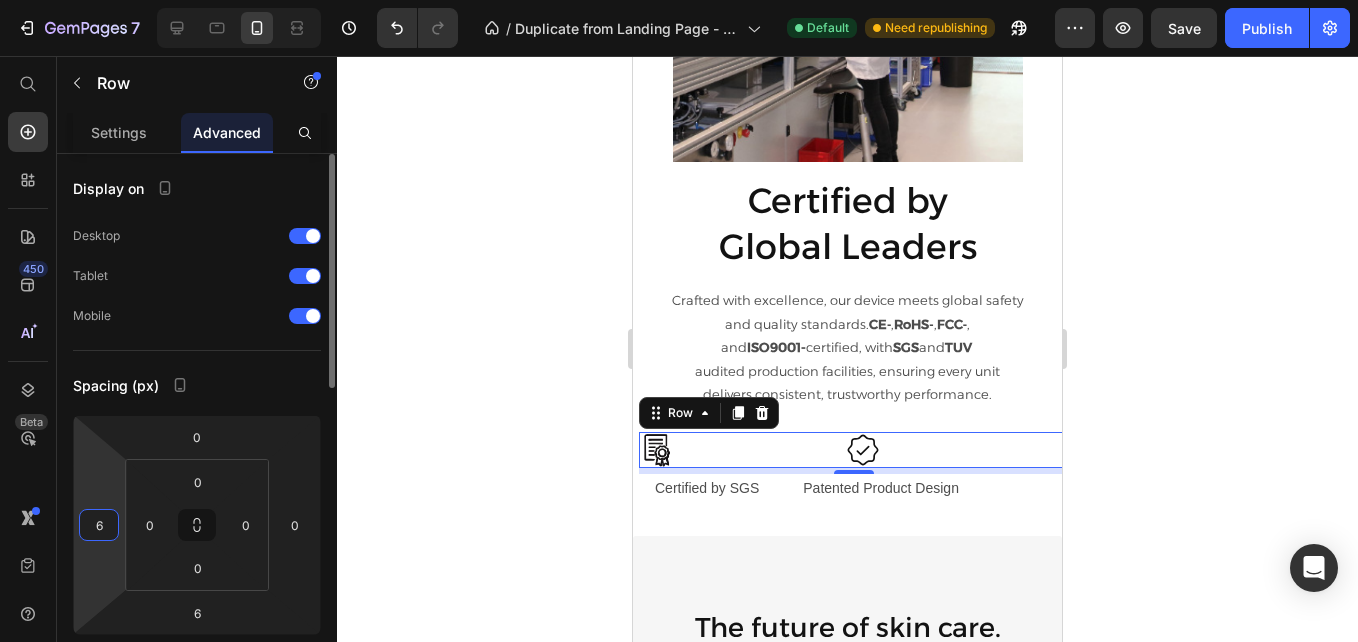 type on "60" 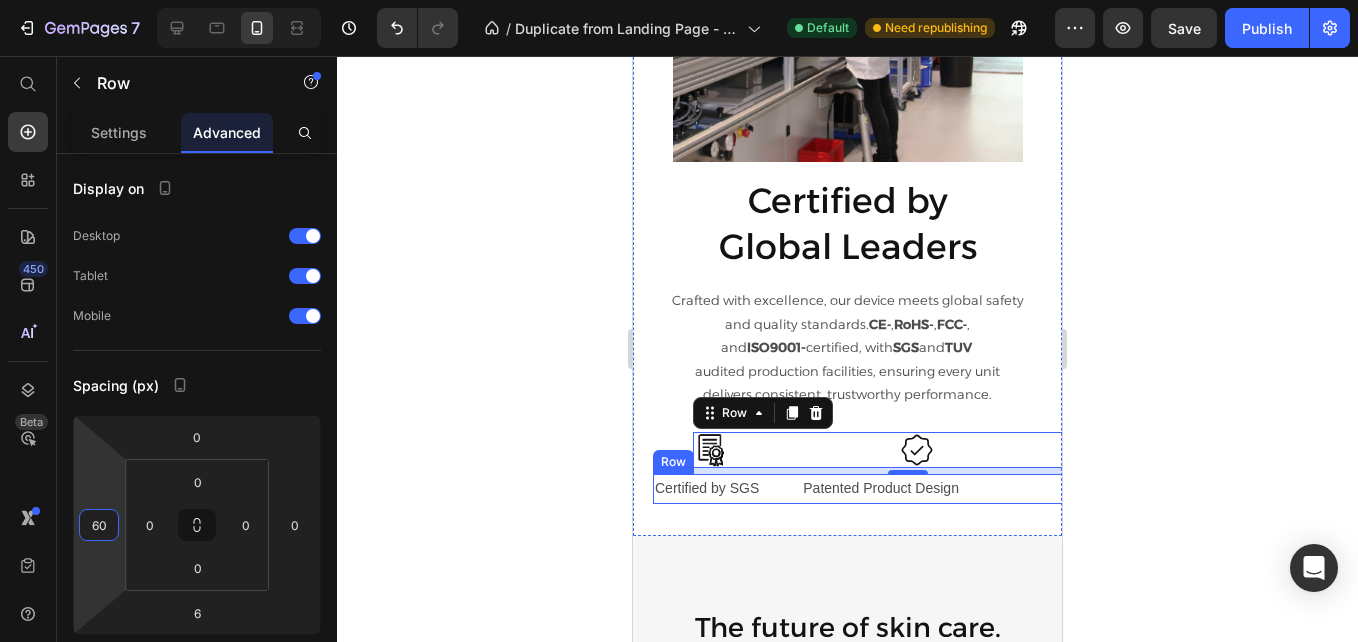 click on "Certified by SGS Text Block Patented Product Design Text Block Row" at bounding box center [867, 488] 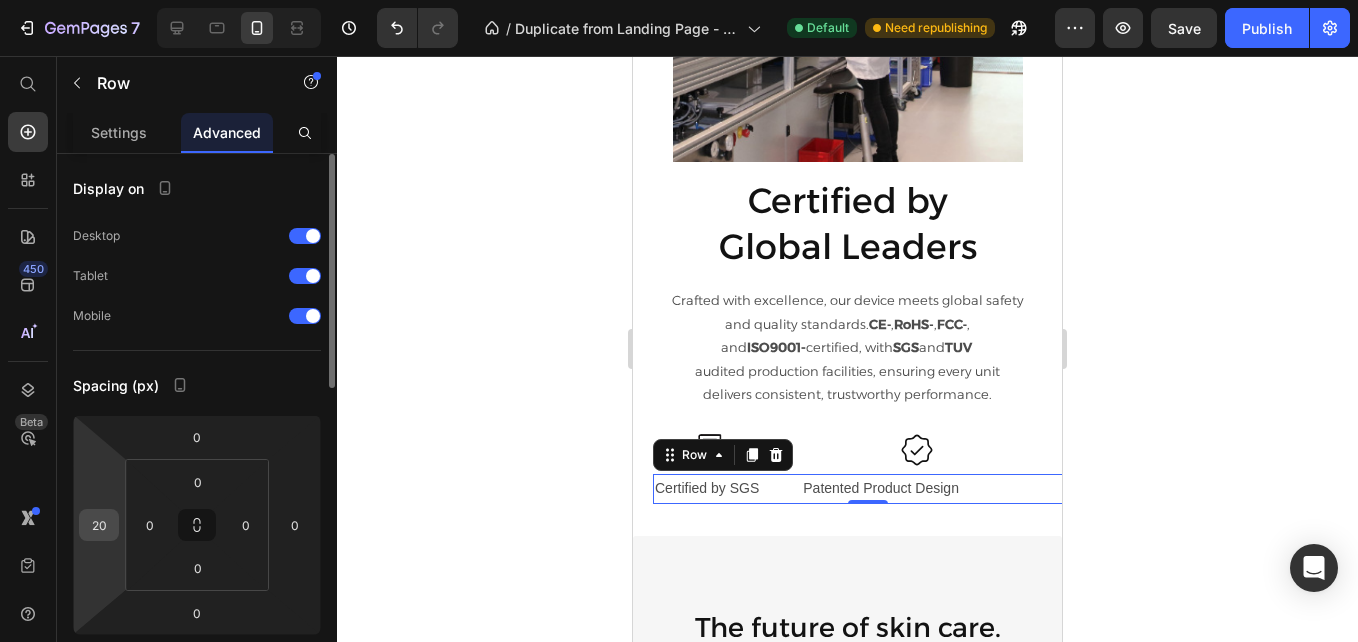 click on "20" at bounding box center (99, 525) 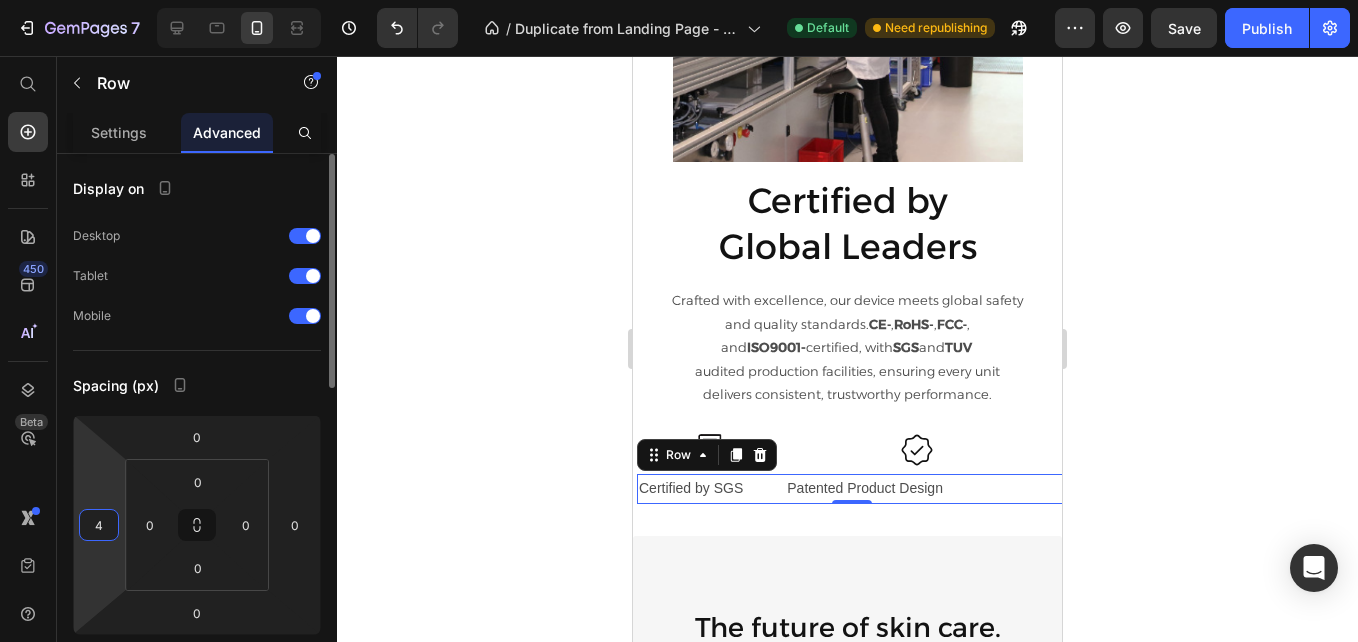 type on "40" 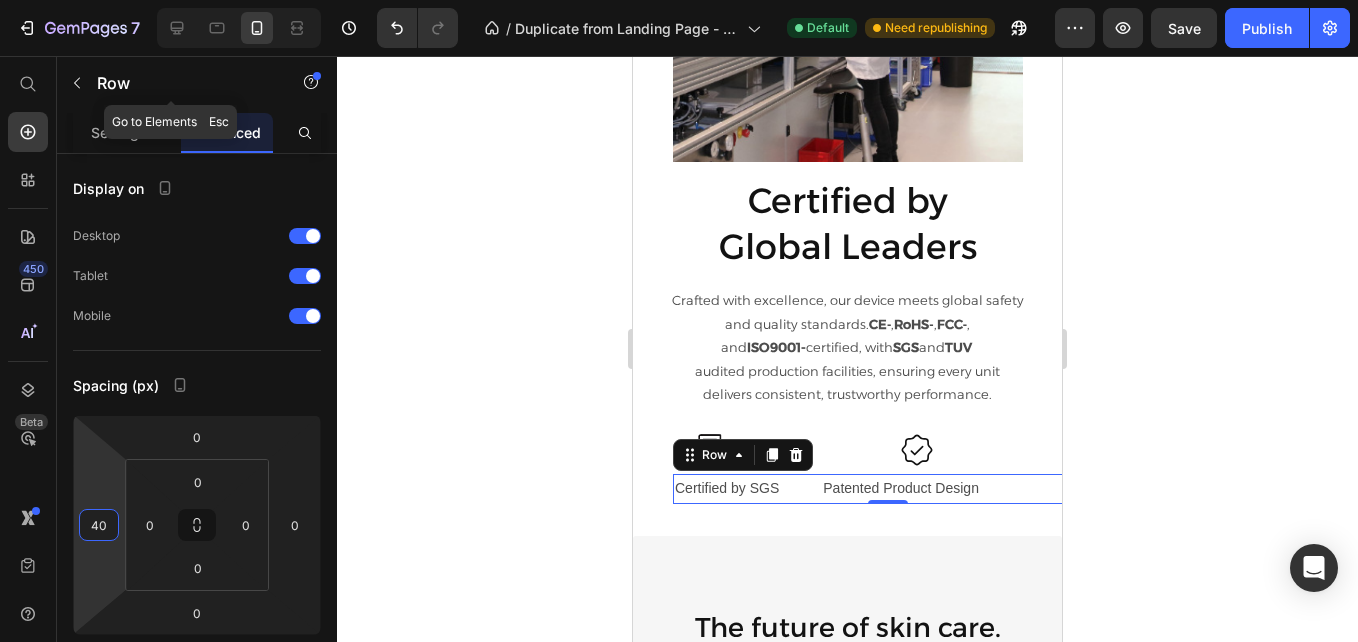 click at bounding box center [77, 83] 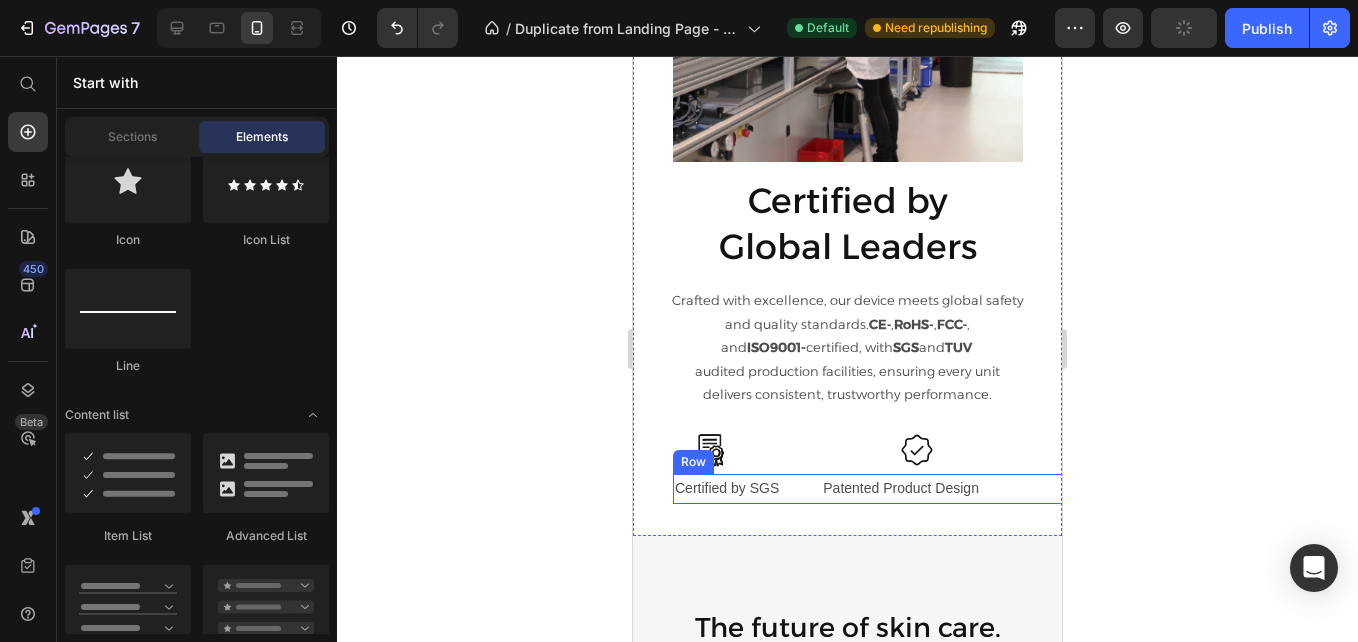 click on "Certified by SGS Text Block Patented Product Design Text Block Row" at bounding box center [887, 488] 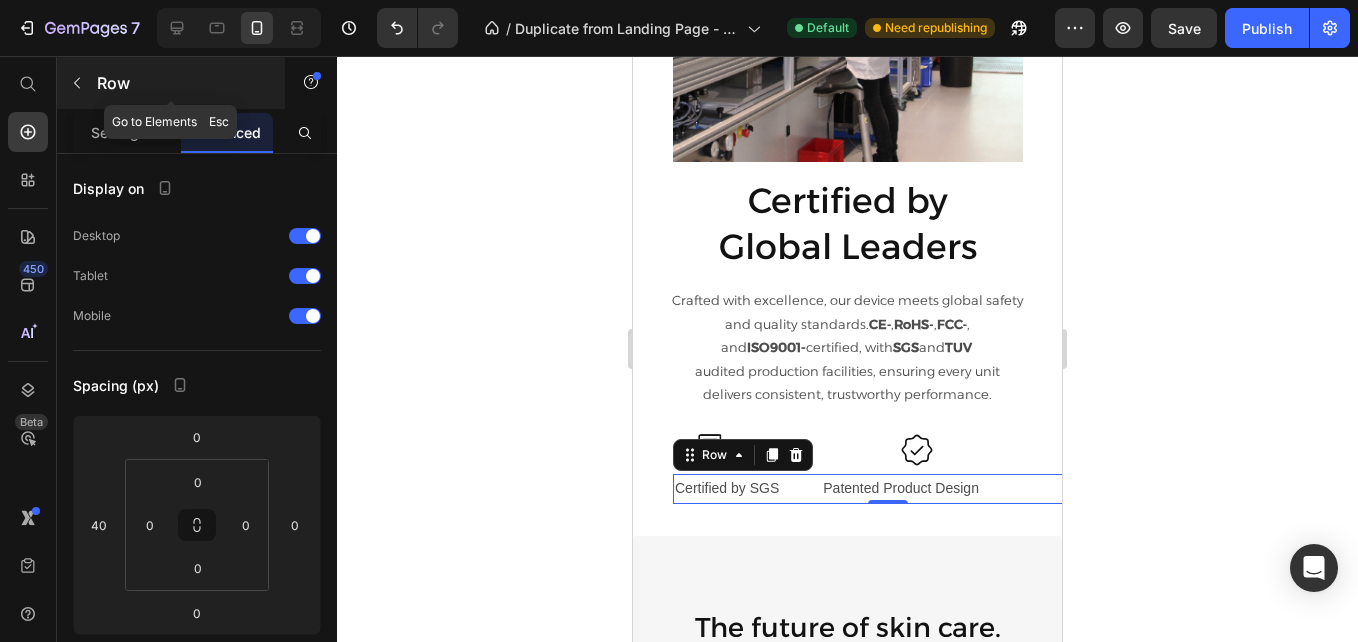 click on "Row" at bounding box center [182, 83] 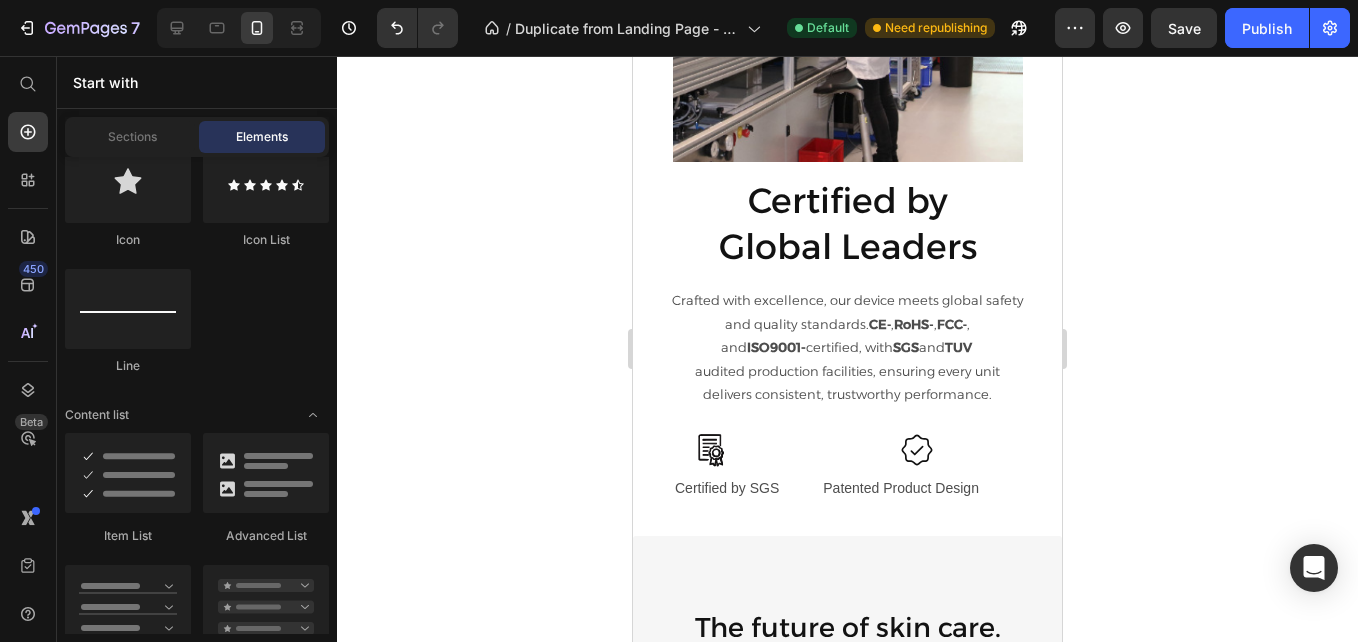 click on "Layout
Row
Row
Row
Row Text
Heading
Text Block Button
Button
Button
Sticky Back to top Media
Image
Image
Video
Video Banner" at bounding box center [197, 1776] 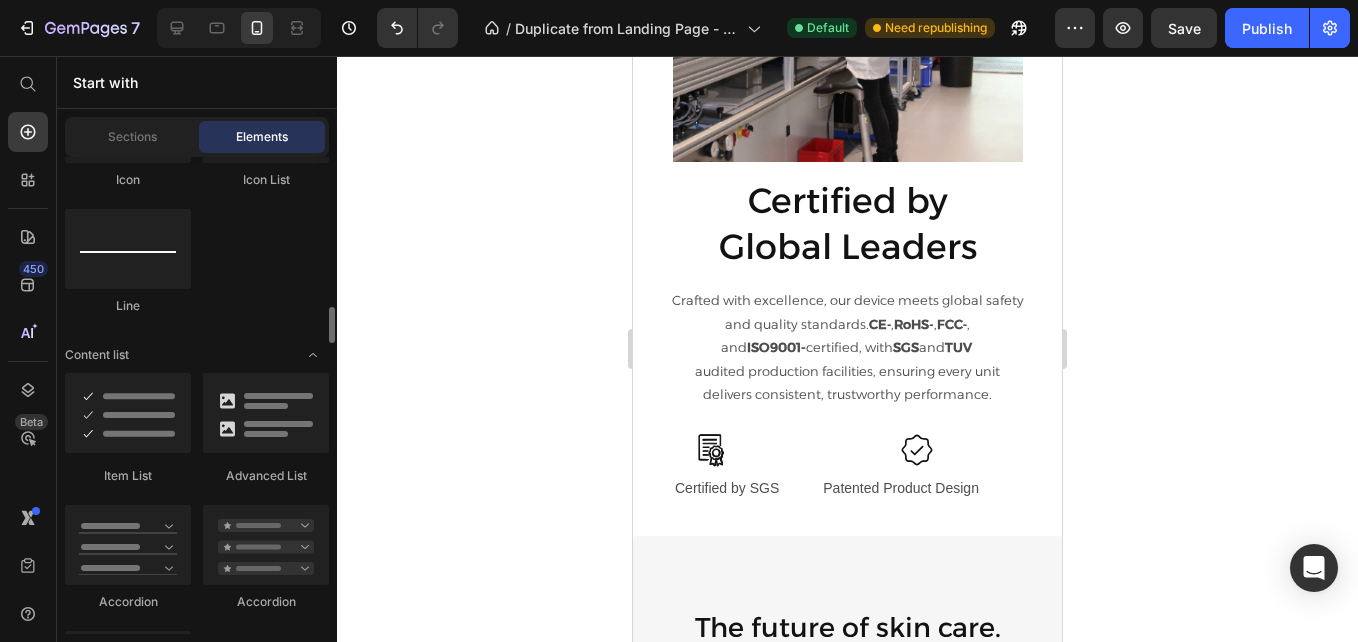 scroll, scrollTop: 1620, scrollLeft: 0, axis: vertical 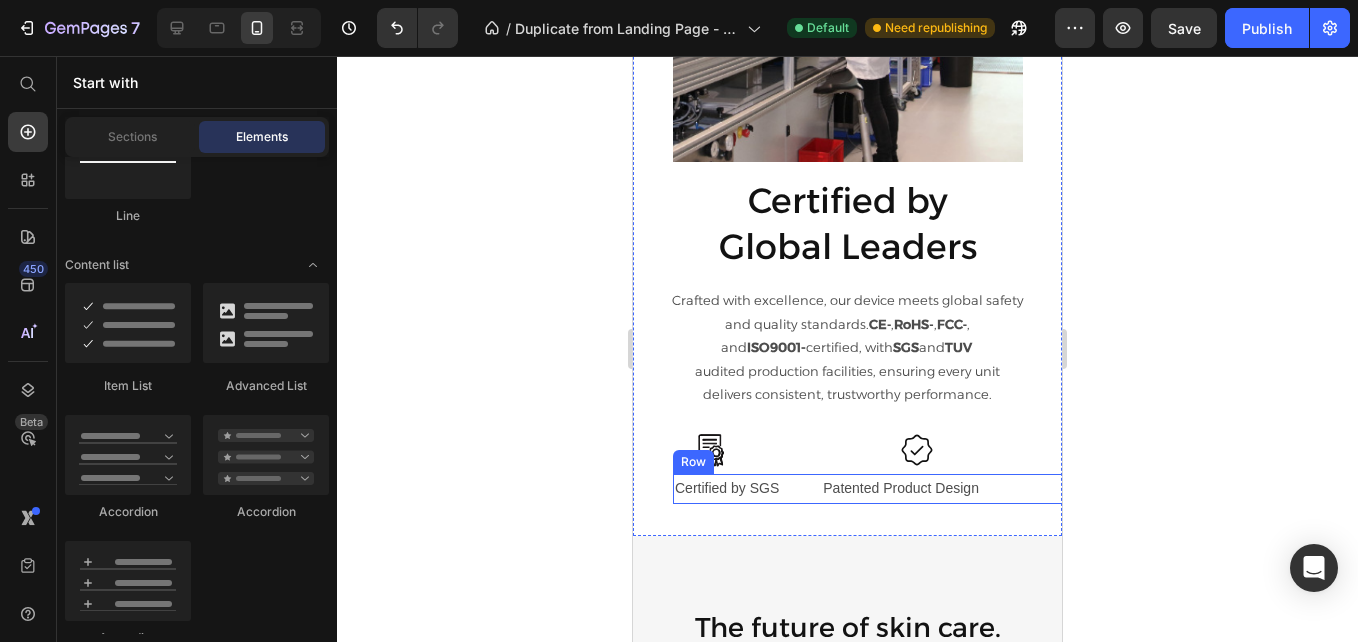 click on "Certified by SGS Text Block Patented Product Design Text Block Row" at bounding box center [887, 488] 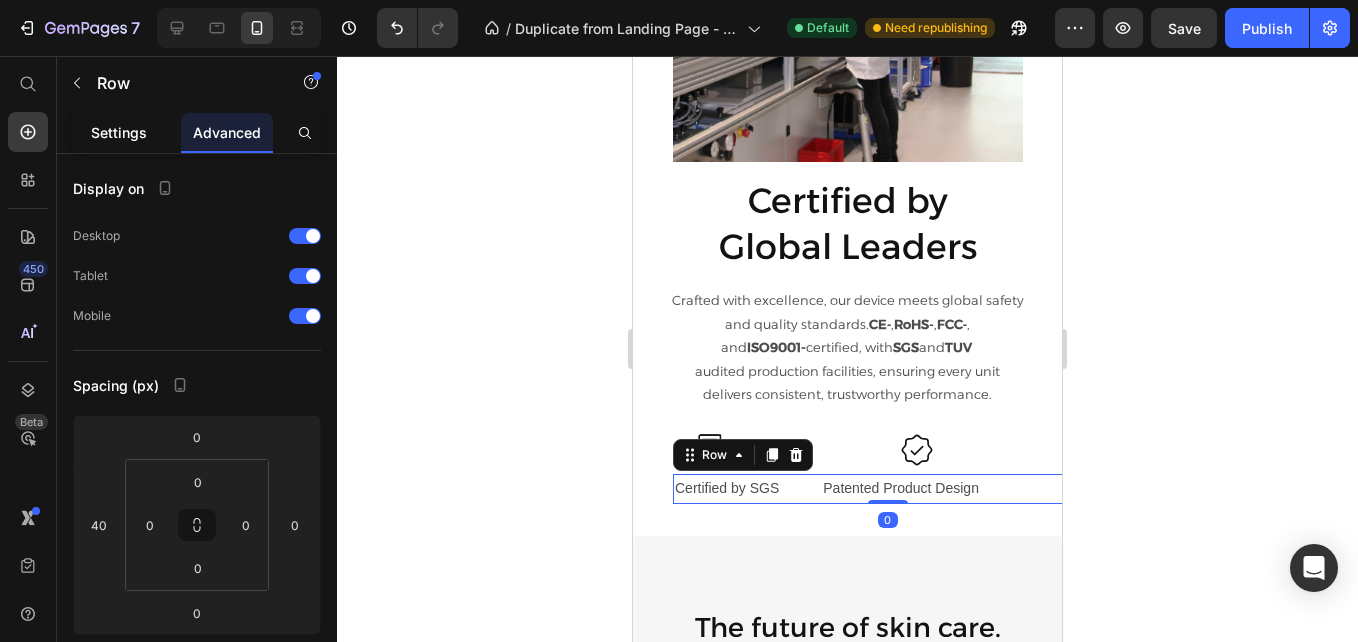 click on "Settings" at bounding box center [119, 132] 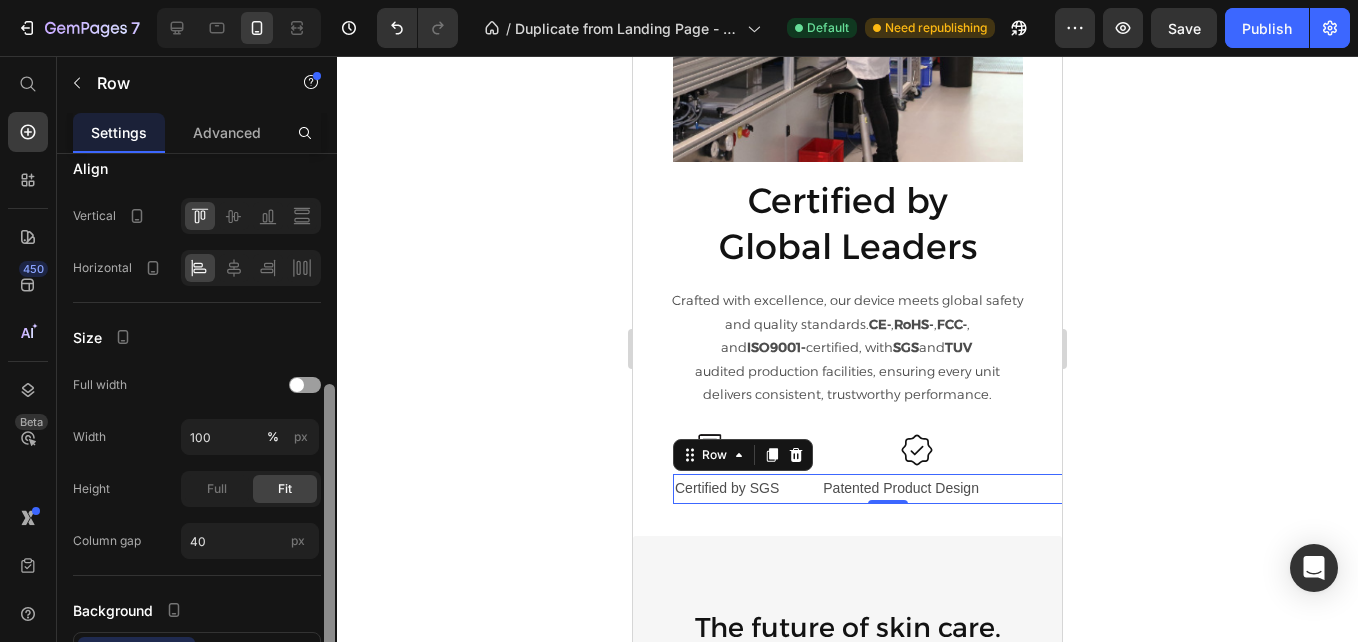 scroll, scrollTop: 409, scrollLeft: 0, axis: vertical 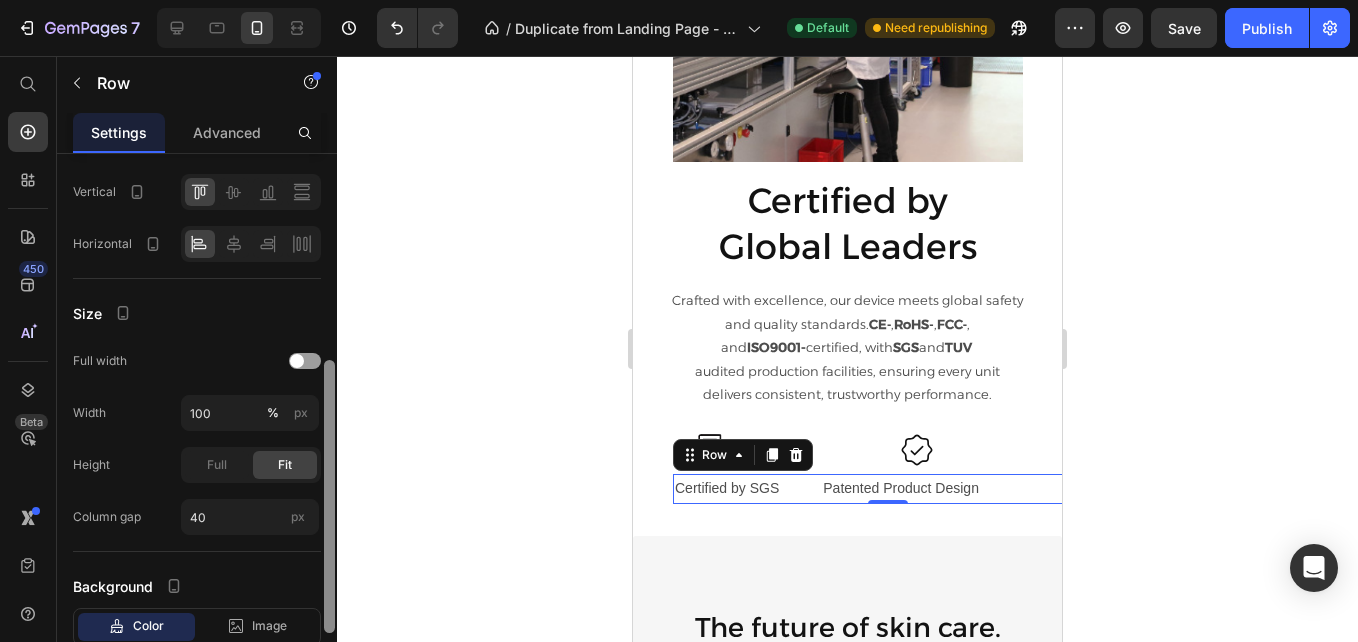 drag, startPoint x: 331, startPoint y: 279, endPoint x: 333, endPoint y: 485, distance: 206.0097 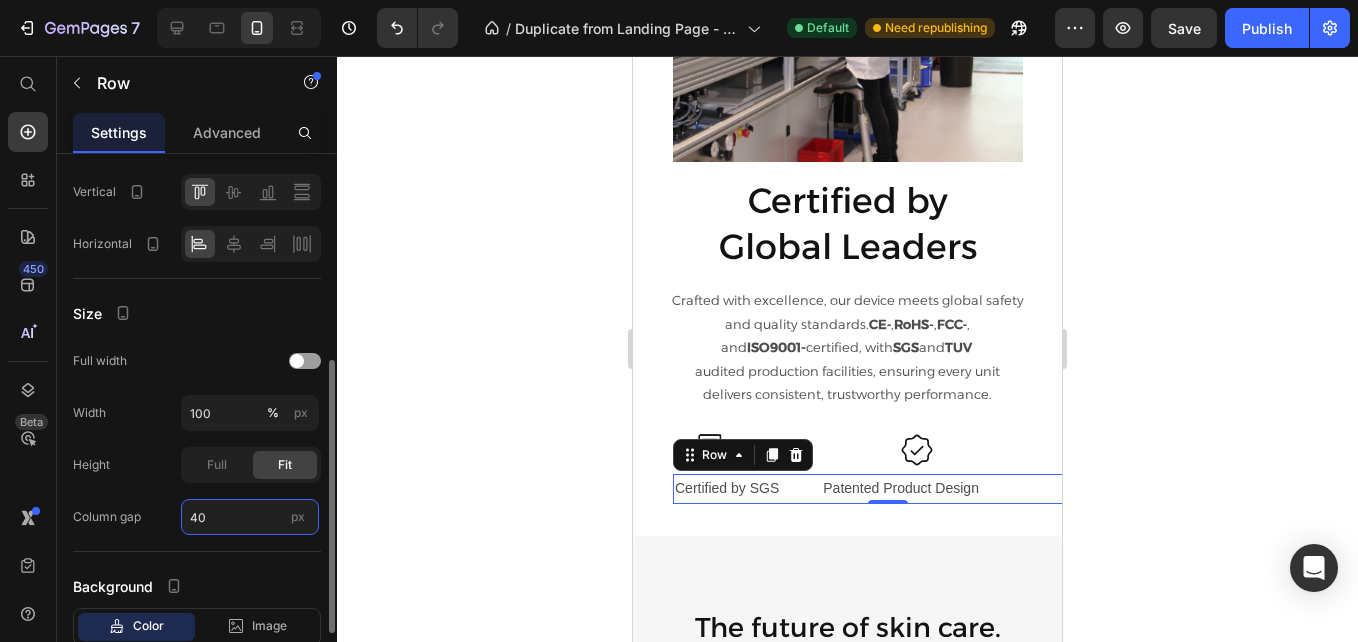 click on "40" at bounding box center [250, 517] 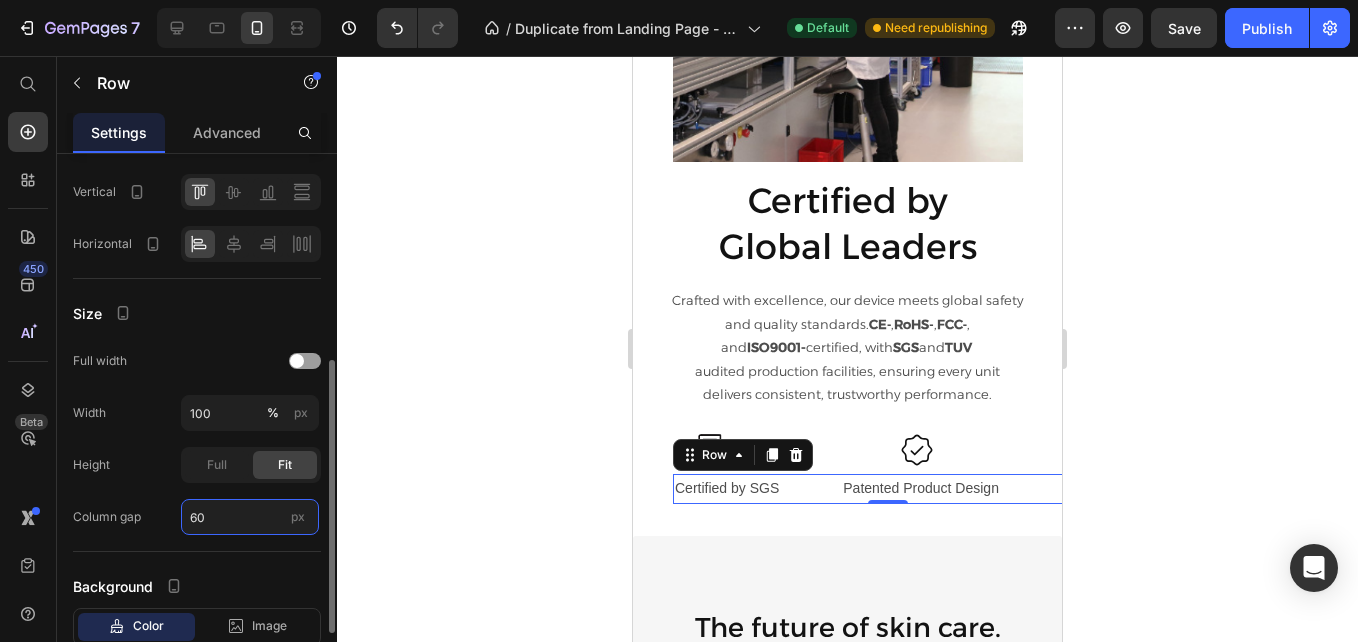 type on "6" 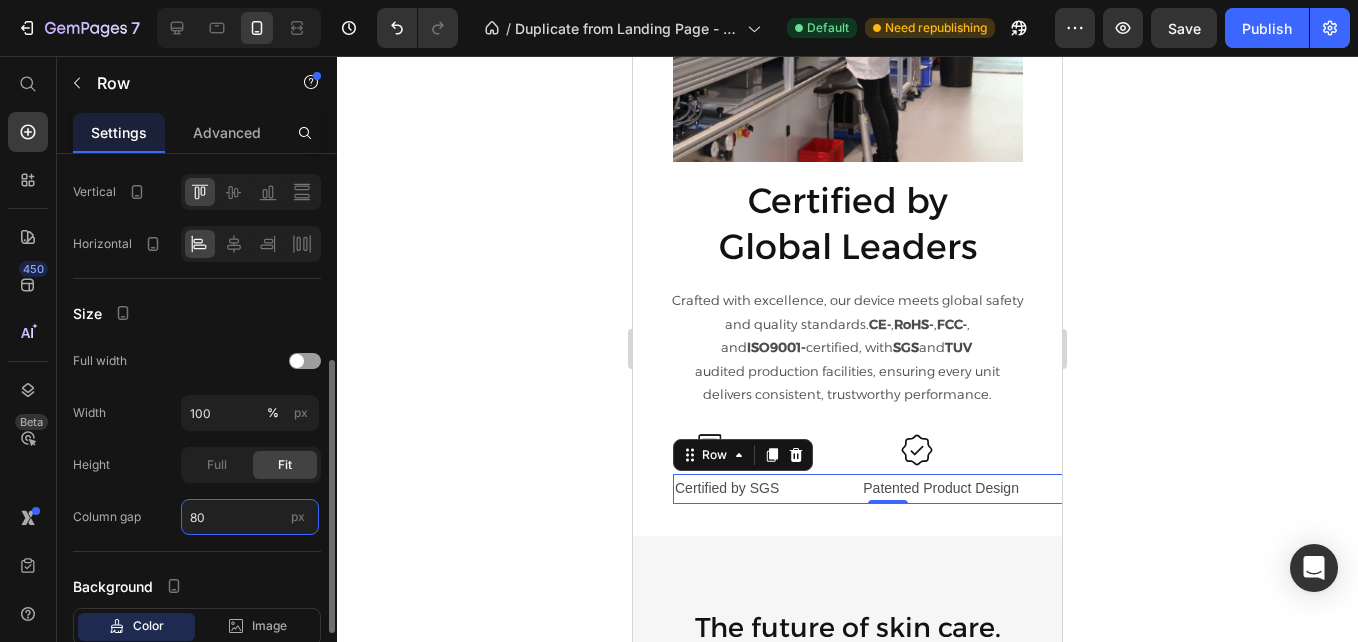 type on "8" 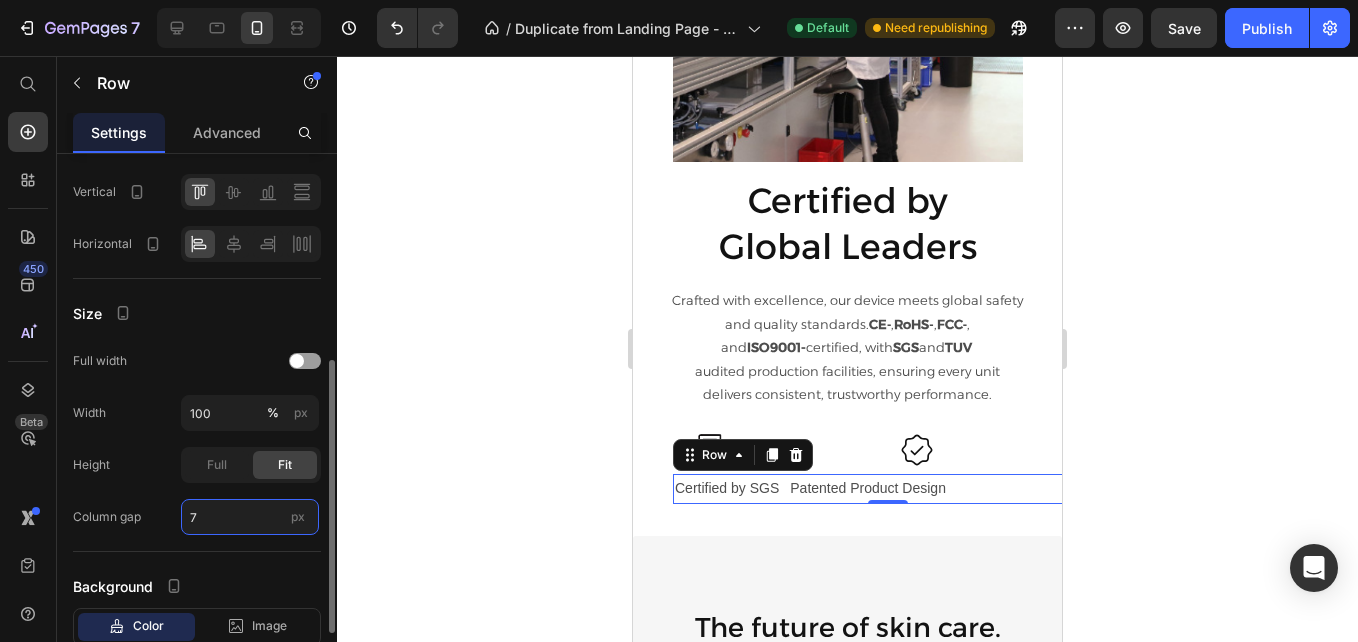 type on "70" 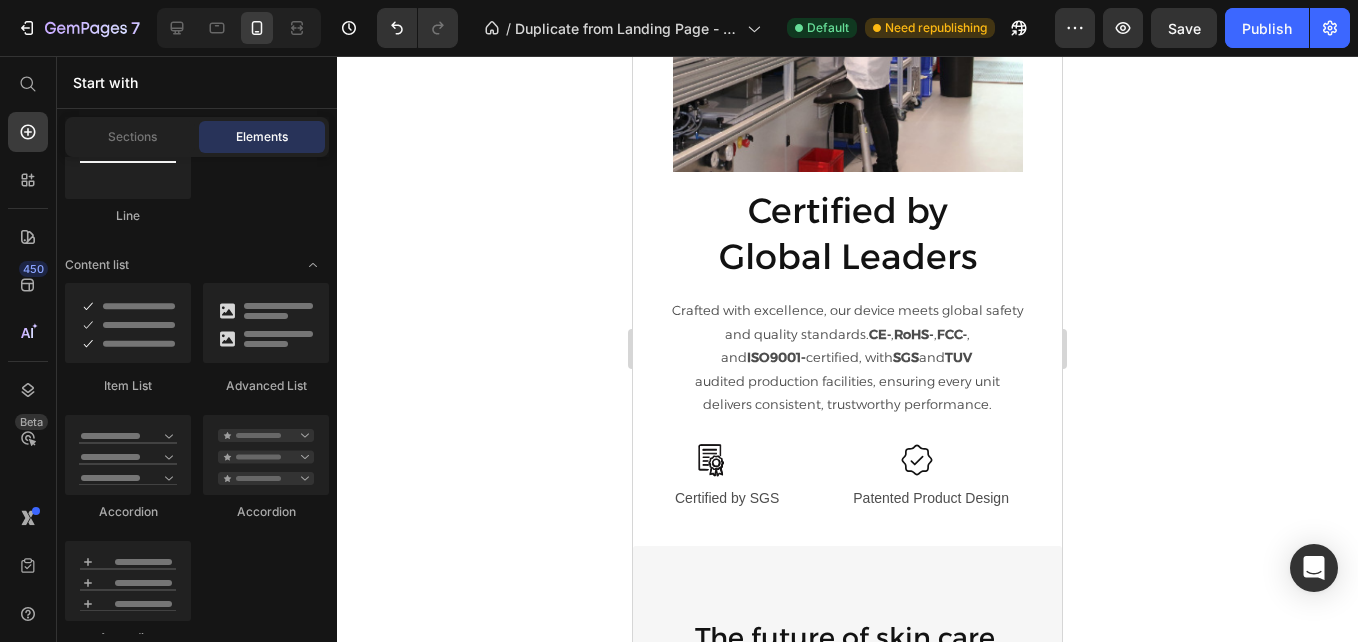 scroll, scrollTop: 3485, scrollLeft: 0, axis: vertical 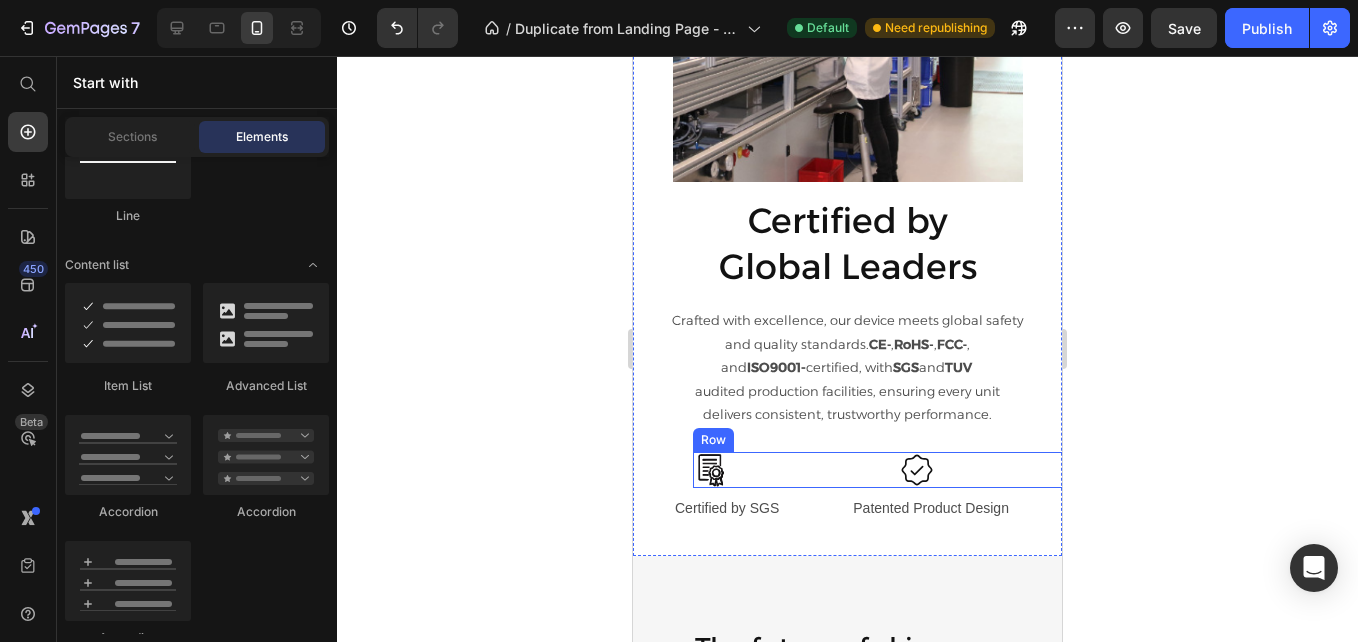 click on "Image Certified by  Global Leaders Heading Crafted with excellence, our device meets global safety  and quality standards.  CE‑ ,  RoHS‑ ,  FCC‑ ,  and  ISO9001-  certified, with  SGS  and  TUV   audited production facilities, ensuring every unit  delivers consistent, trustworthy performance. Text Block
Icon
Icon Row Certified by SGS Text Block Patented Product Design Text Block Row" at bounding box center [847, 191] 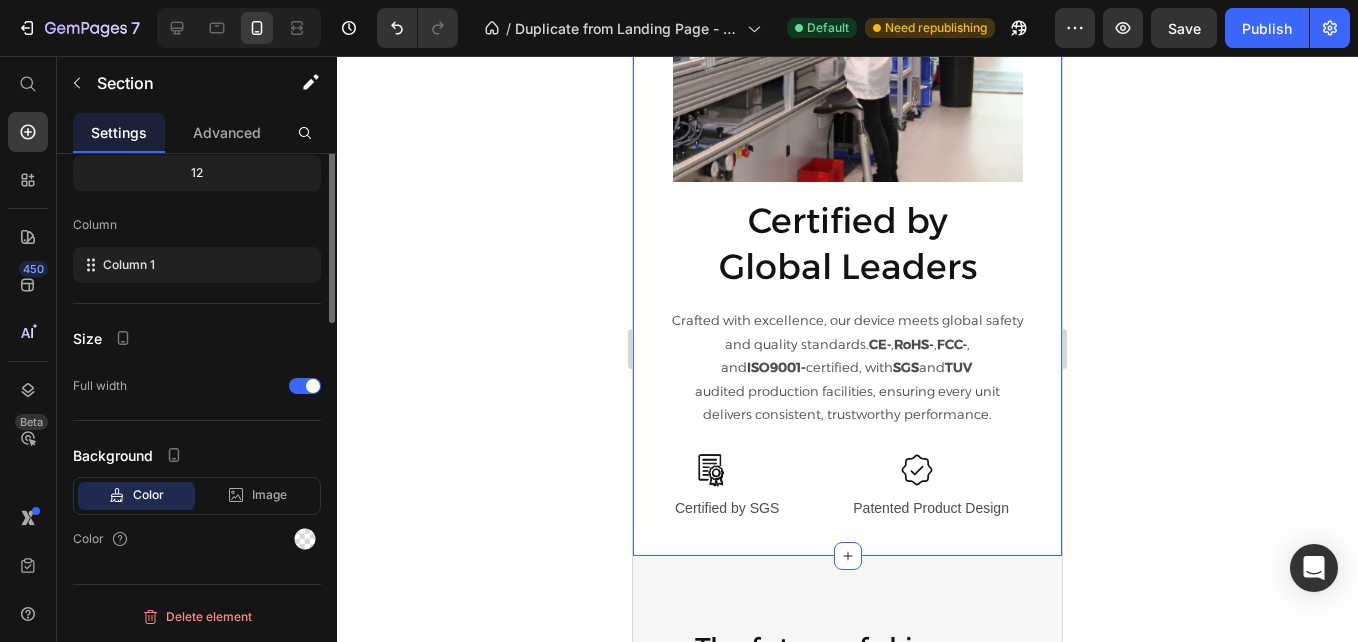 scroll, scrollTop: 0, scrollLeft: 0, axis: both 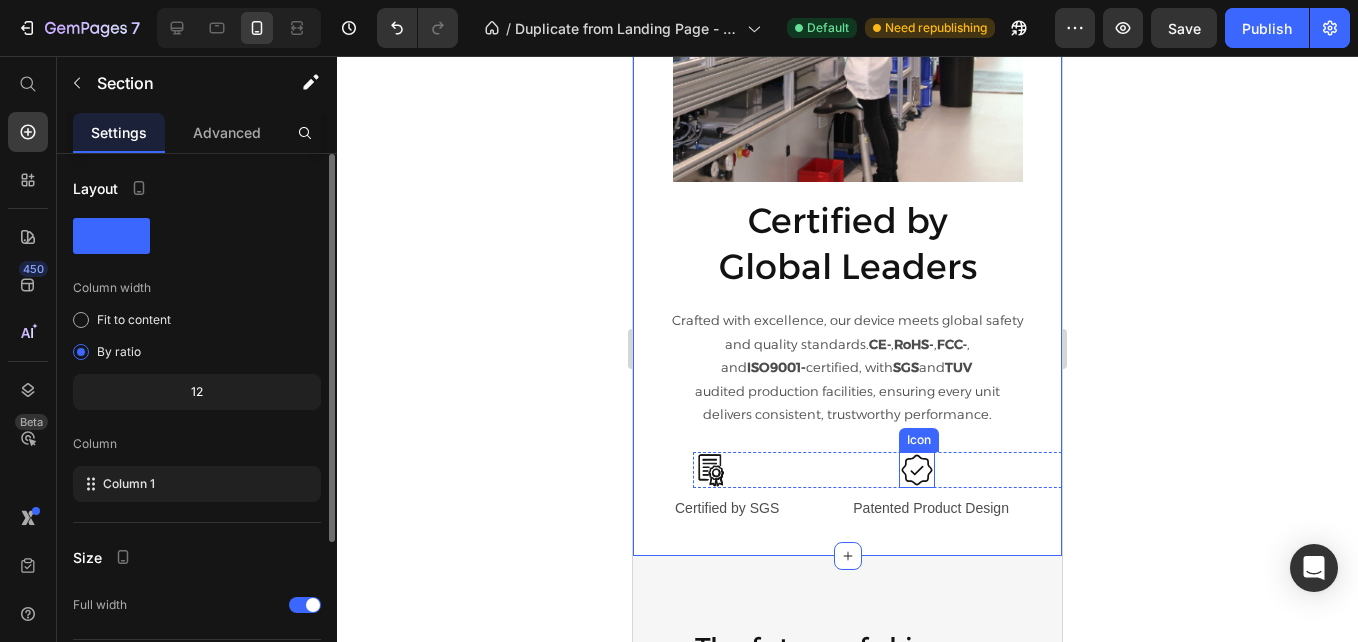click 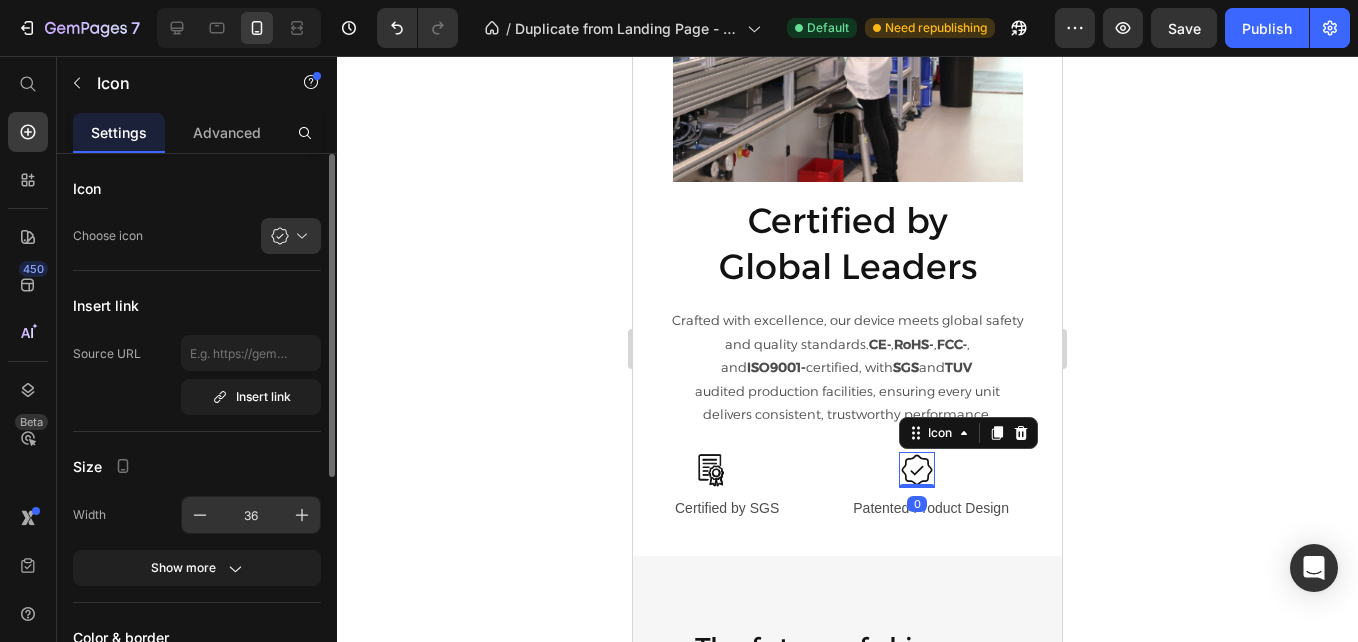 click on "36" at bounding box center [251, 515] 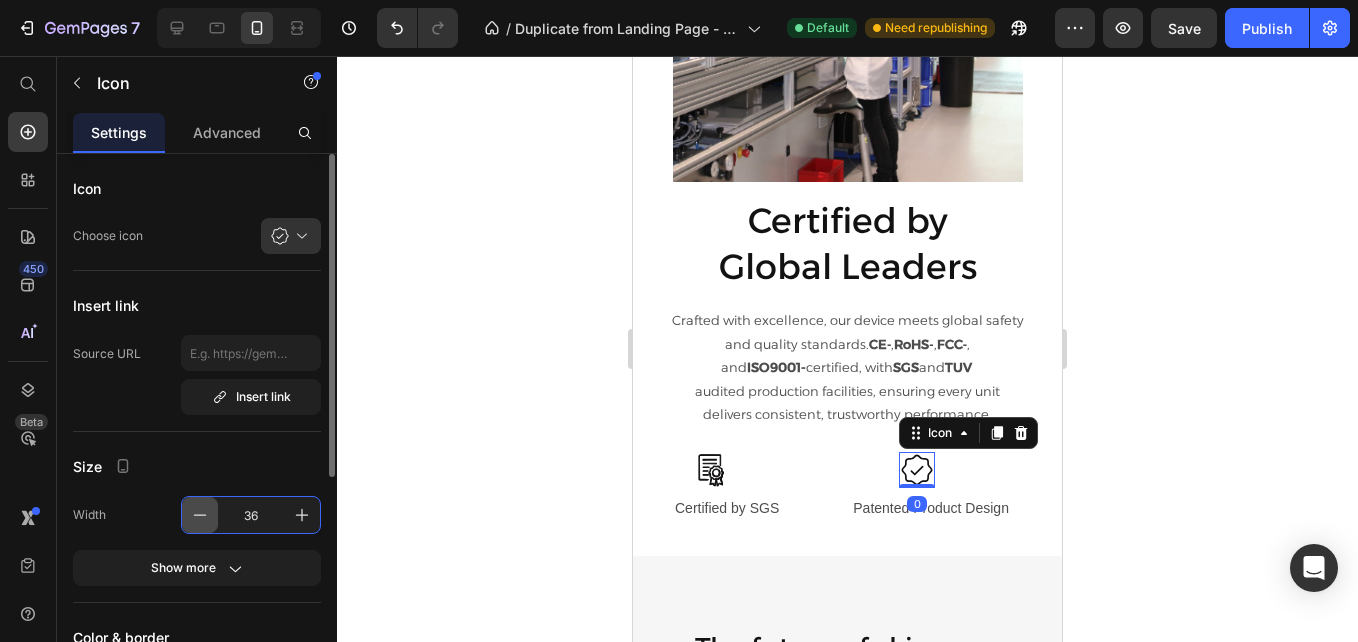 click at bounding box center (200, 515) 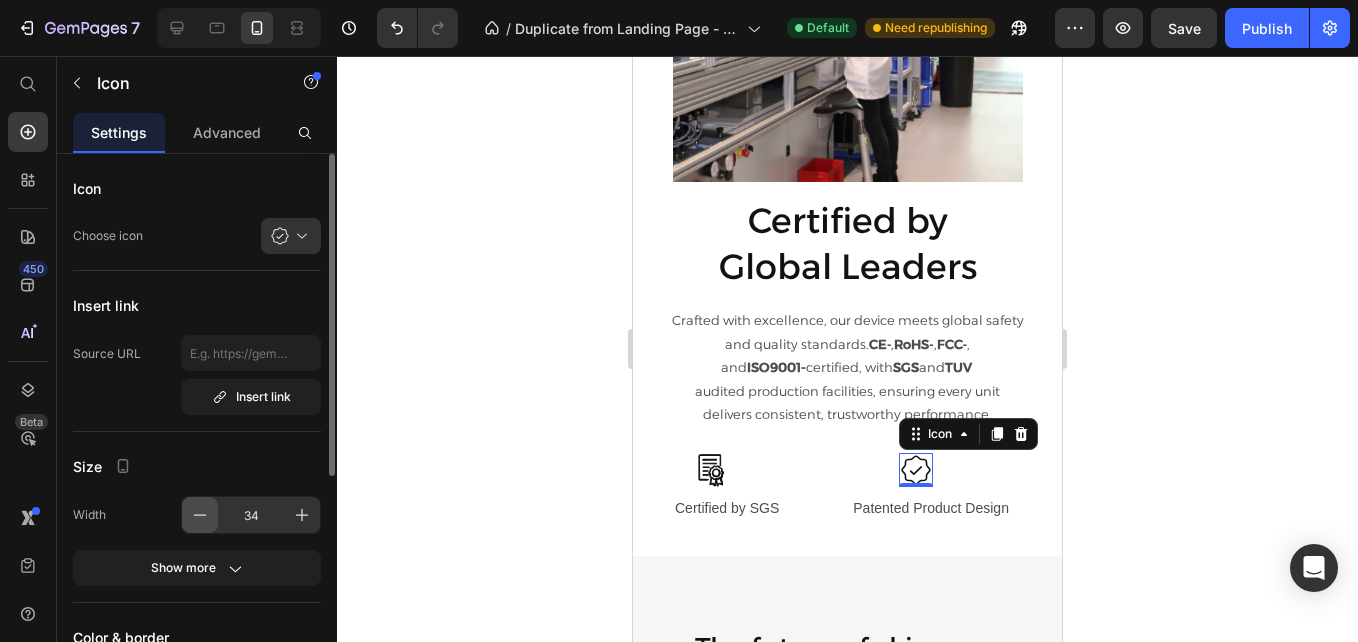 click at bounding box center (200, 515) 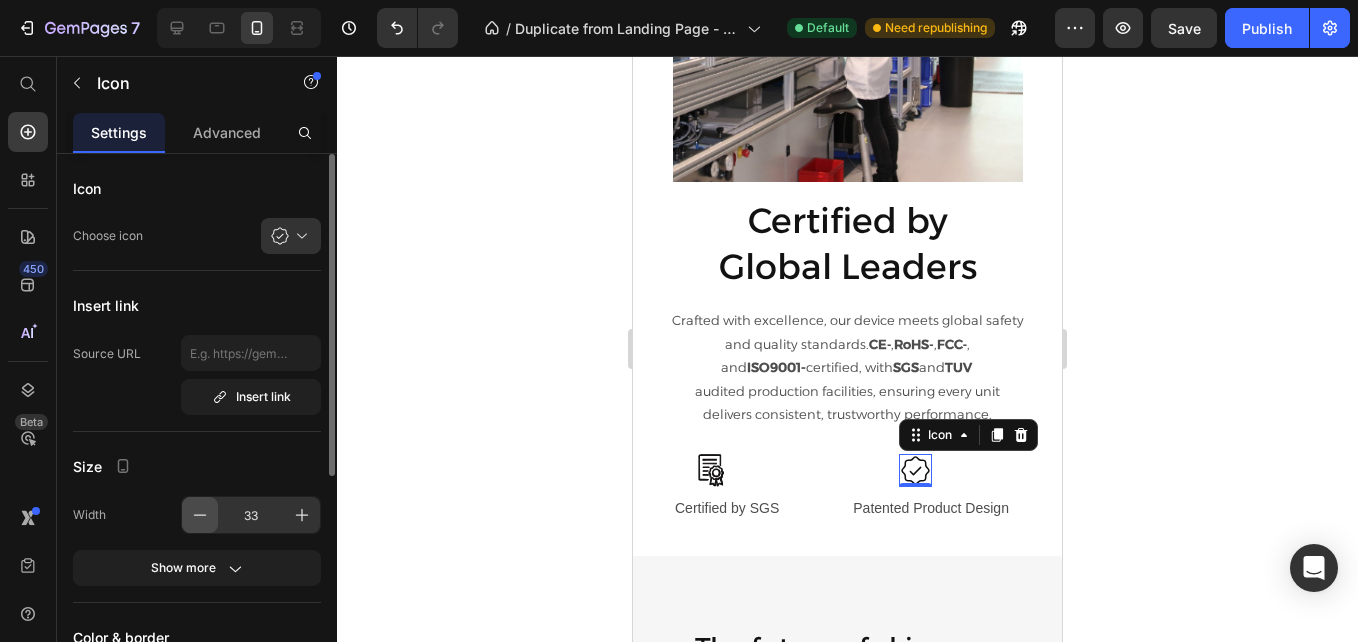 click at bounding box center (200, 515) 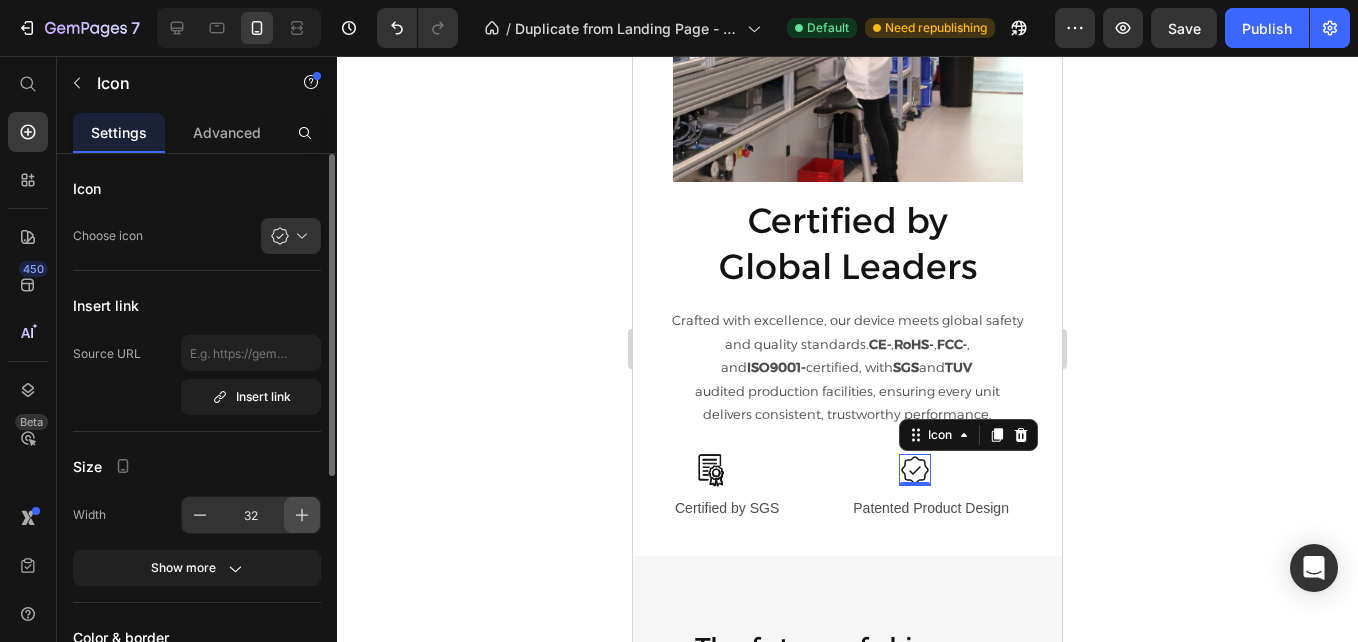 click 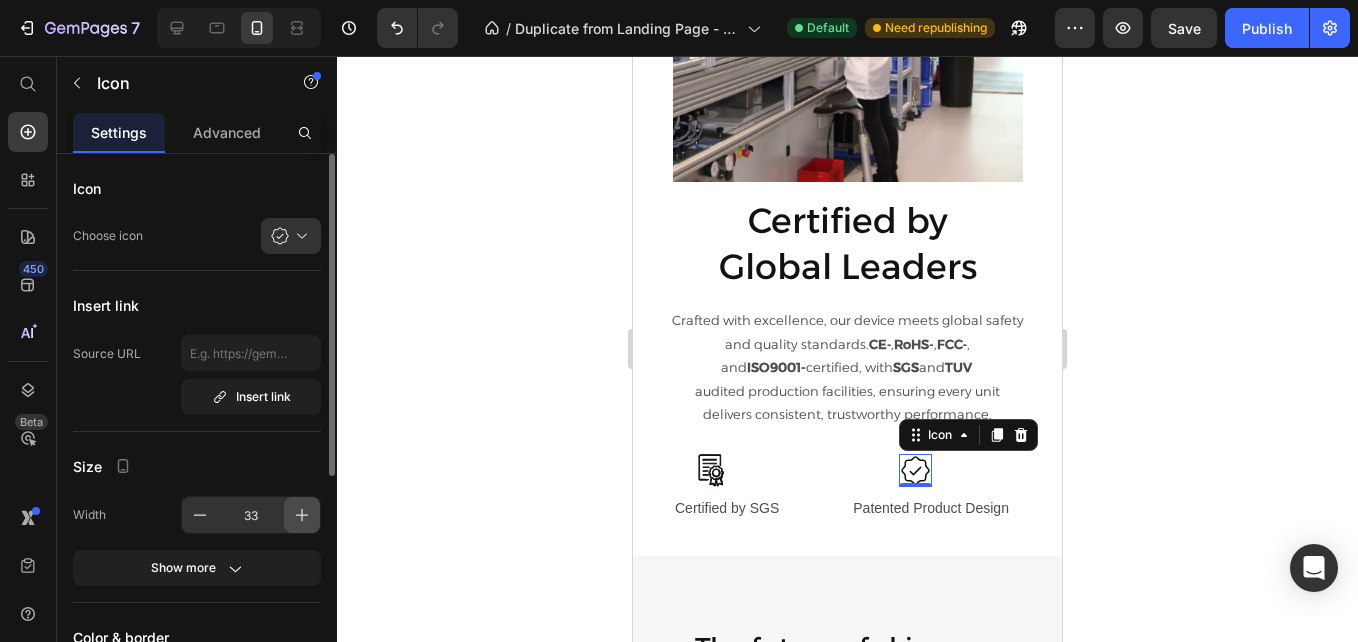 click 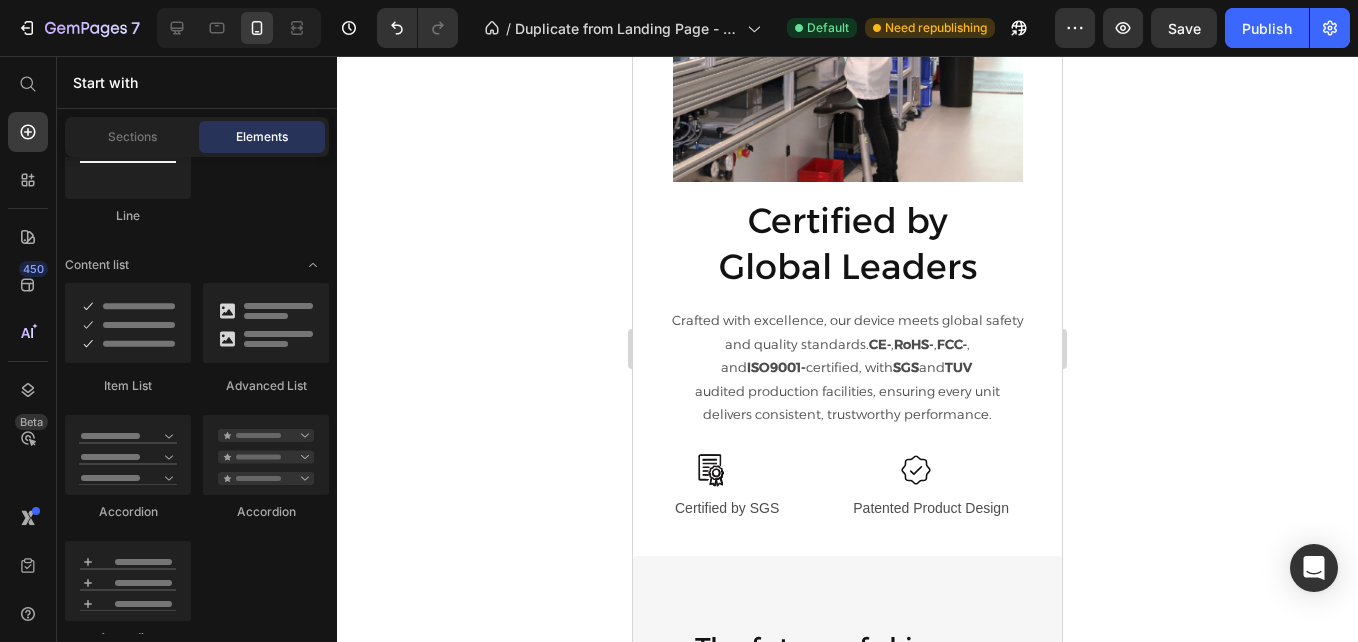scroll, scrollTop: 3525, scrollLeft: 0, axis: vertical 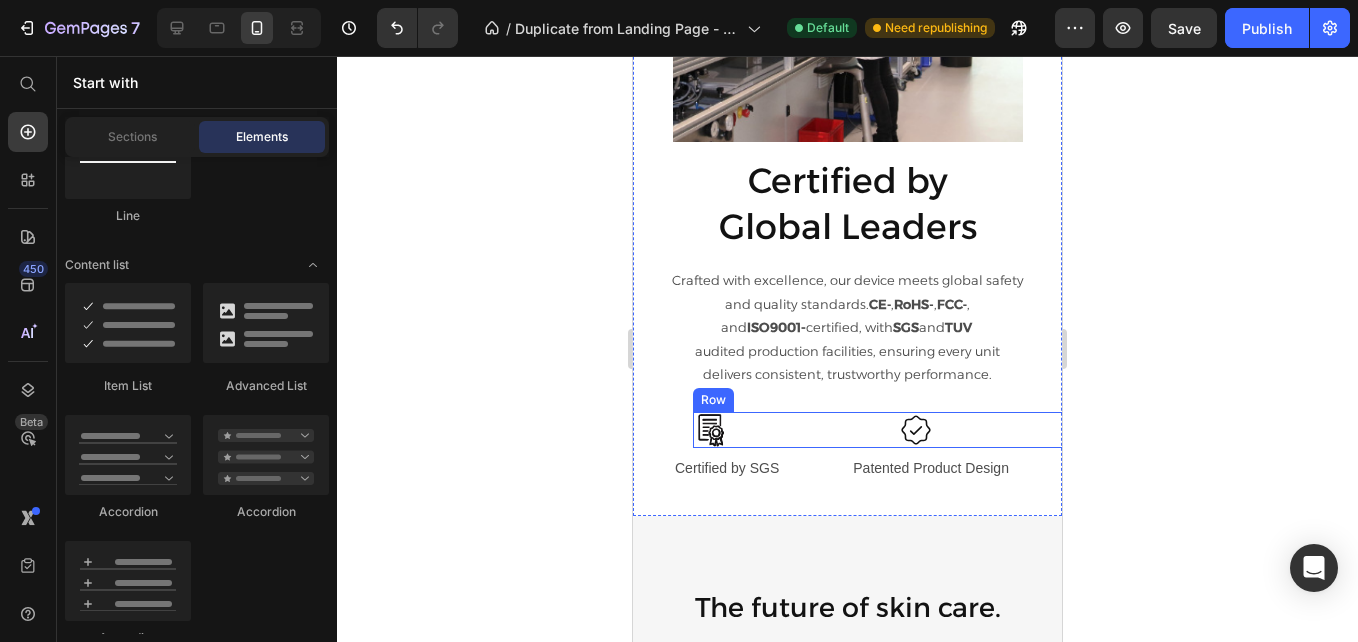 click on "Icon
Icon Row" at bounding box center (907, 430) 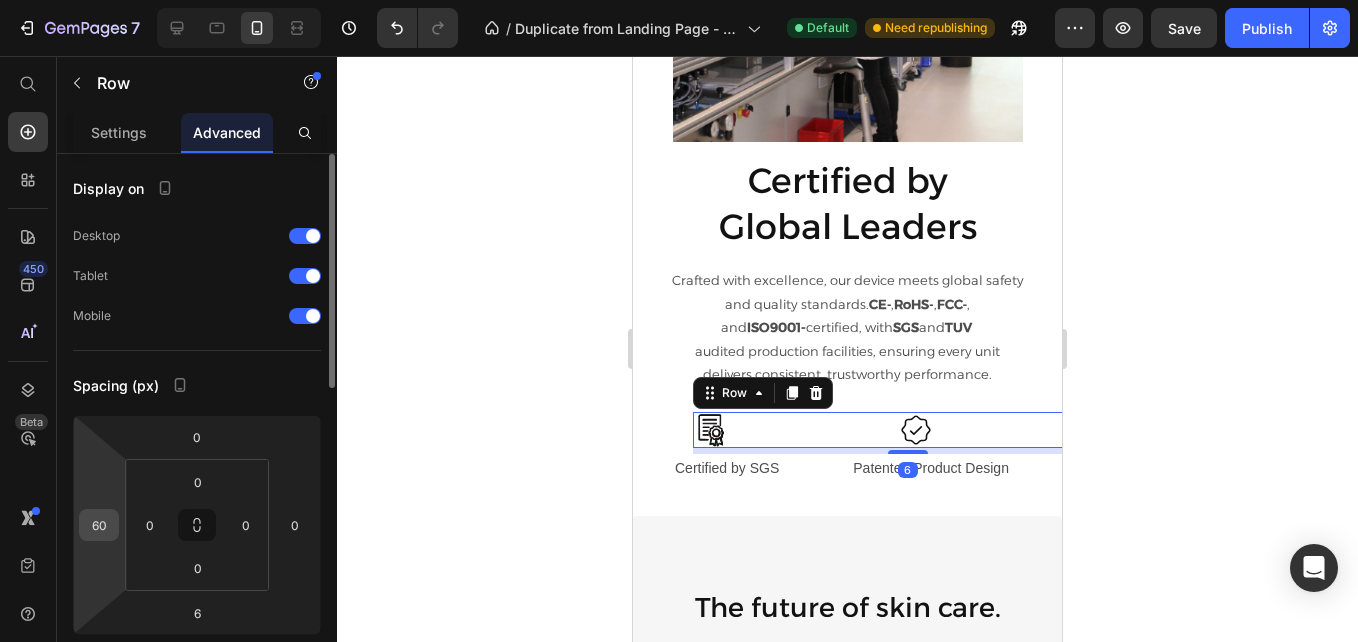 click on "60" at bounding box center (99, 525) 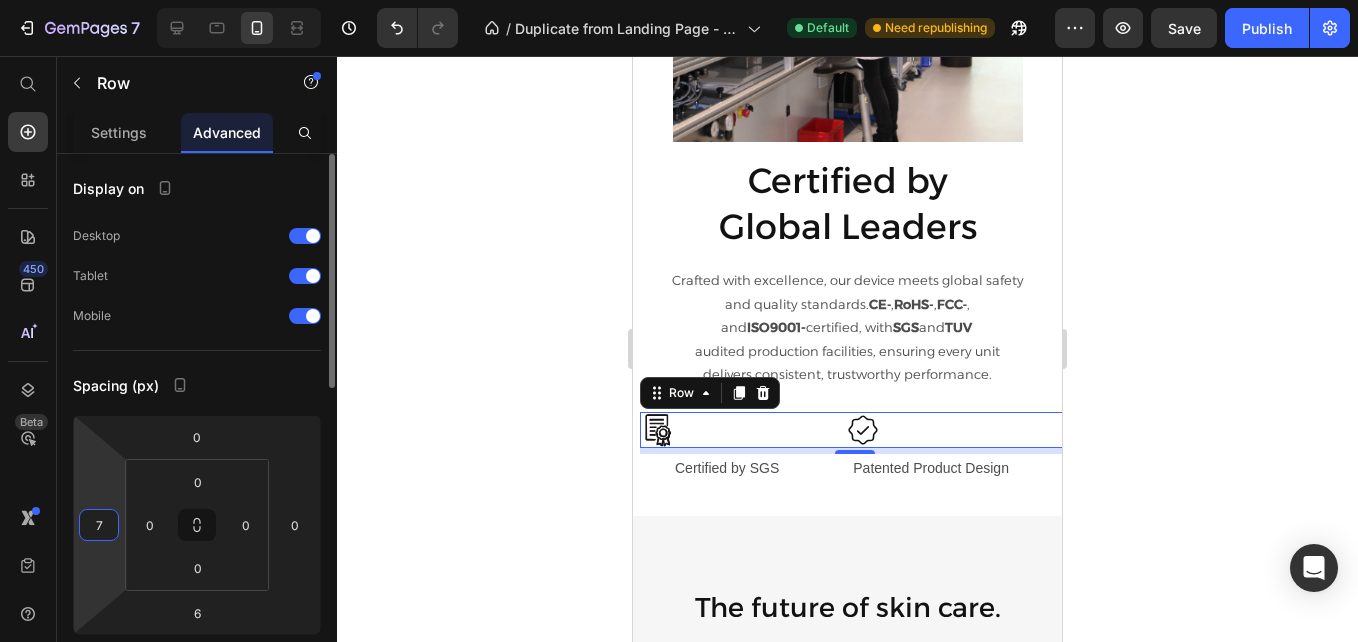 type on "70" 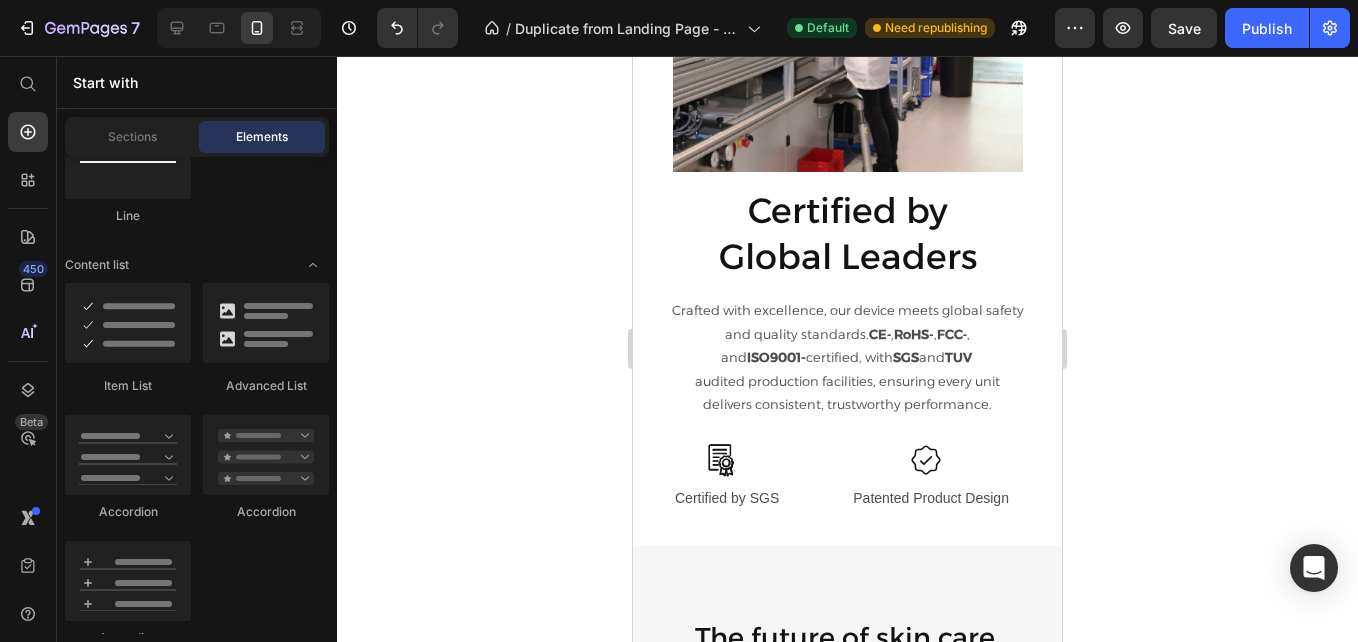 scroll, scrollTop: 3505, scrollLeft: 0, axis: vertical 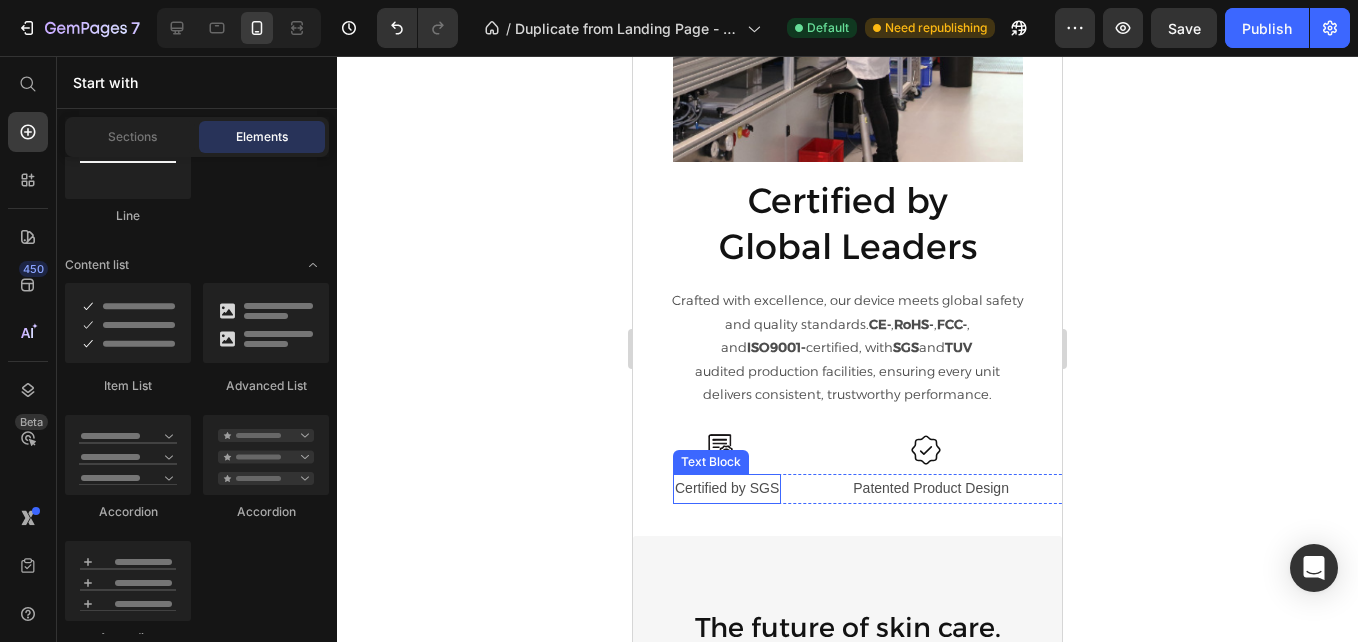 click on "Certified by SGS" at bounding box center [727, 488] 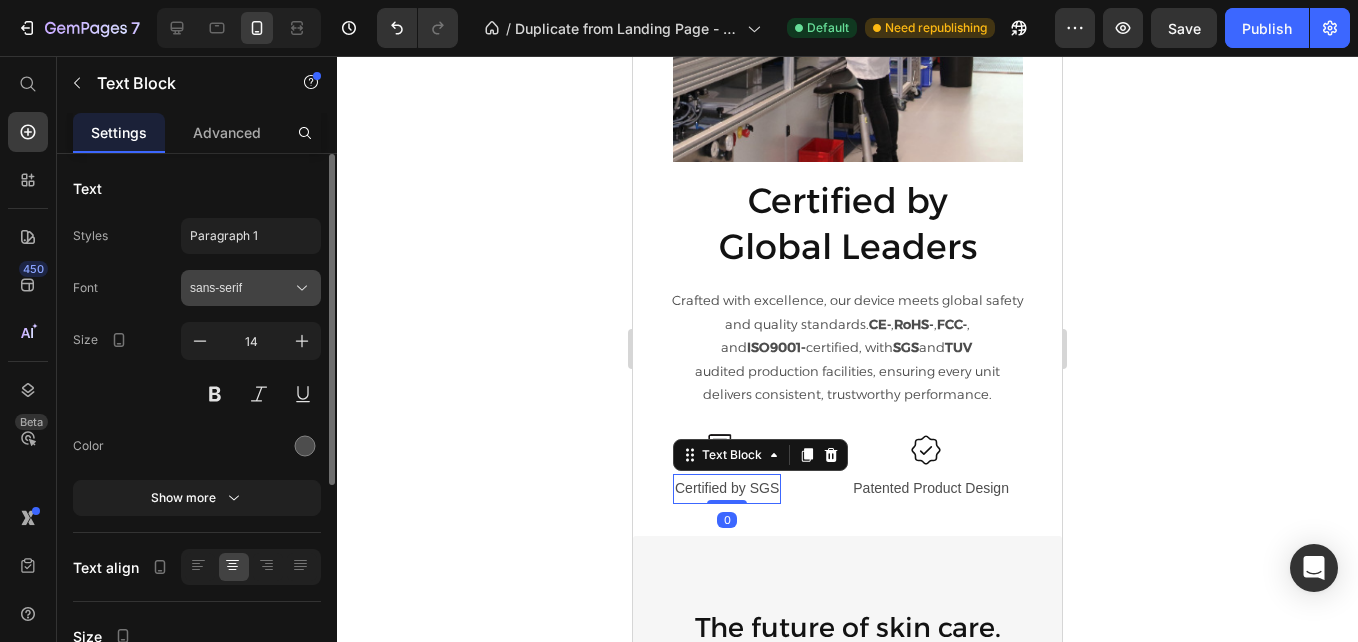 click on "sans-serif" at bounding box center (251, 288) 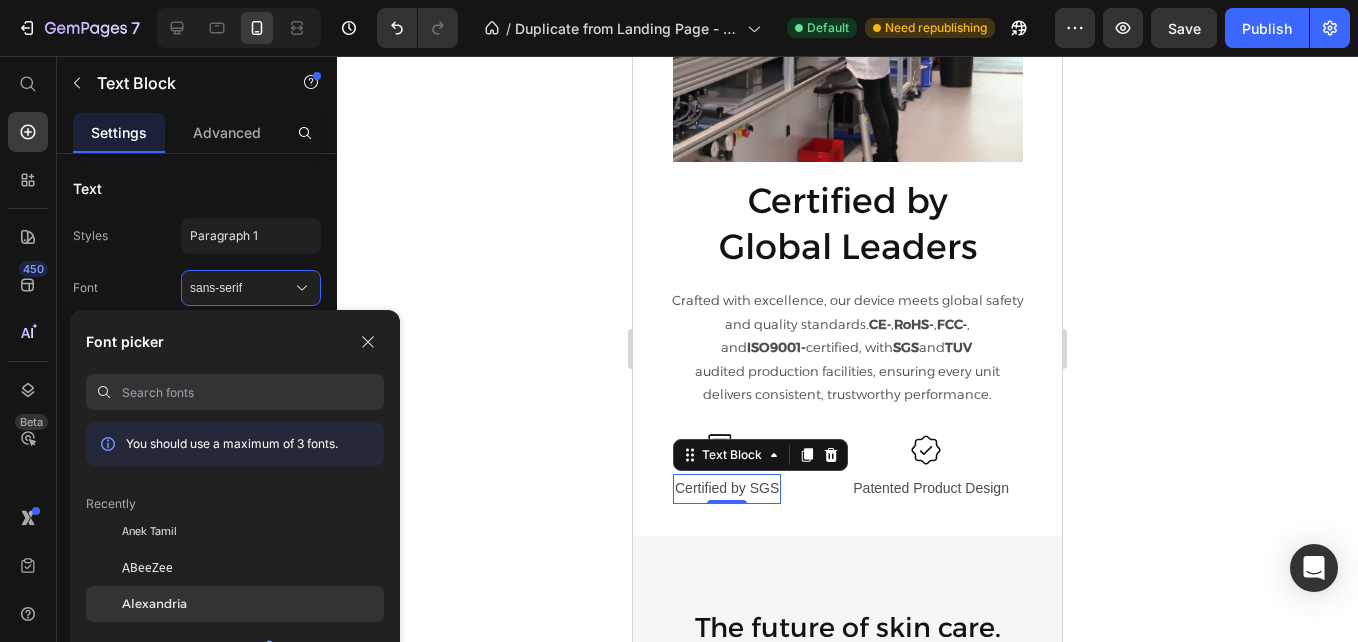 click on "Alexandria" 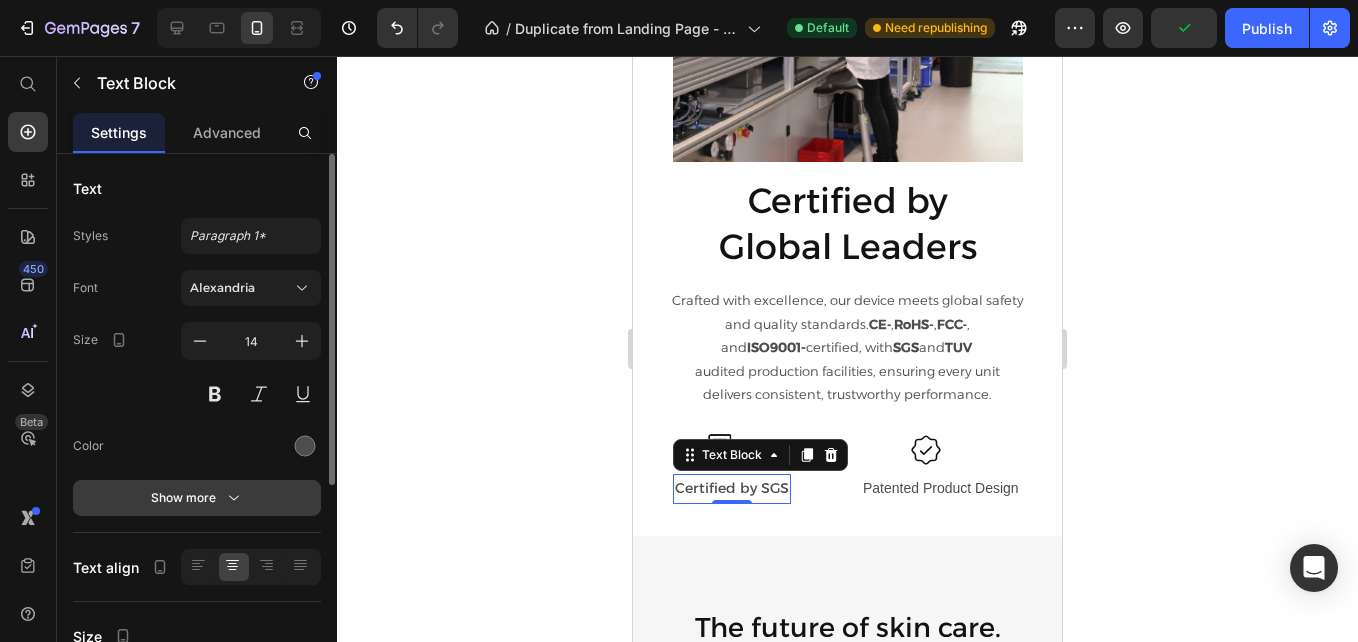 click on "Show more" at bounding box center (197, 498) 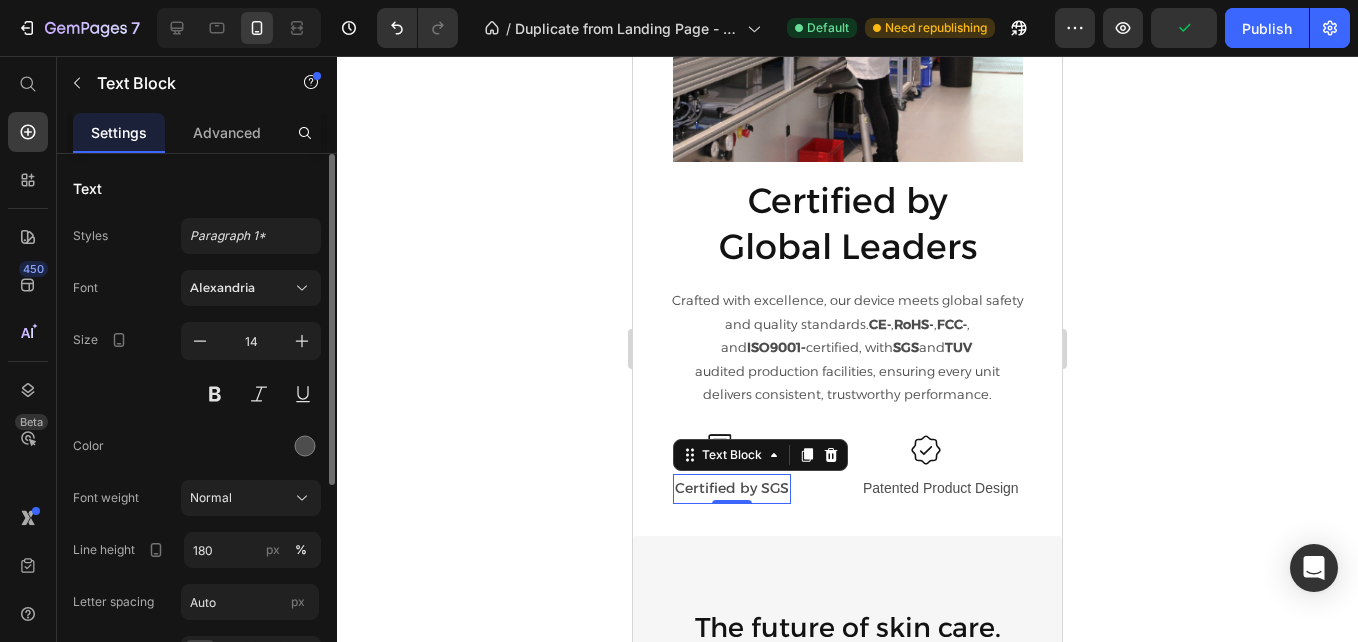 click on "Normal" at bounding box center (211, 498) 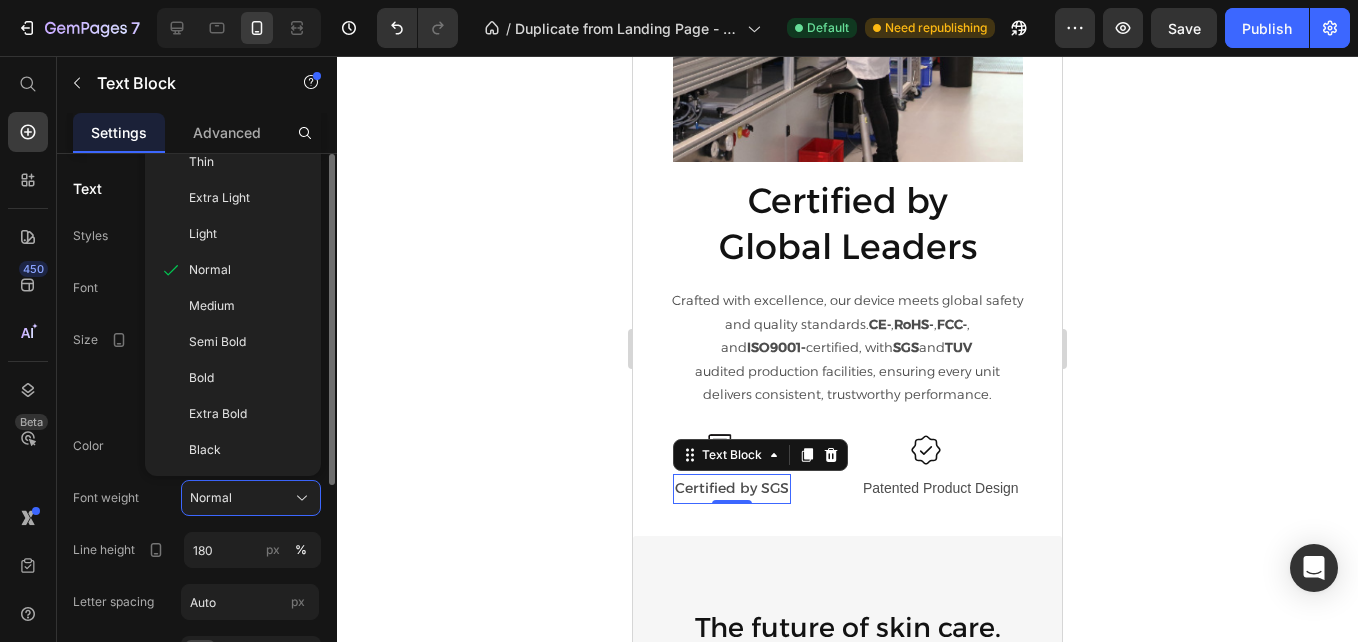 click on "Light" 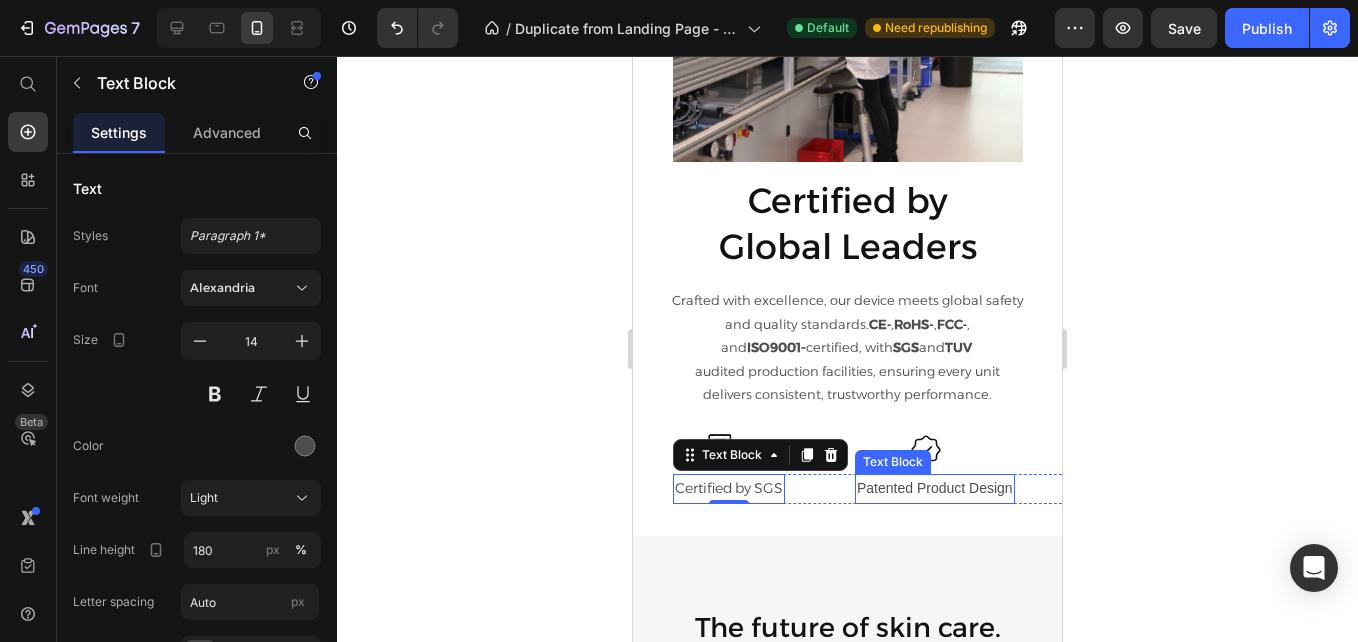click on "Patented Product Design" at bounding box center (935, 488) 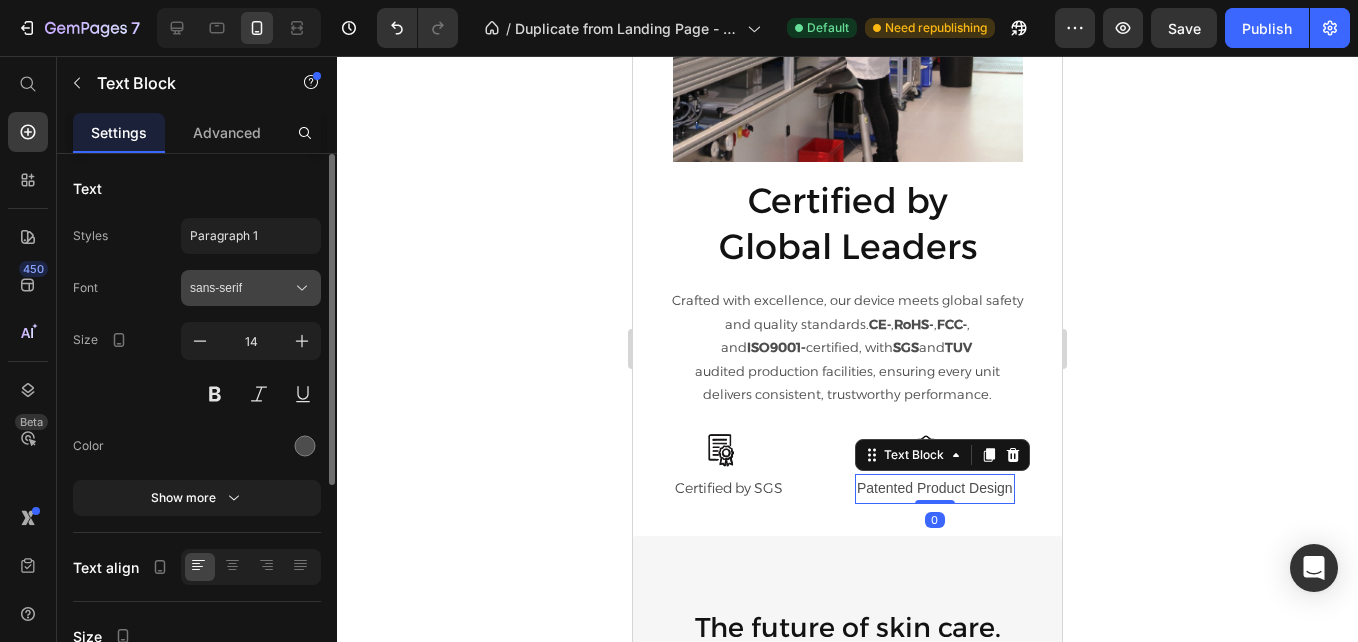click on "sans-serif" at bounding box center [241, 288] 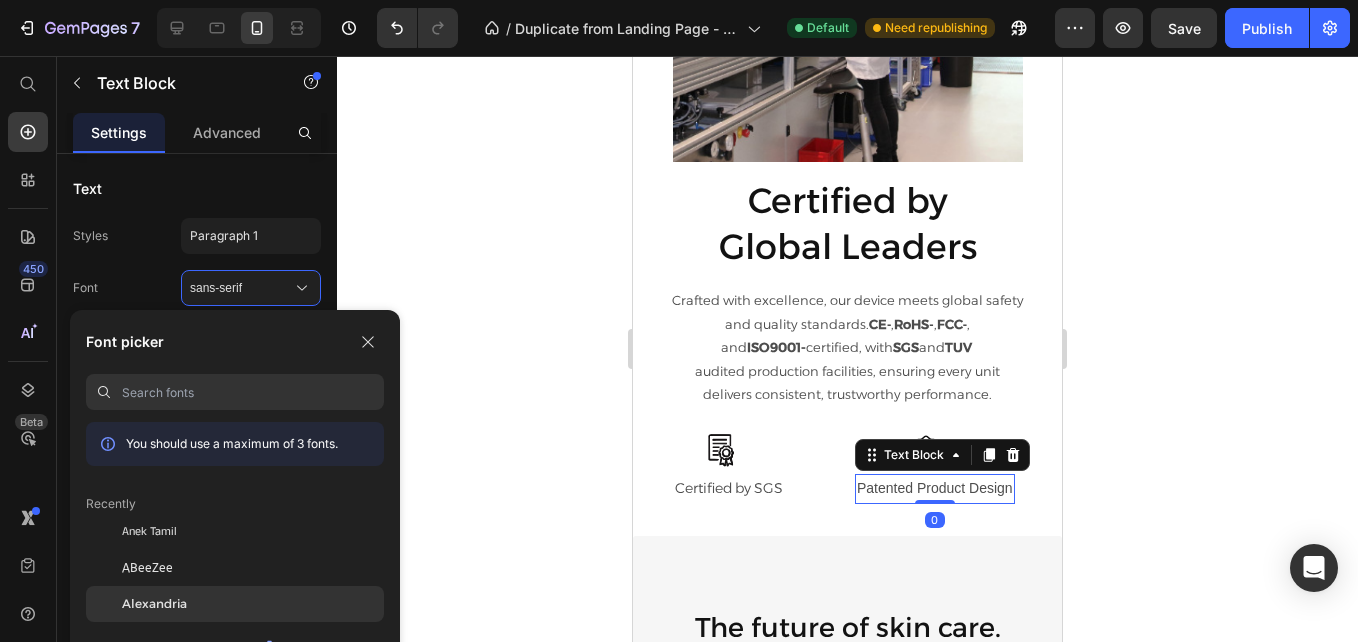 click on "Alexandria" 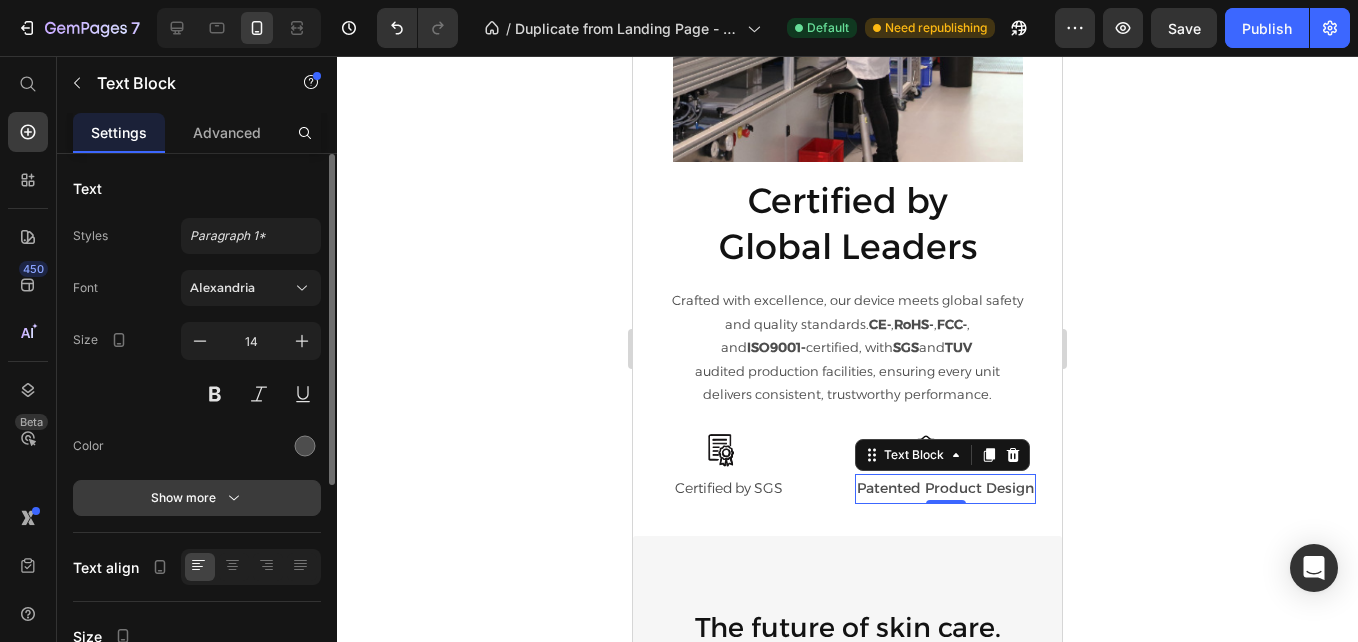 click on "Show more" at bounding box center (197, 498) 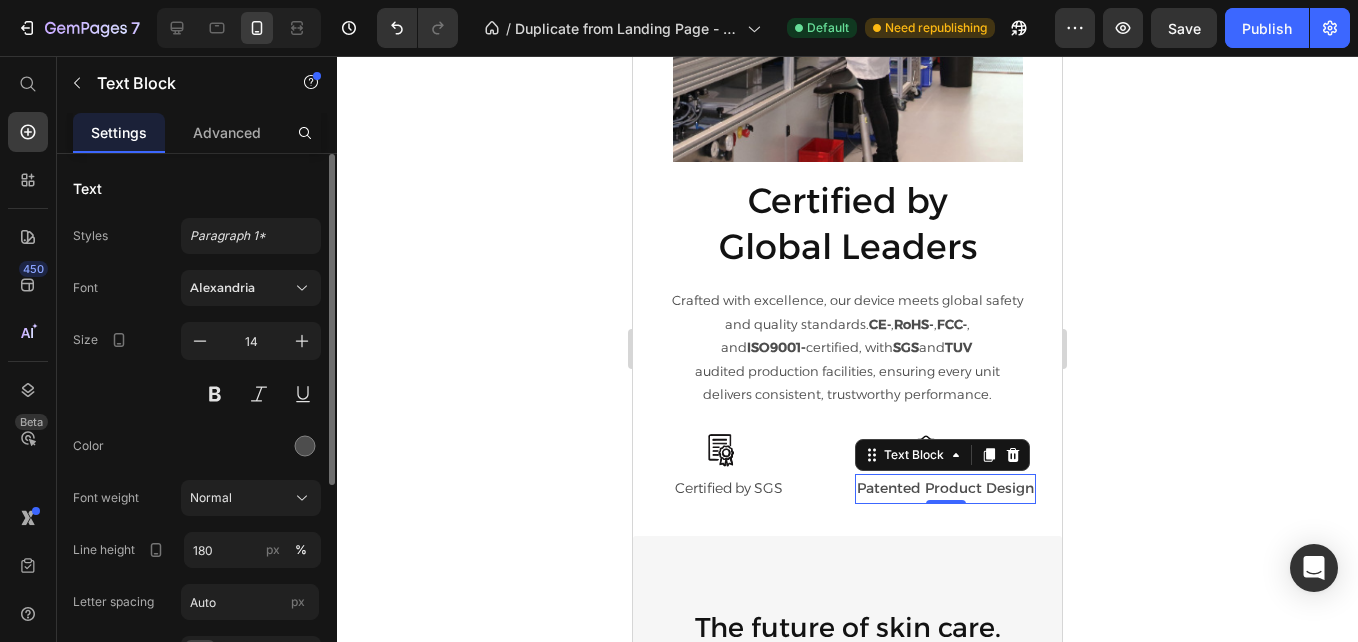 click on "Normal" at bounding box center [211, 498] 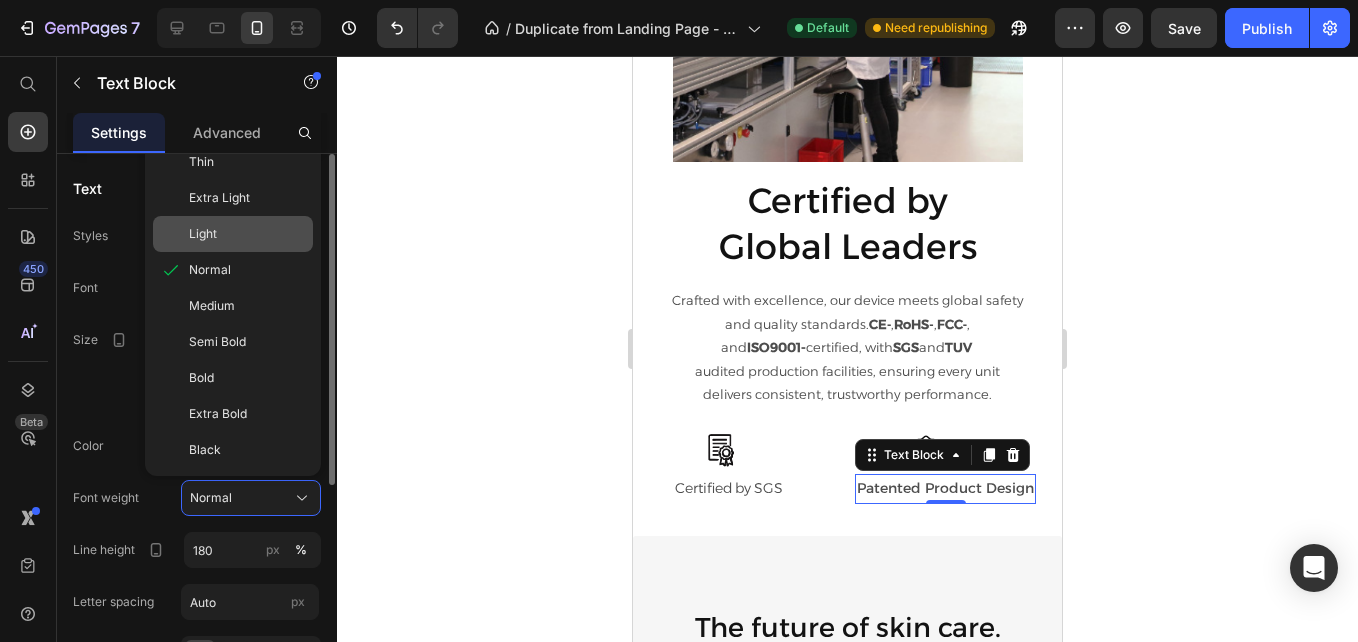 click on "Light" at bounding box center [247, 234] 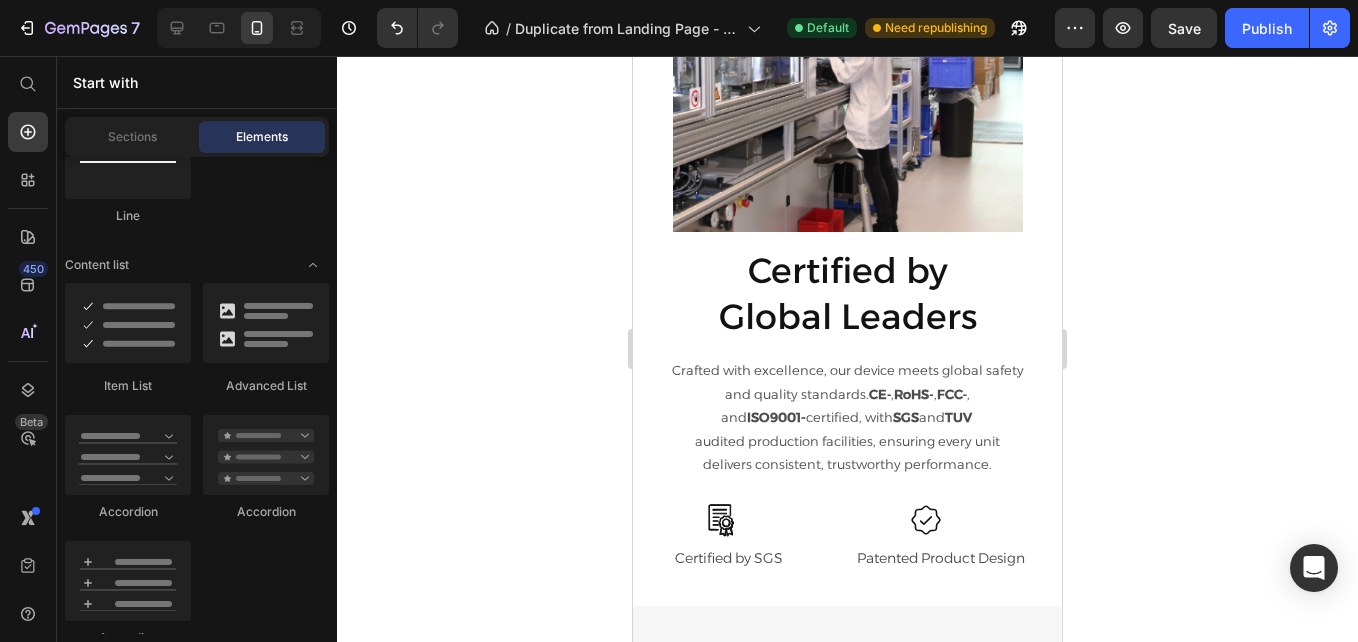 scroll, scrollTop: 3525, scrollLeft: 0, axis: vertical 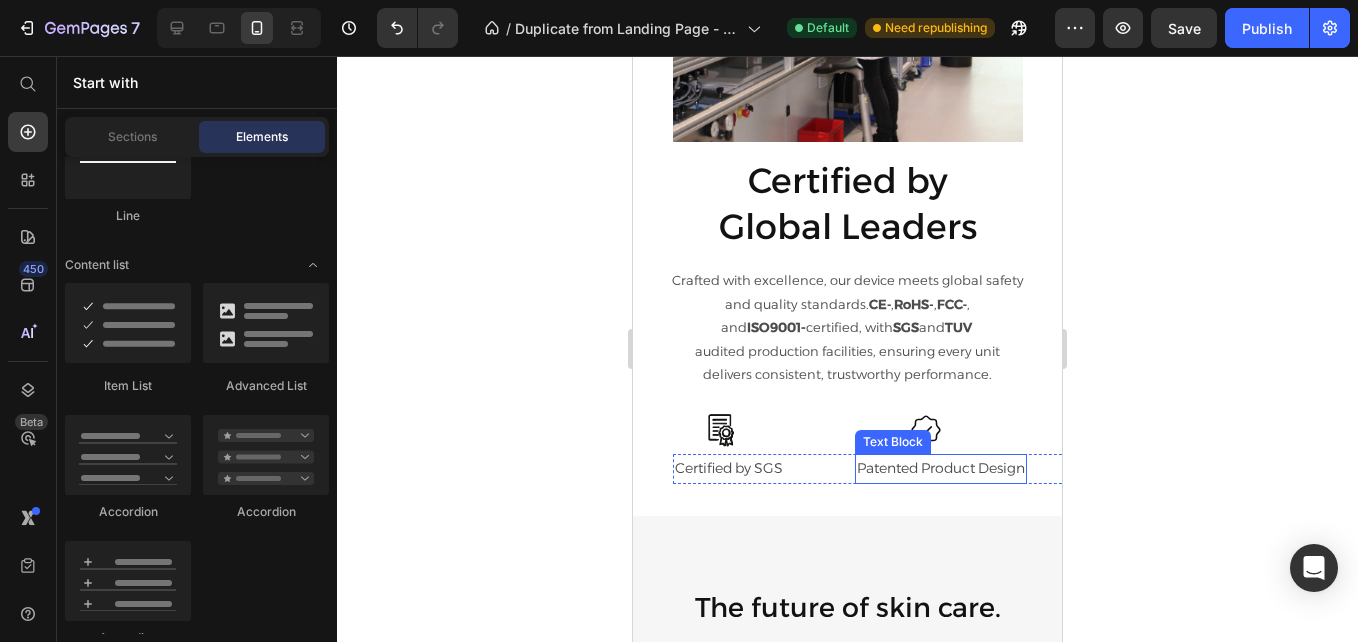click on "Patented Product Design" at bounding box center [941, 468] 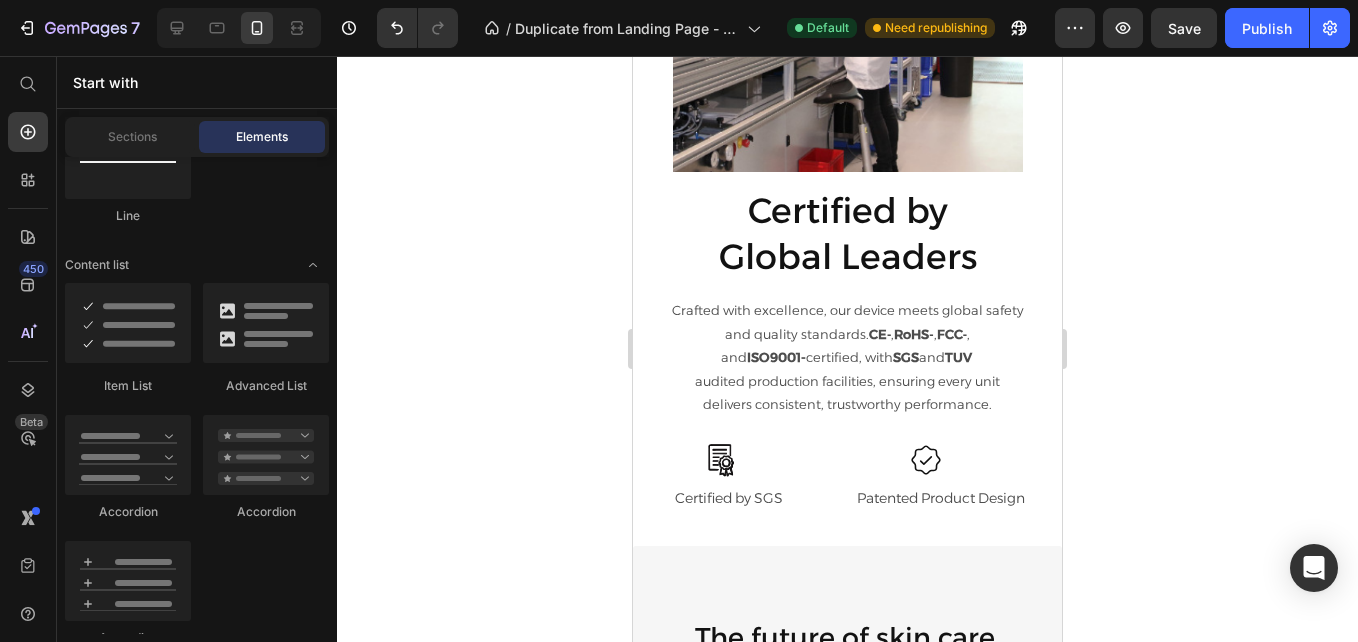 scroll, scrollTop: 3485, scrollLeft: 0, axis: vertical 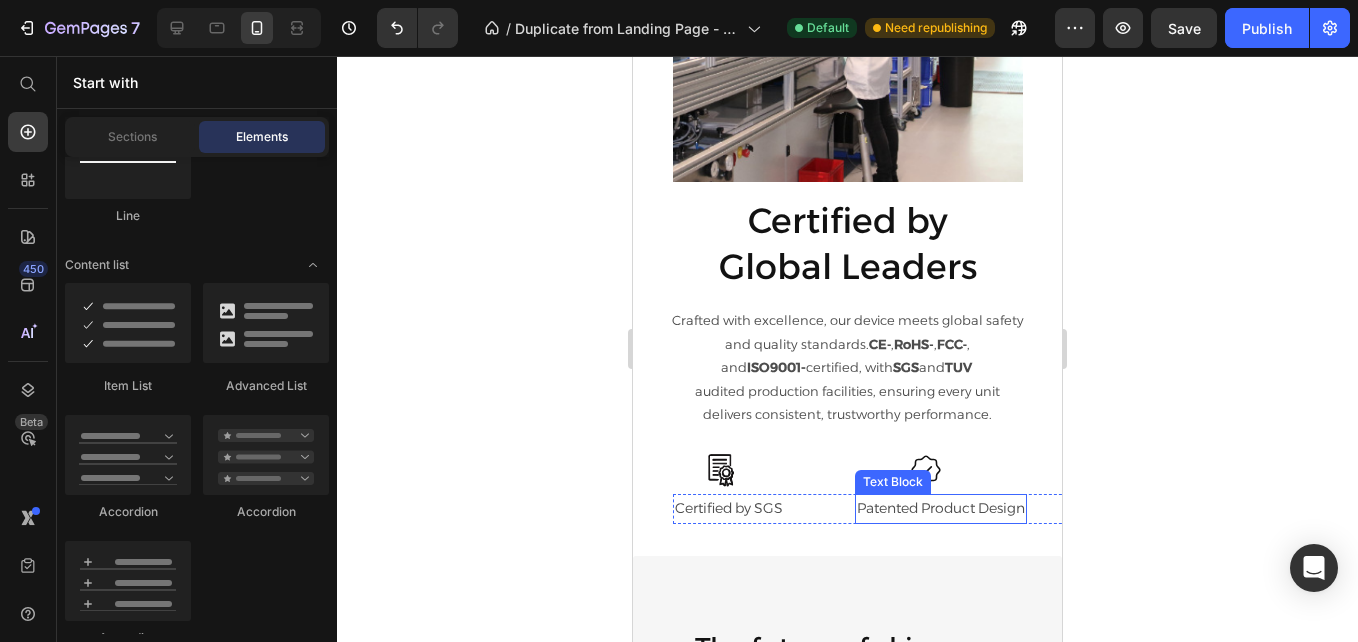 click on "Patented Product Design" at bounding box center (941, 508) 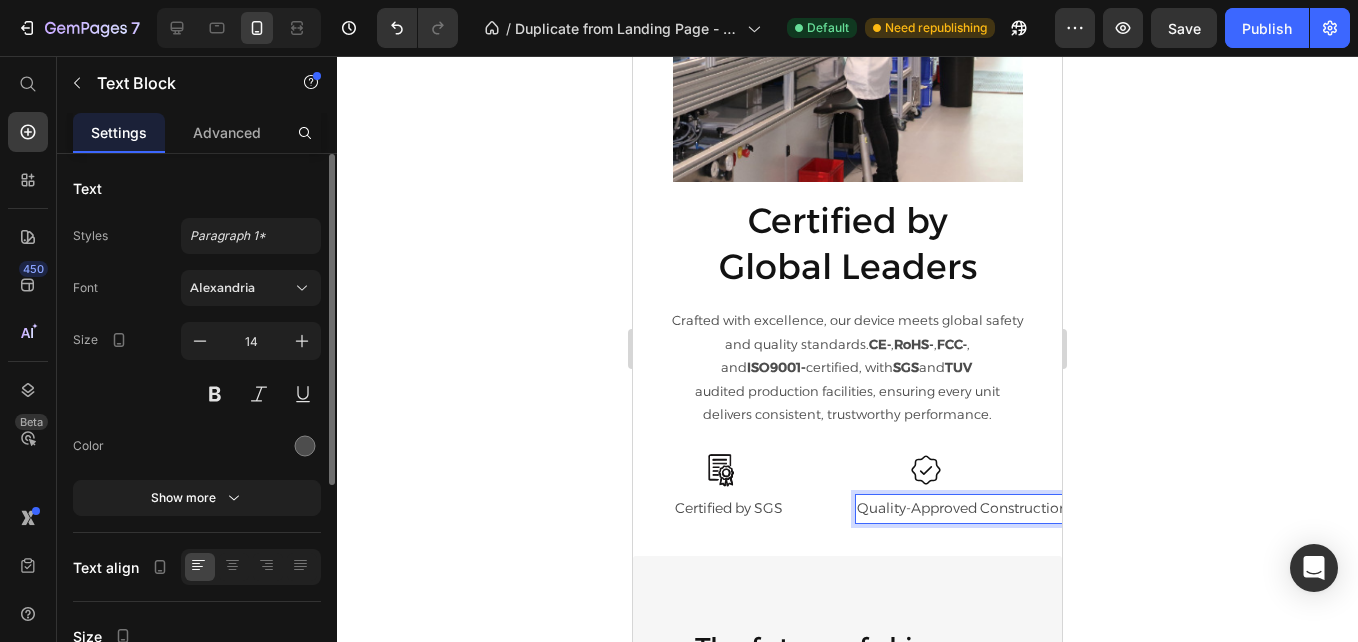click on "Quality-Approved Construction" at bounding box center [962, 508] 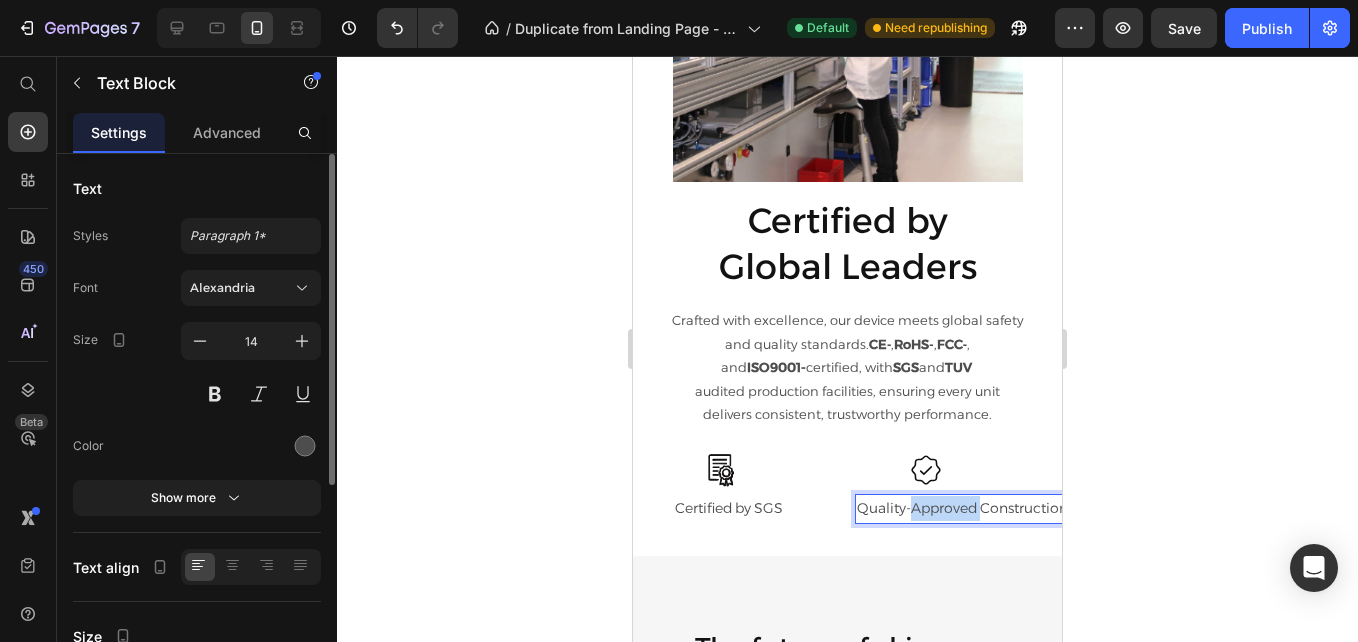click on "Quality-Approved Construction" at bounding box center [962, 508] 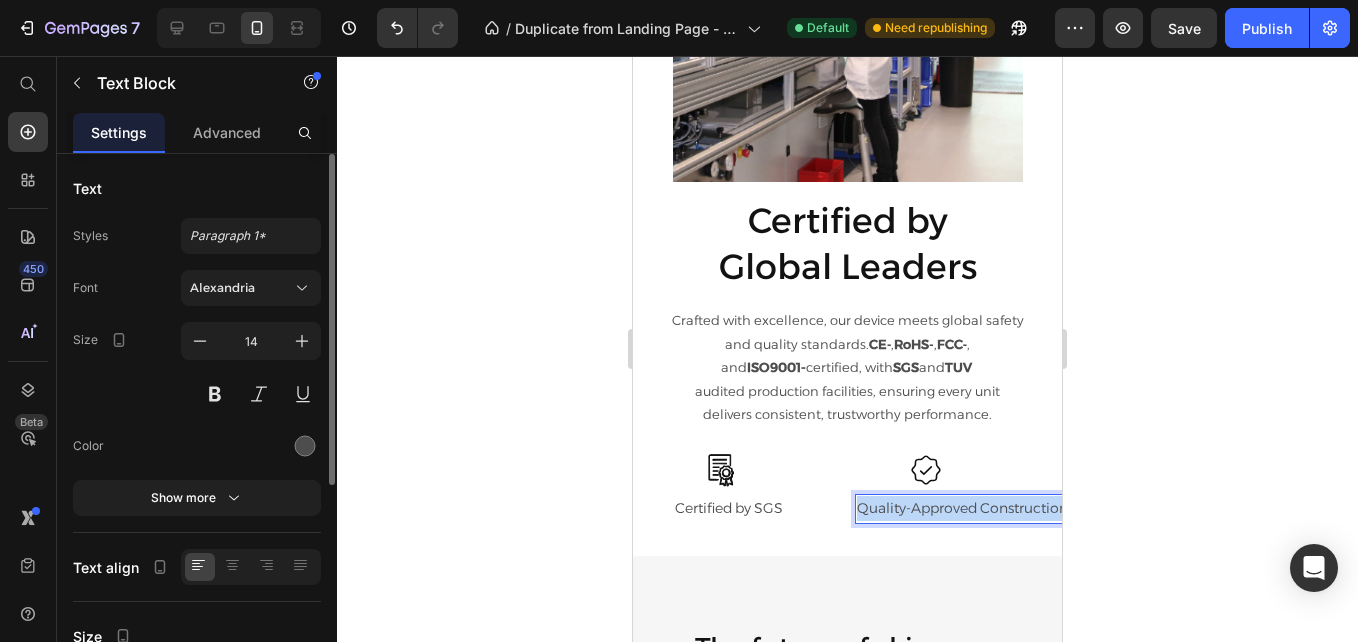 click on "Quality-Approved Construction" at bounding box center [962, 508] 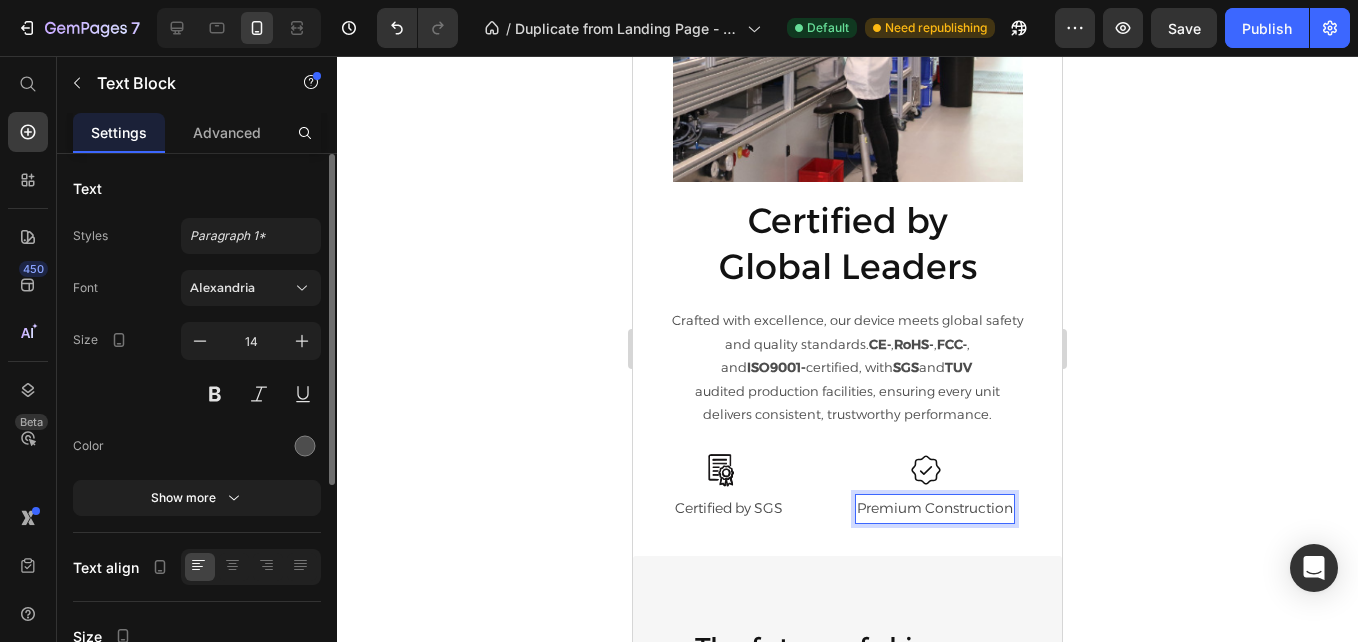 click on "Premium Construction" at bounding box center [935, 508] 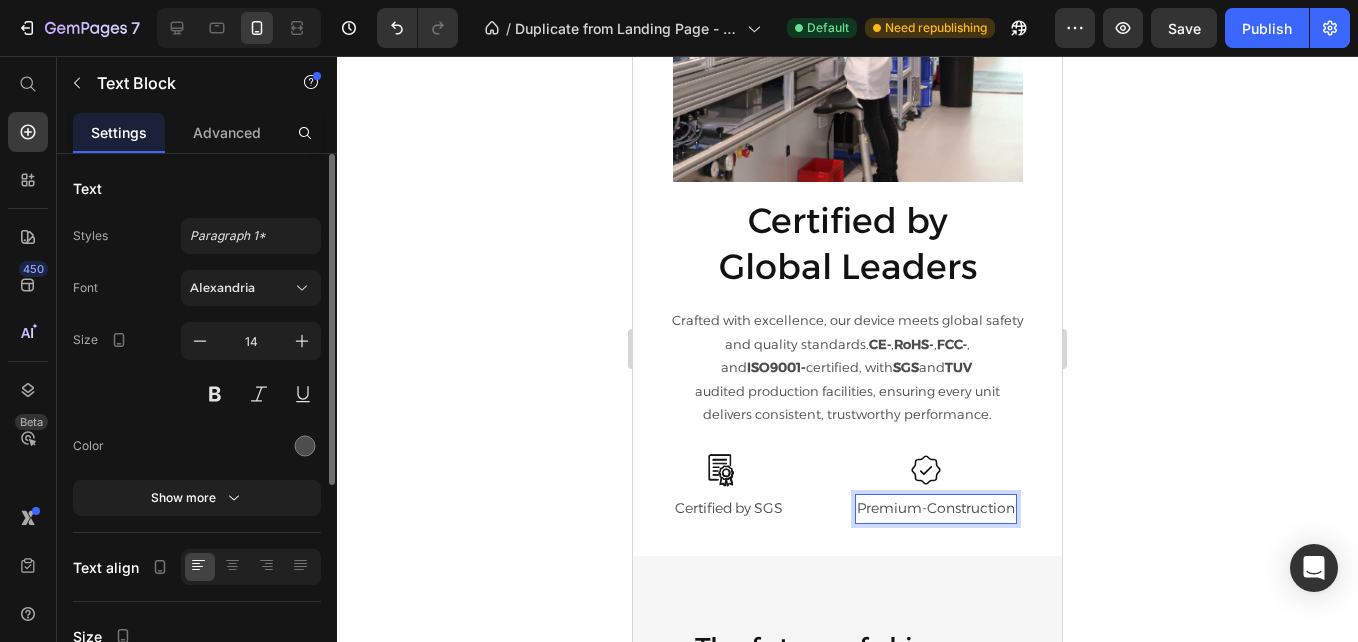 click on "Premium-Construction" at bounding box center (936, 508) 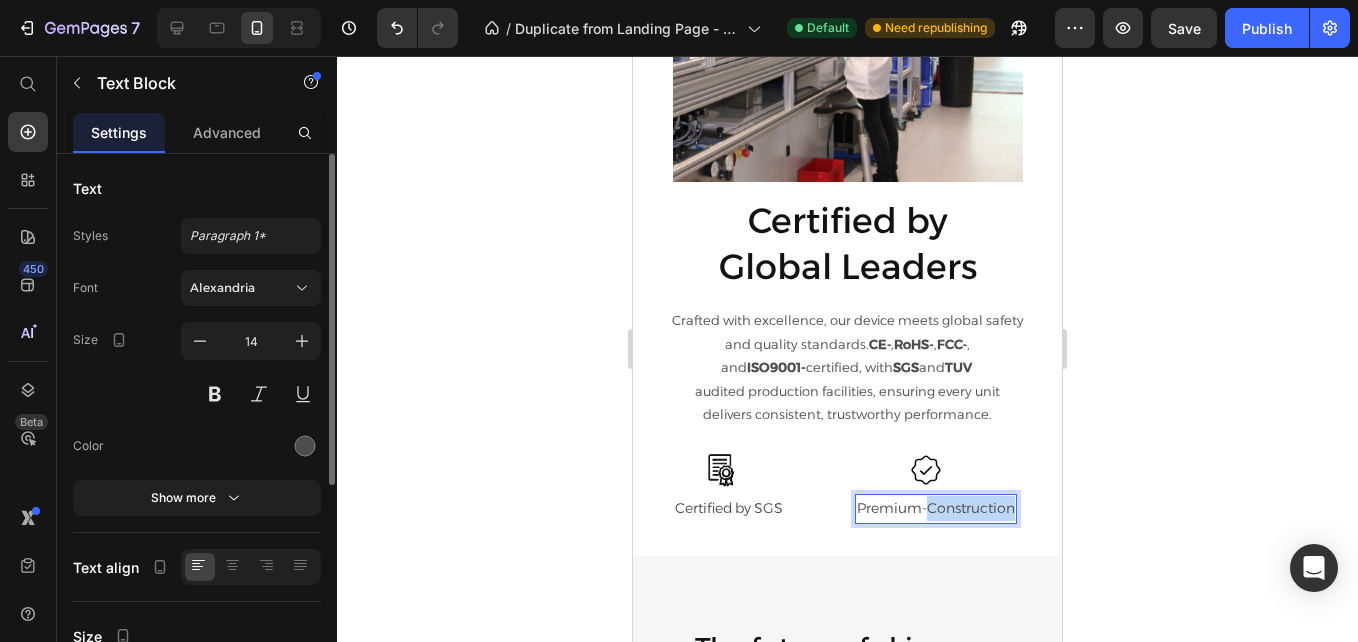 click on "Premium-Construction" at bounding box center (936, 508) 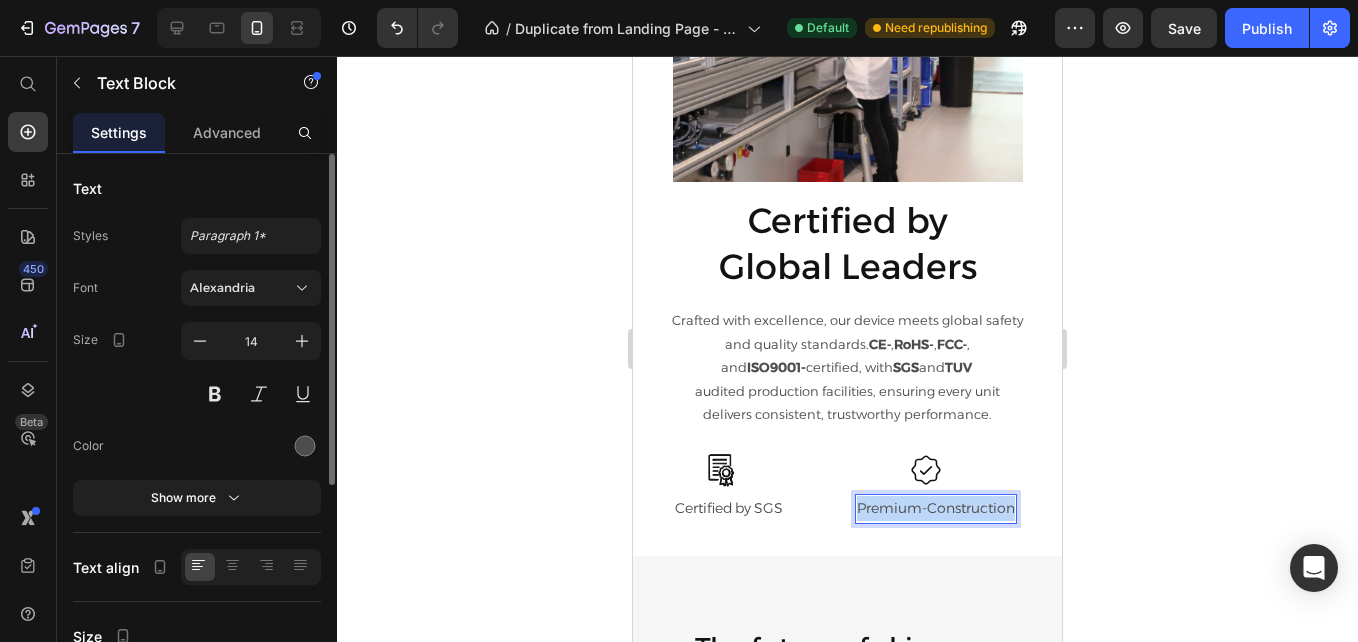 click on "Premium-Construction" at bounding box center [936, 508] 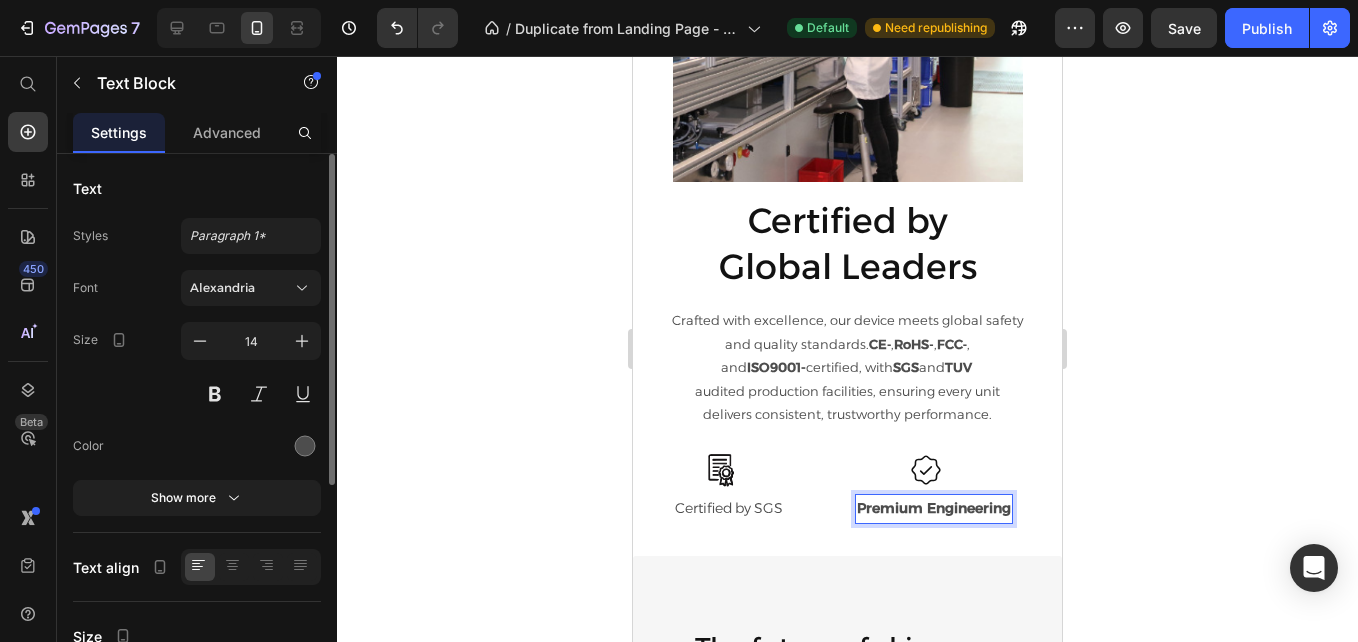 click on "Premium Engineering" at bounding box center (934, 508) 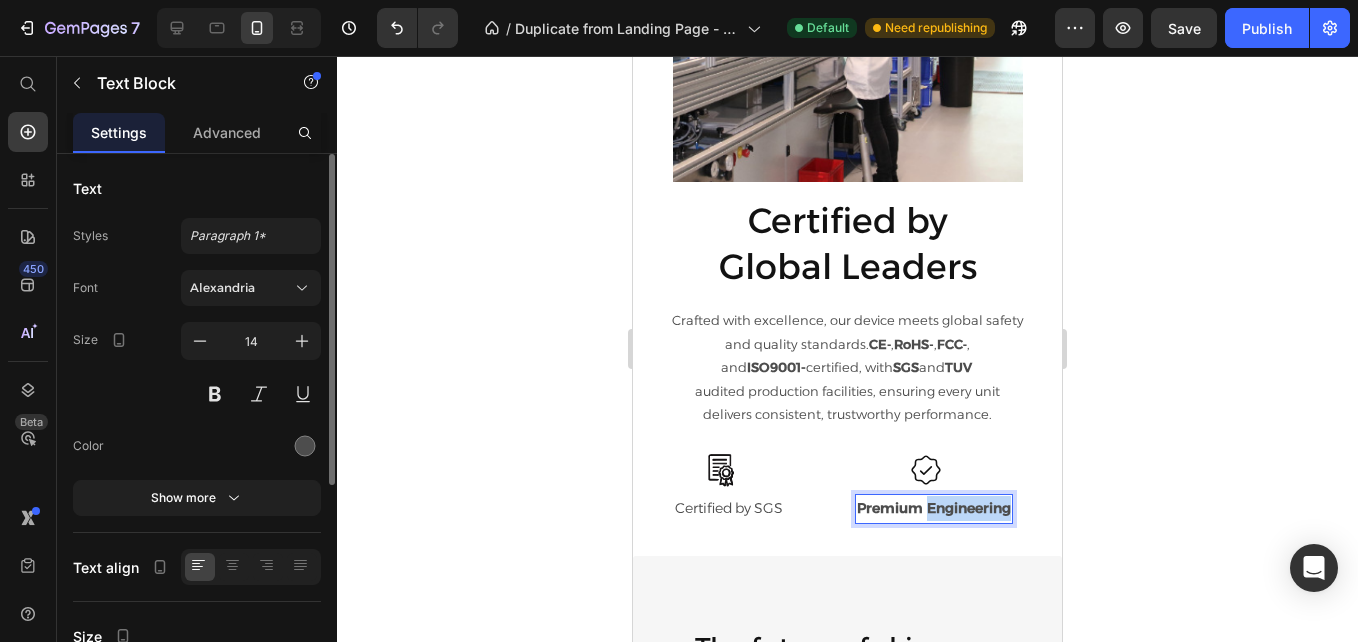 click on "Premium Engineering" at bounding box center (934, 508) 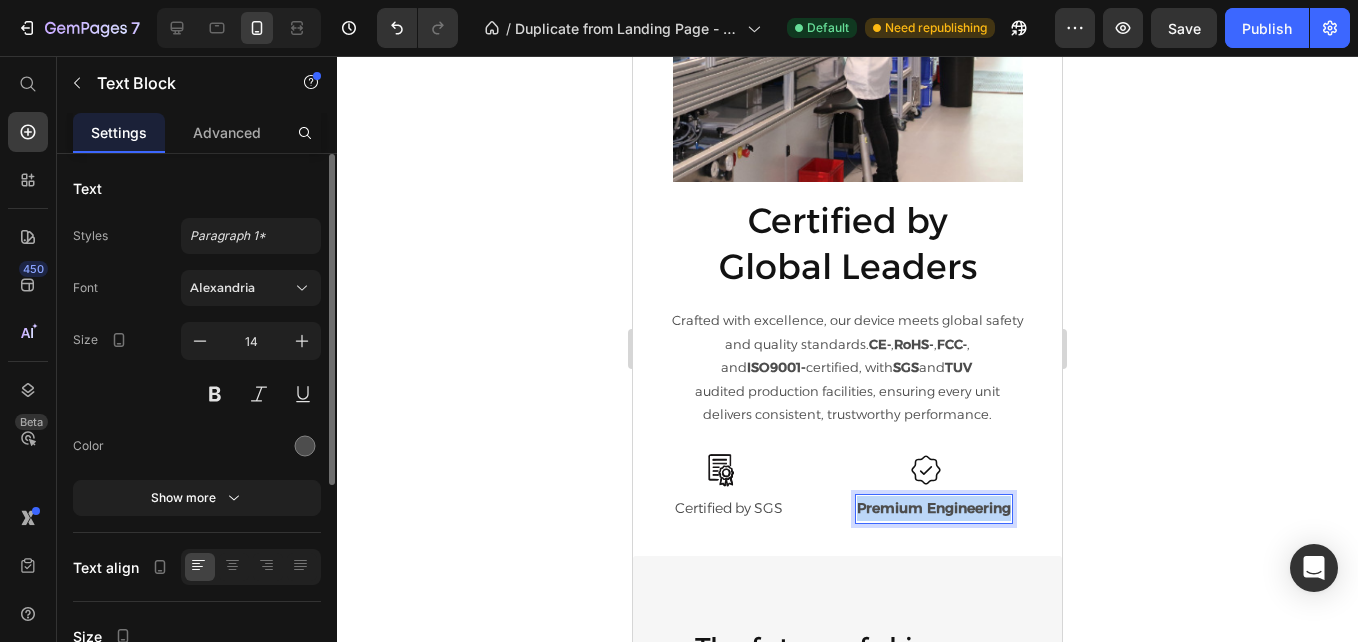 click on "Premium Engineering" at bounding box center (934, 508) 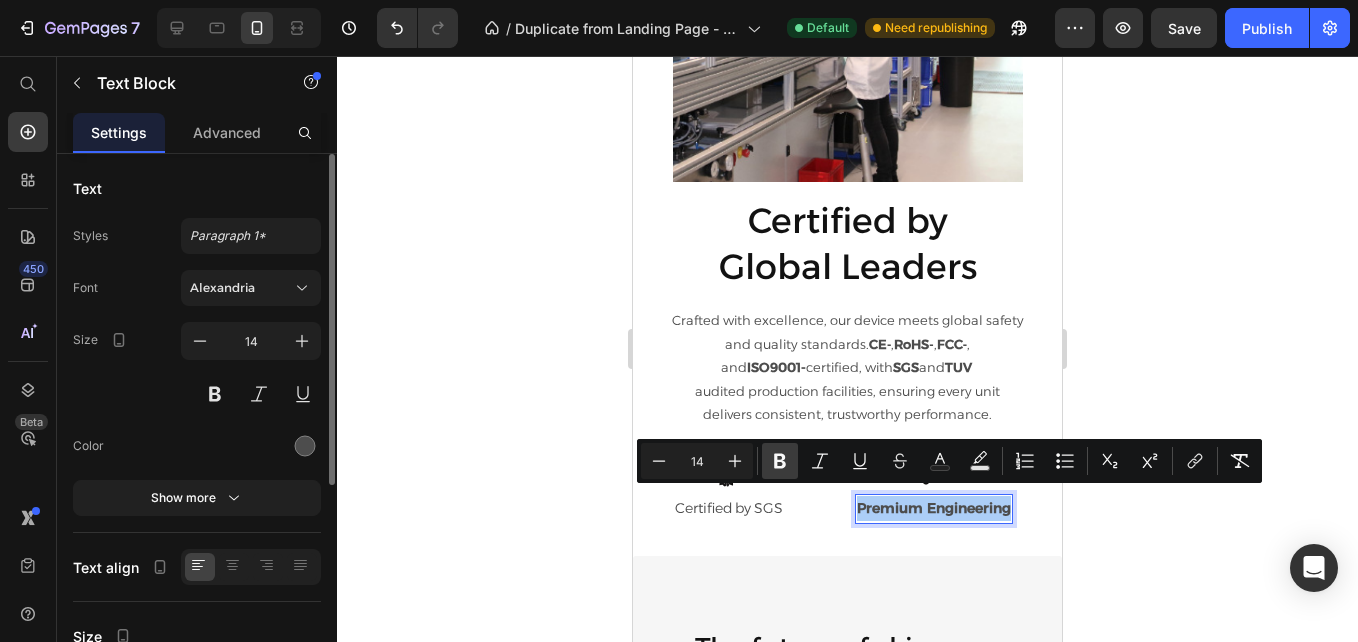 click 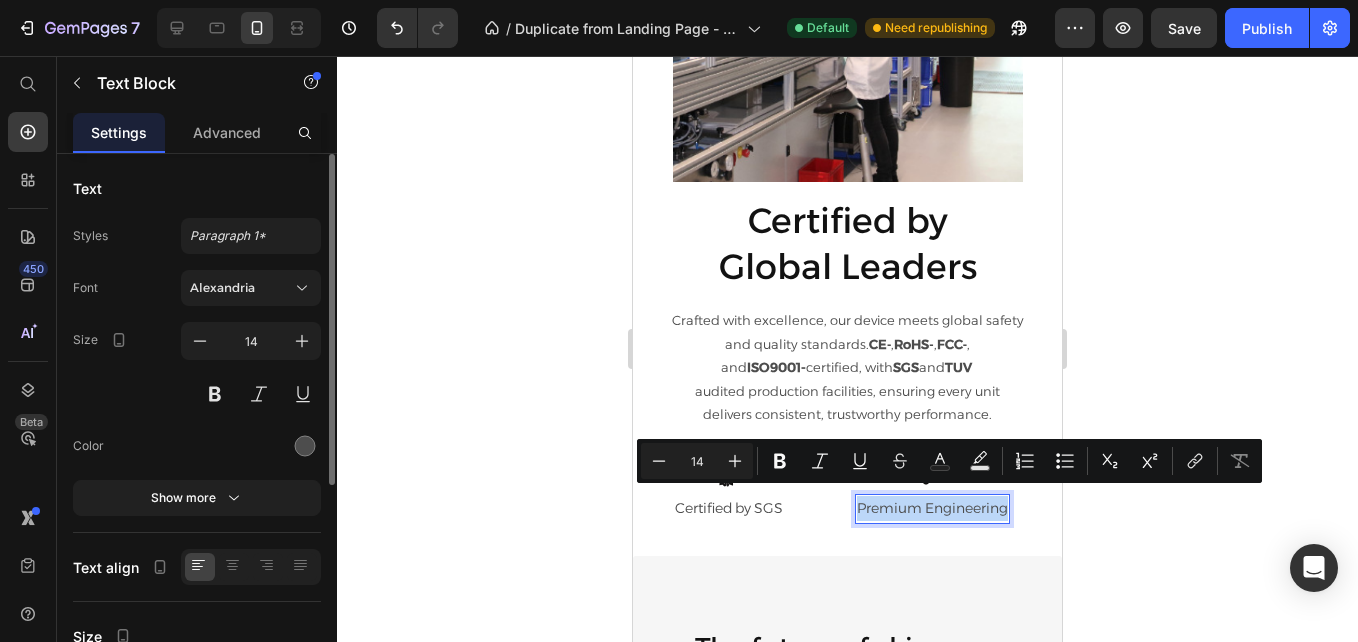 click on "Premium Engineering" at bounding box center [932, 508] 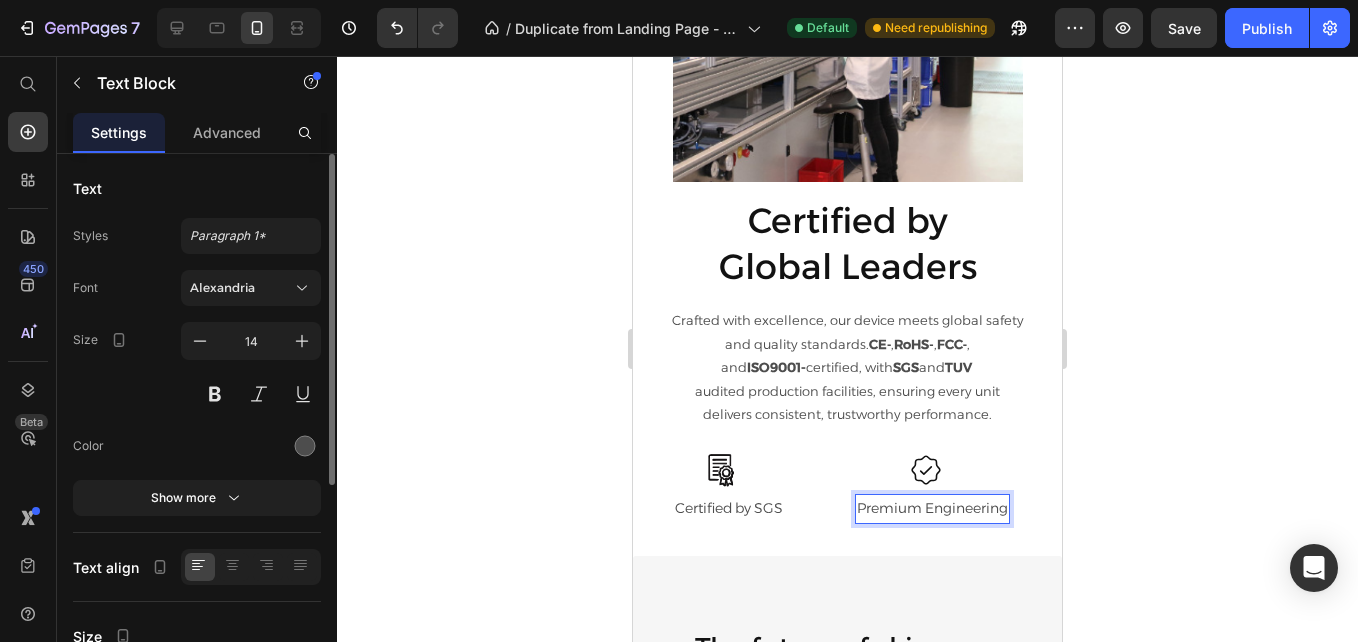 click on "Premium Engineering" at bounding box center (932, 508) 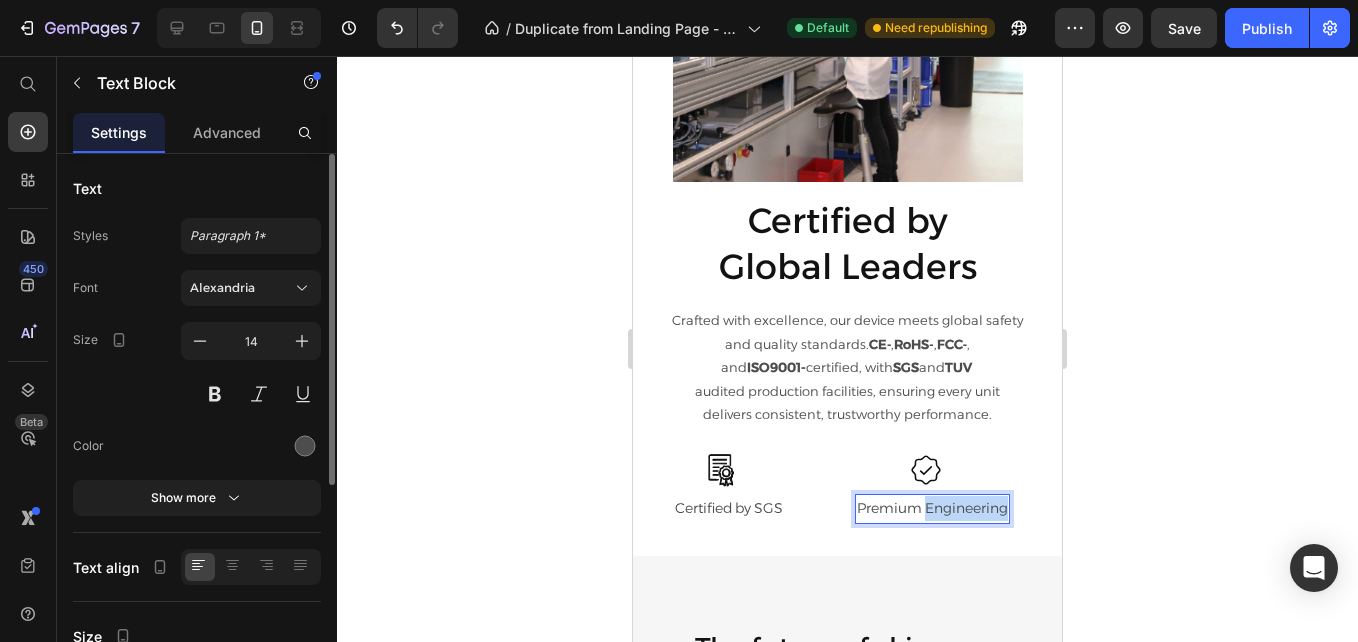 click on "Premium Engineering" at bounding box center [932, 508] 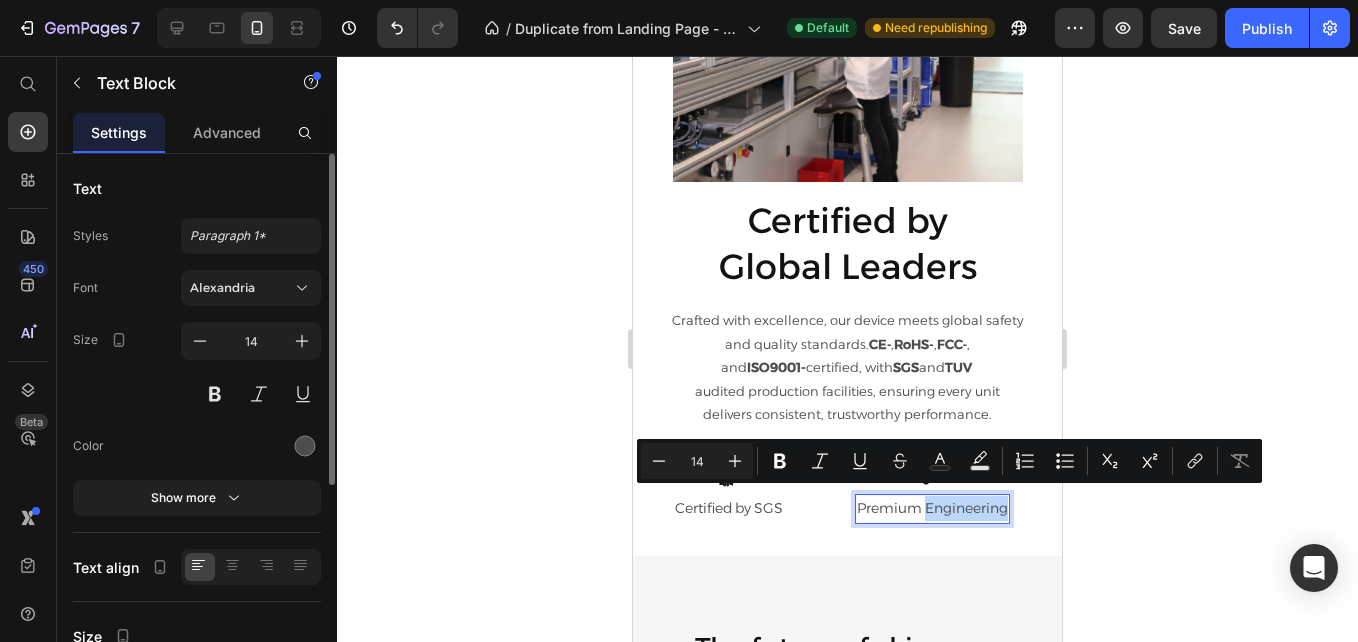 click on "Premium Engineering" at bounding box center [932, 508] 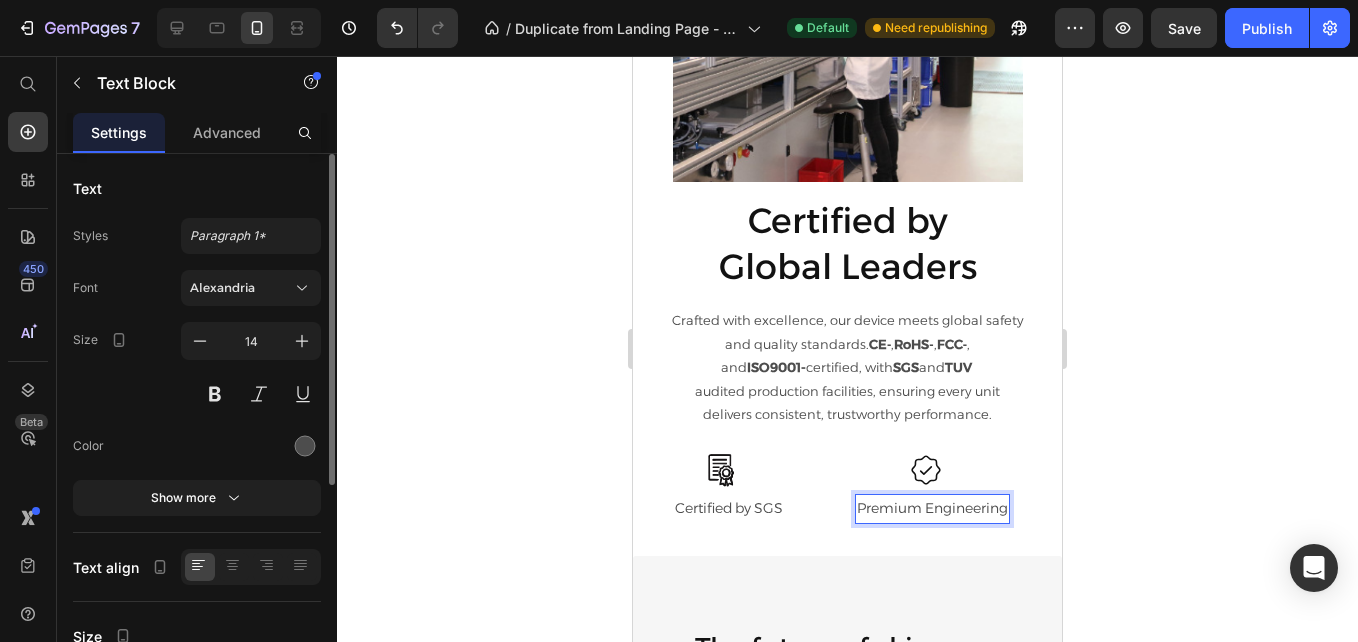 click on "Premium Engineering" at bounding box center [932, 508] 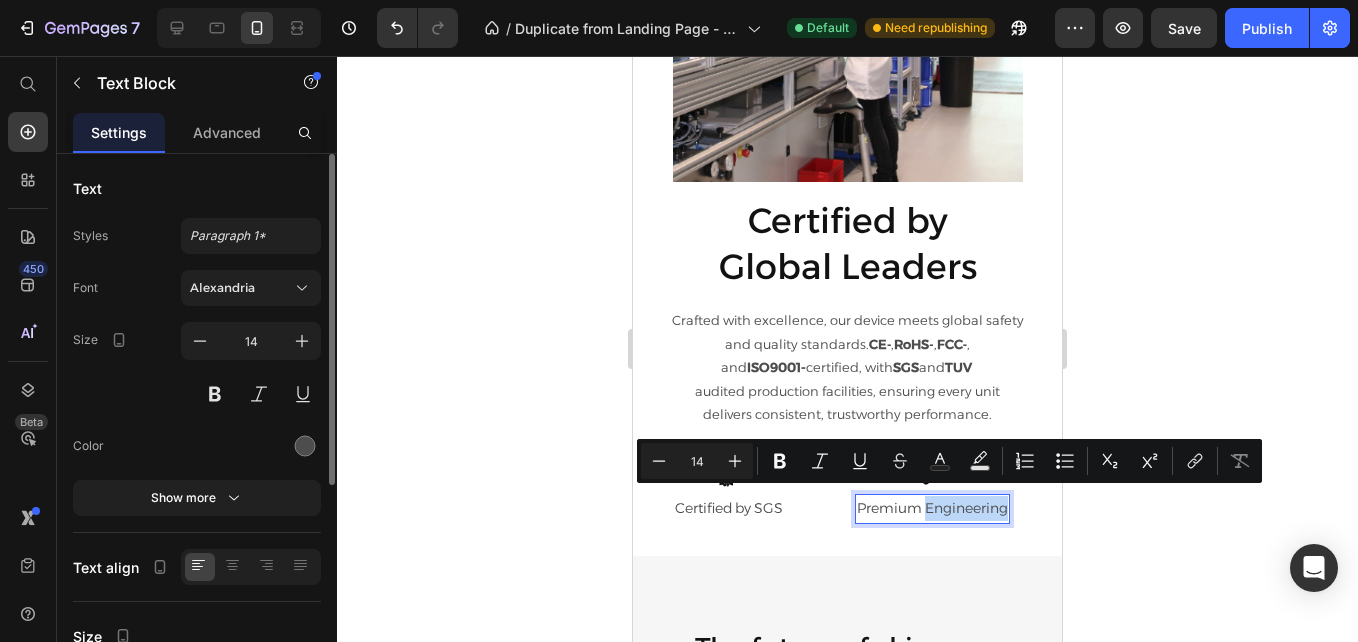 click on "Premium Engineering" at bounding box center (932, 508) 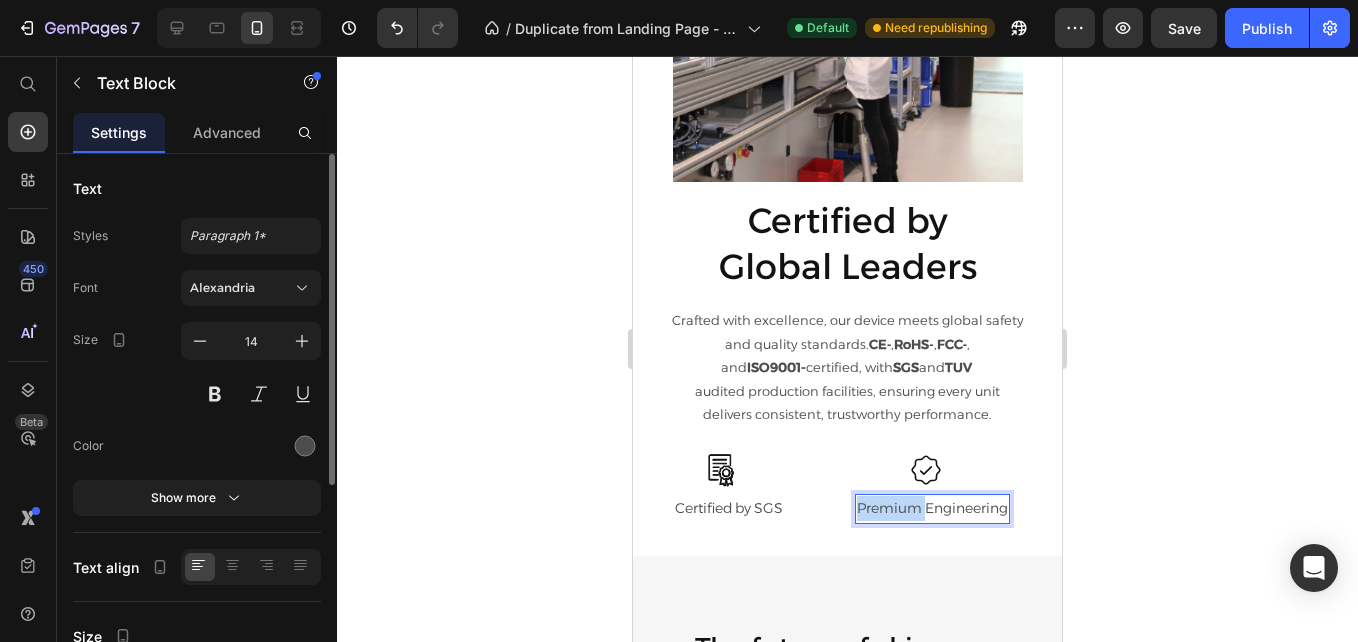 click on "Premium Engineering" at bounding box center [932, 508] 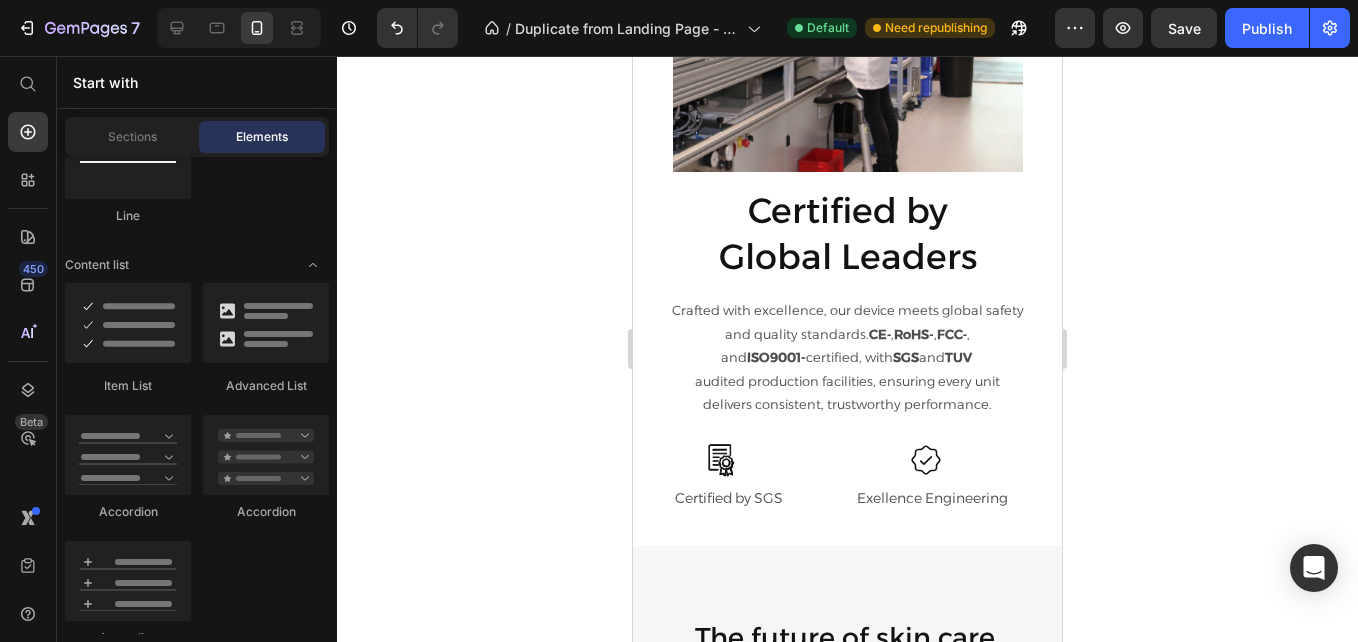 scroll, scrollTop: 3505, scrollLeft: 0, axis: vertical 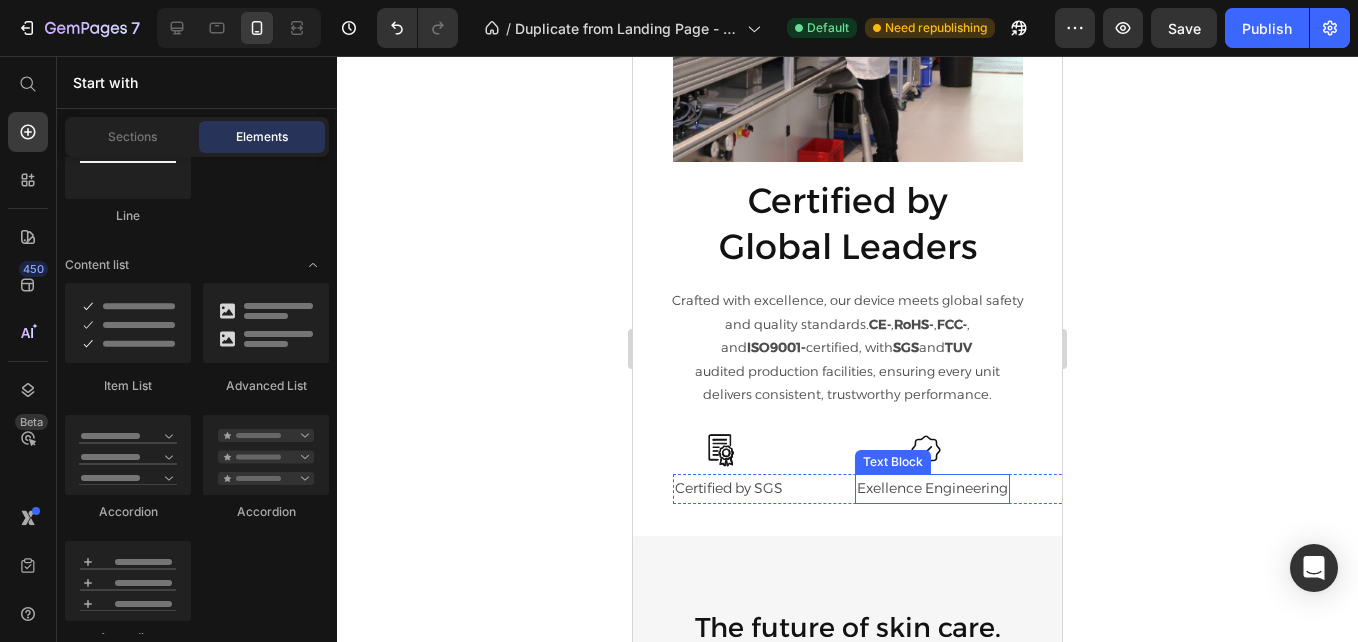 click on "Exellence Engineering" at bounding box center (932, 488) 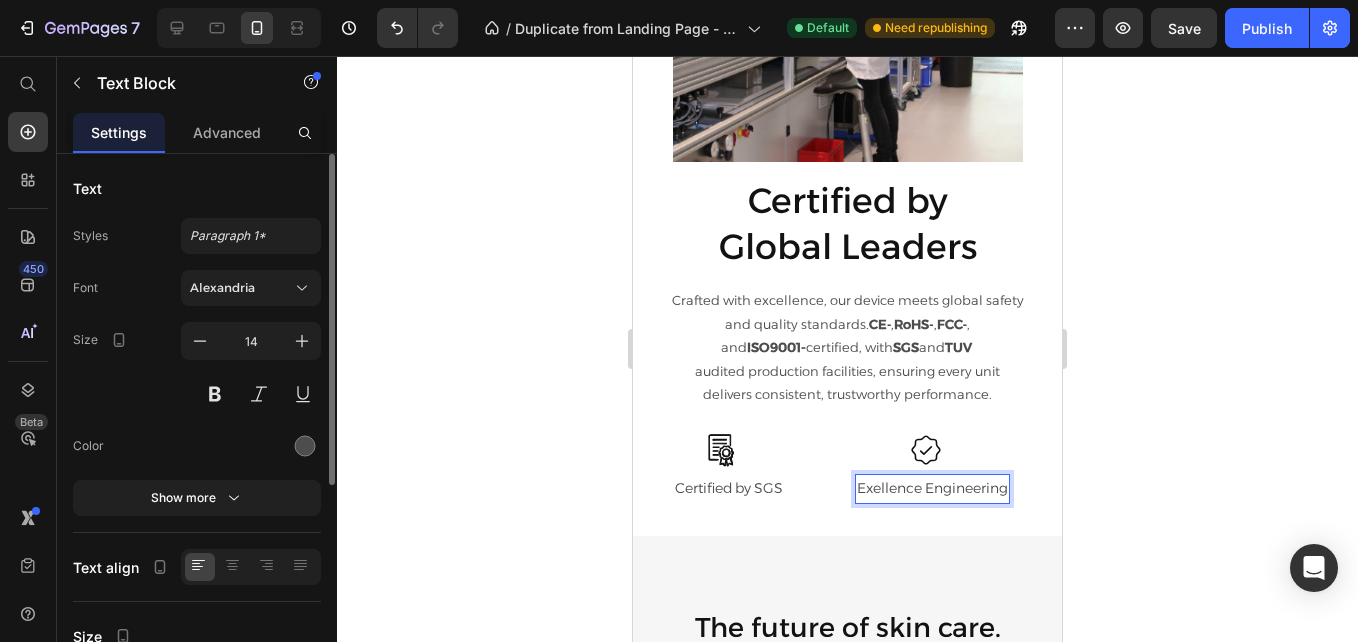 click on "Exellence Engineering" at bounding box center (932, 488) 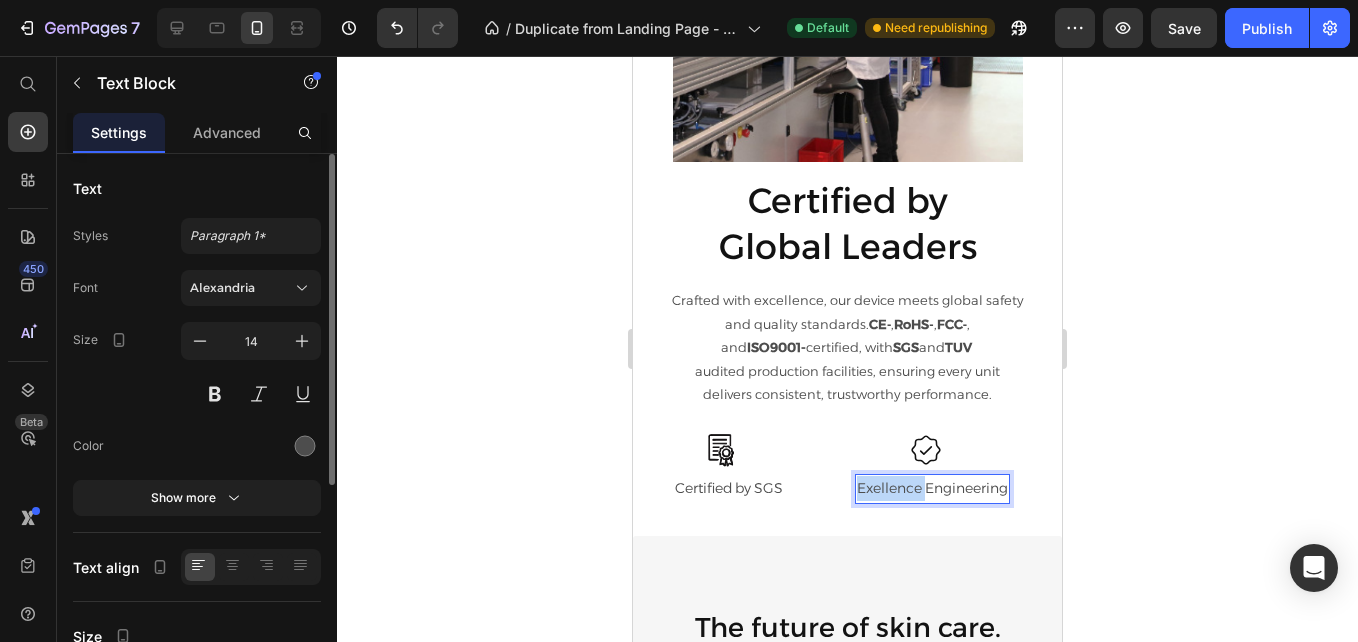 click on "Exellence Engineering" at bounding box center [932, 488] 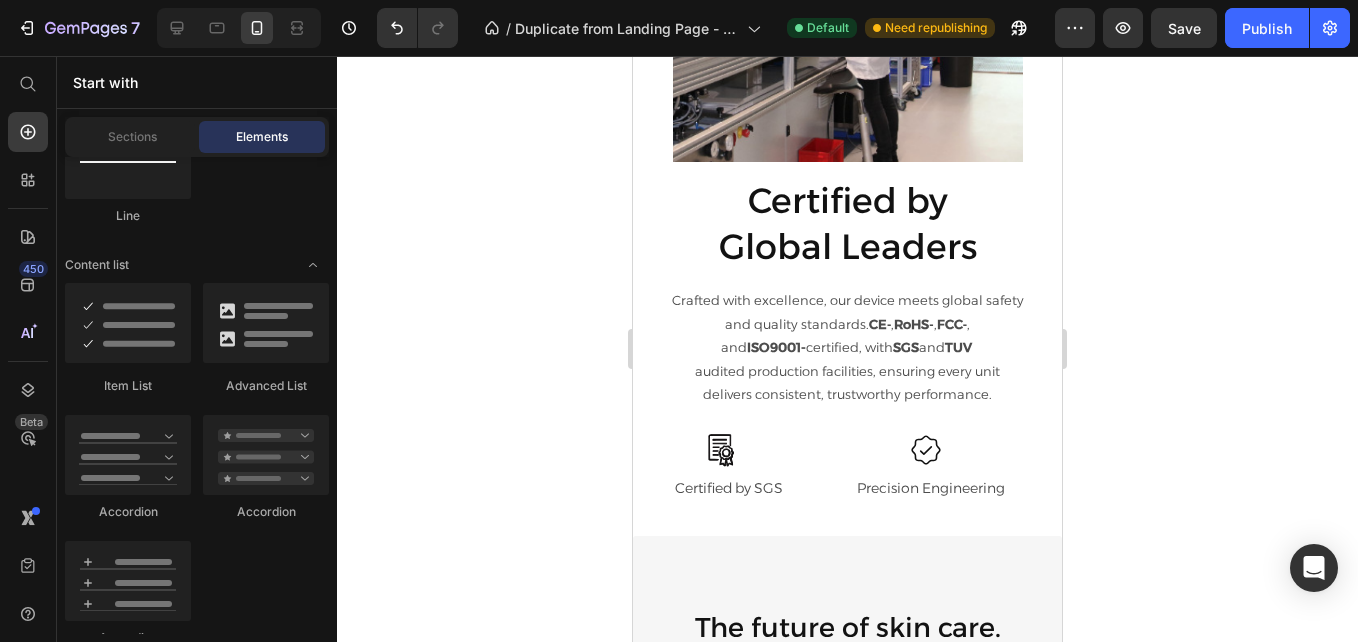 scroll, scrollTop: 3435, scrollLeft: 0, axis: vertical 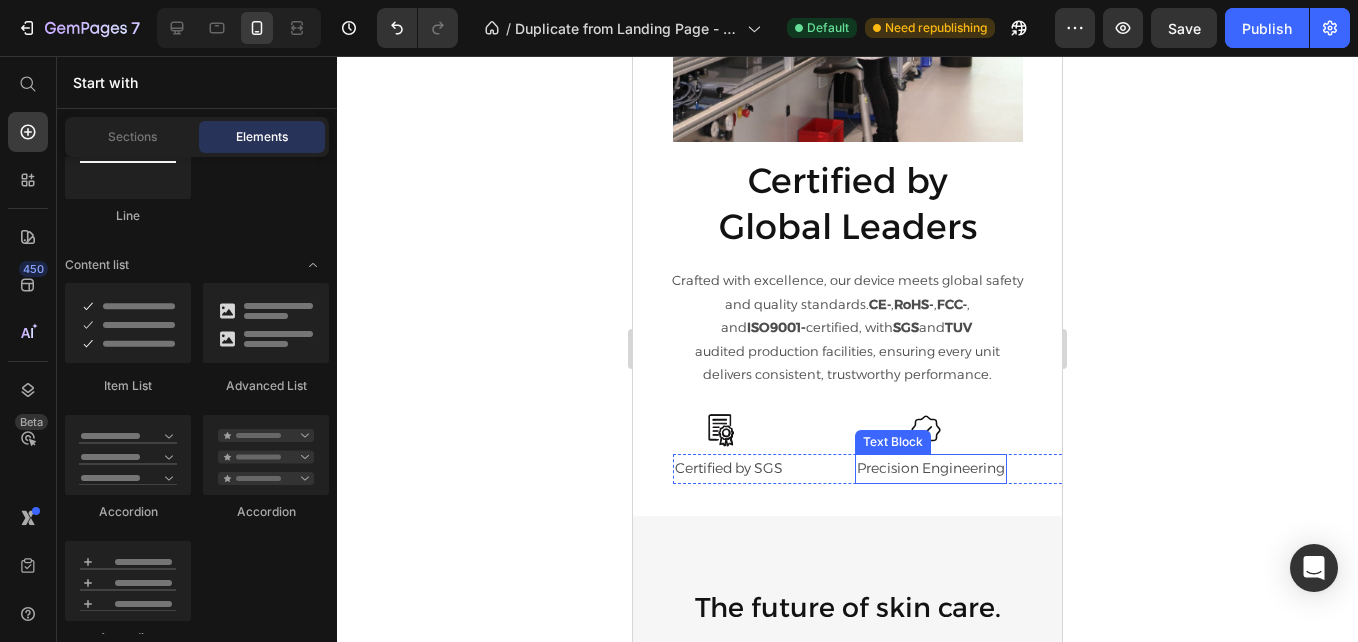 click on "Precision Engineering" at bounding box center (931, 468) 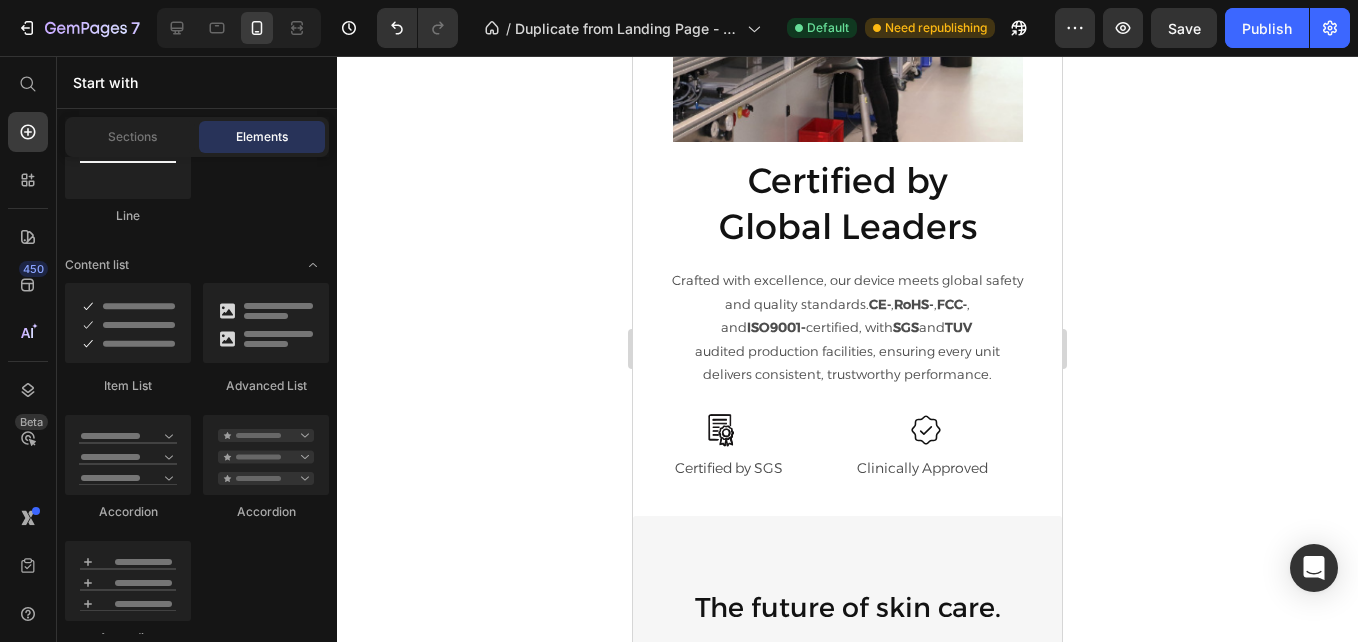 scroll, scrollTop: 3505, scrollLeft: 0, axis: vertical 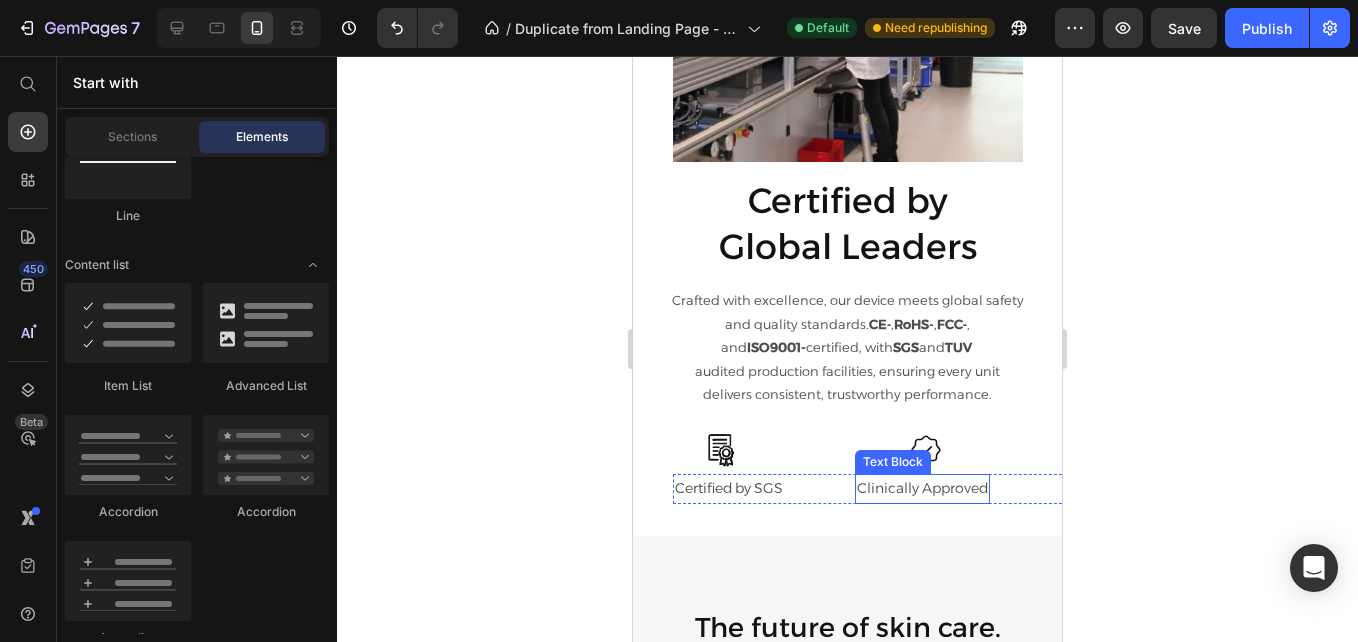 click on "Clinically Approved" at bounding box center [922, 488] 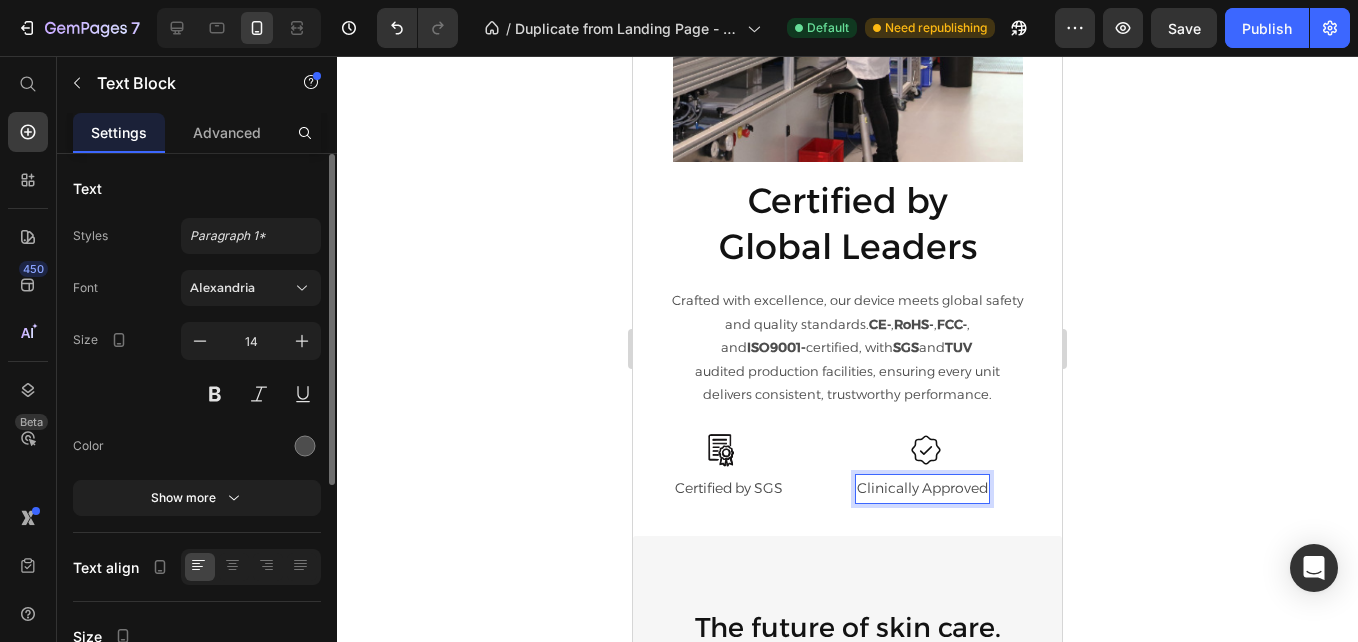 click on "Clinically Approved" at bounding box center (922, 488) 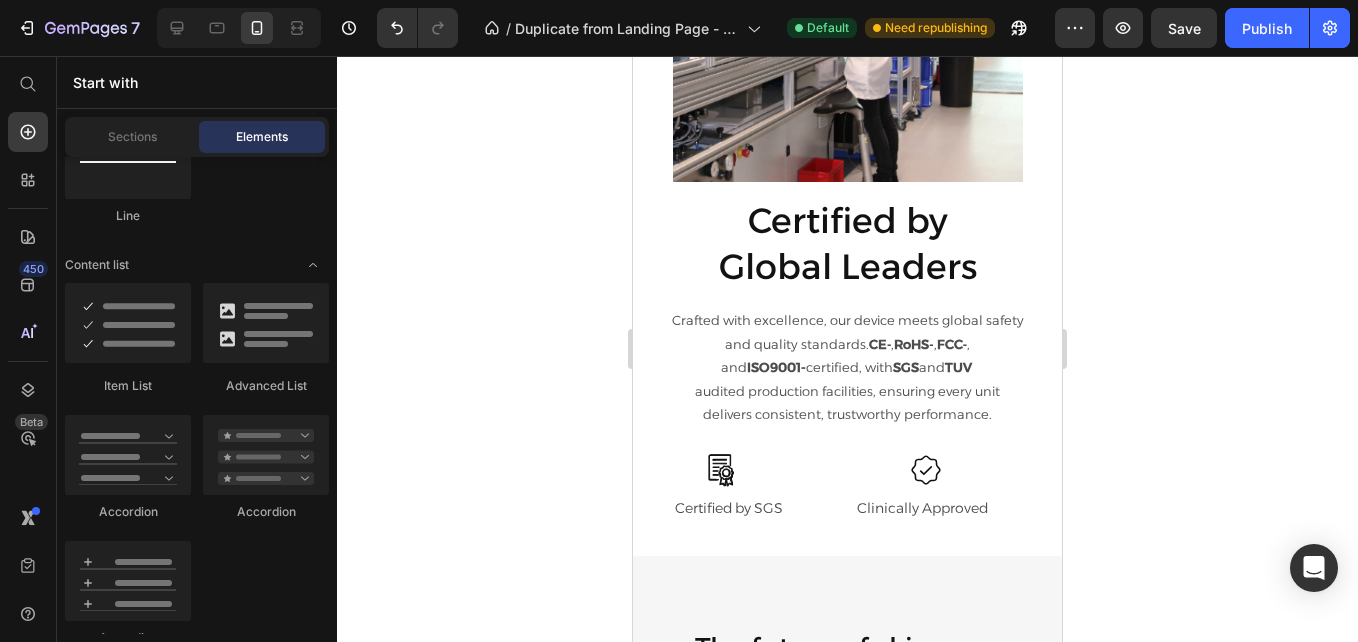 scroll, scrollTop: 3465, scrollLeft: 0, axis: vertical 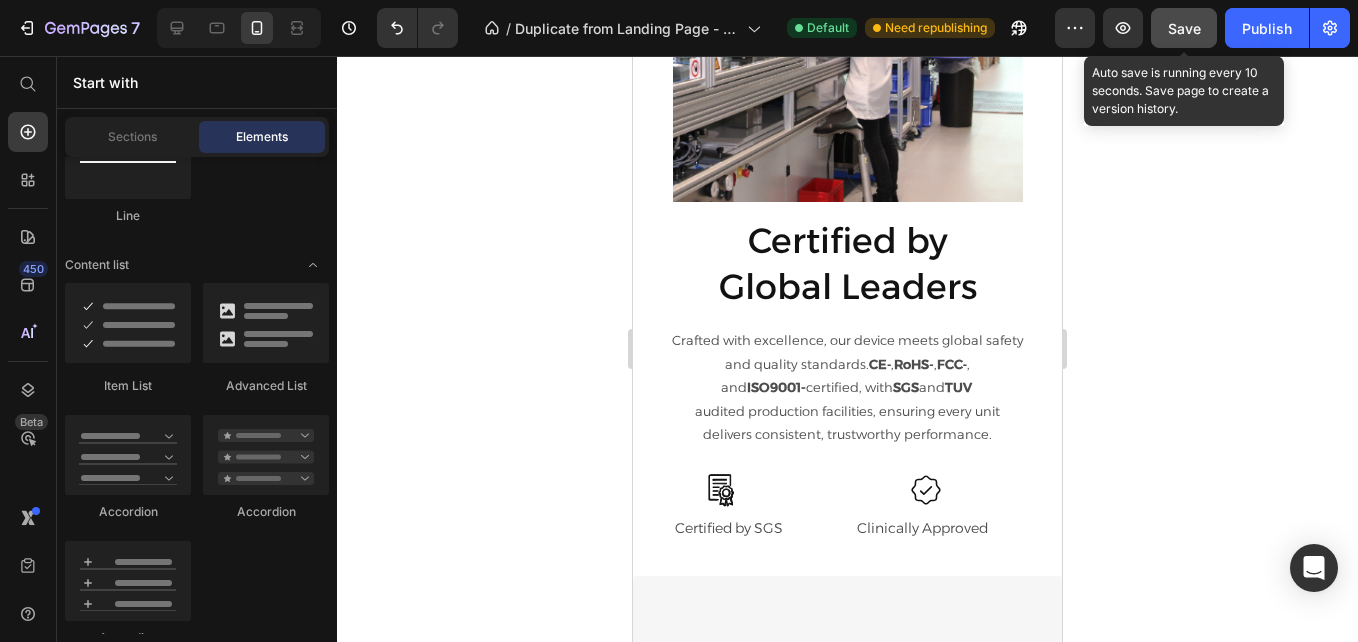 drag, startPoint x: 1177, startPoint y: 29, endPoint x: 415, endPoint y: 391, distance: 843.616 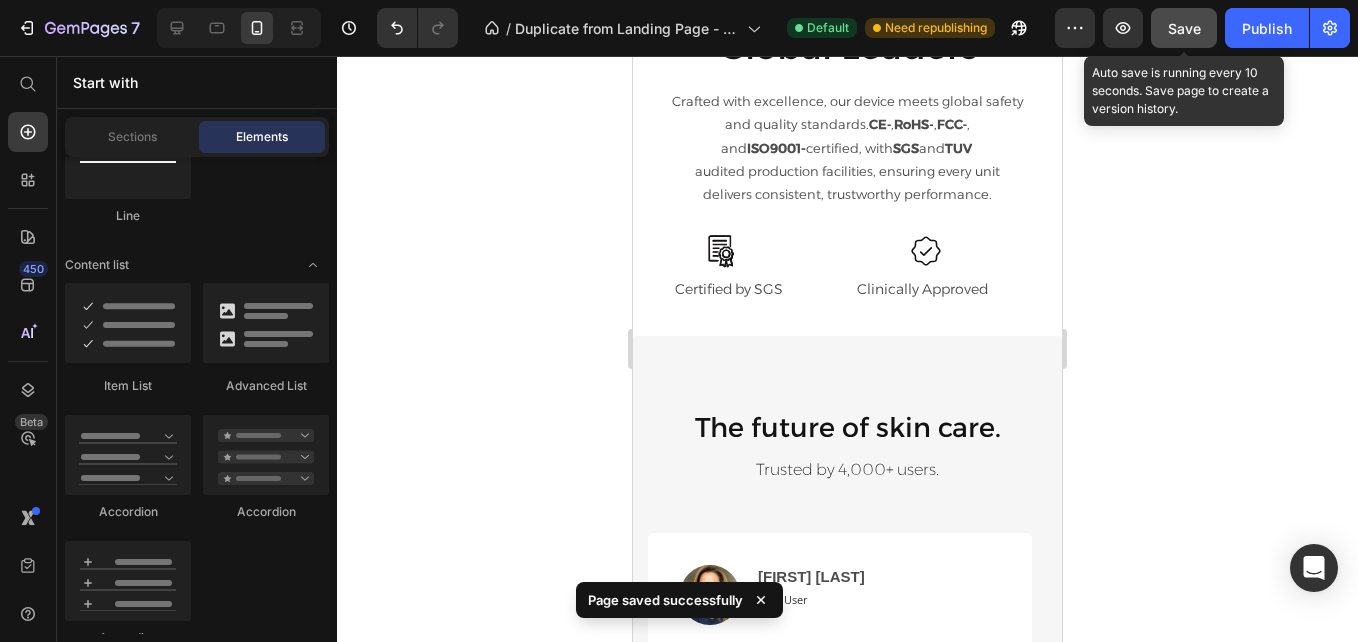 scroll, scrollTop: 3717, scrollLeft: 0, axis: vertical 